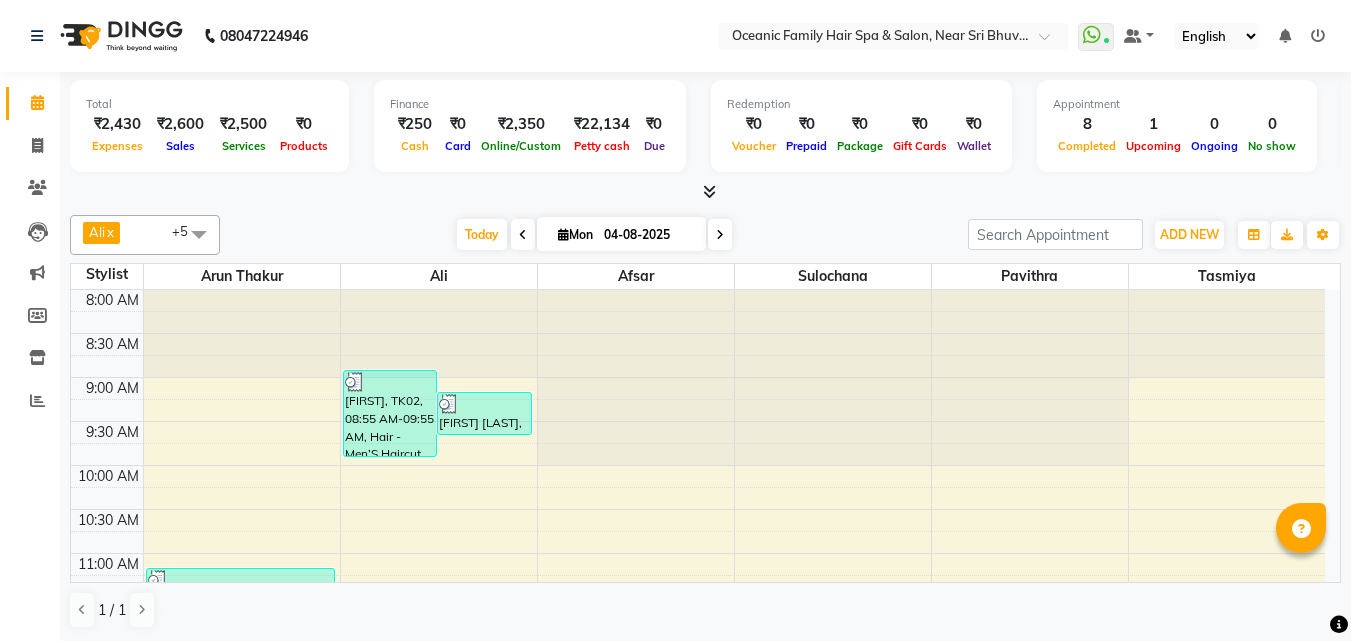 scroll, scrollTop: 0, scrollLeft: 0, axis: both 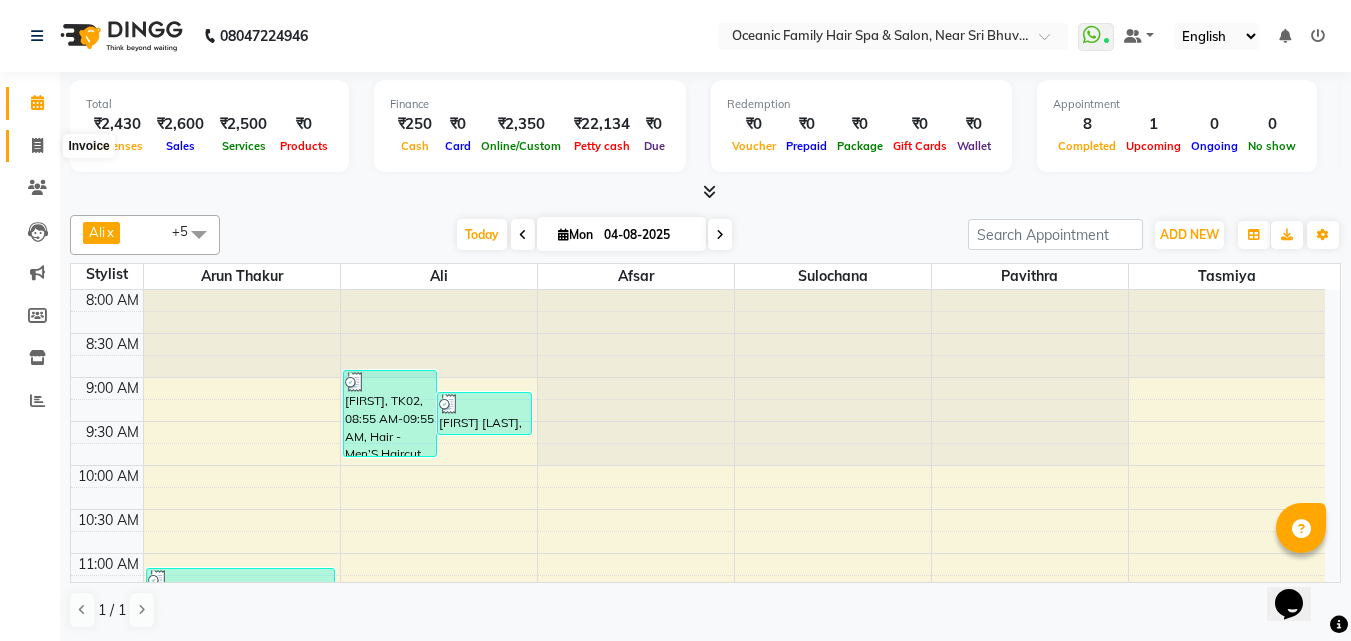 click 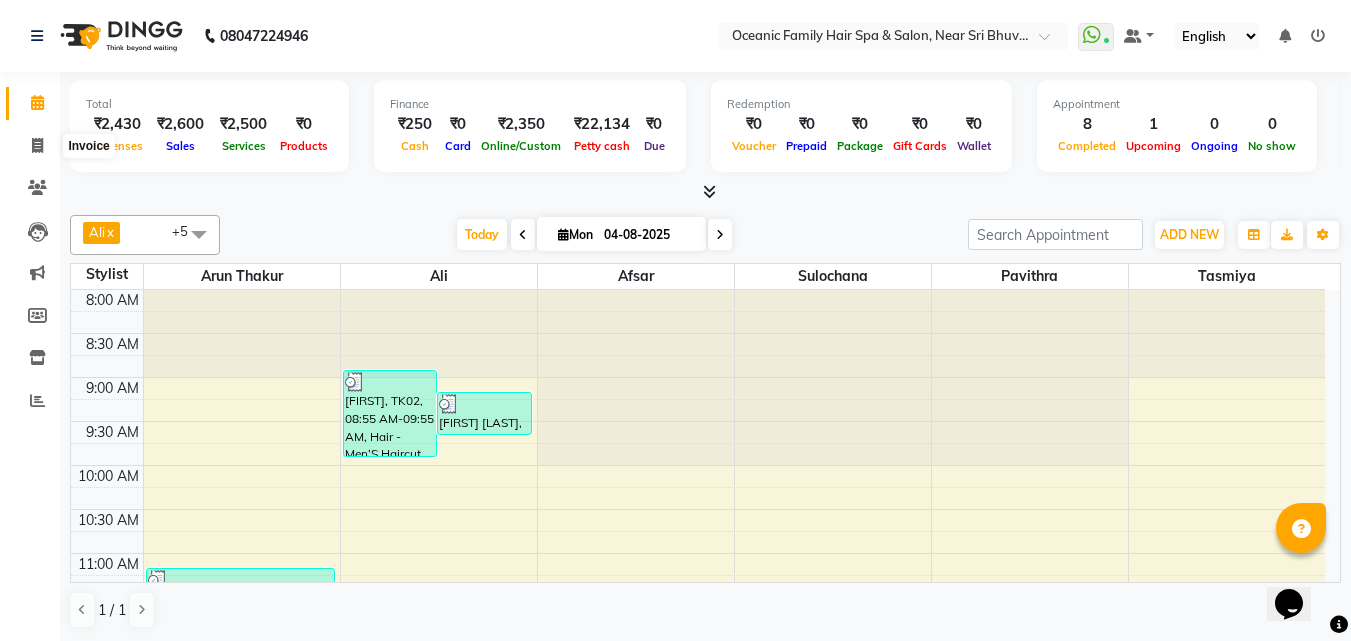 select on "4366" 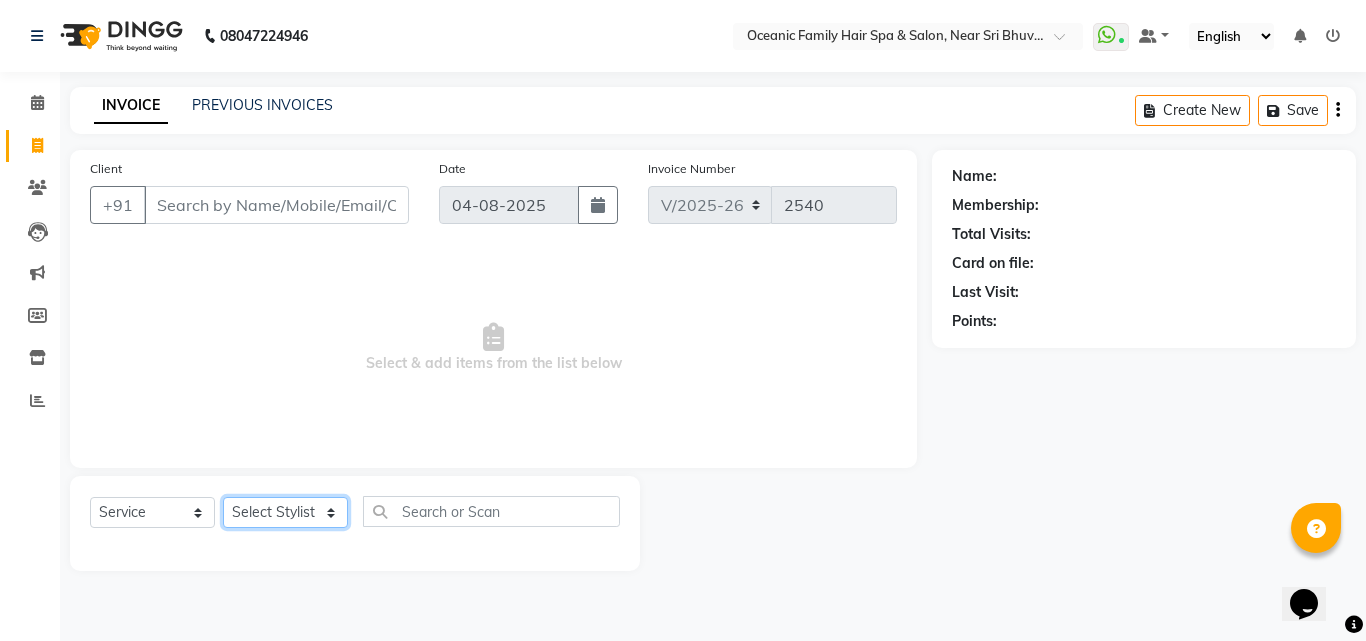 click on "Select Stylist" 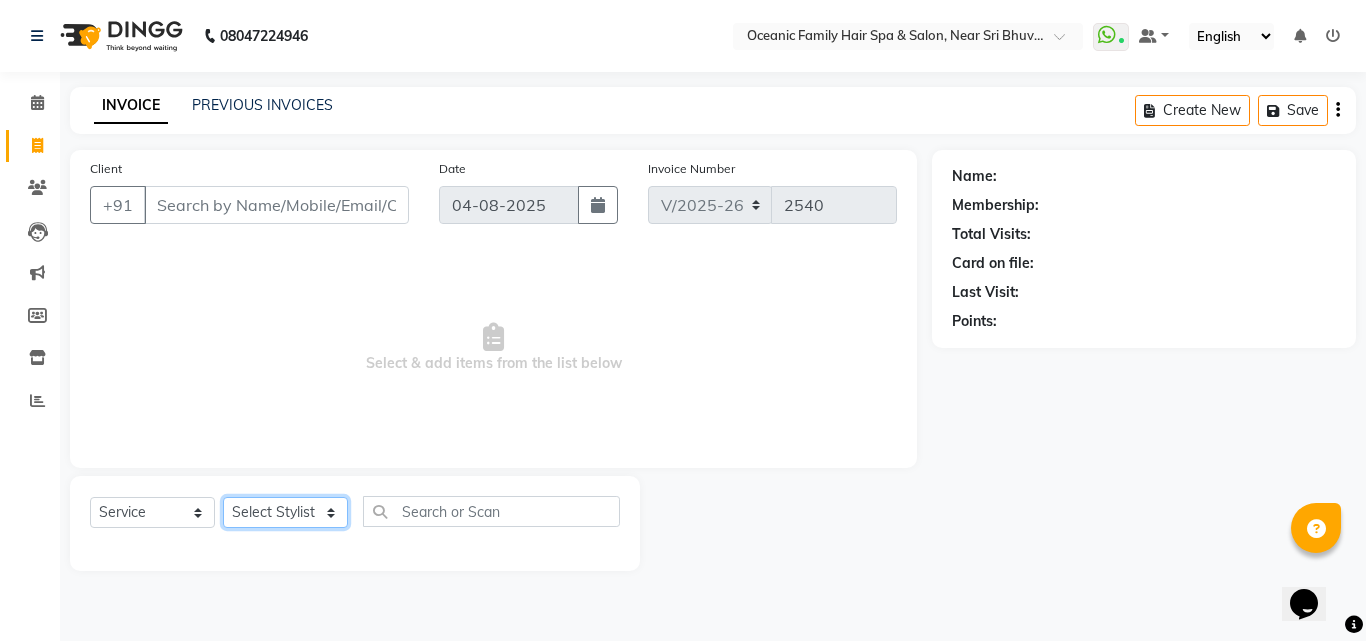 select on "23947" 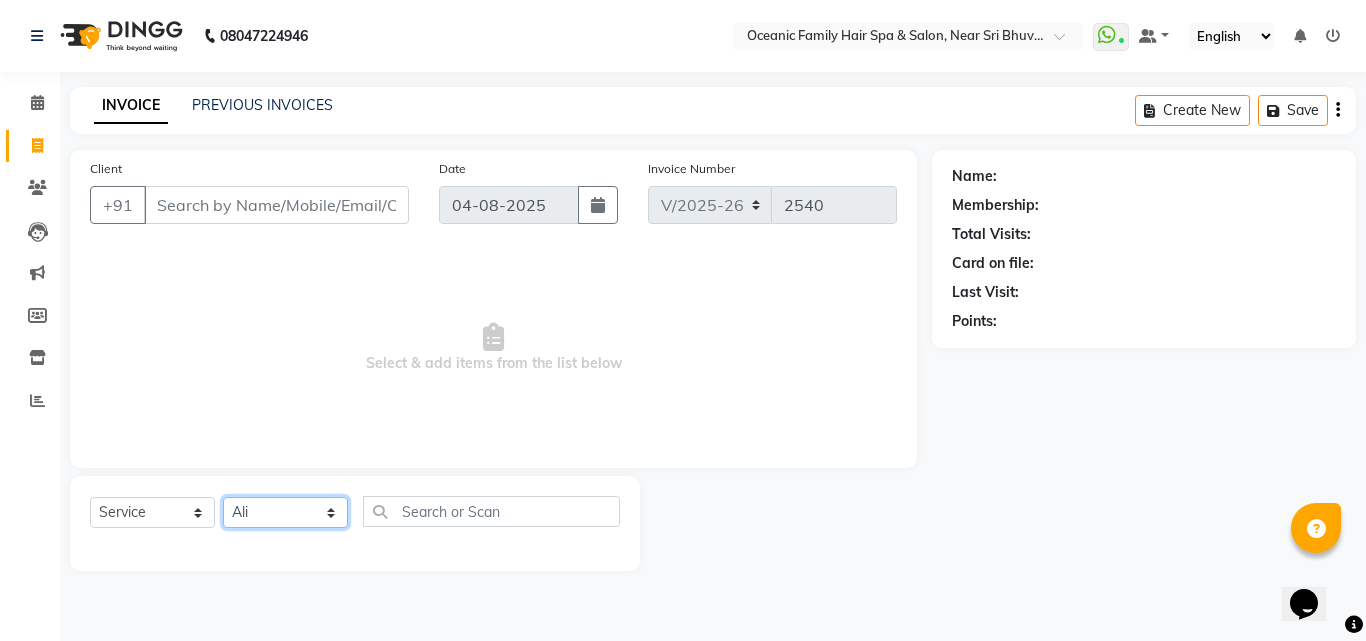 click on "Select Stylist Afsar Ali Arun Thakur Pavithra Rajani Shwetha S Jain Siraj Sulochana Tasmiya" 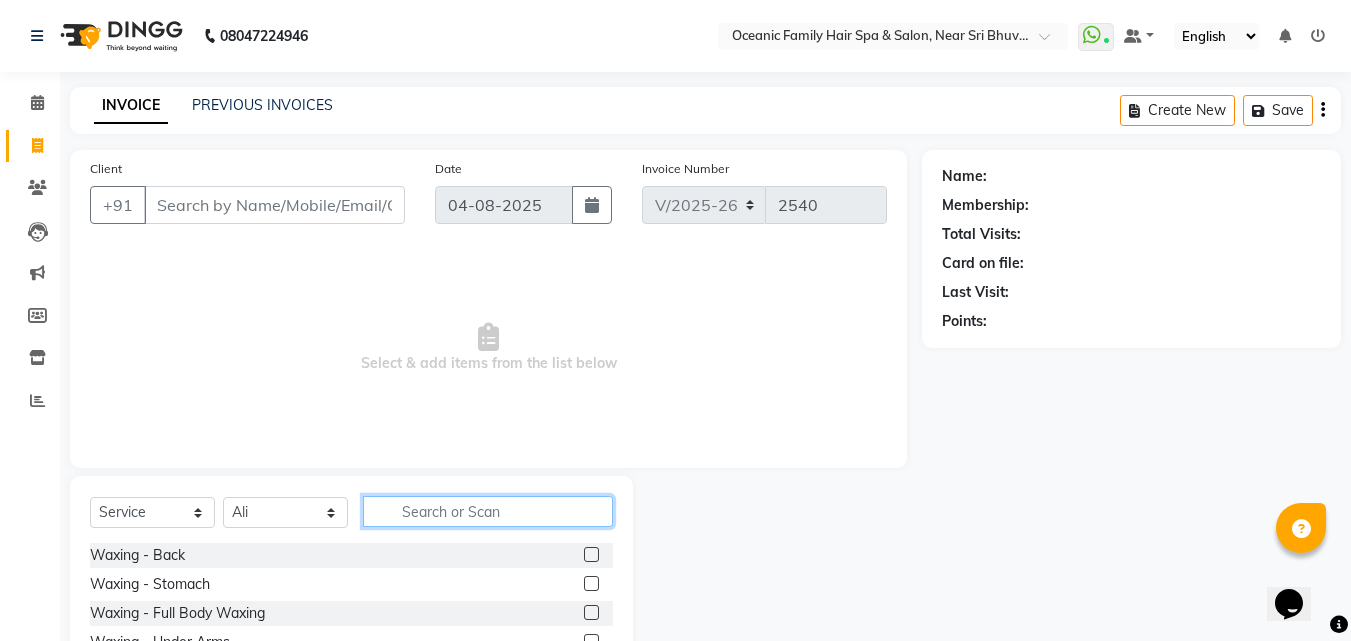 click 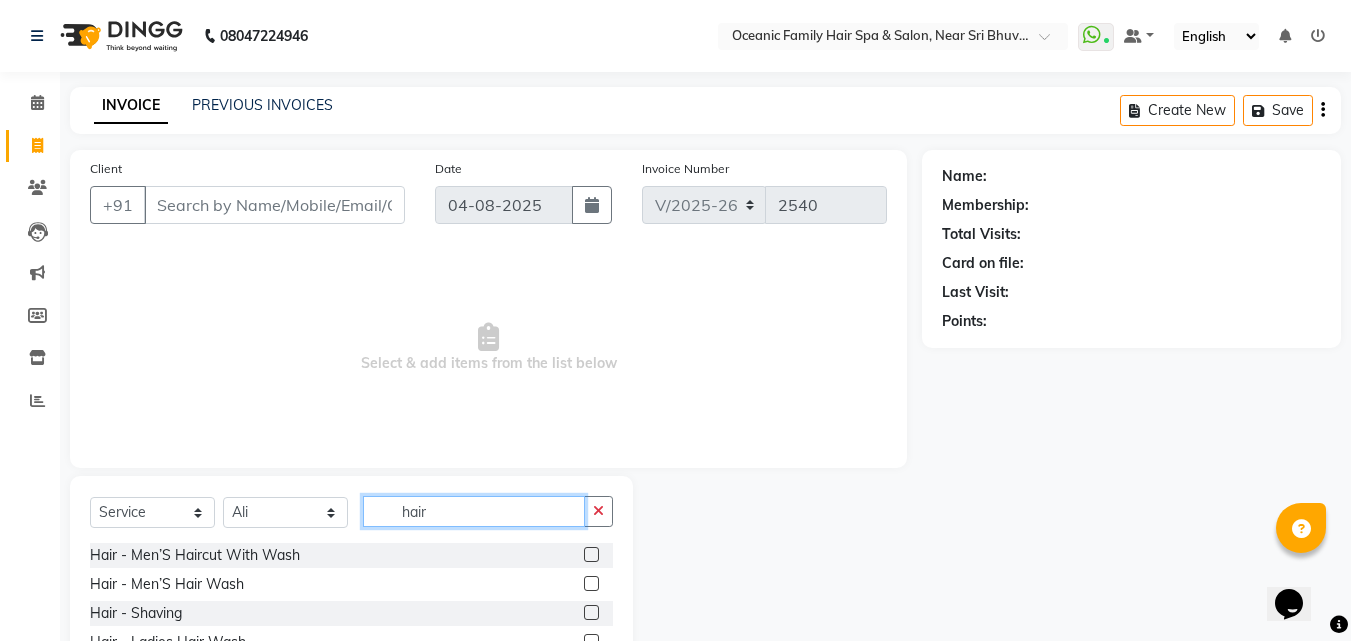 type on "hair" 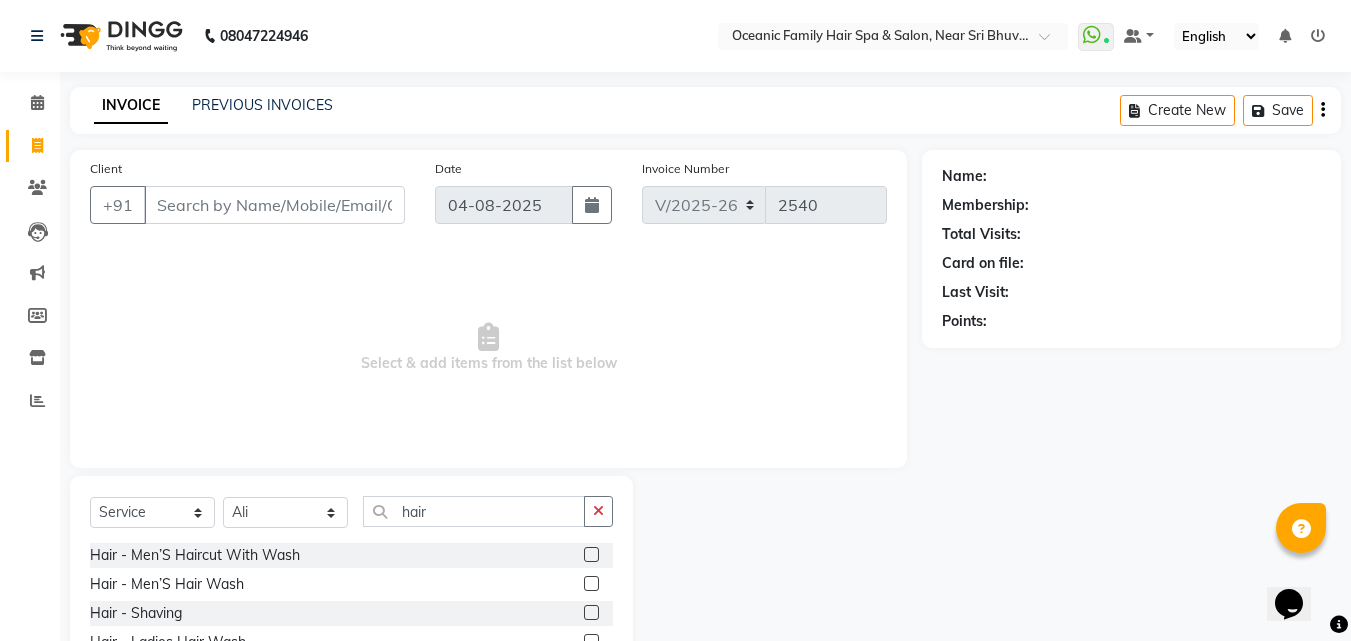 click 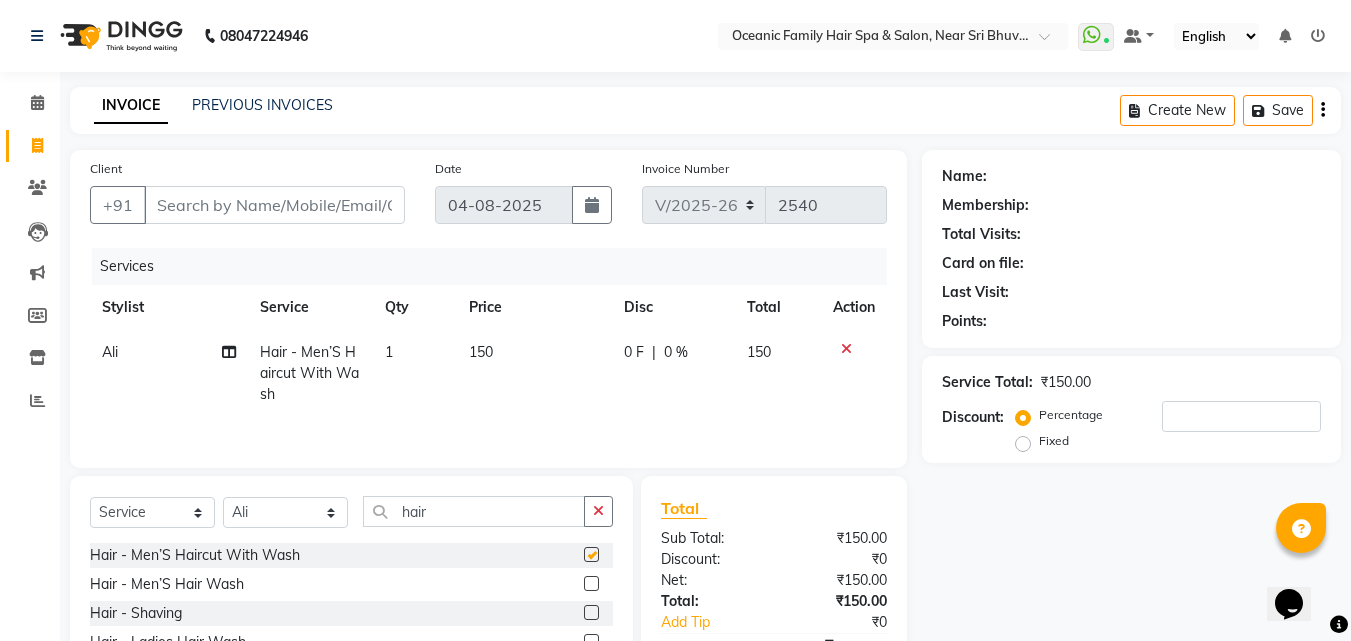 checkbox on "false" 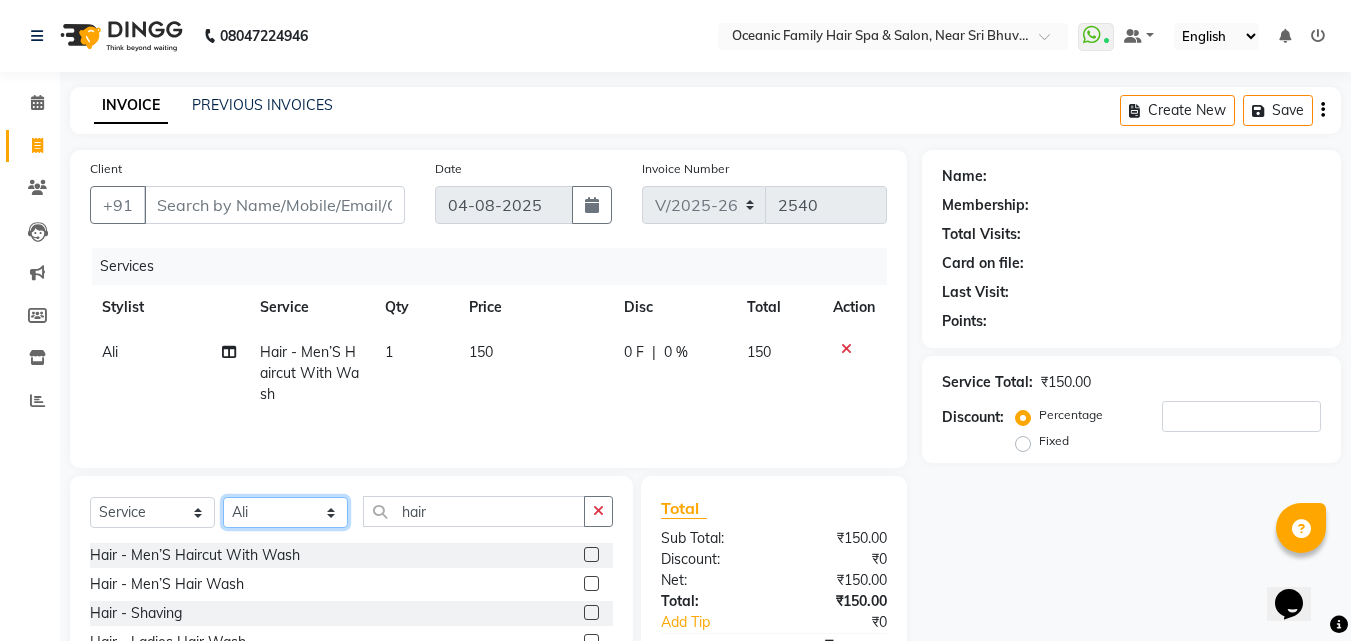 click on "Select Stylist Afsar Ali Arun Thakur Pavithra Rajani Shwetha S Jain Siraj Sulochana Tasmiya" 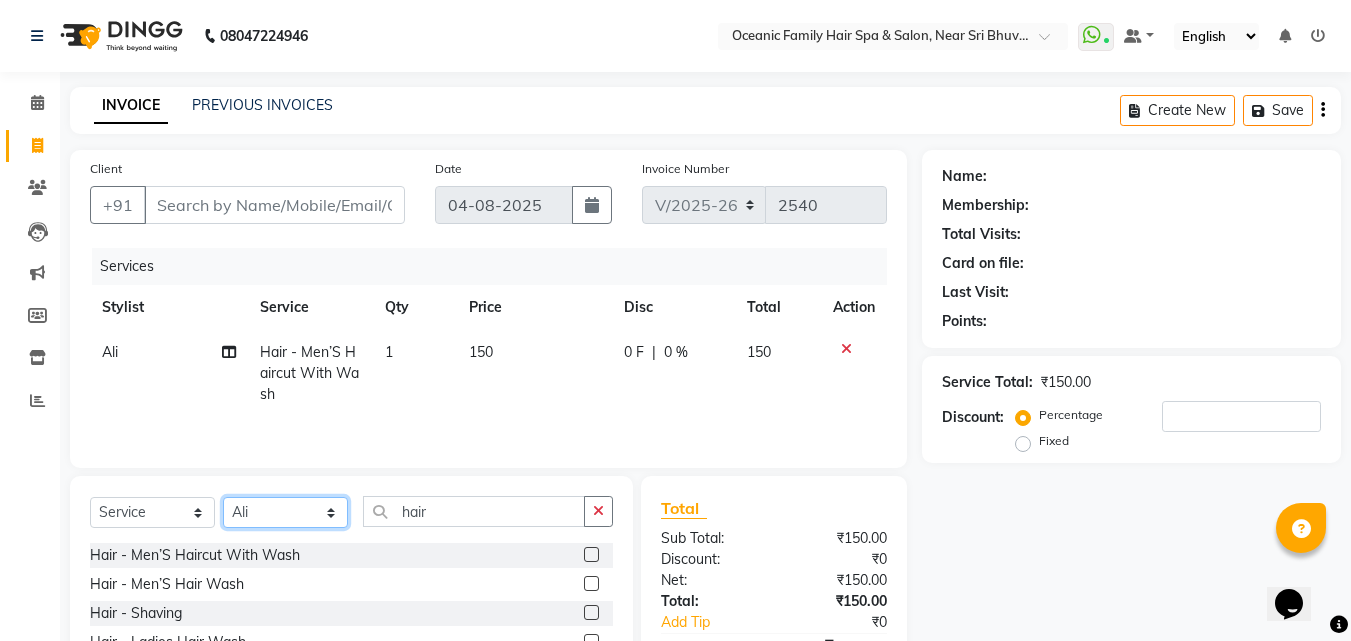 select on "23946" 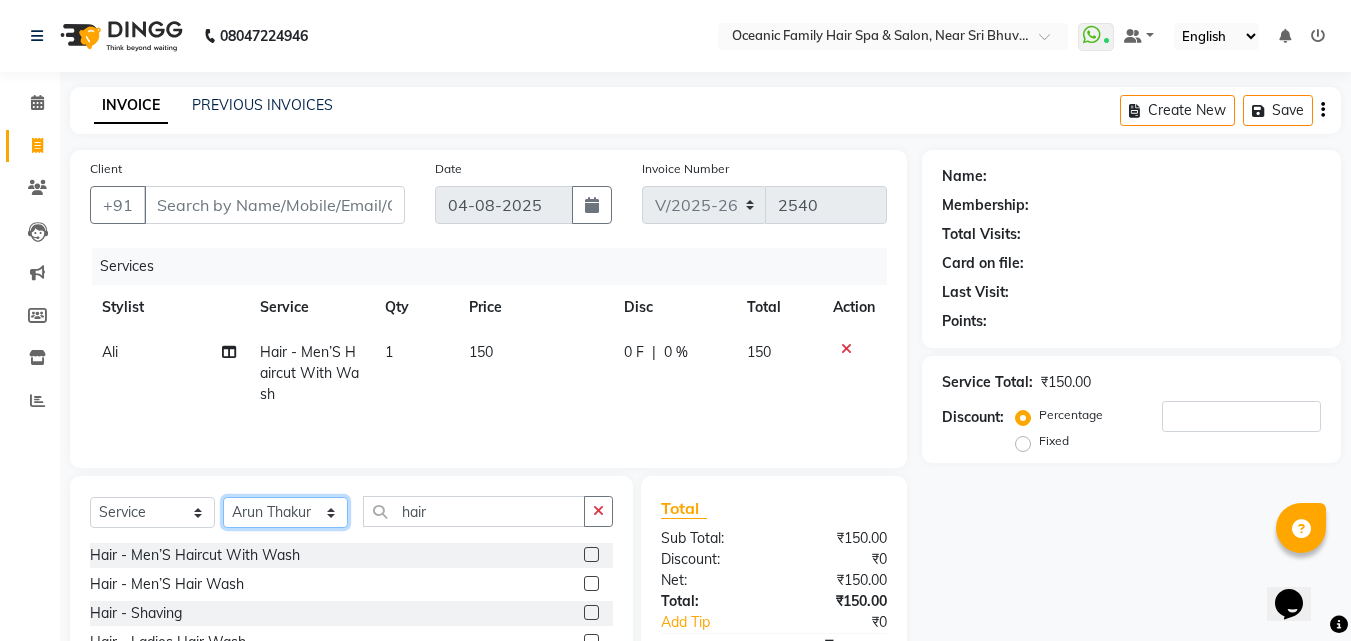 click on "Select Stylist Afsar Ali Arun Thakur Pavithra Rajani Shwetha S Jain Siraj Sulochana Tasmiya" 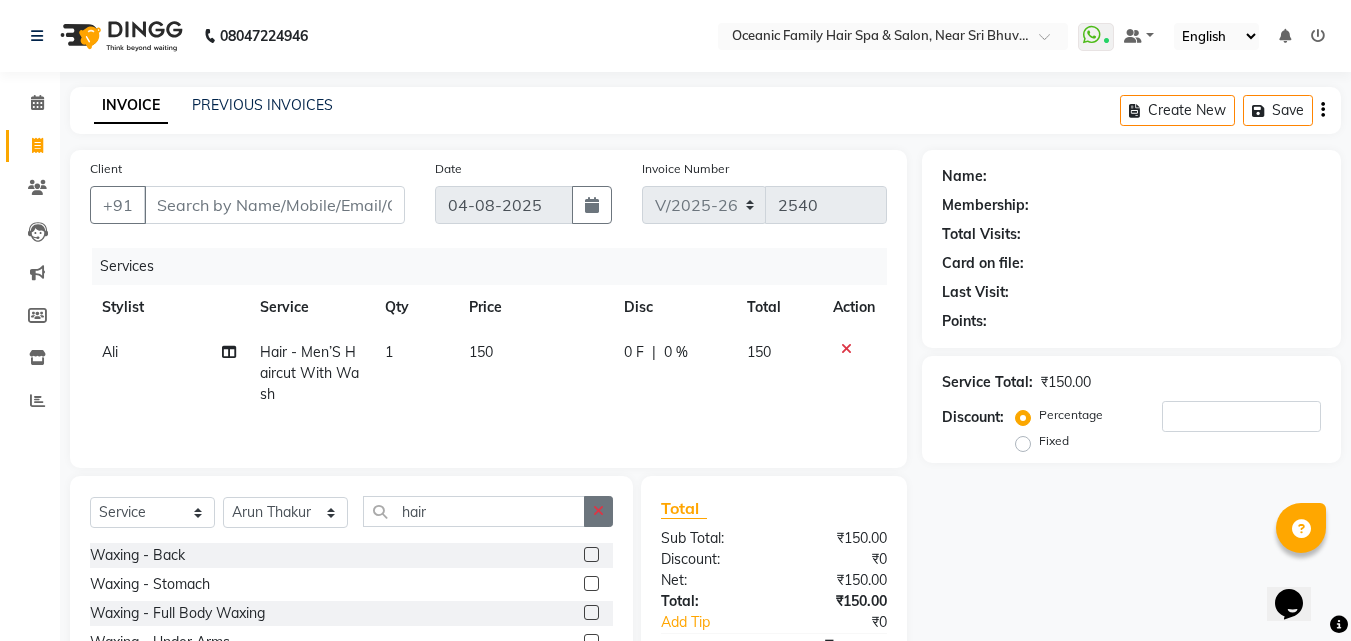 click 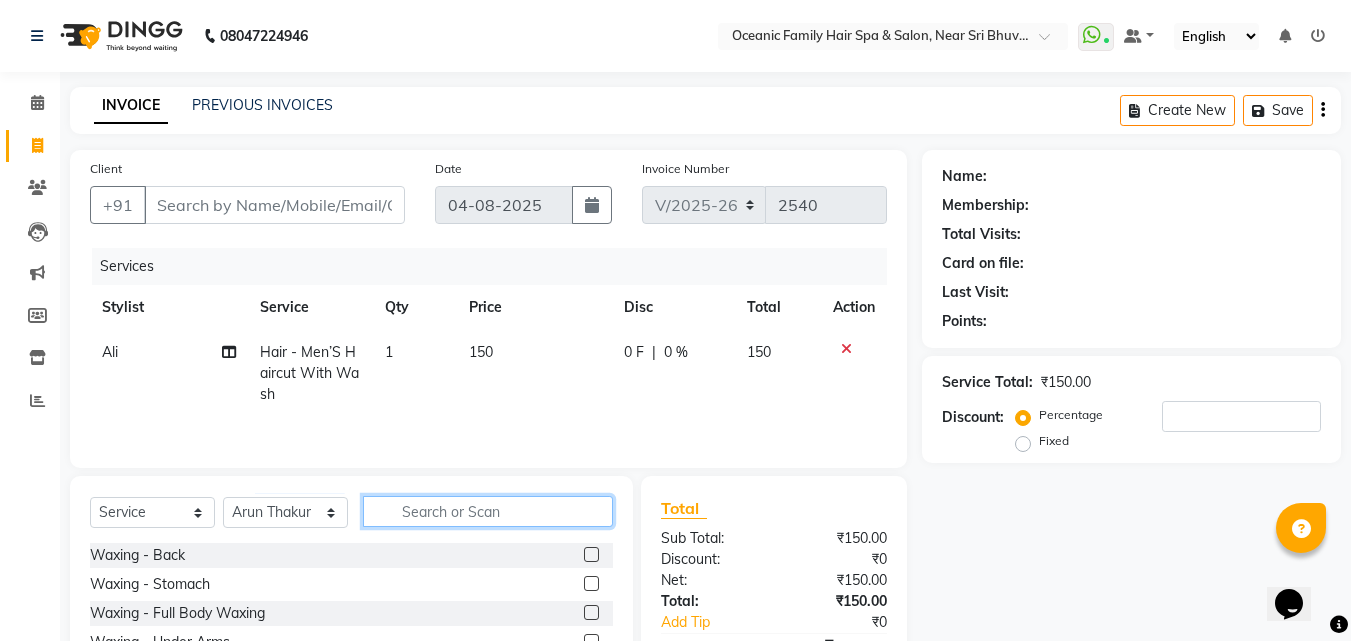click 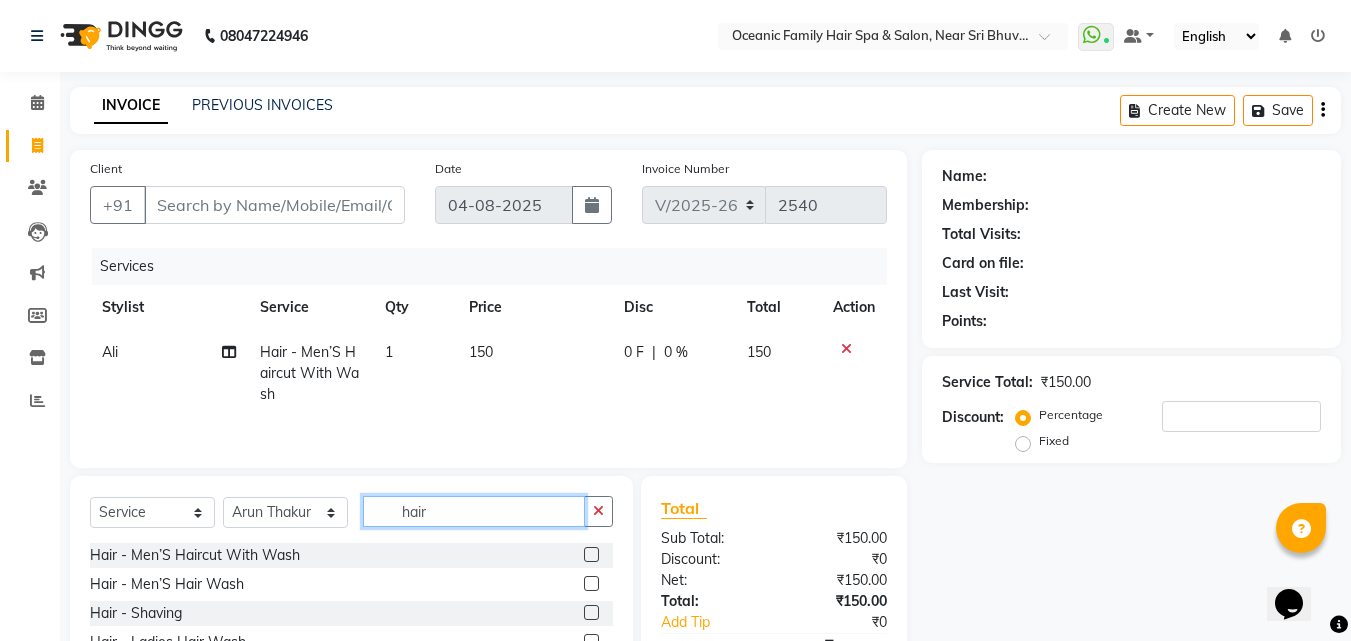 type on "hair" 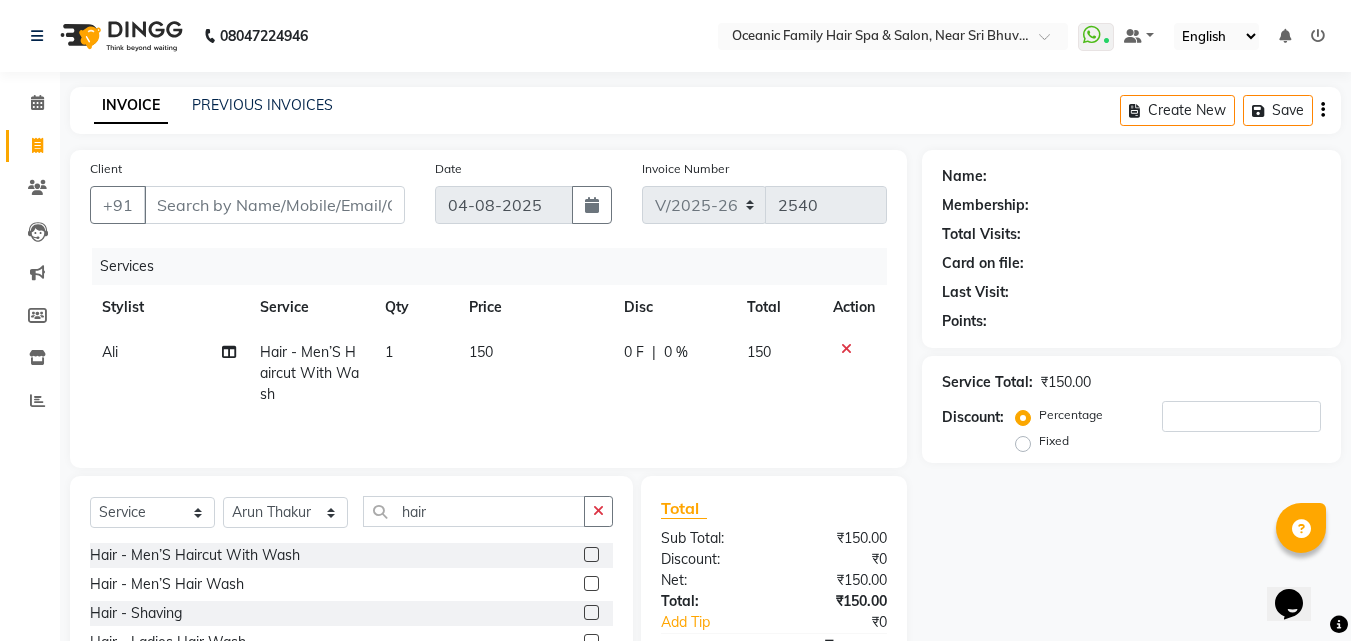 click 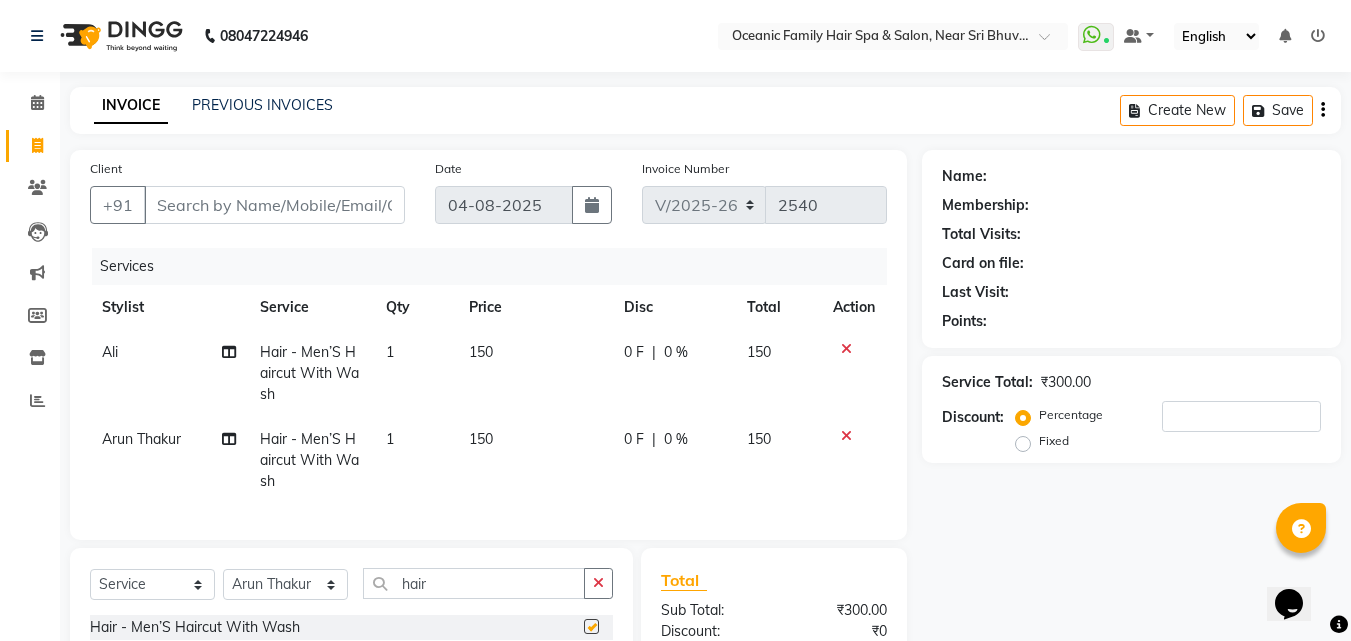 checkbox on "false" 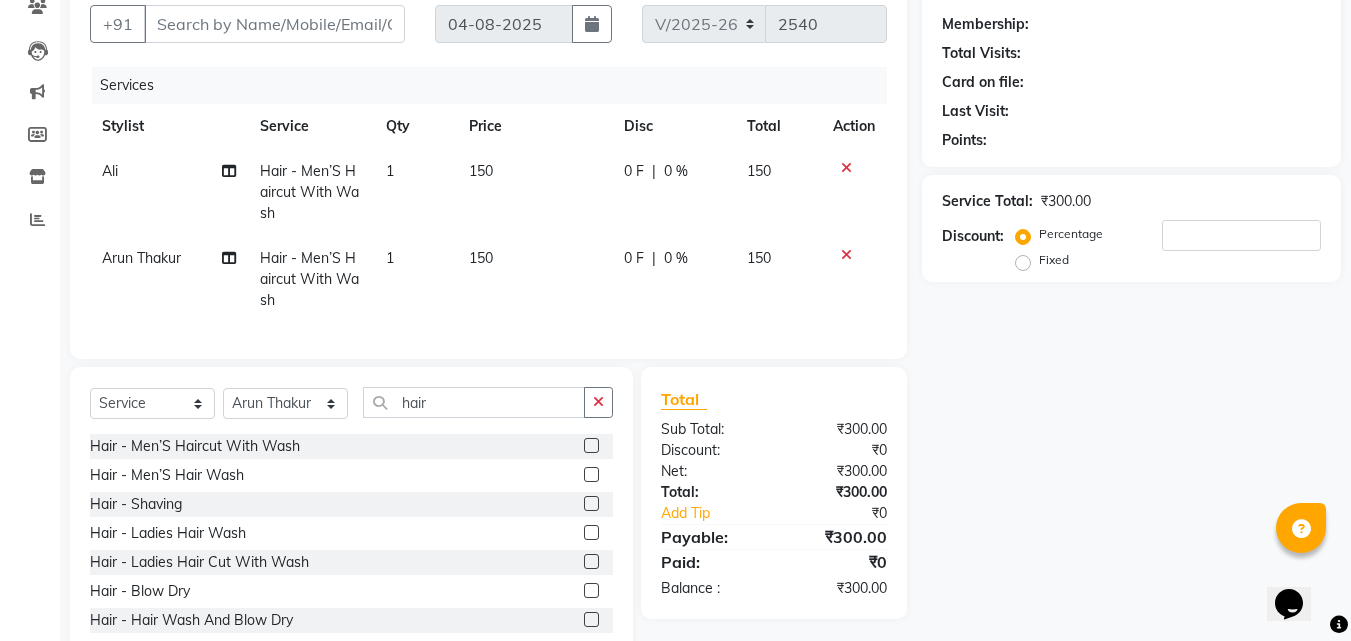 scroll, scrollTop: 247, scrollLeft: 0, axis: vertical 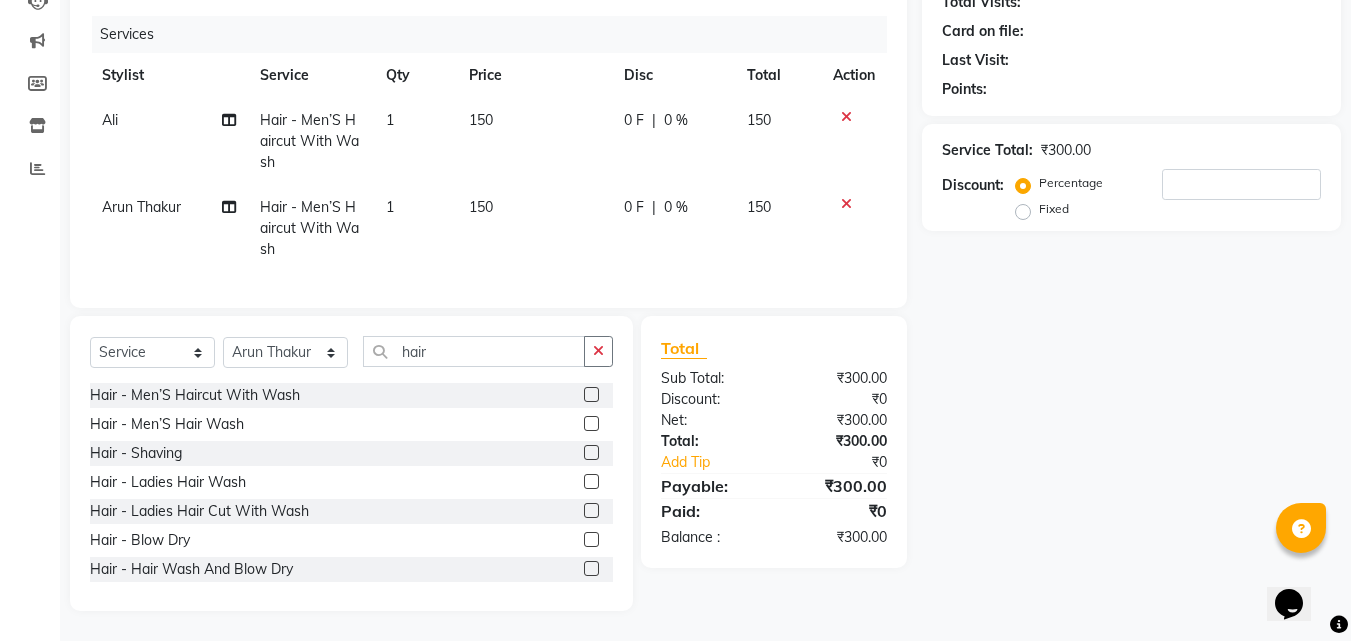 click 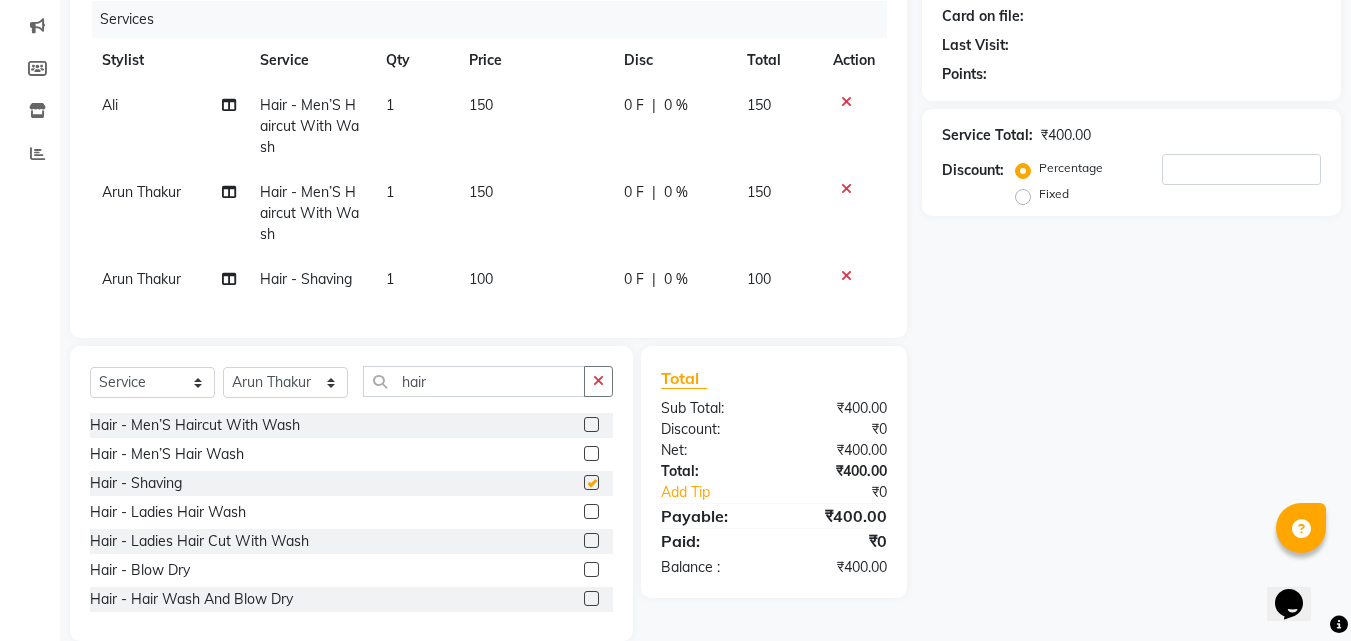 checkbox on "false" 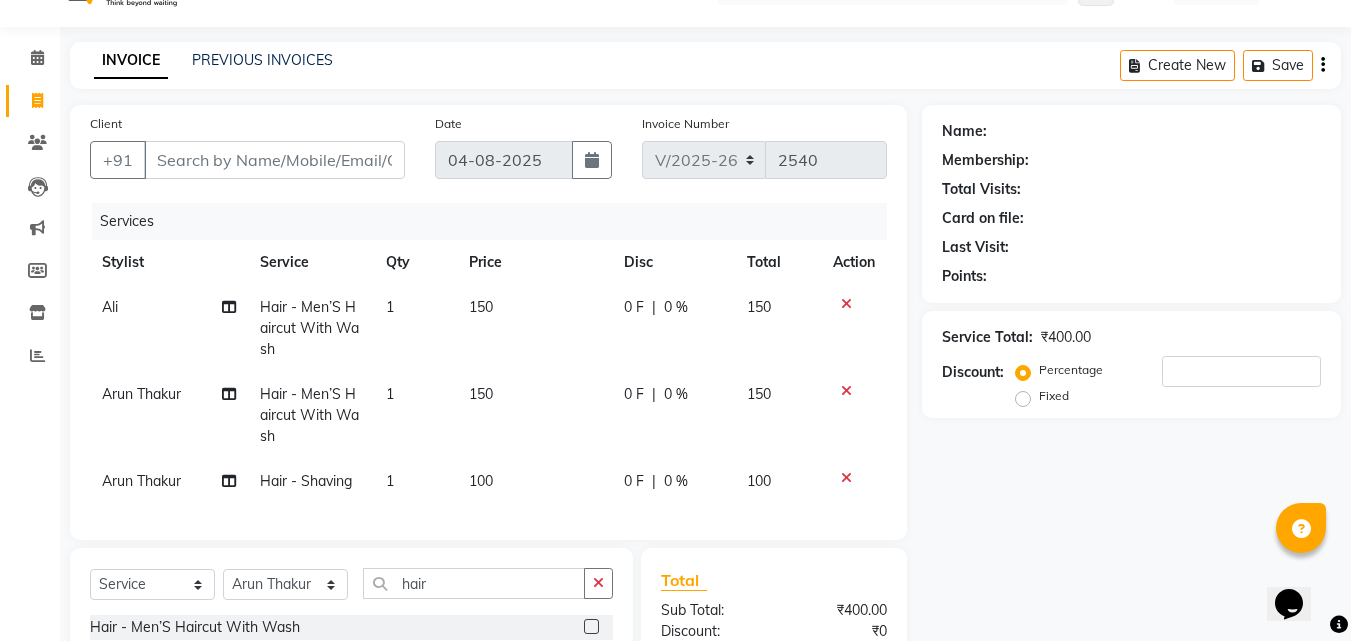 scroll, scrollTop: 0, scrollLeft: 0, axis: both 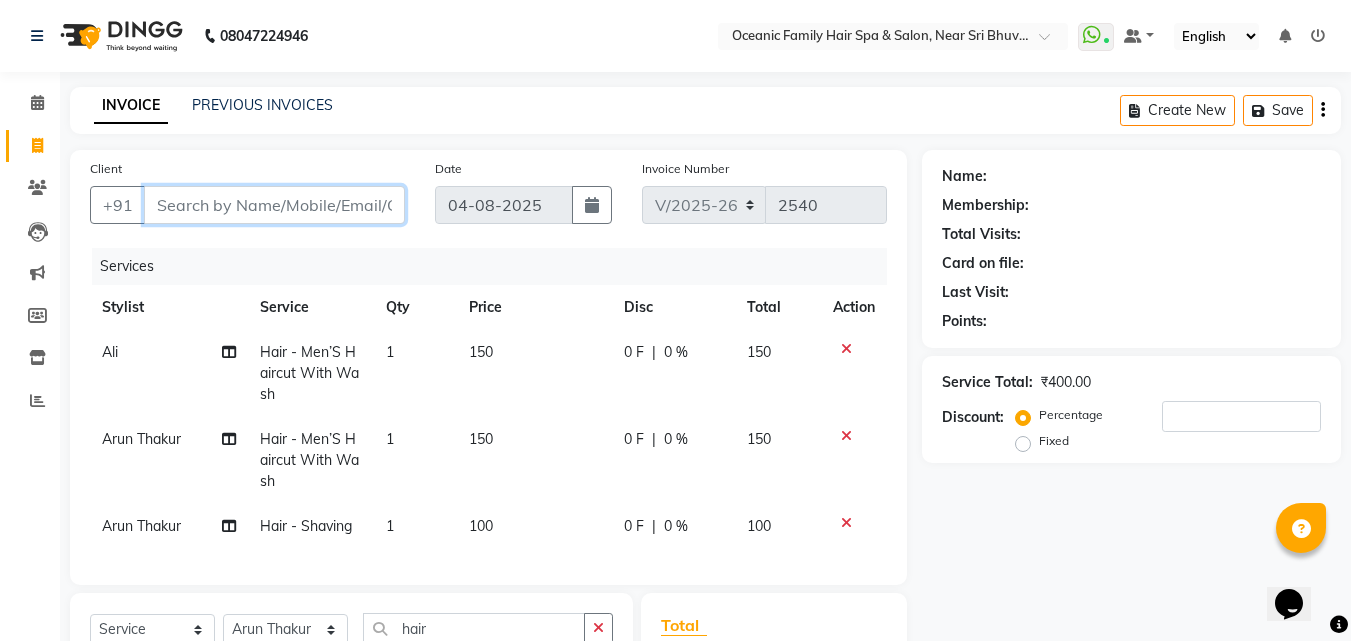 click on "Client" at bounding box center (274, 205) 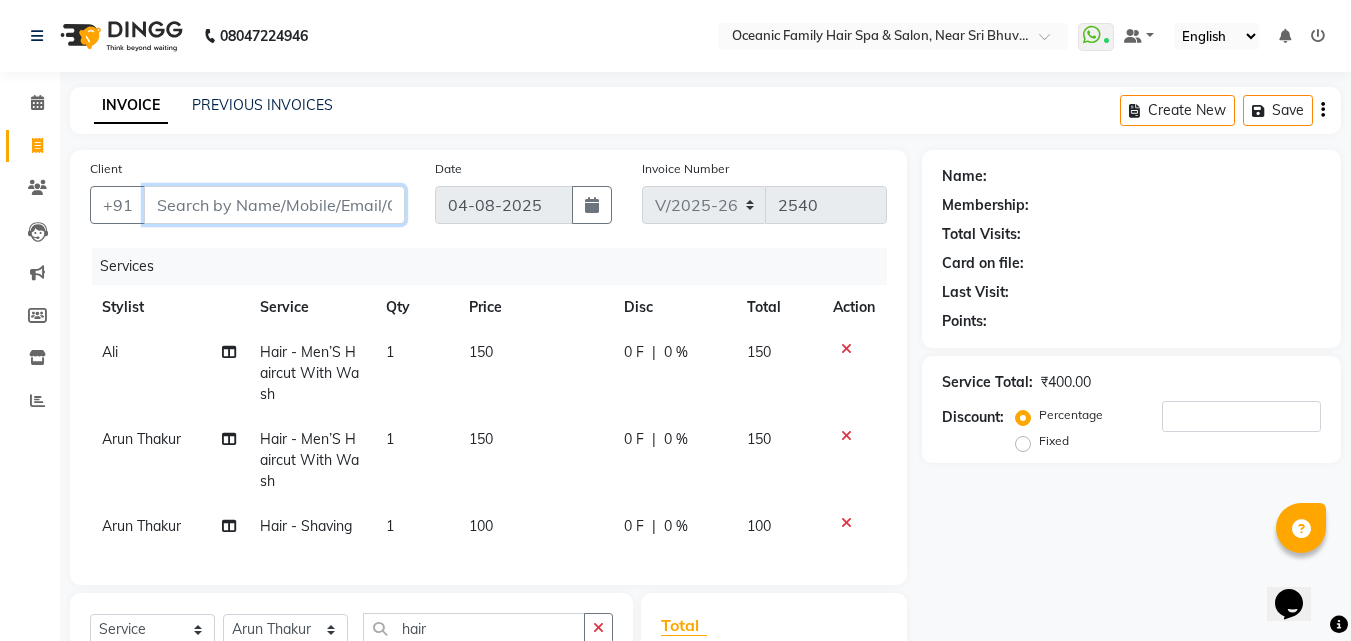 type on "9" 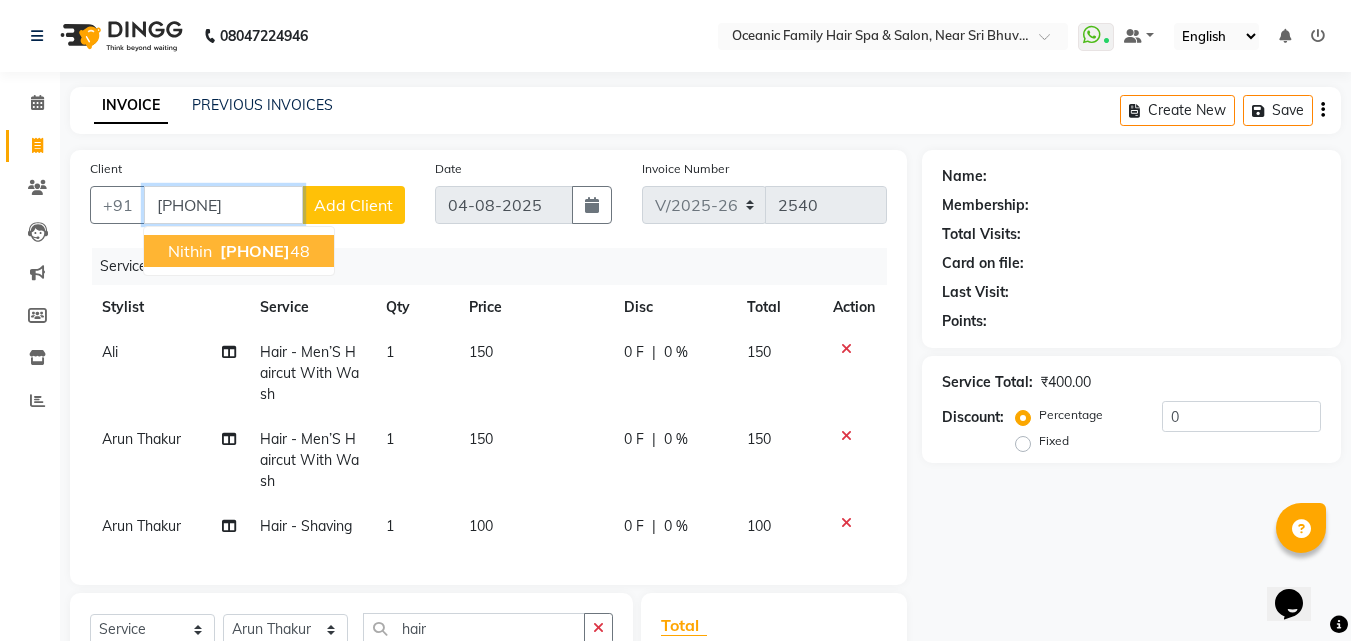 click on "90369036" at bounding box center [255, 251] 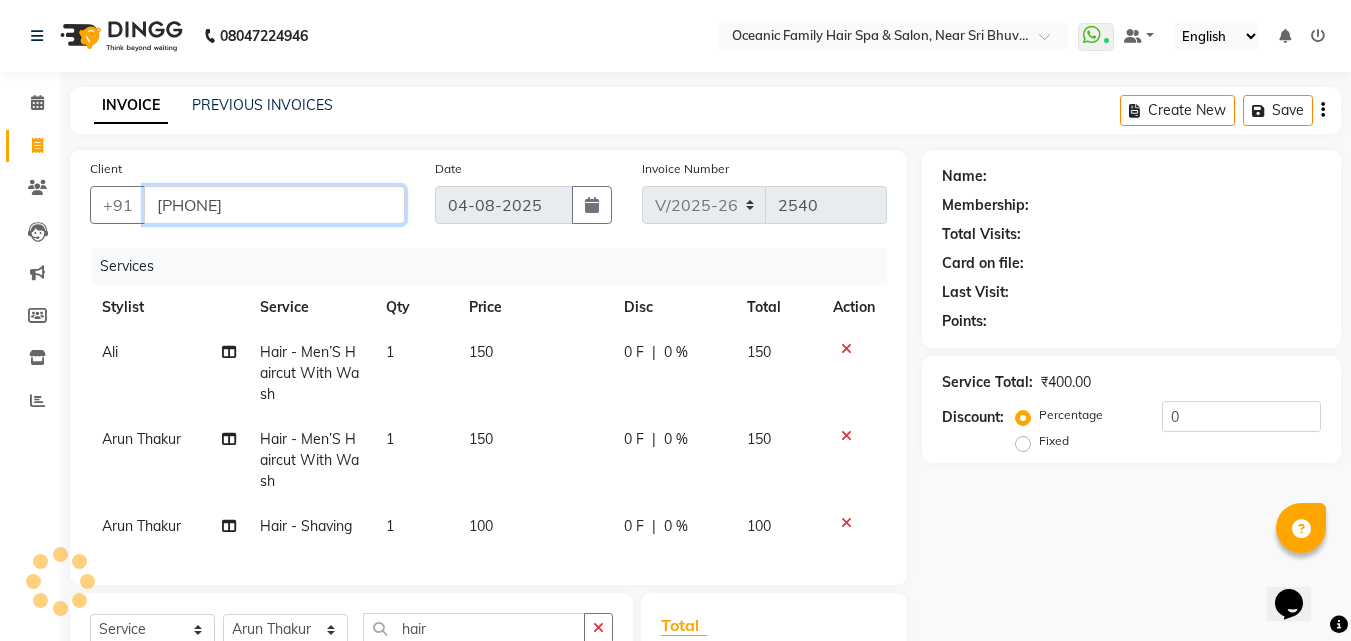 type on "9036903648" 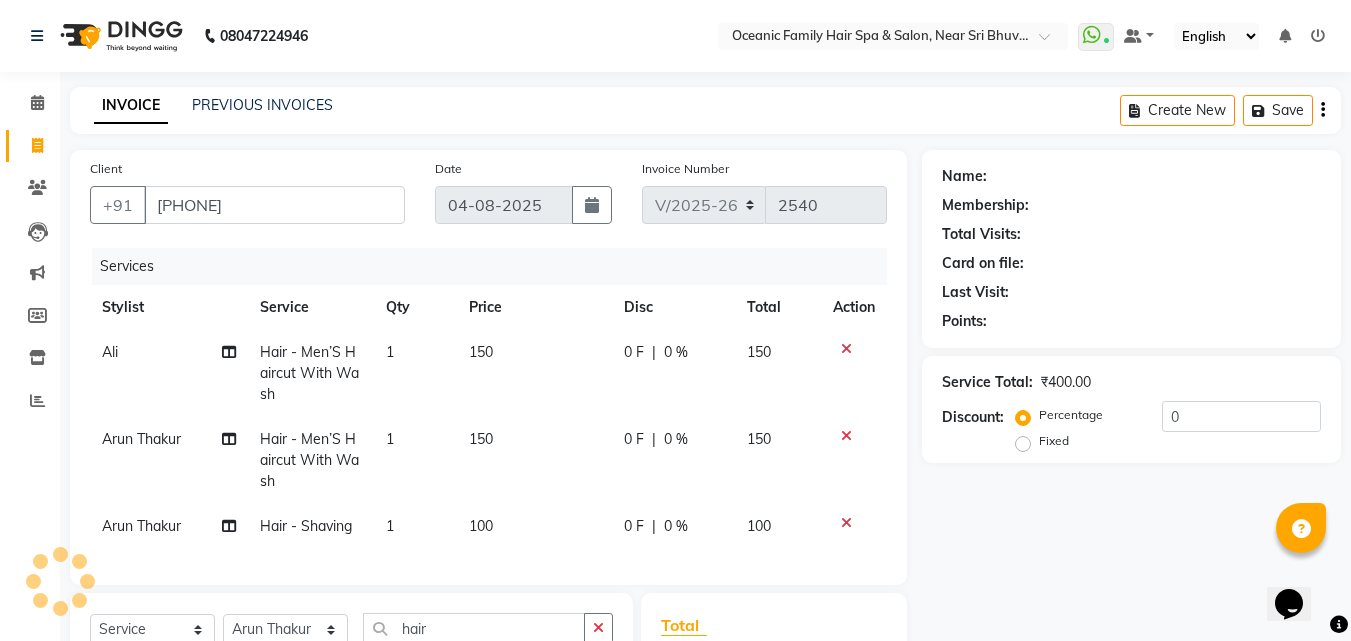 select on "1: Object" 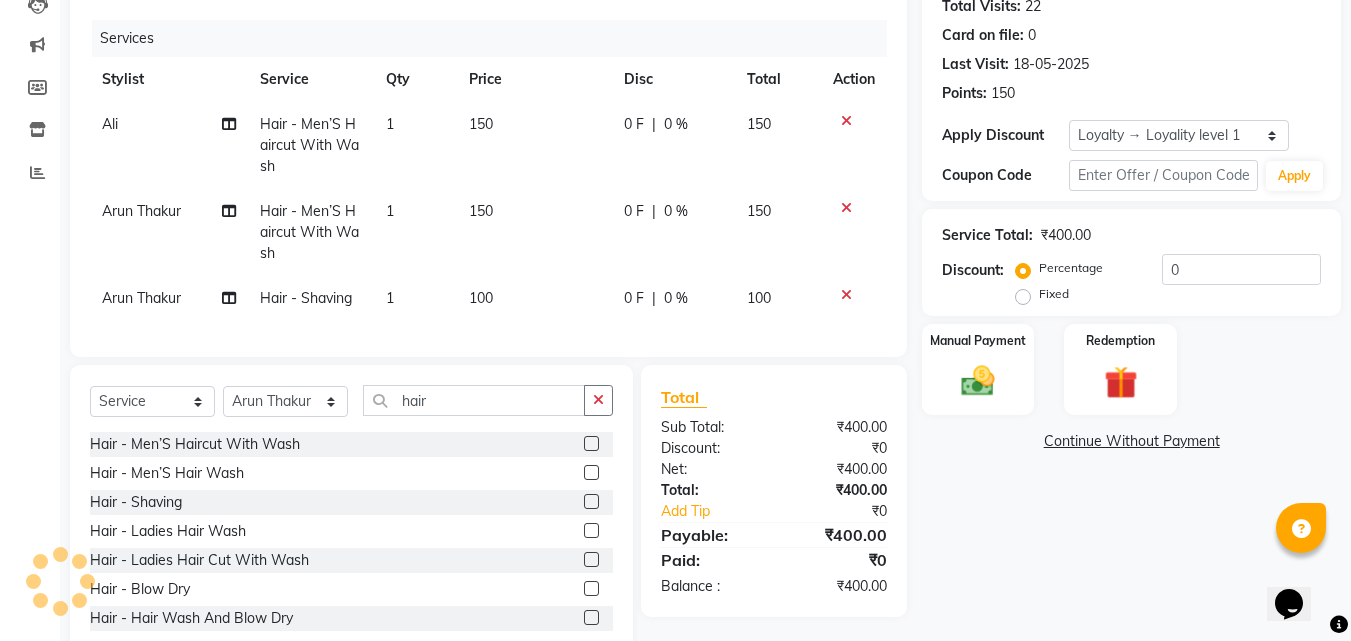 scroll, scrollTop: 192, scrollLeft: 0, axis: vertical 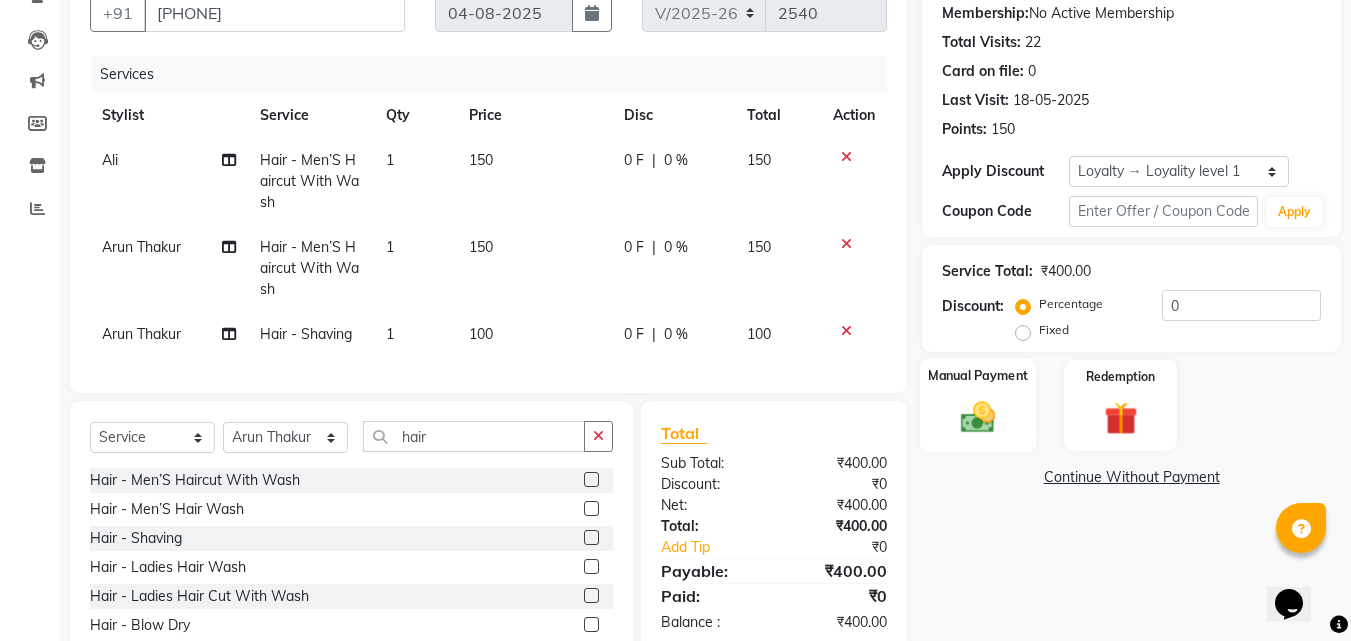 click on "Manual Payment" 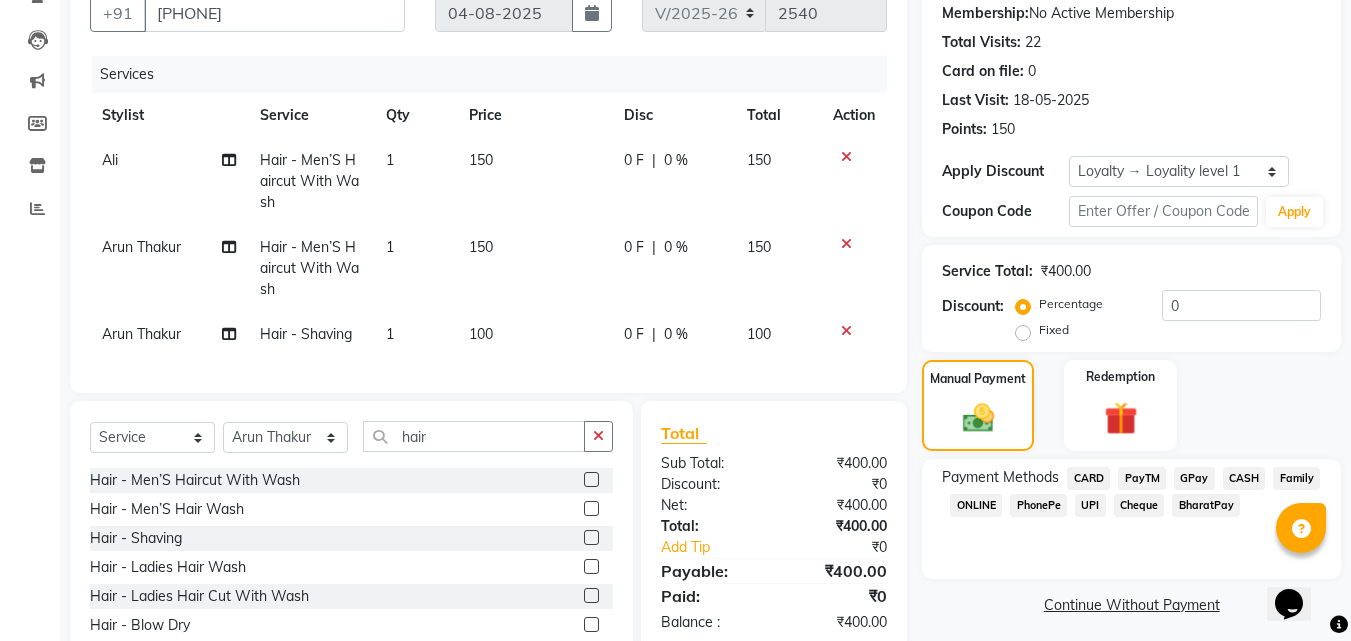 click on "CASH" 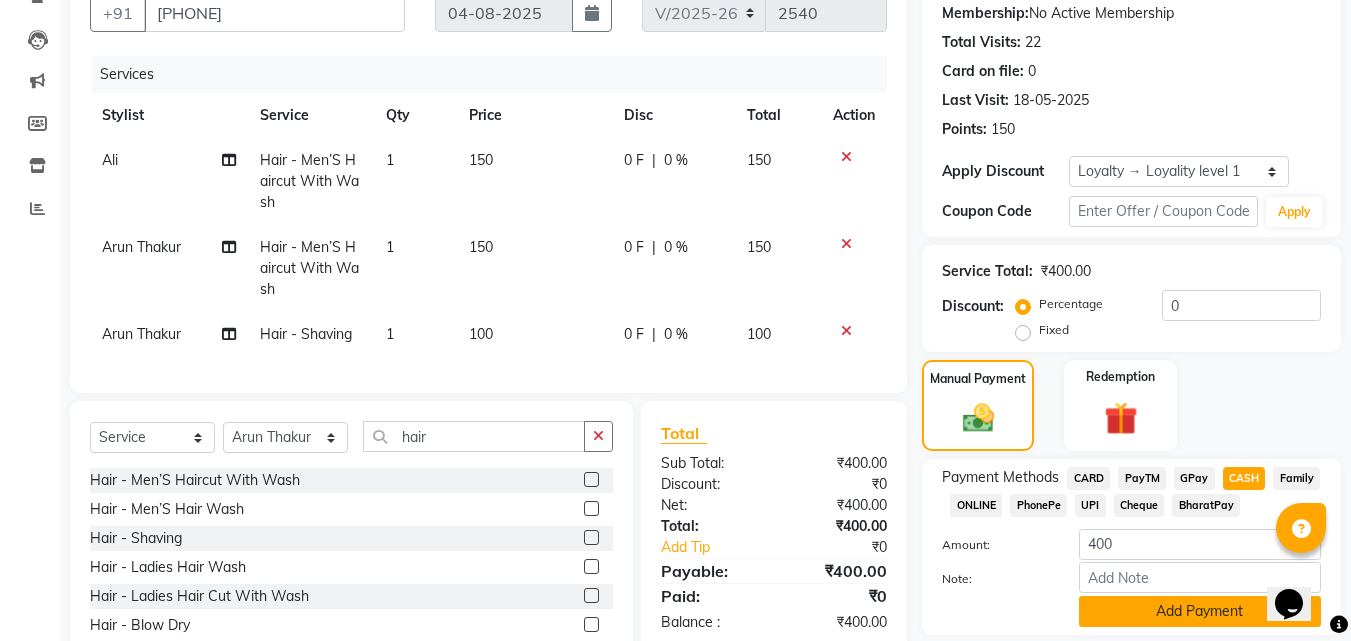 click on "Add Payment" 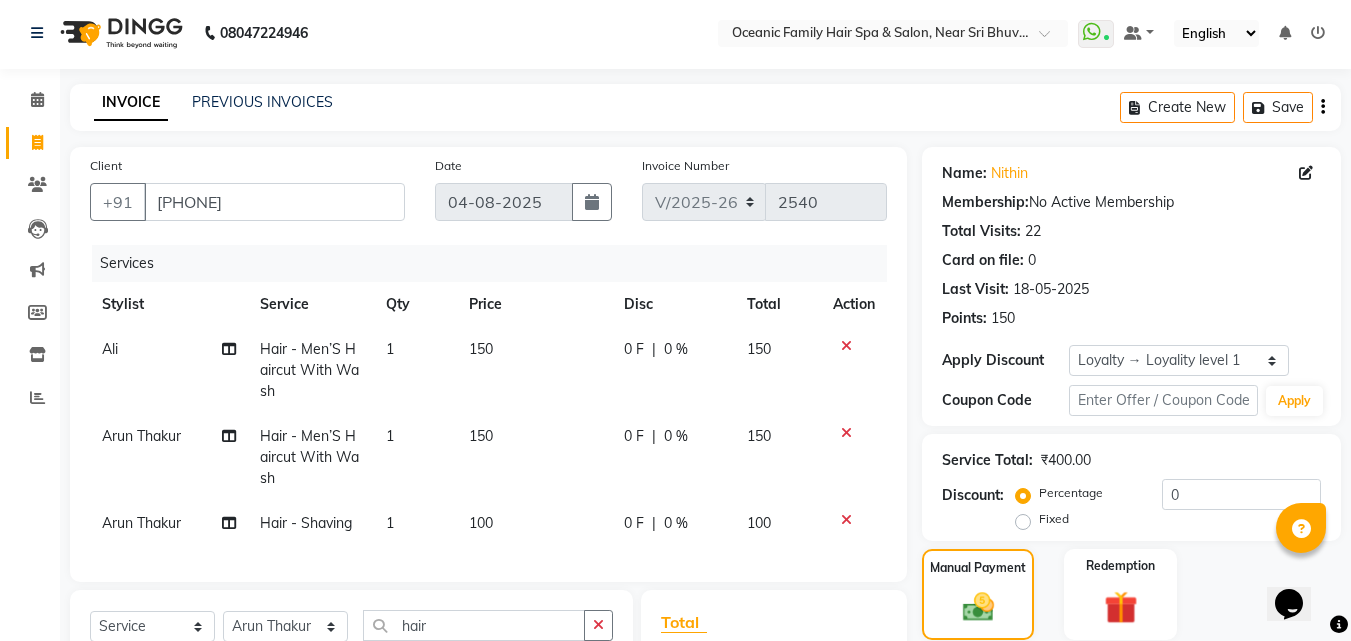 scroll, scrollTop: 0, scrollLeft: 0, axis: both 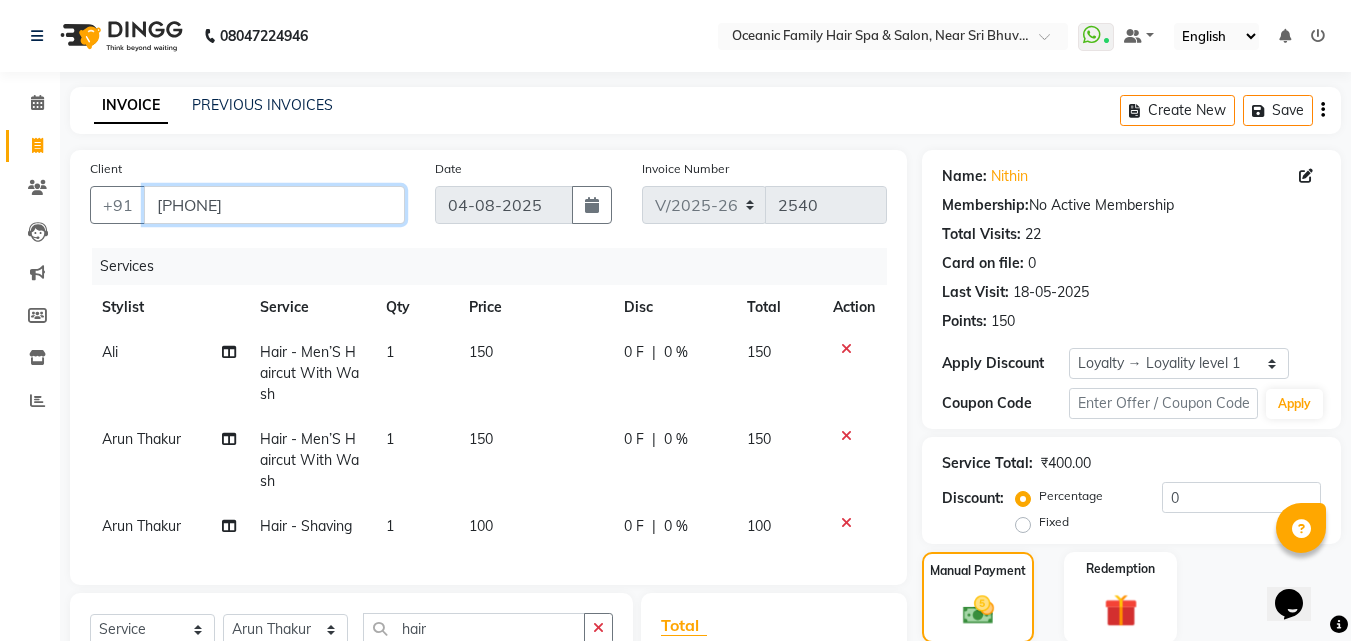 click on "9036903648" at bounding box center (274, 205) 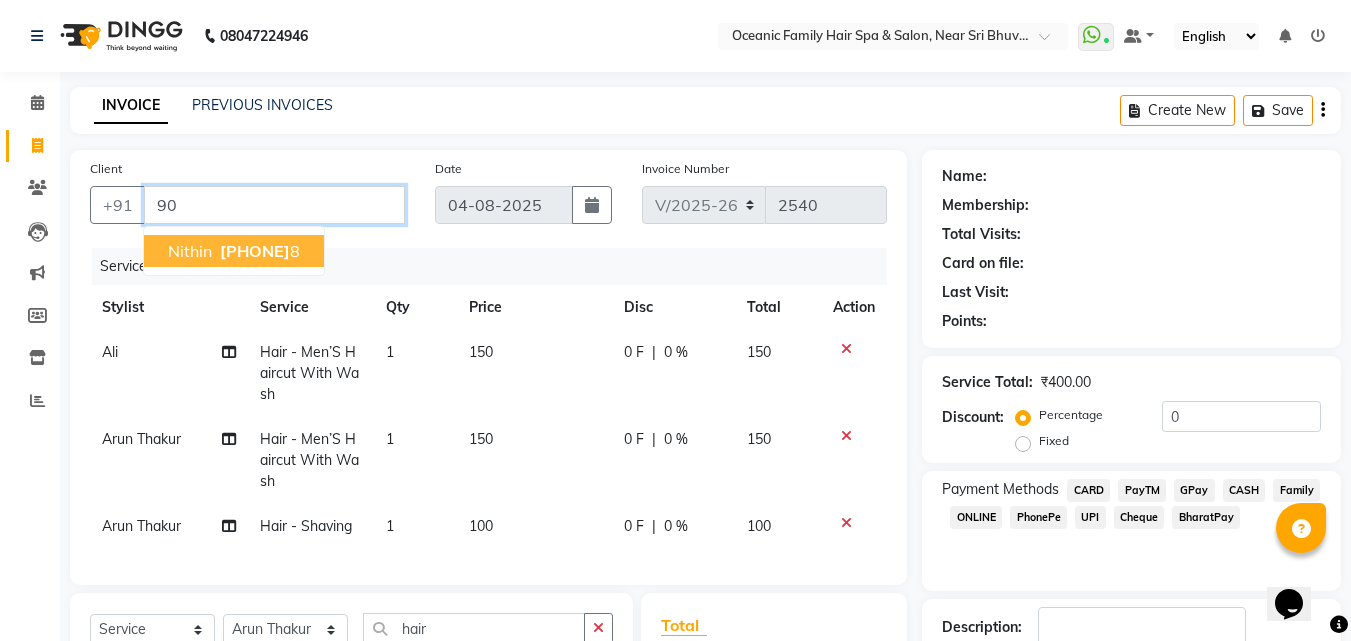 type on "9" 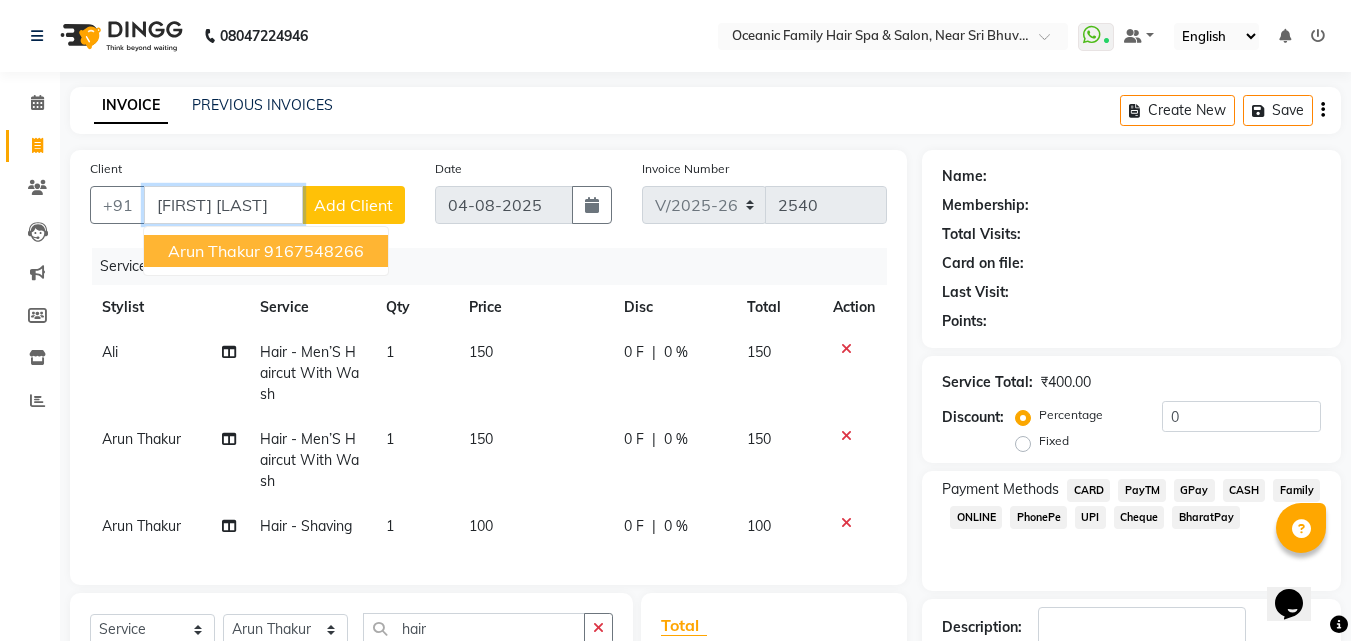 click on "9167548266" at bounding box center (314, 251) 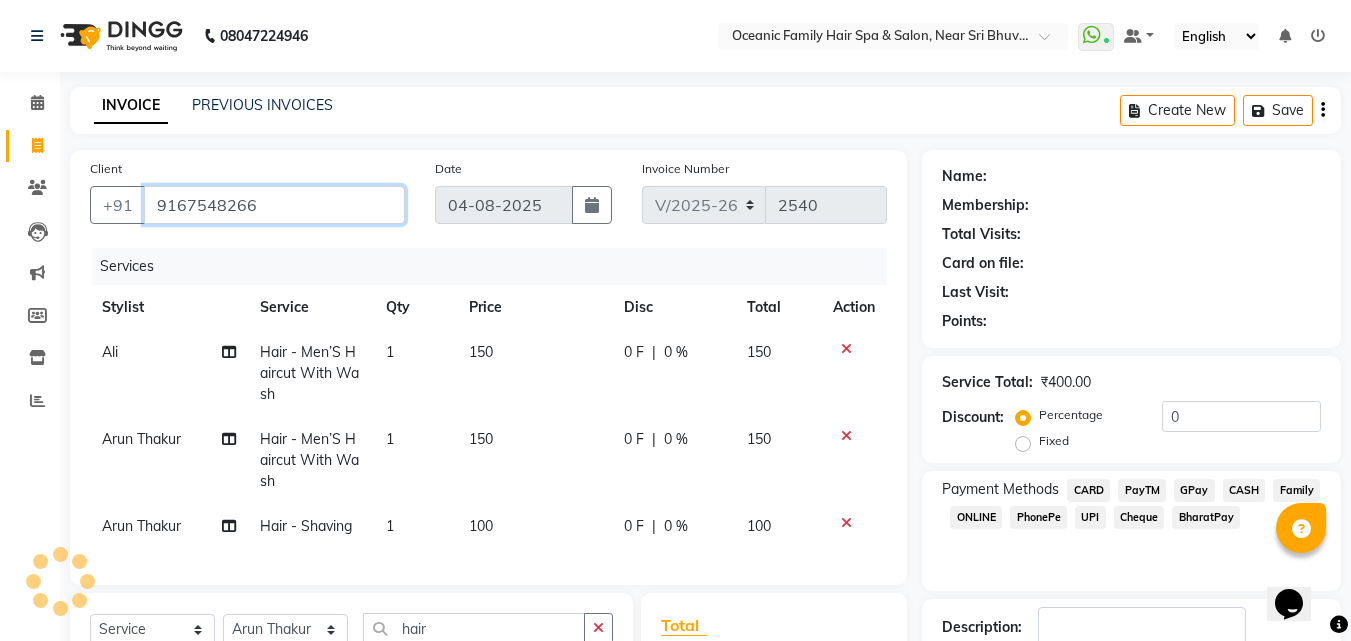 type on "9167548266" 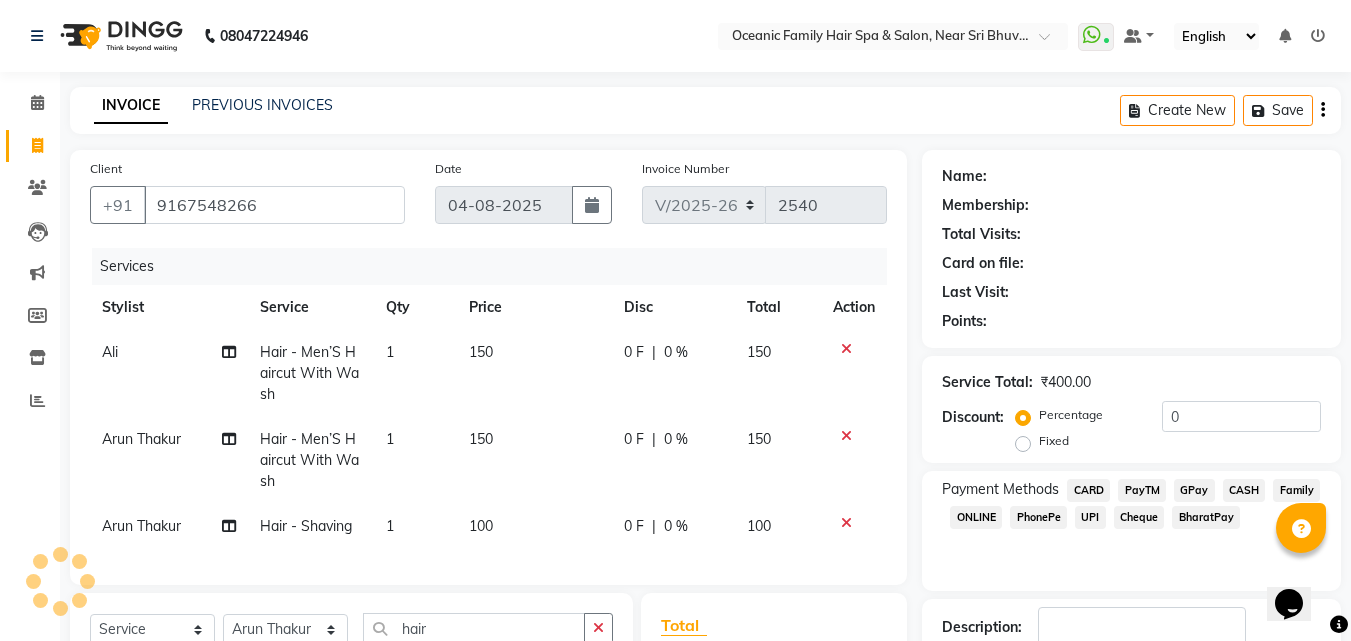 select on "1: Object" 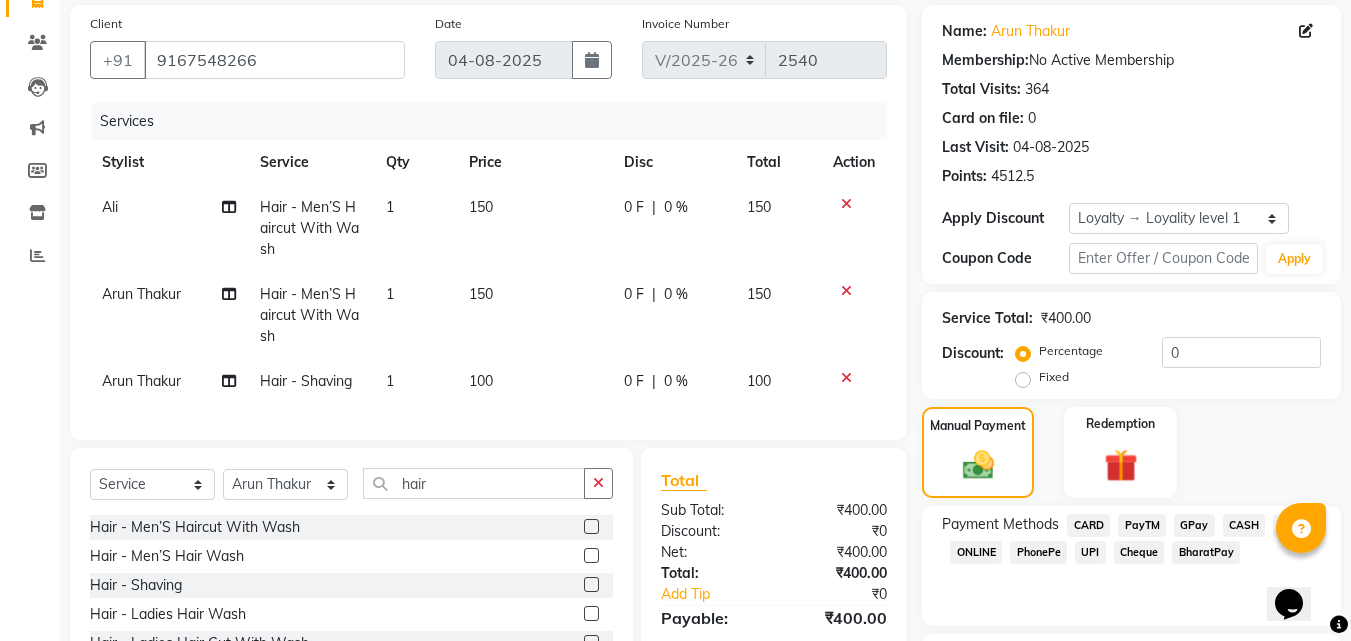 scroll, scrollTop: 100, scrollLeft: 0, axis: vertical 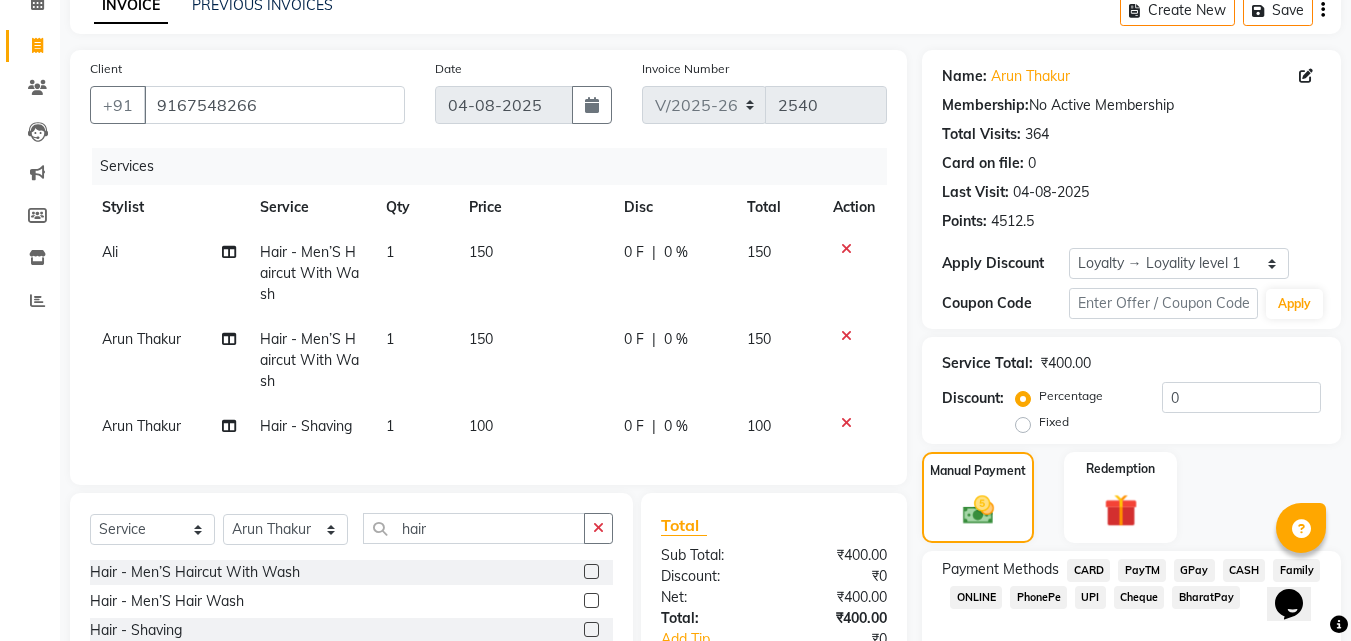 click 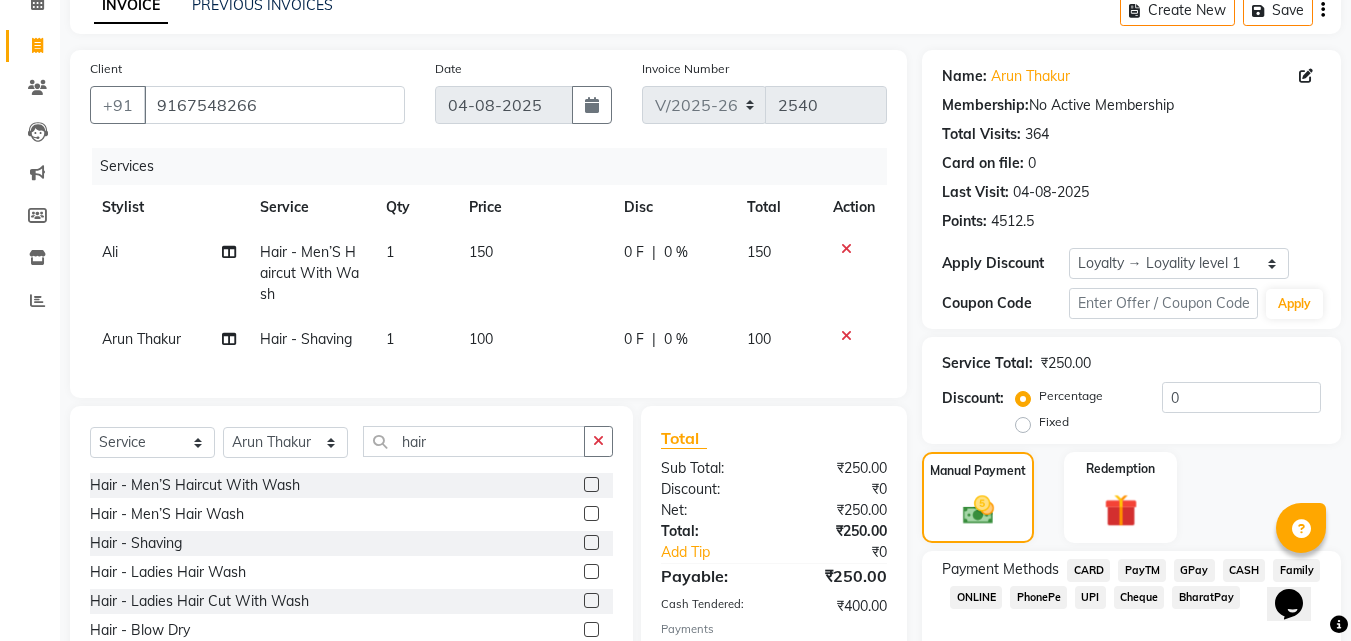 click 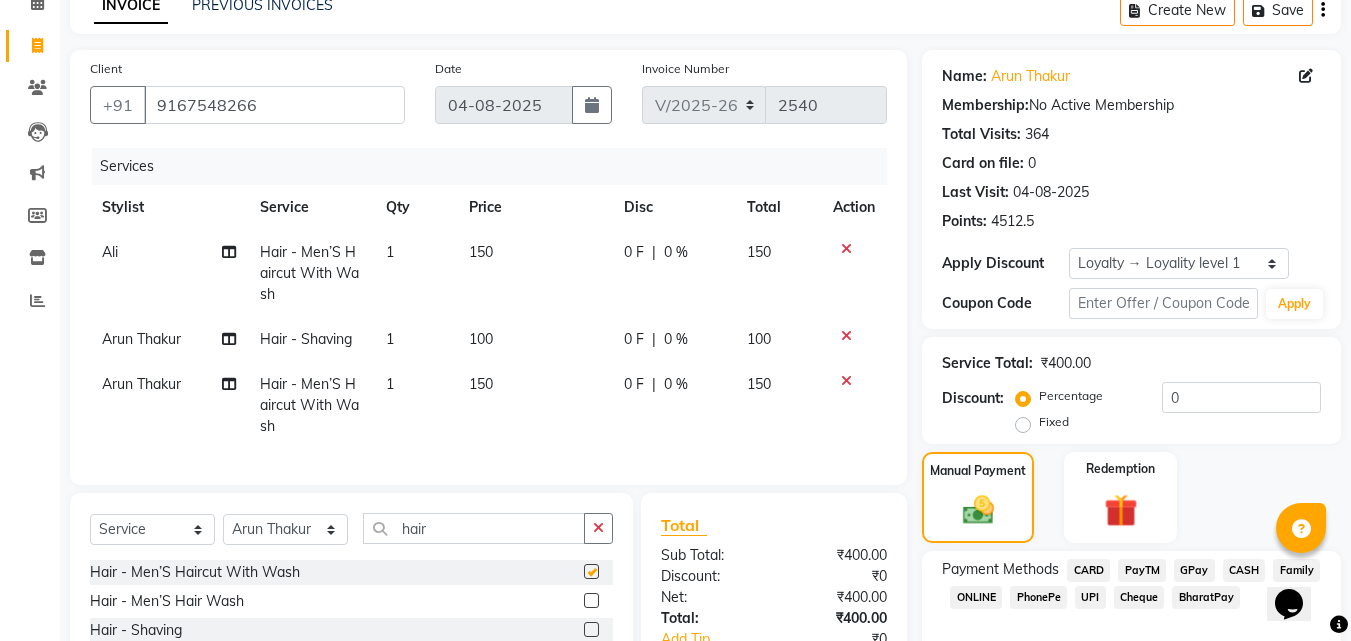 checkbox on "false" 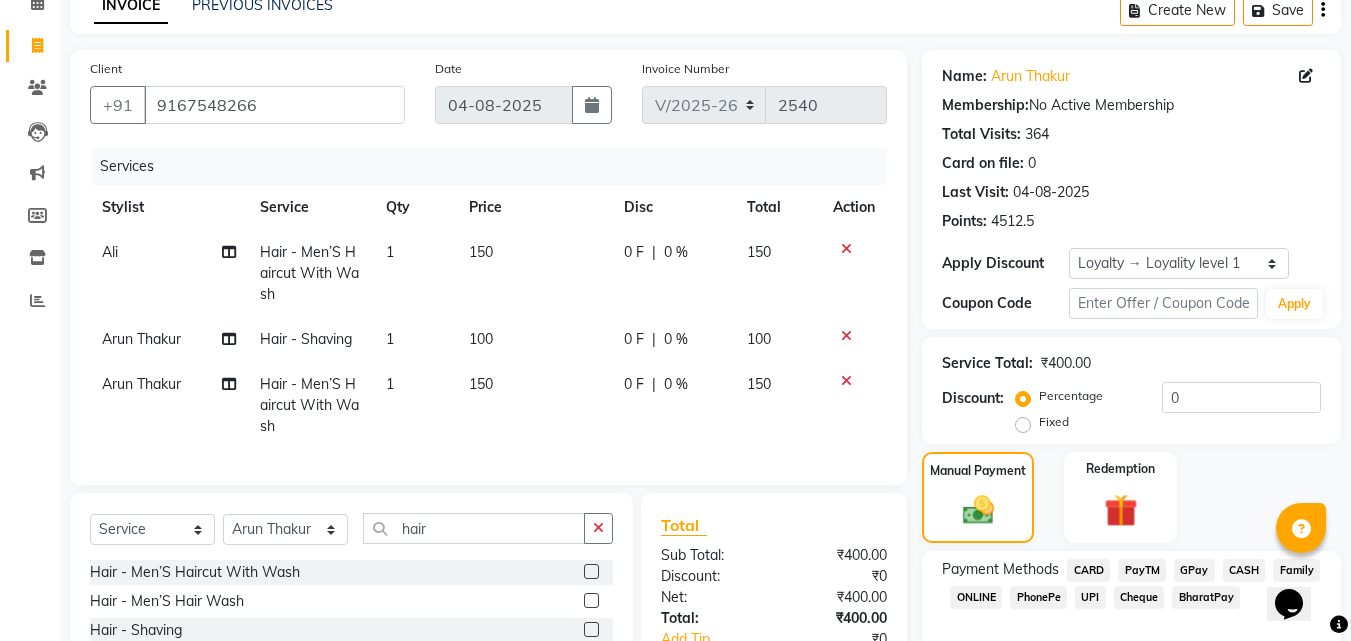 click on "150" 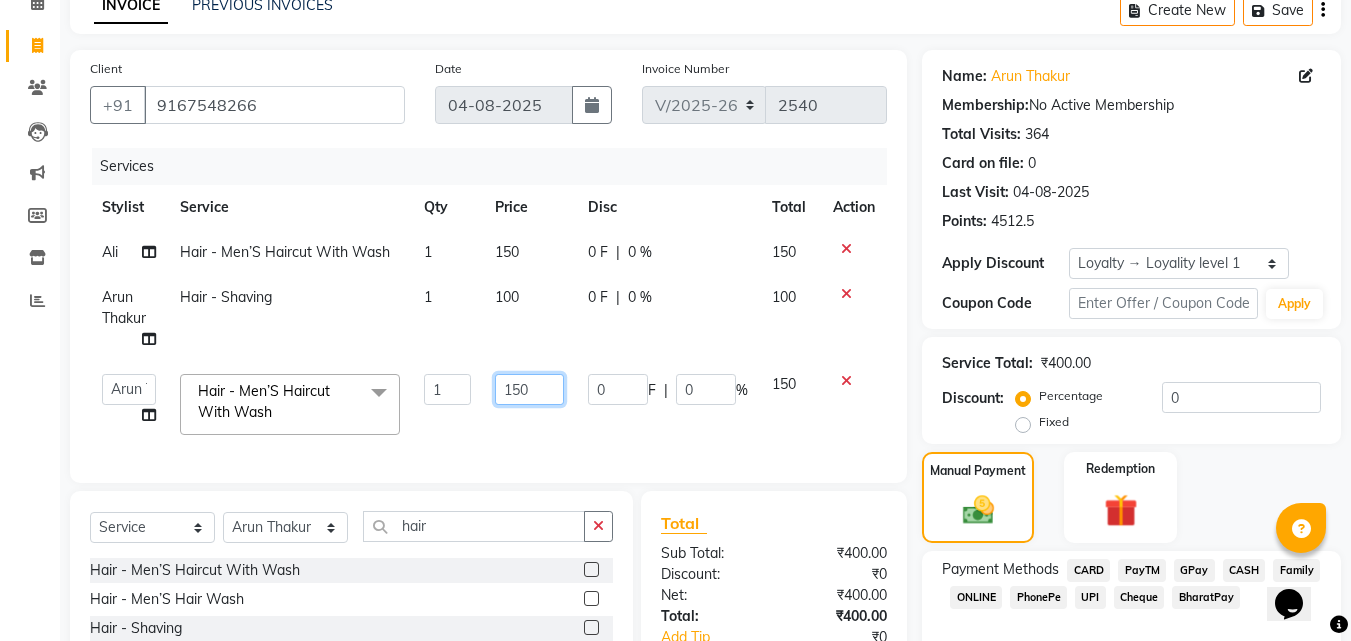 click on "150" 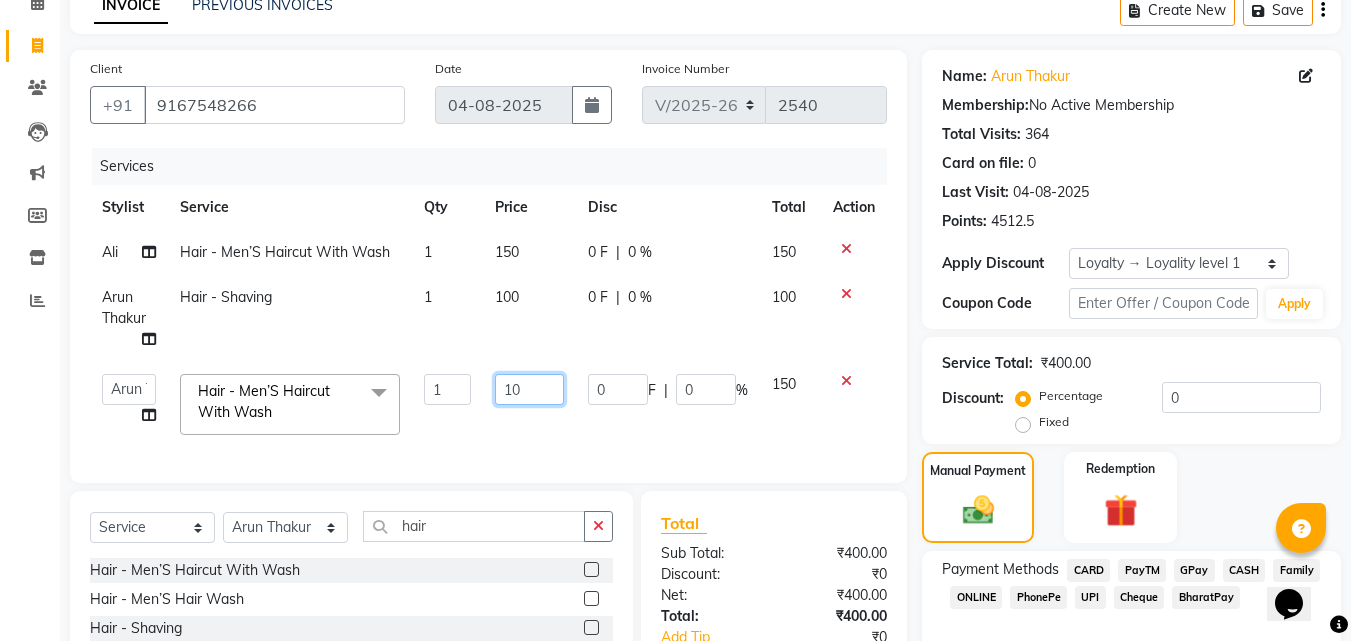 type on "100" 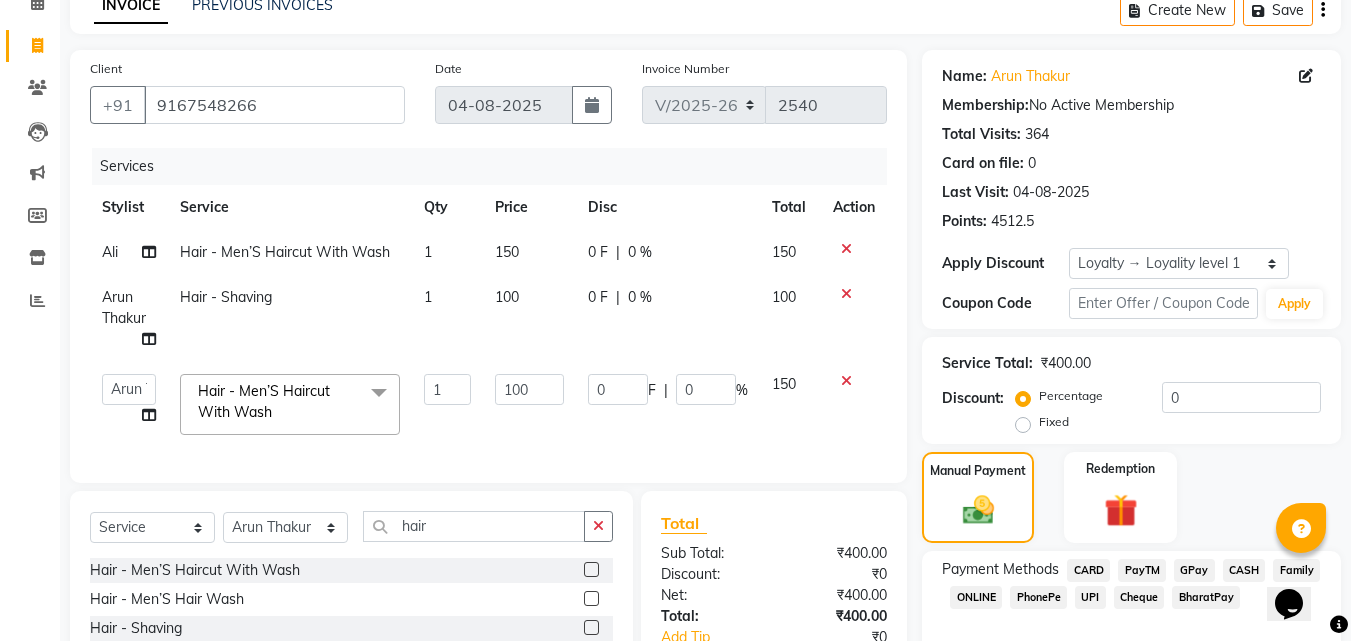 click on "Manual Payment Redemption" 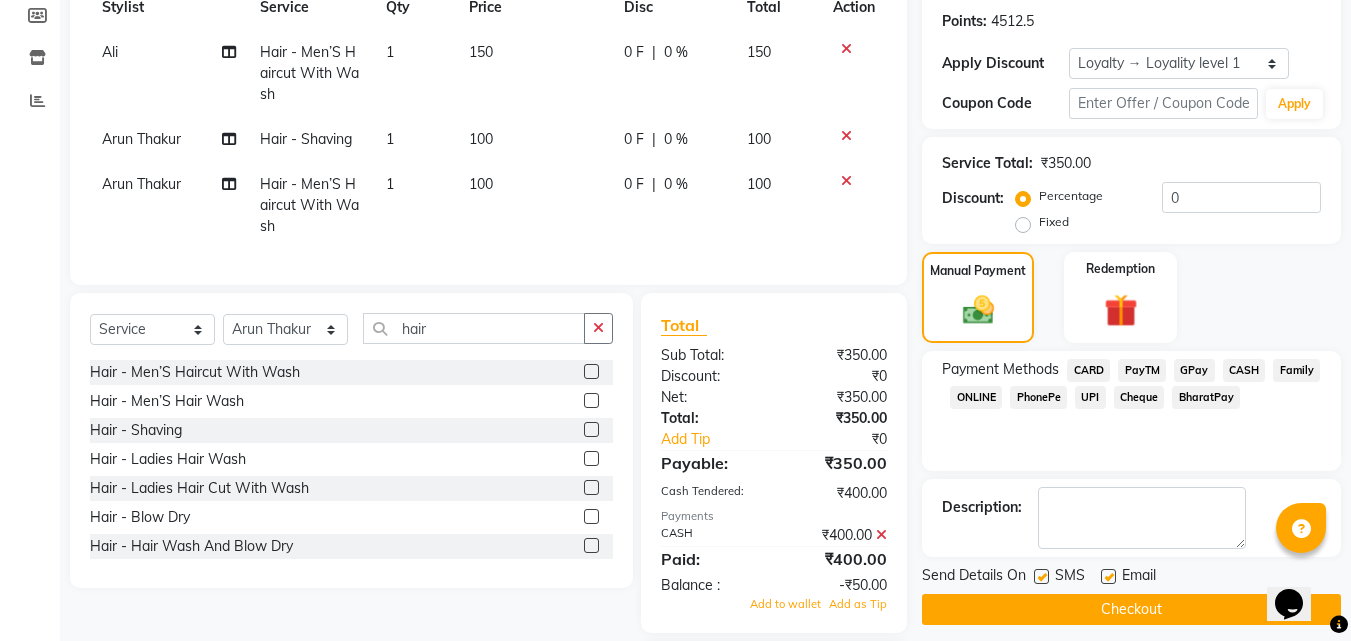scroll, scrollTop: 200, scrollLeft: 0, axis: vertical 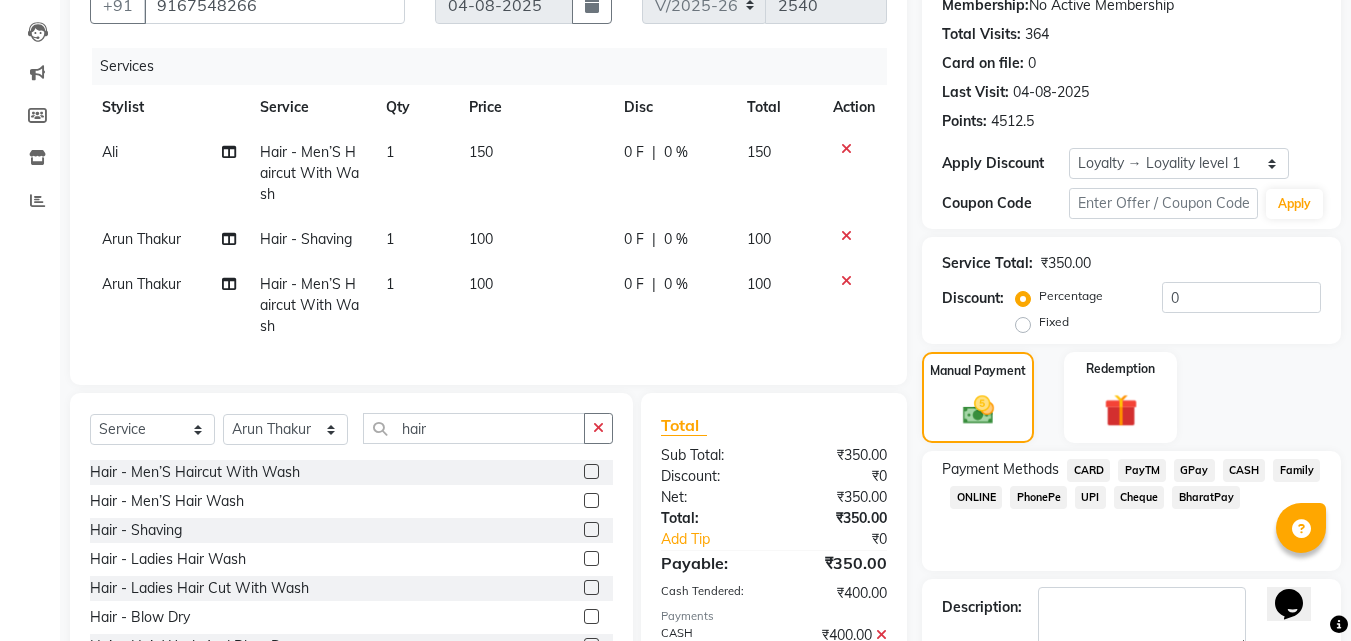 click on "PayTM" 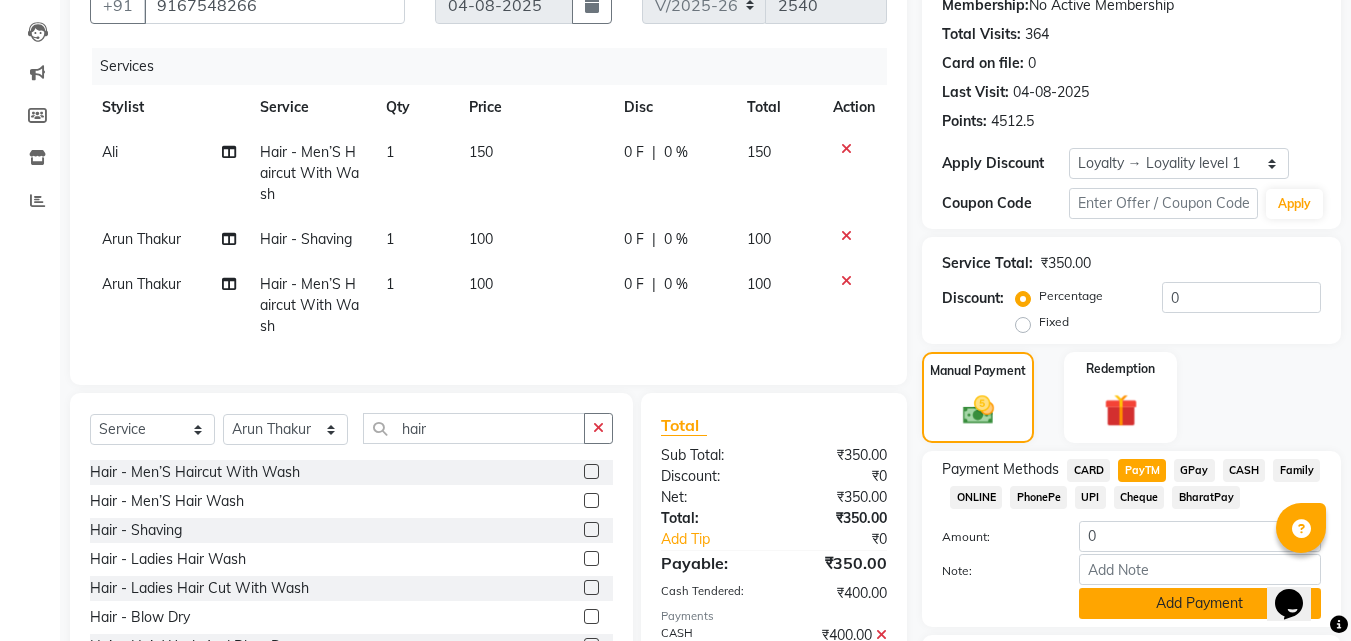 click on "Add Payment" 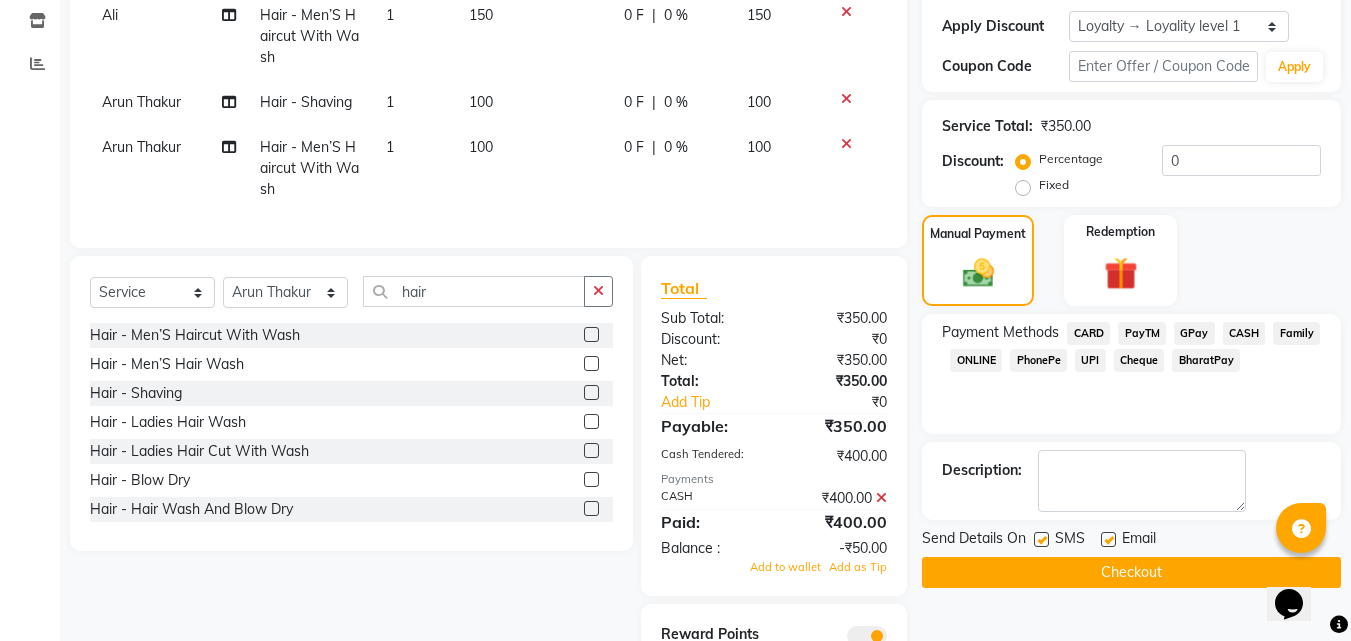 scroll, scrollTop: 336, scrollLeft: 0, axis: vertical 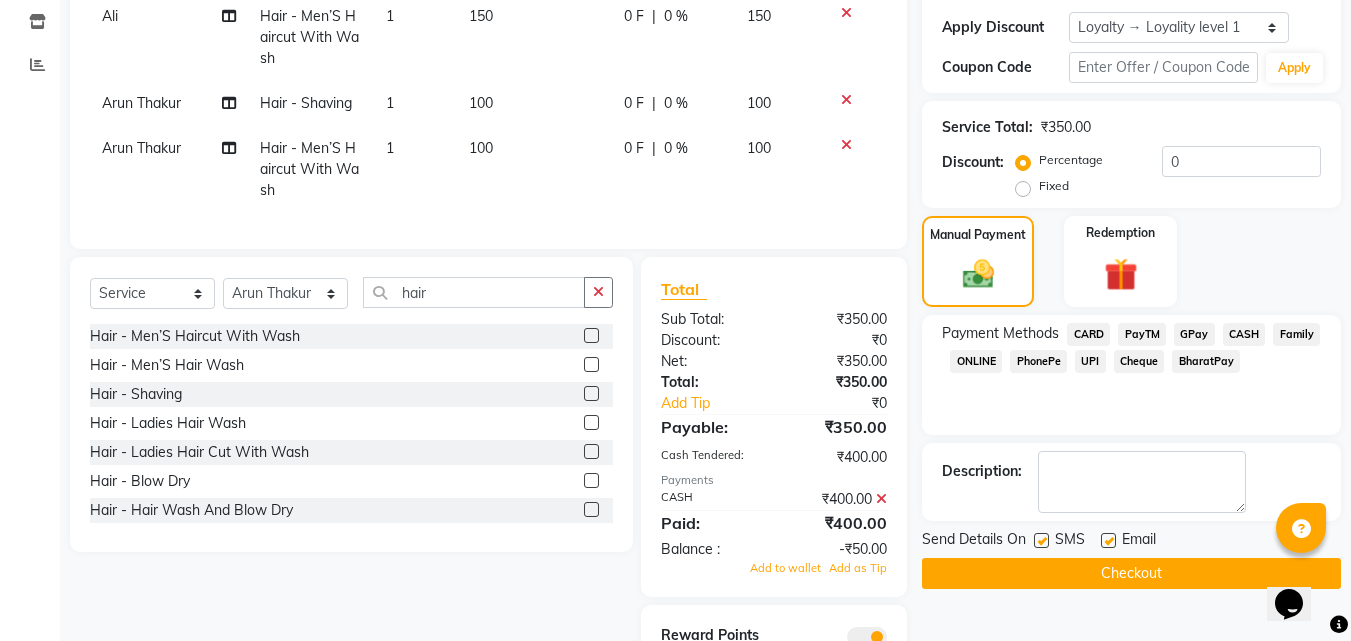 click 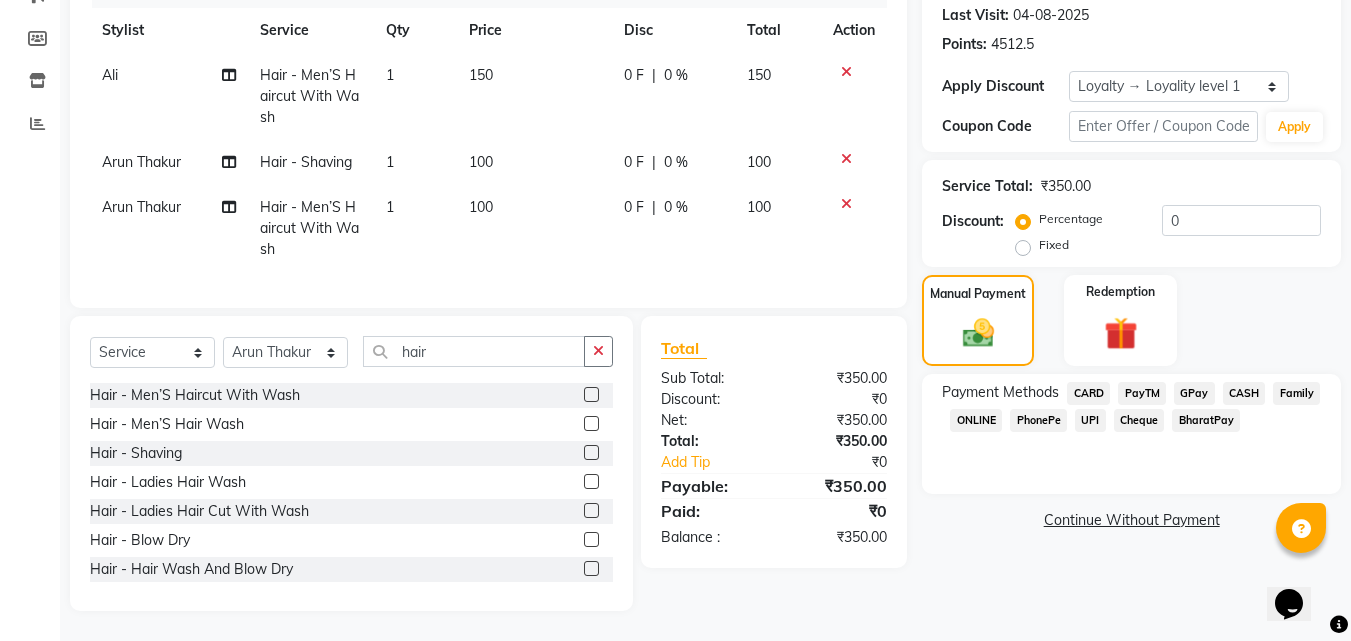 scroll, scrollTop: 292, scrollLeft: 0, axis: vertical 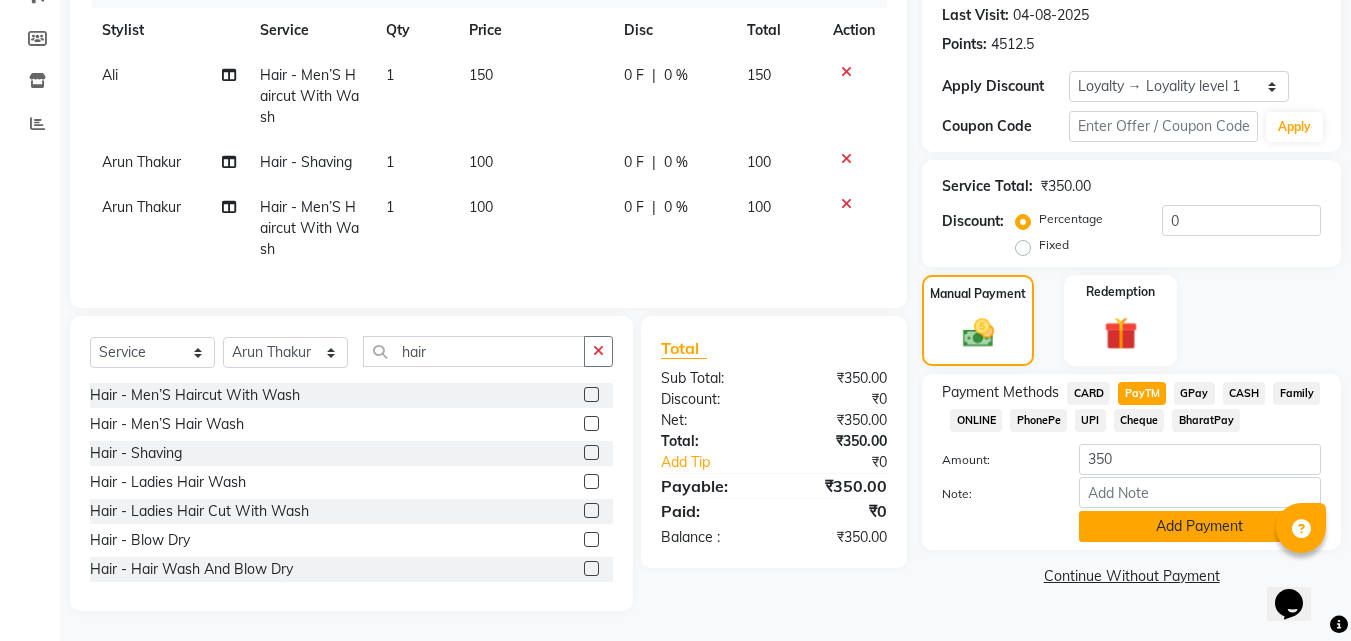 click on "Add Payment" 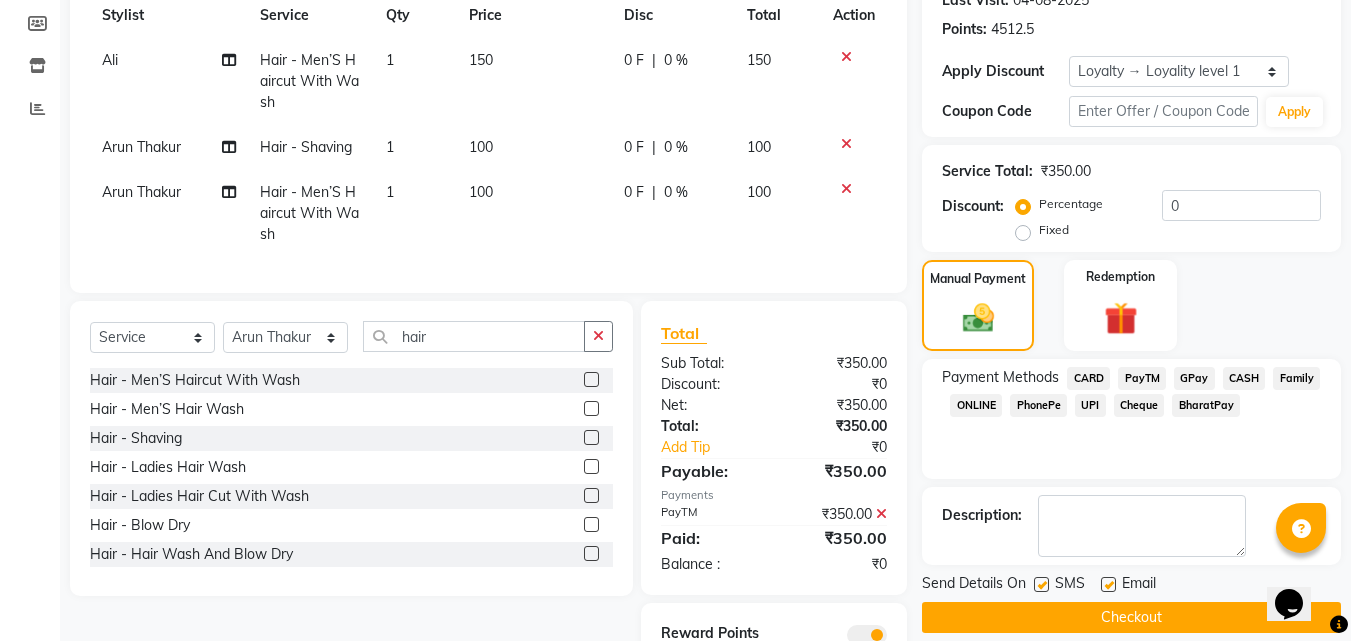 click on "Checkout" 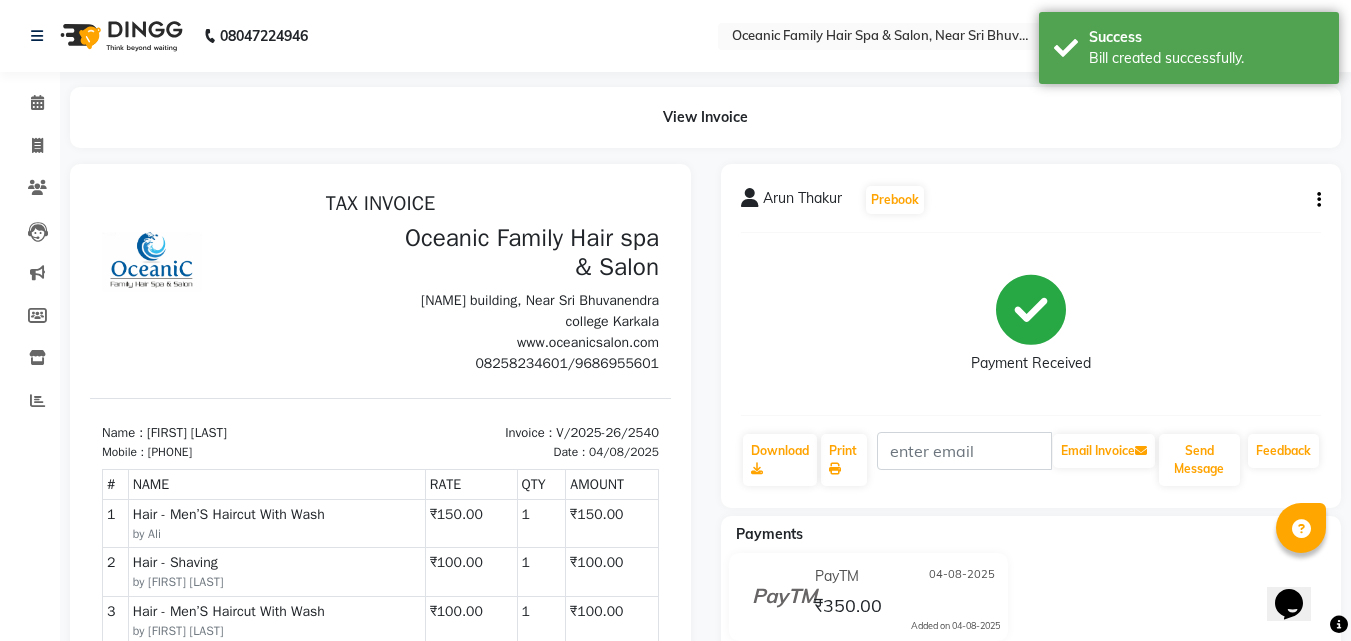 scroll, scrollTop: 0, scrollLeft: 0, axis: both 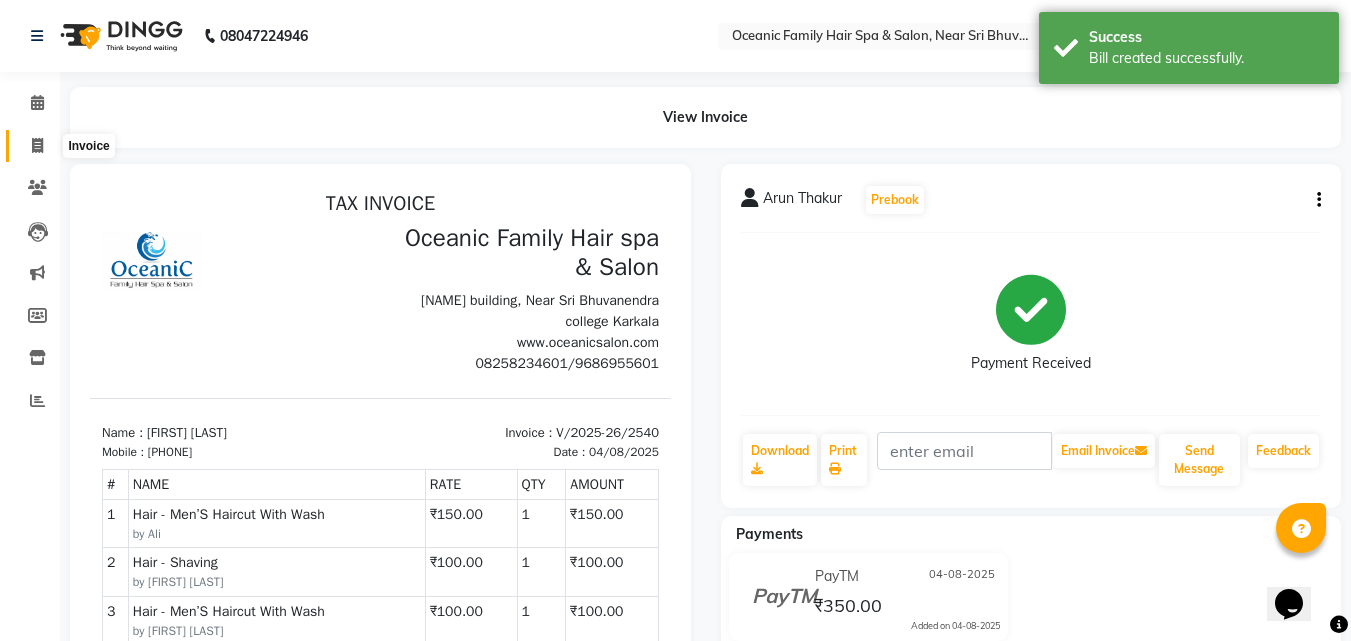 click 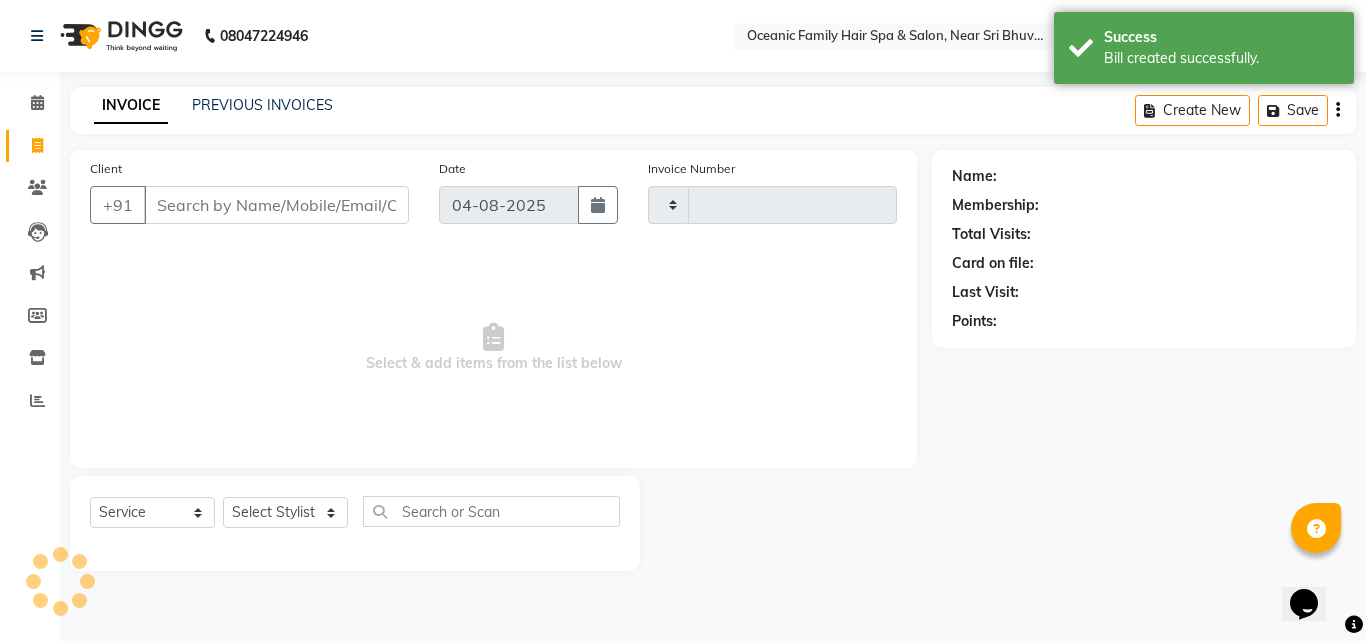 type on "2541" 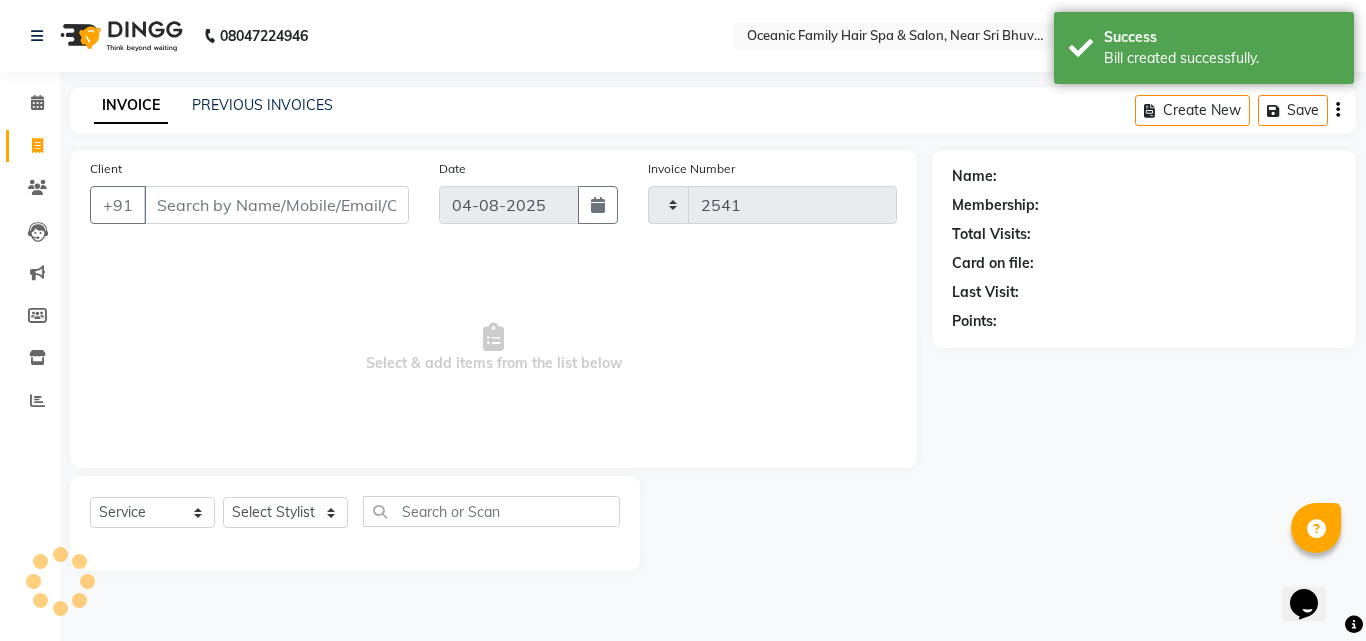select on "4366" 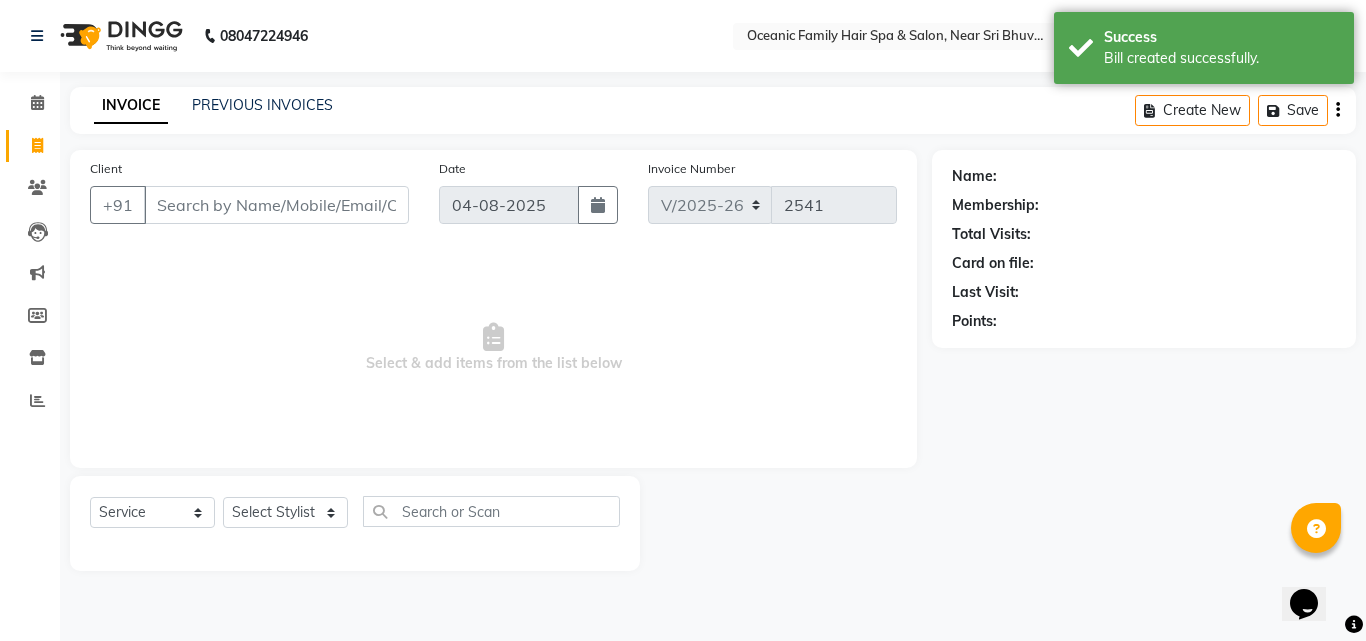 click on "Client" at bounding box center [276, 205] 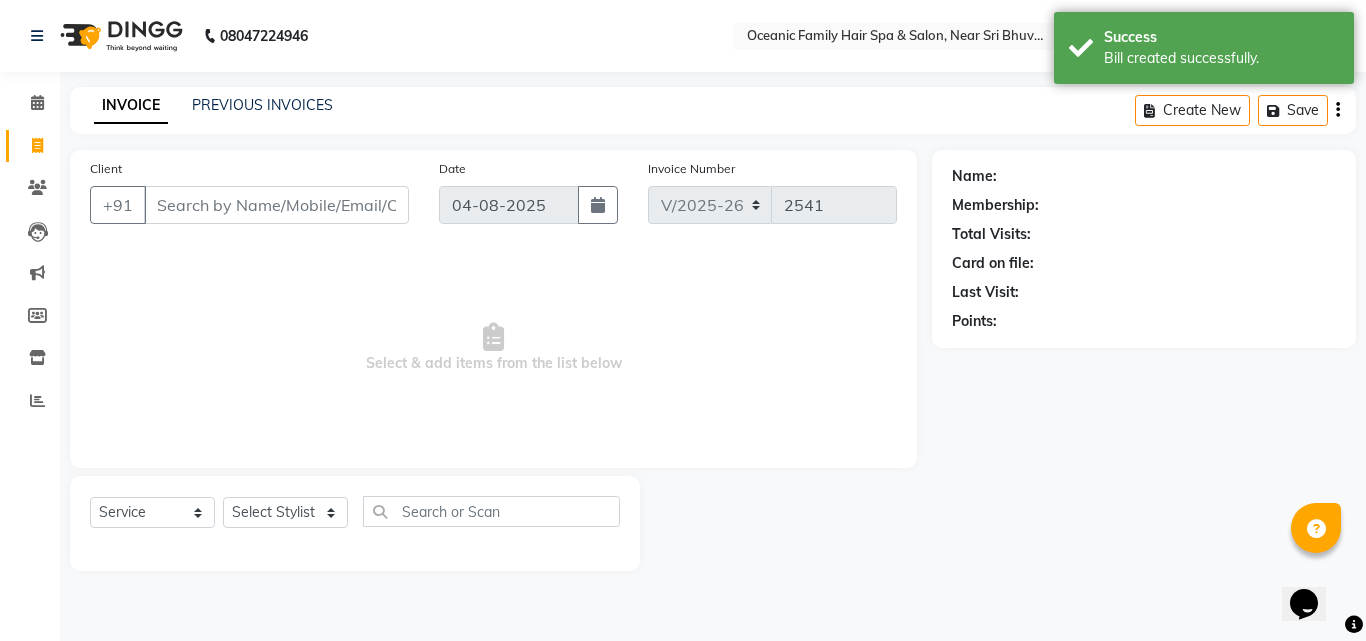type on "a" 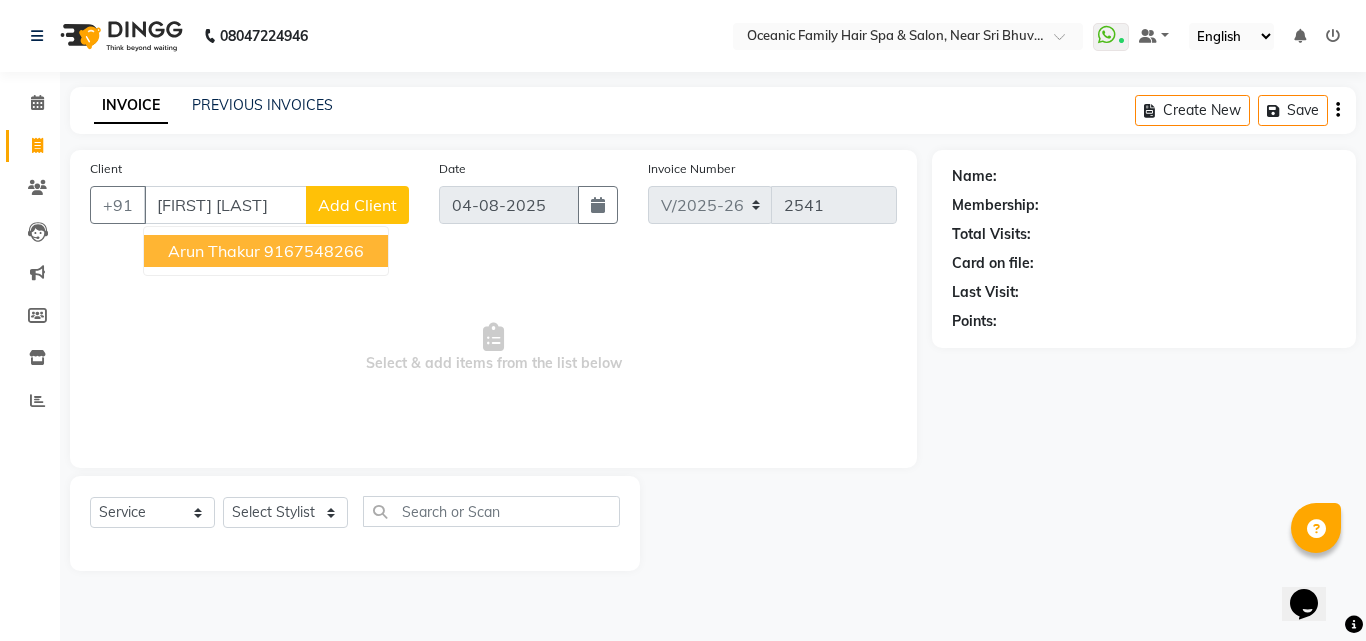 click on "Arun Thakur" at bounding box center [214, 251] 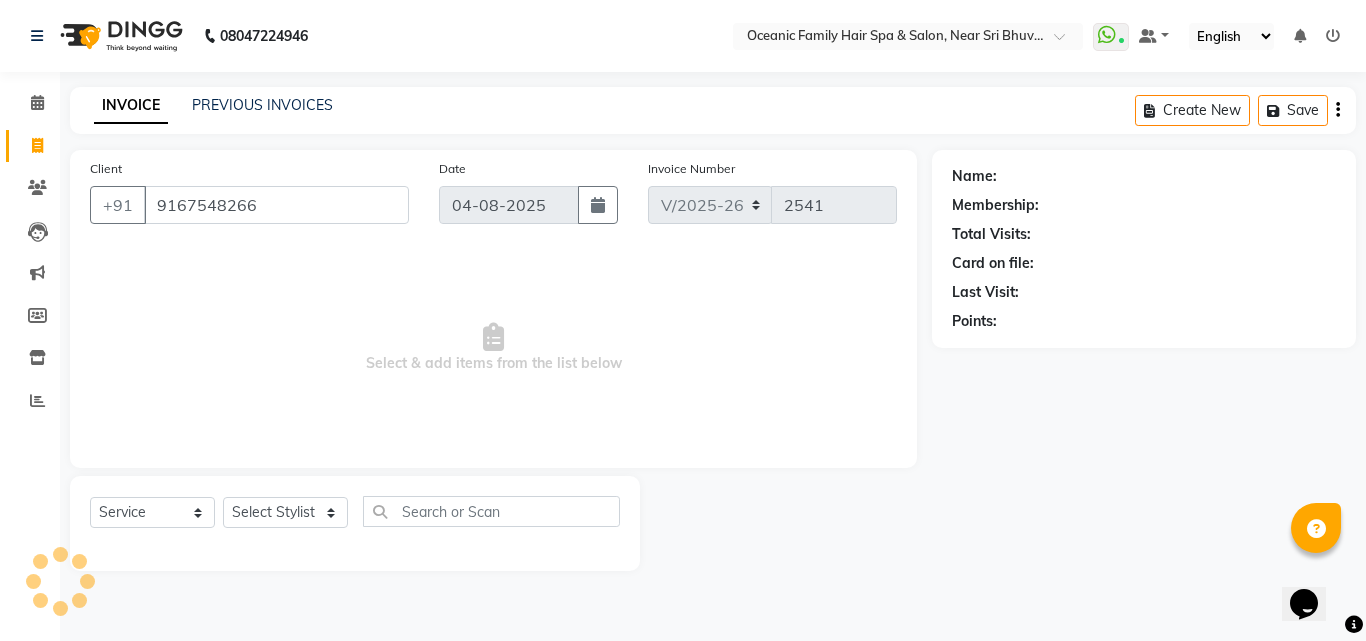 type on "9167548266" 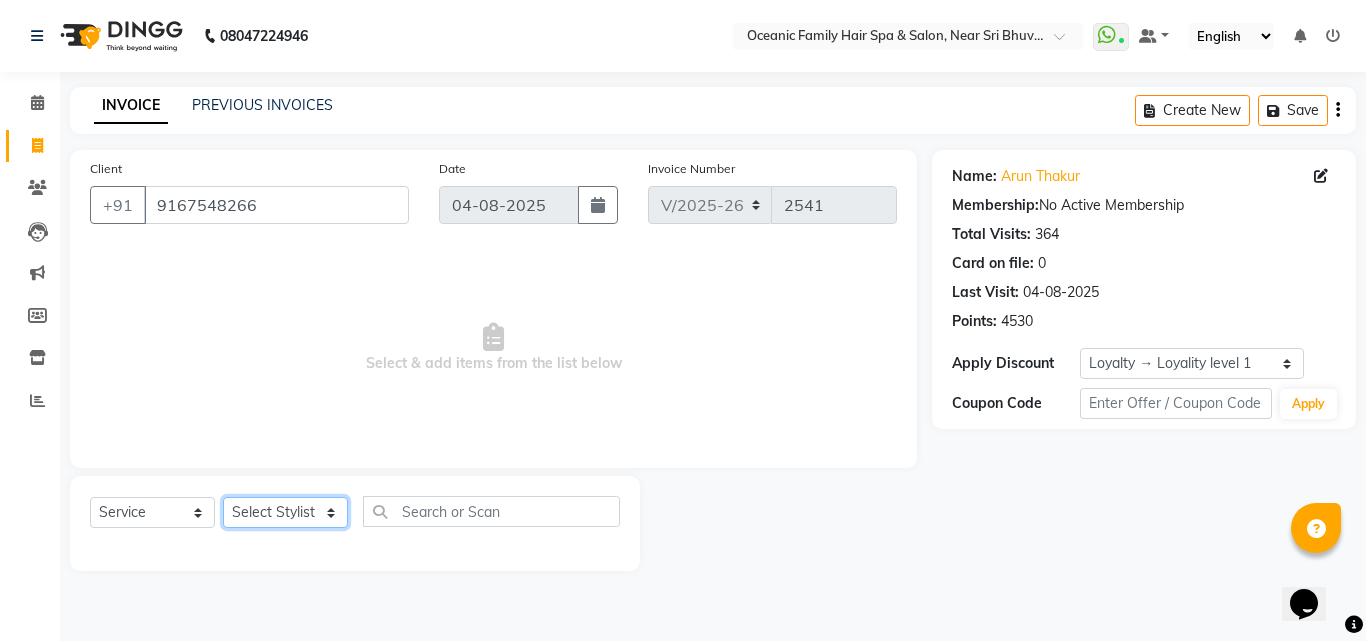 click on "Select Stylist Afsar Ali Arun Thakur Pavithra Rajani Shwetha S Jain Siraj Sulochana Tasmiya" 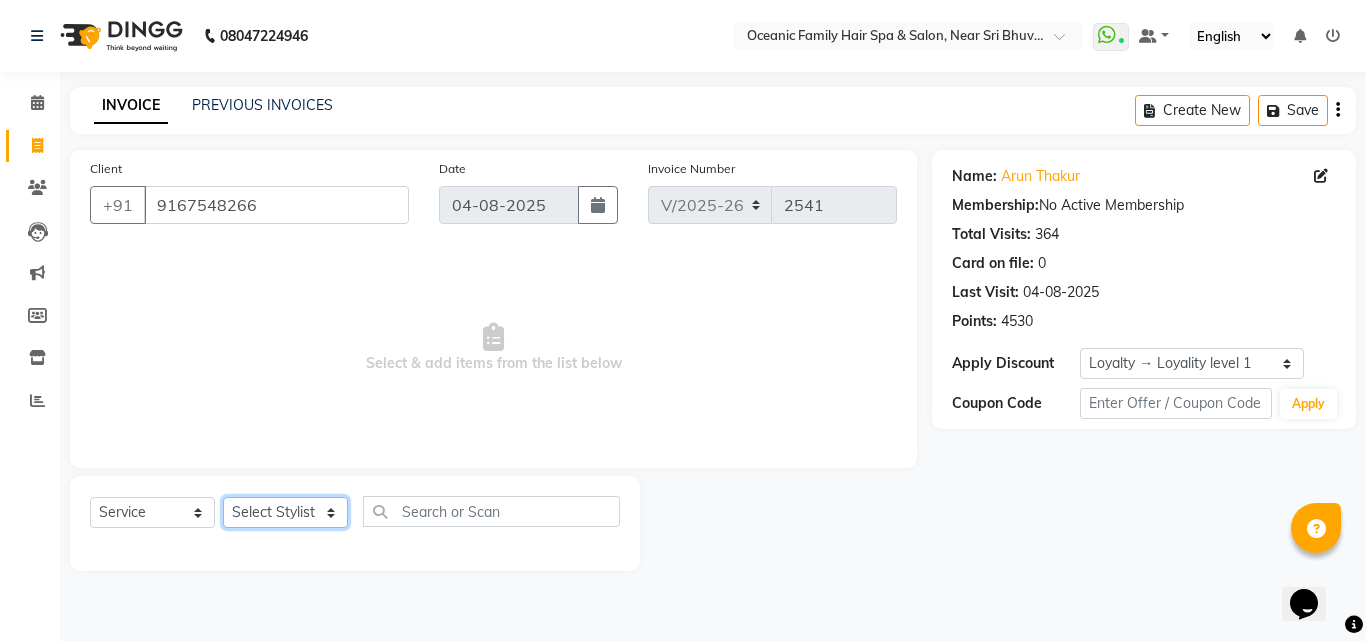 select on "23946" 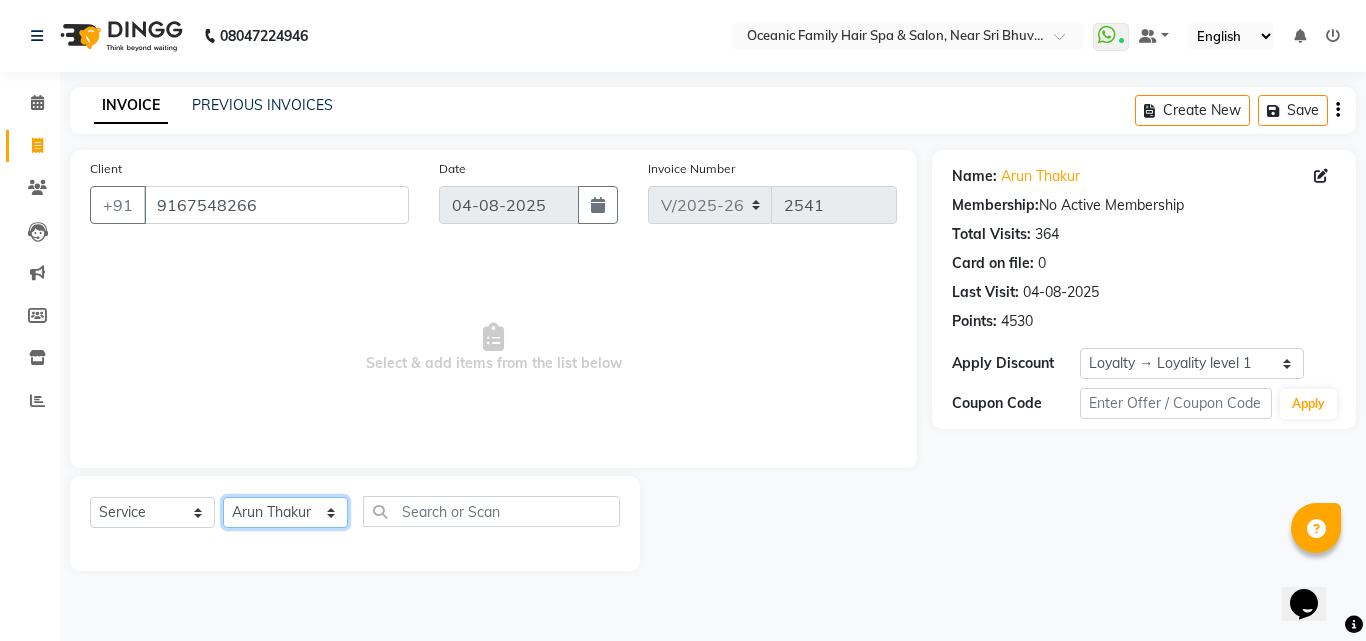 click on "Select Stylist Afsar Ali Arun Thakur Pavithra Rajani Shwetha S Jain Siraj Sulochana Tasmiya" 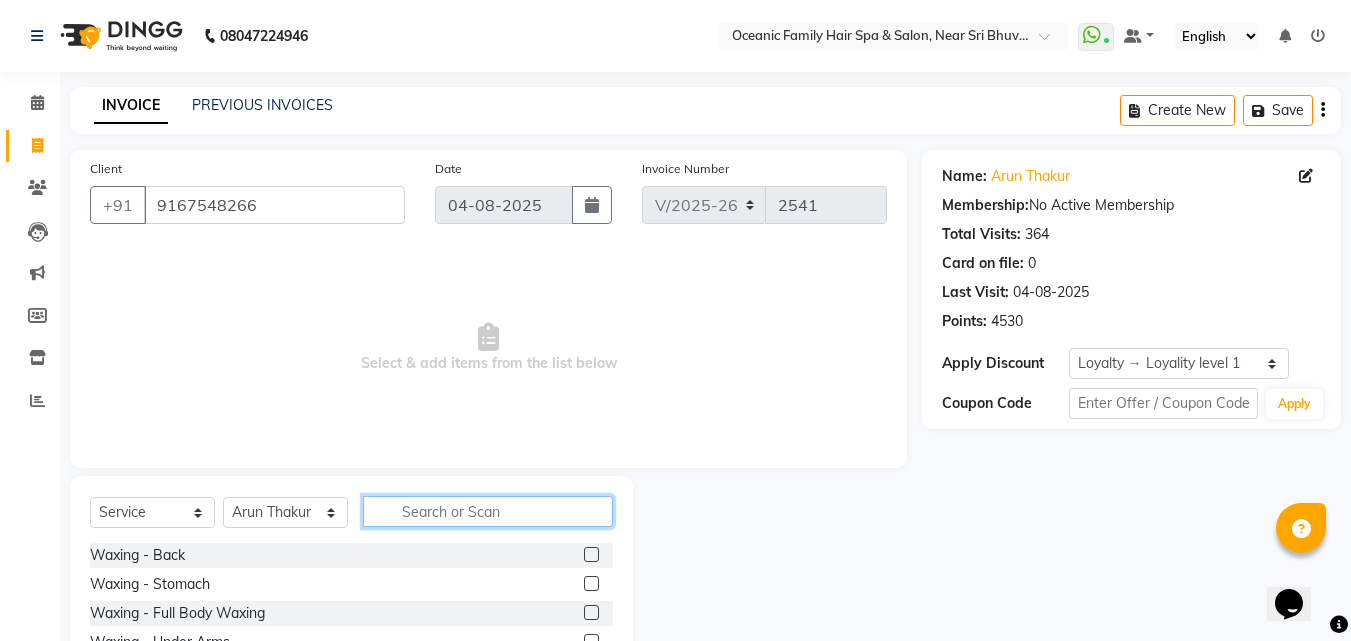 click 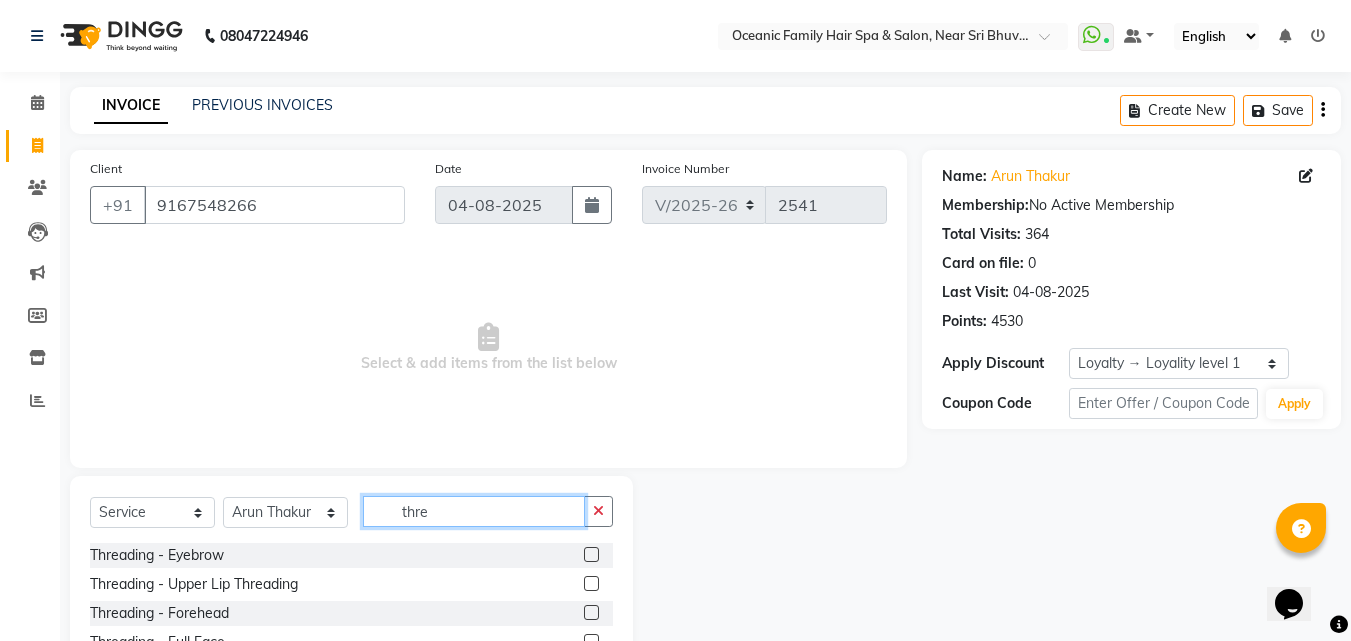 type on "thre" 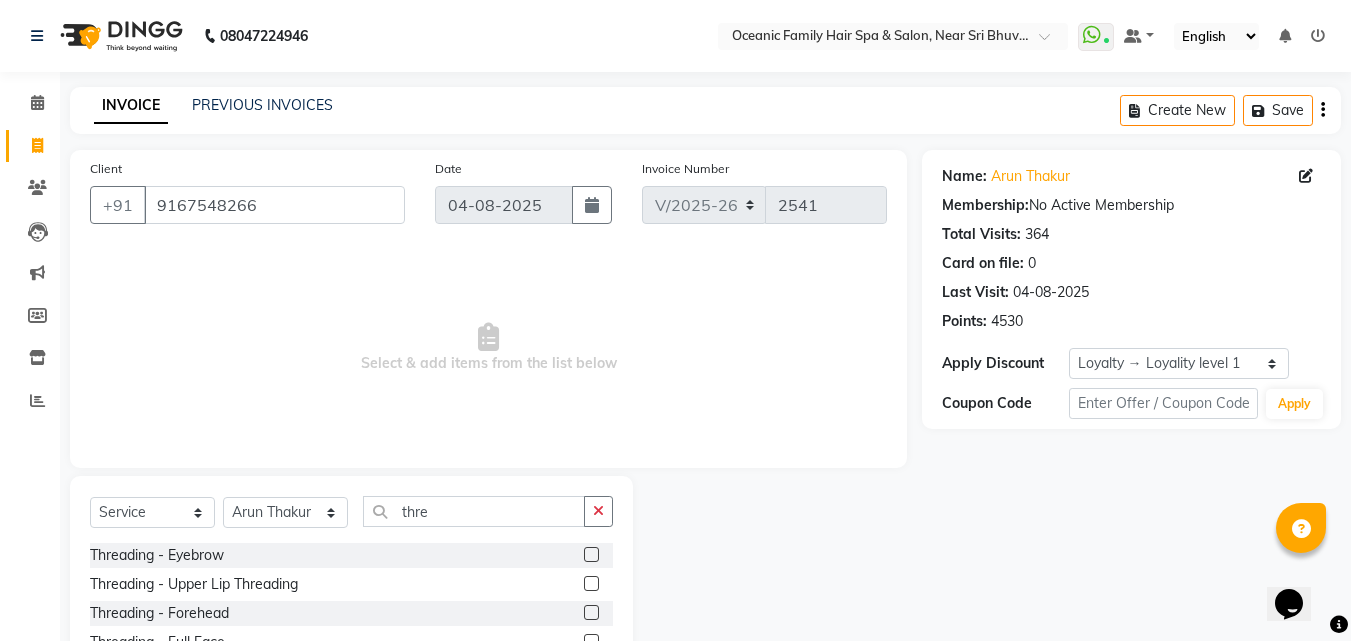 click 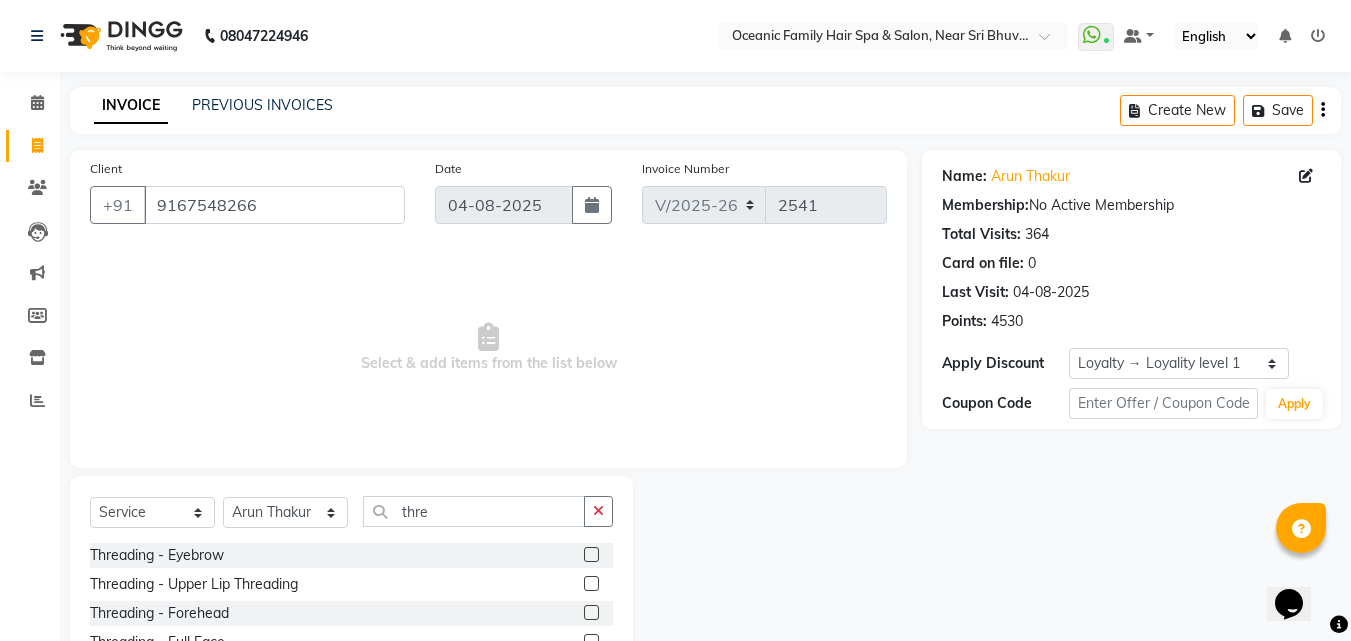 scroll, scrollTop: 100, scrollLeft: 0, axis: vertical 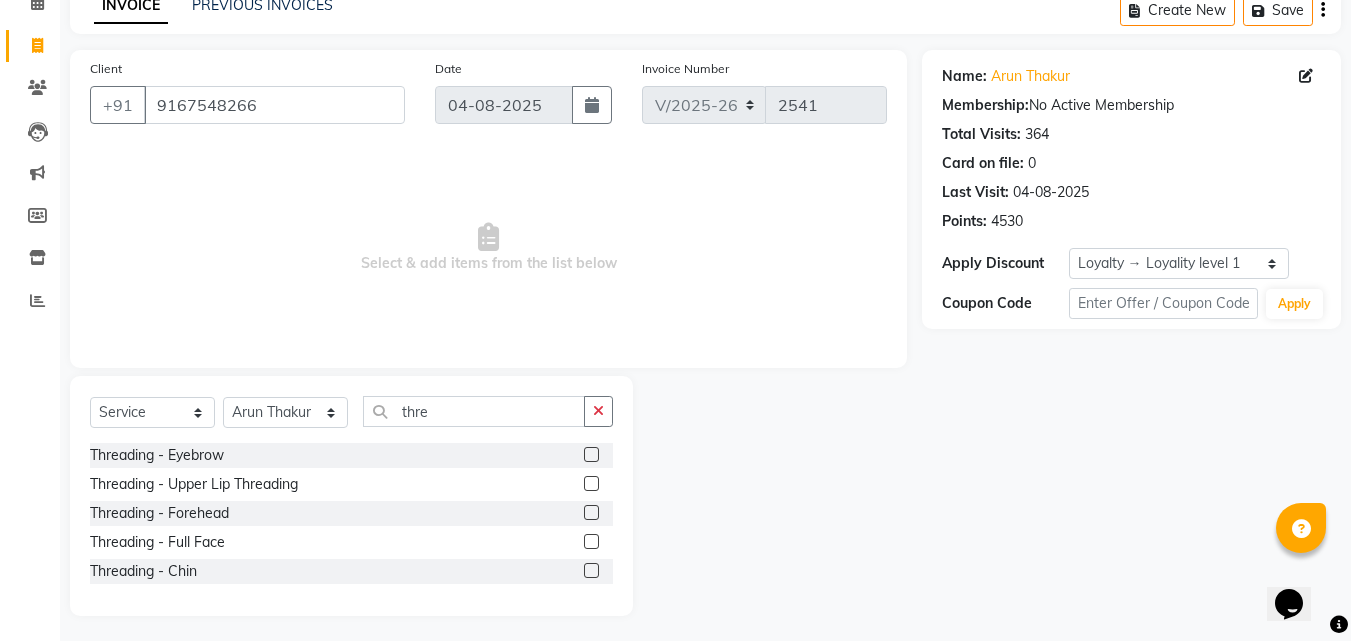 click 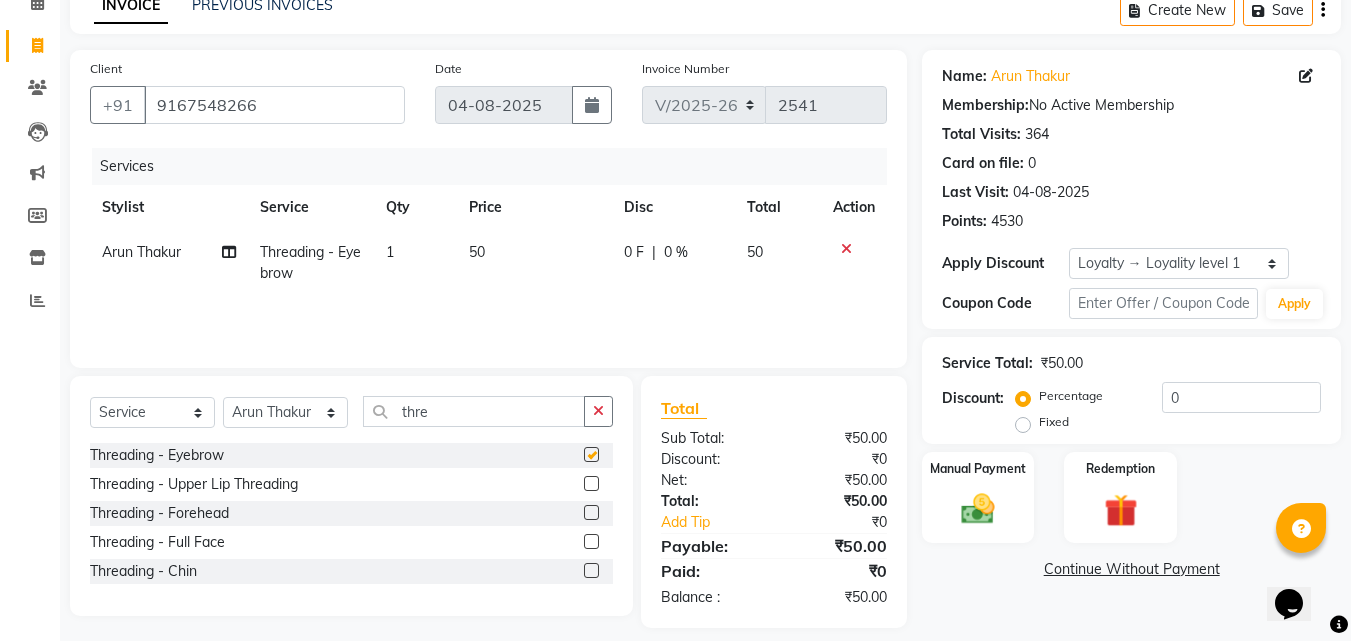 checkbox on "false" 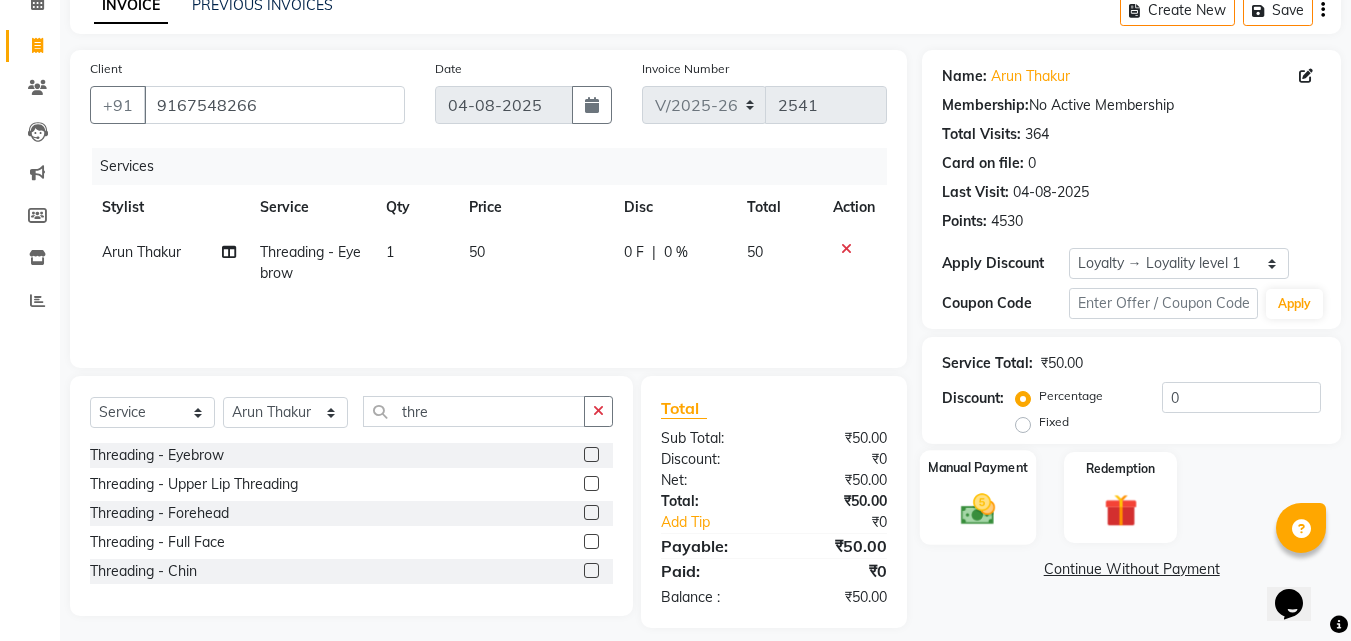 click 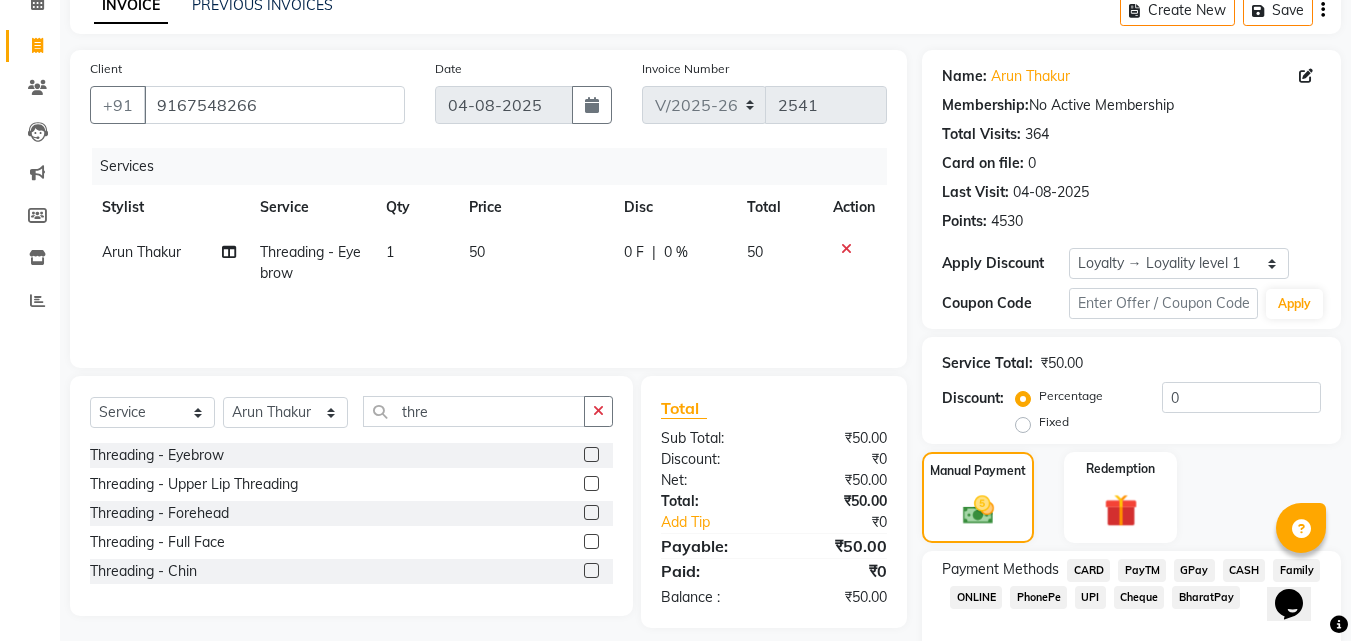click on "PayTM" 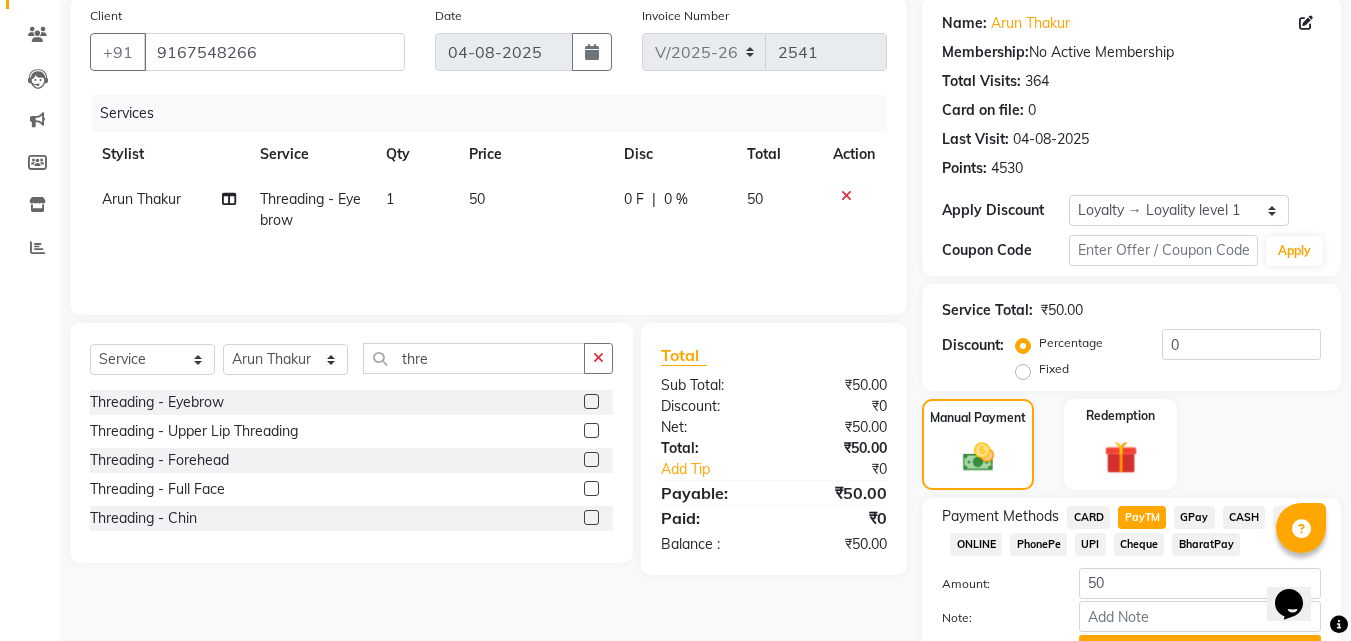scroll, scrollTop: 257, scrollLeft: 0, axis: vertical 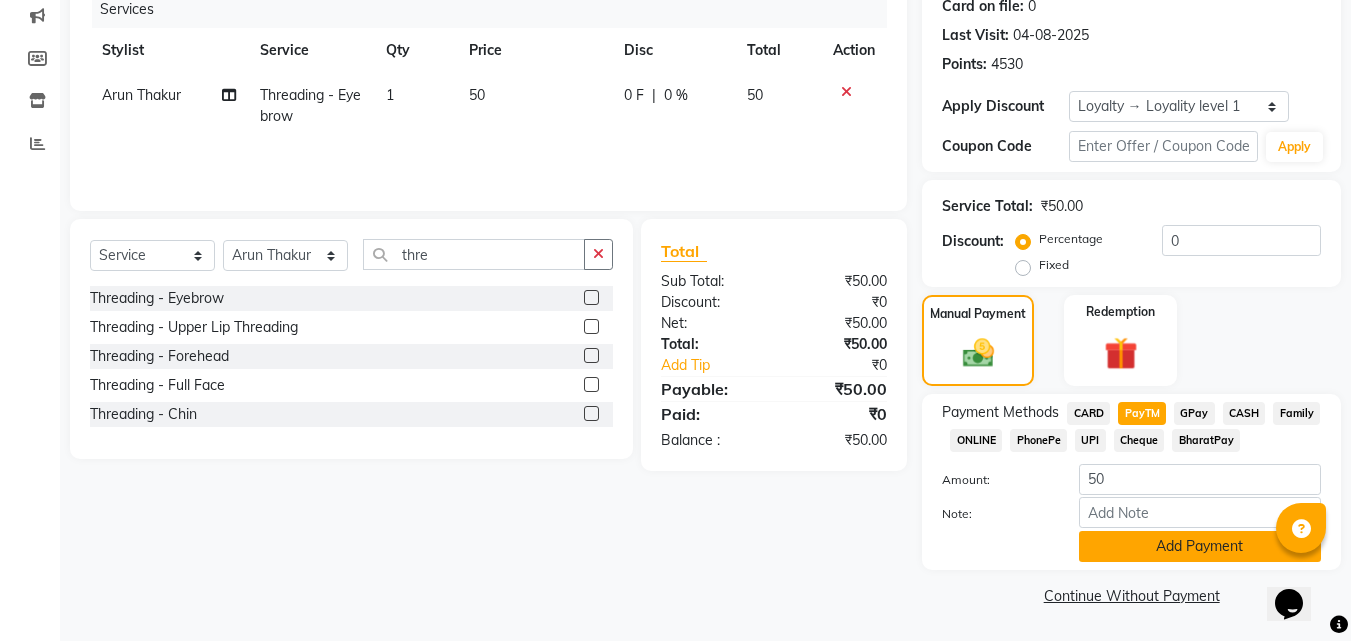 click on "Add Payment" 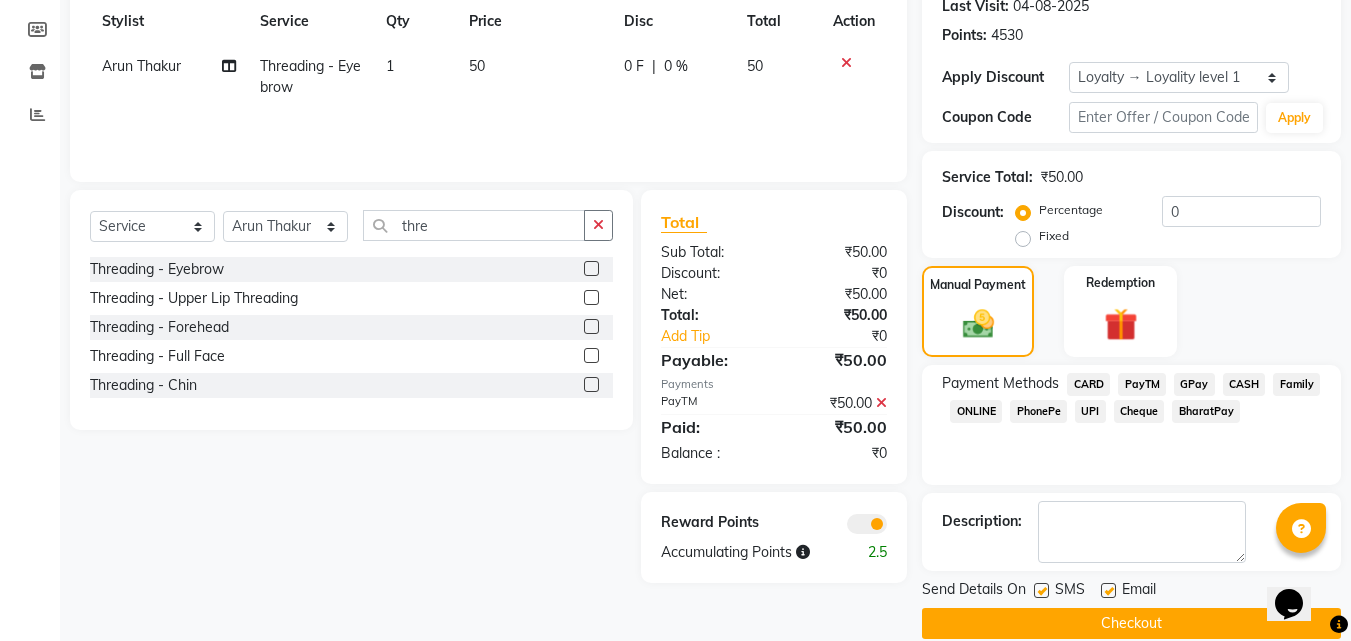 scroll, scrollTop: 314, scrollLeft: 0, axis: vertical 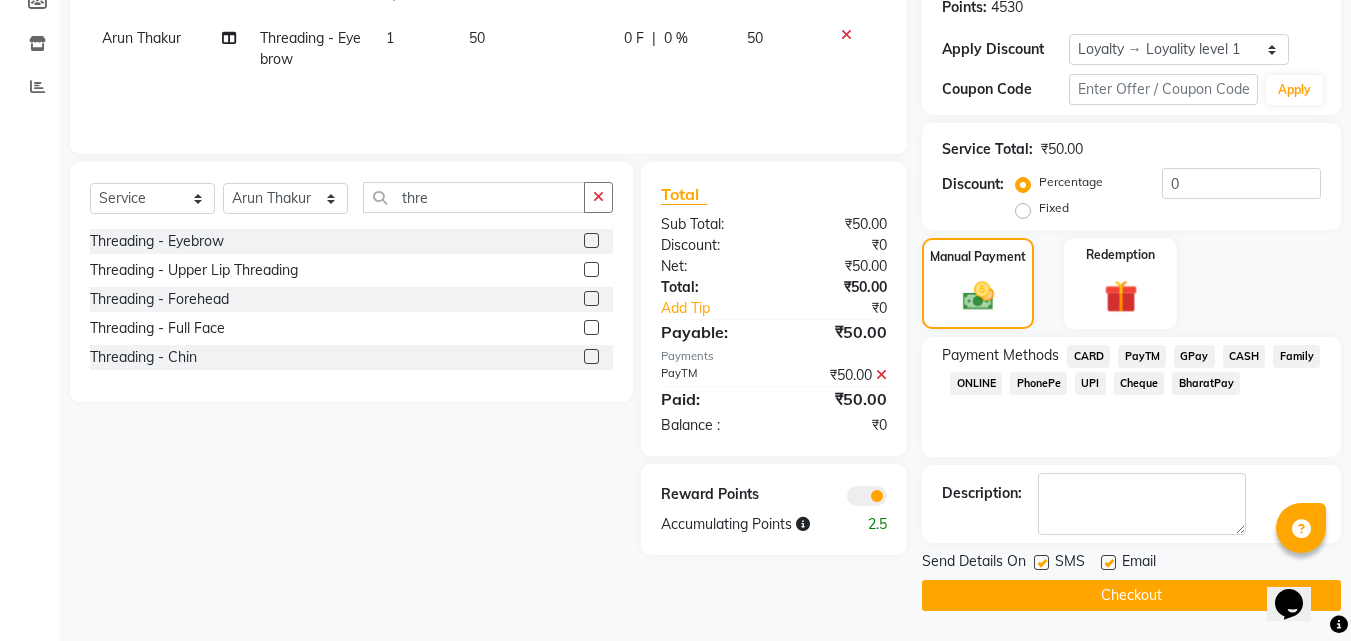 click on "Checkout" 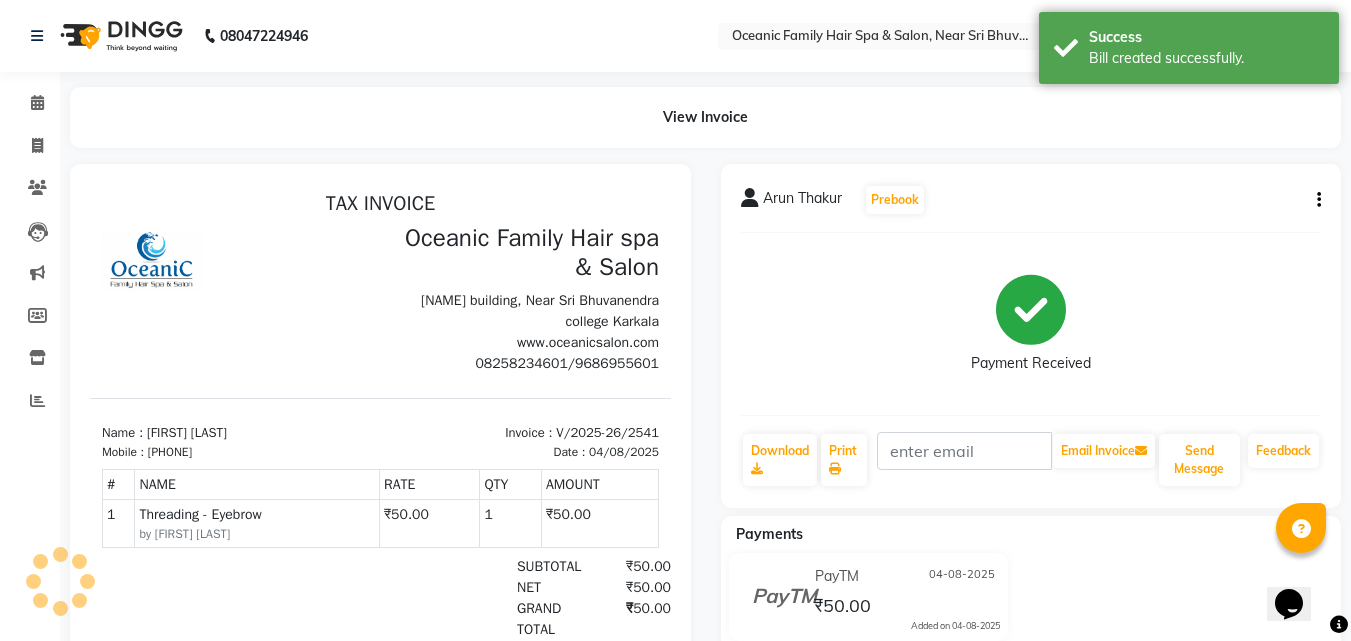 scroll, scrollTop: 0, scrollLeft: 0, axis: both 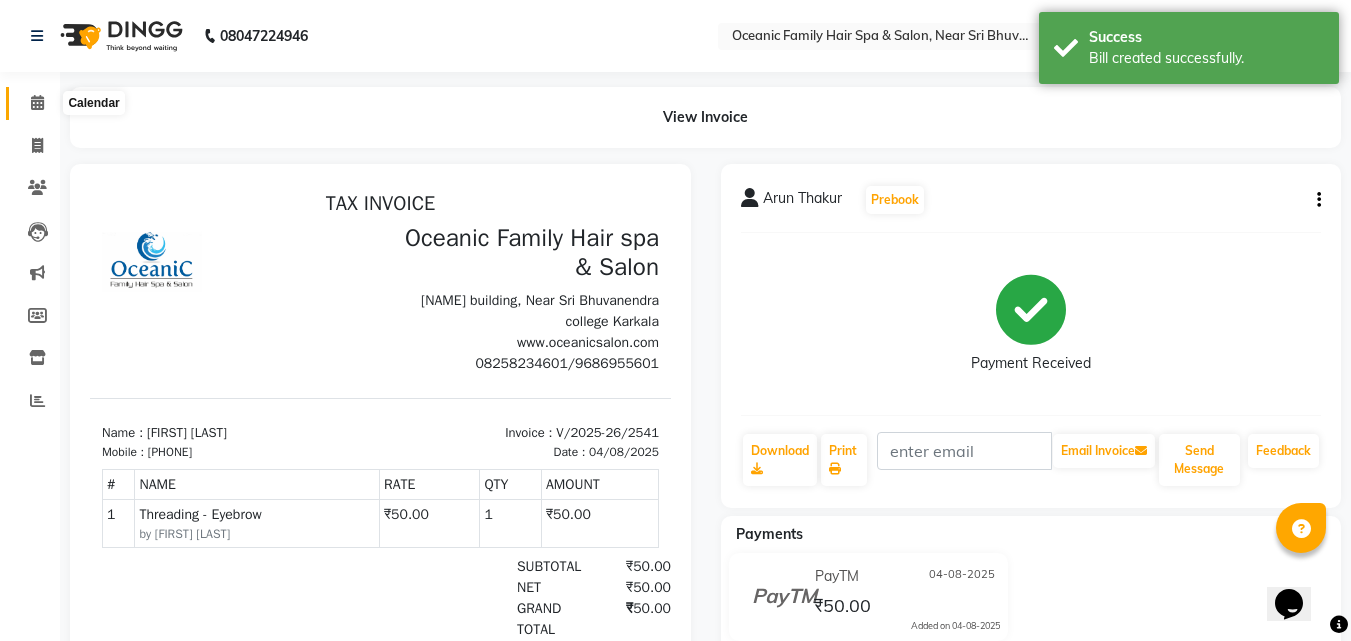 click 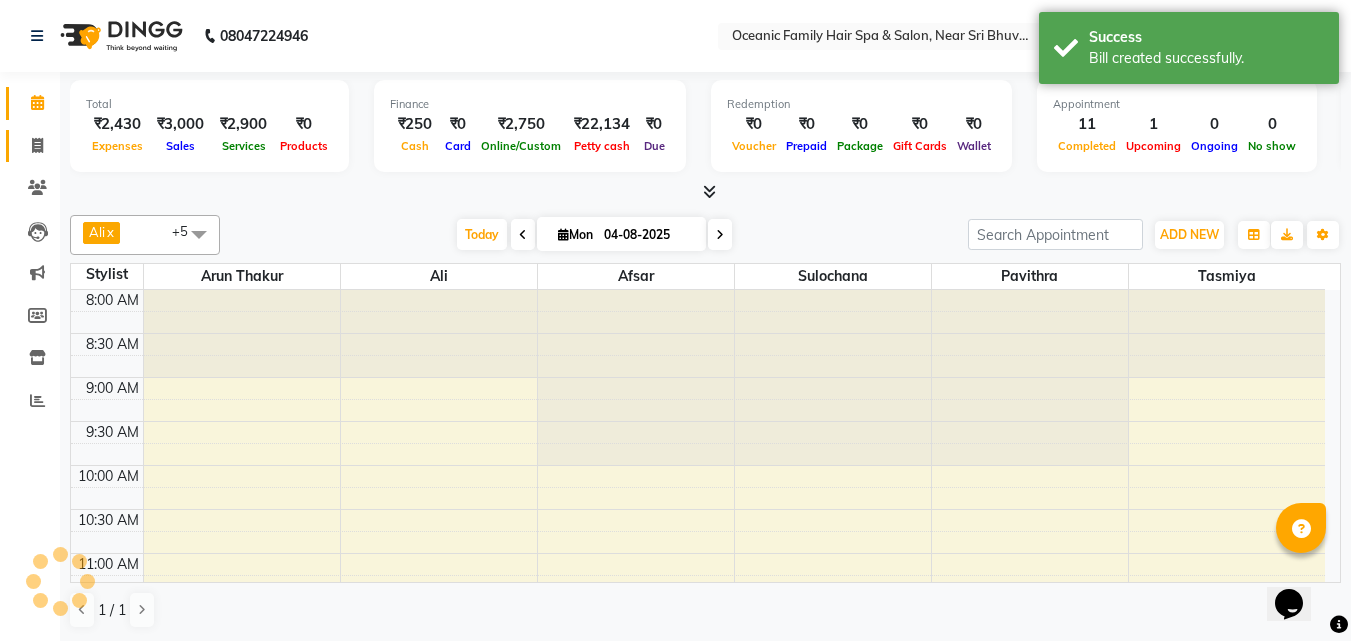 scroll, scrollTop: 793, scrollLeft: 0, axis: vertical 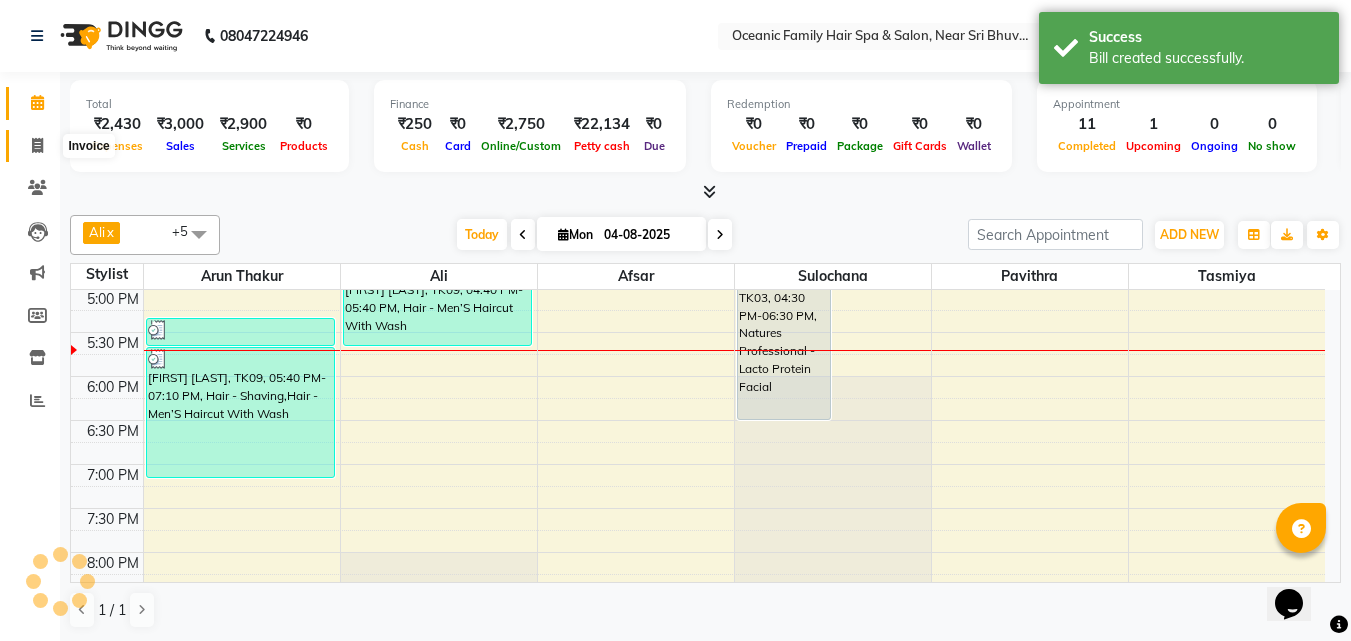 click 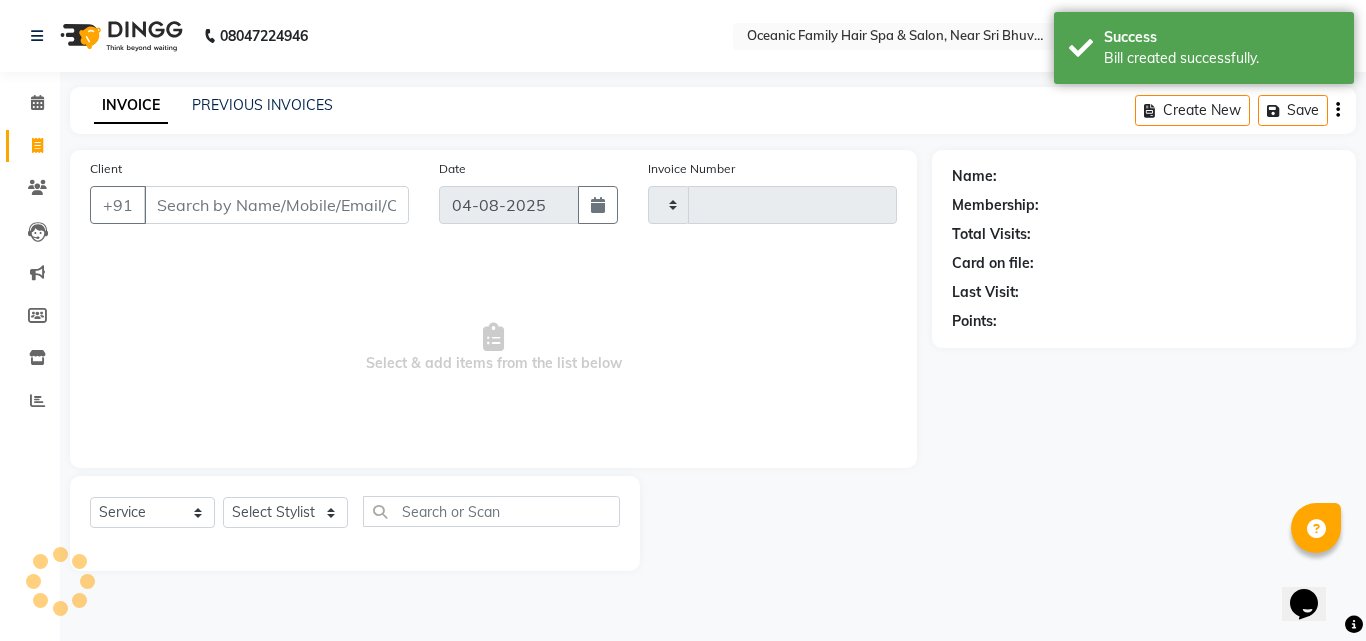 type on "2542" 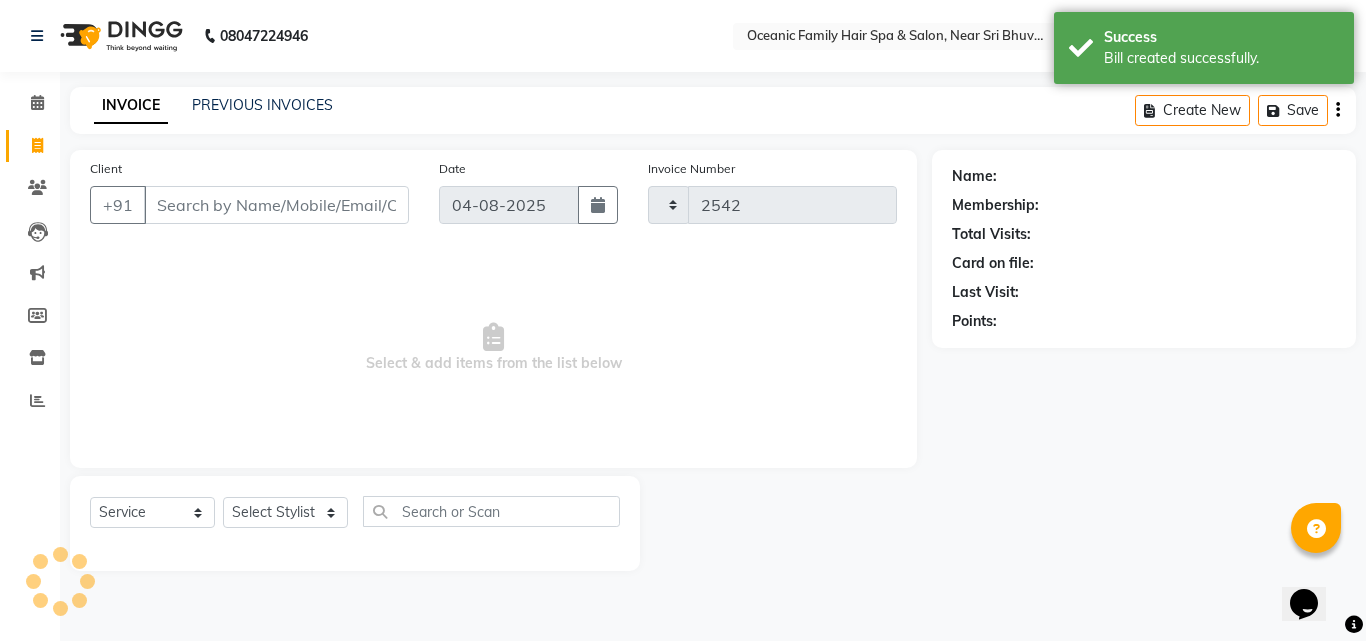 select on "4366" 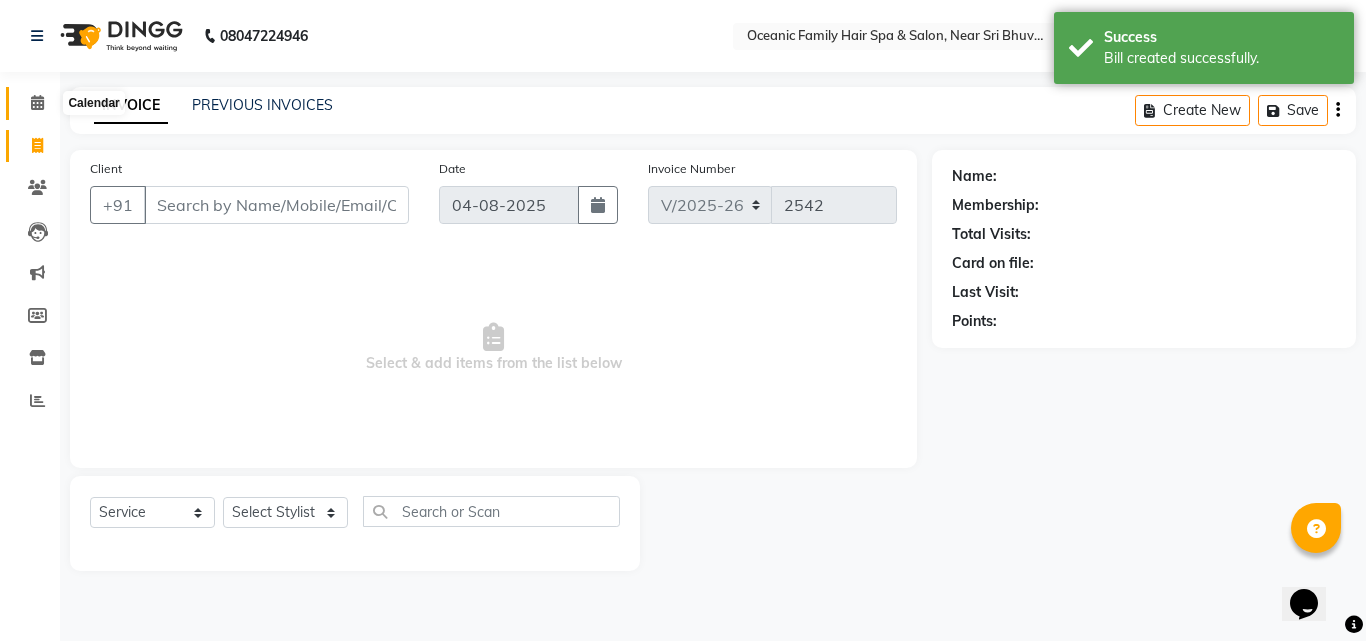 click 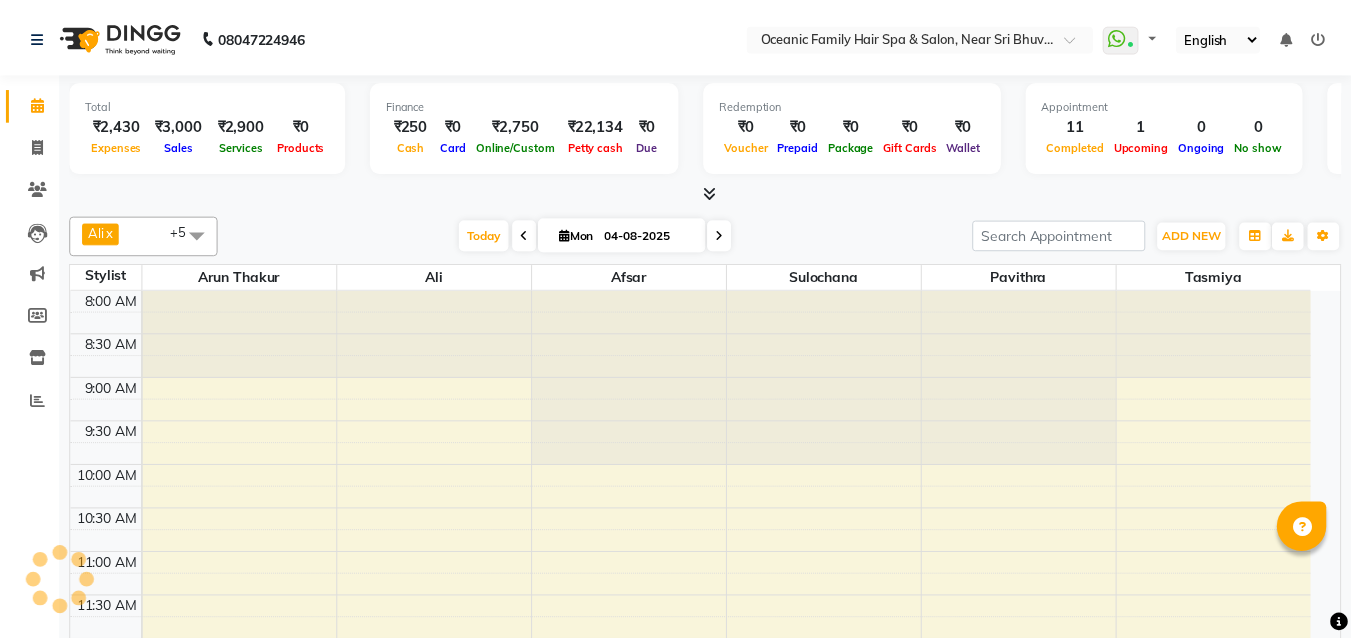 scroll, scrollTop: 0, scrollLeft: 0, axis: both 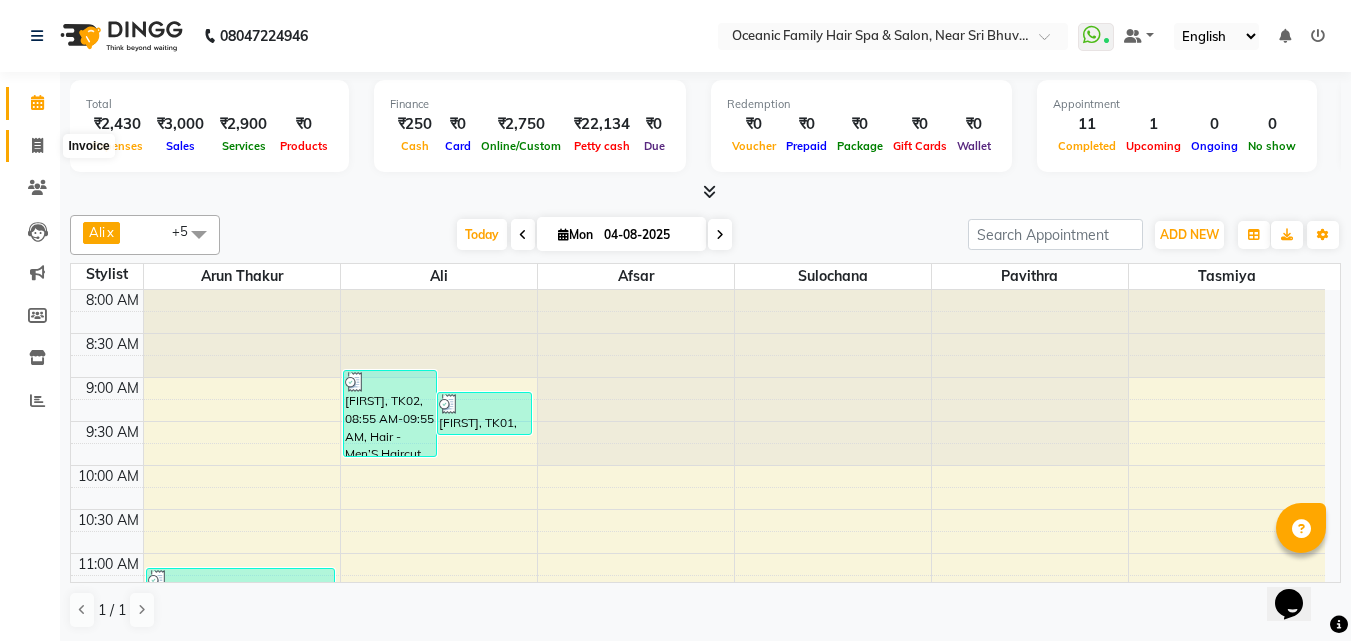 click 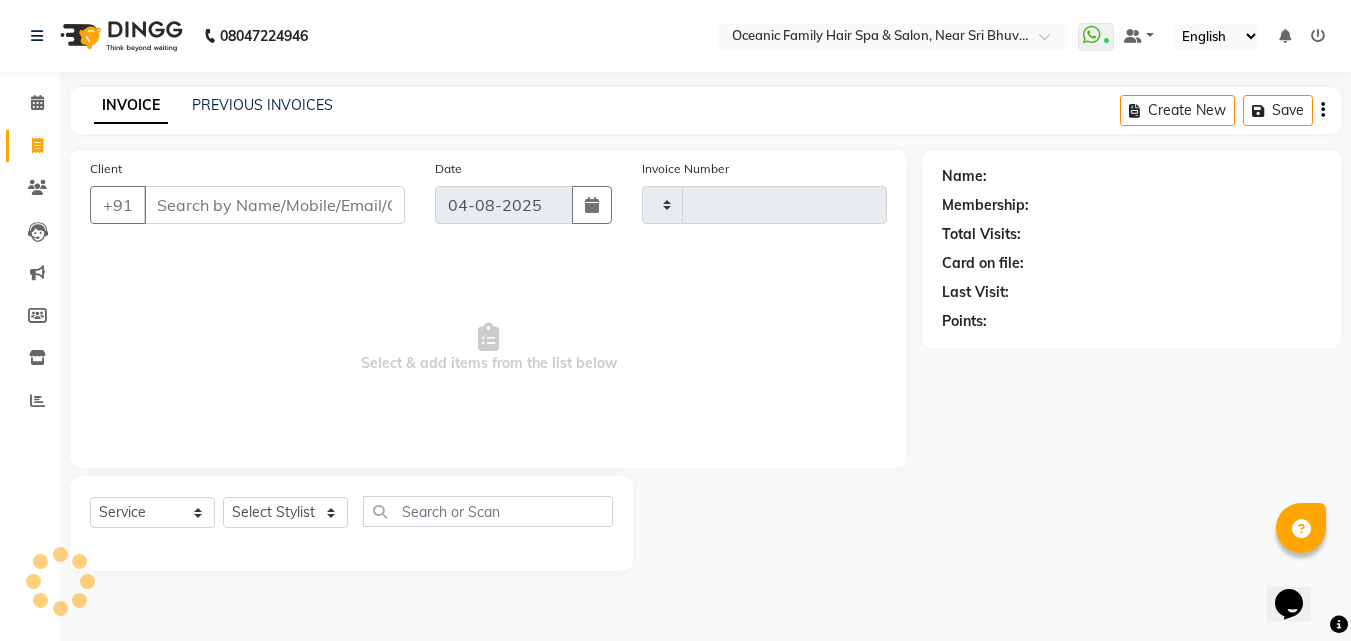 type on "2542" 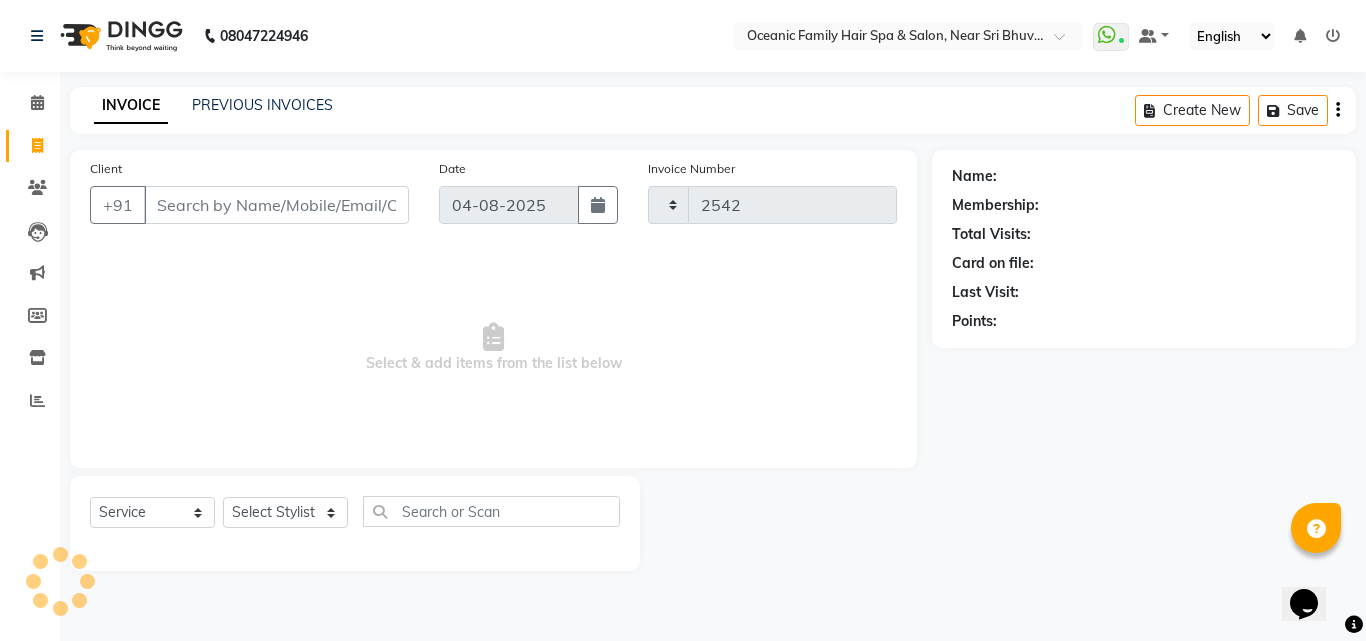 select on "4366" 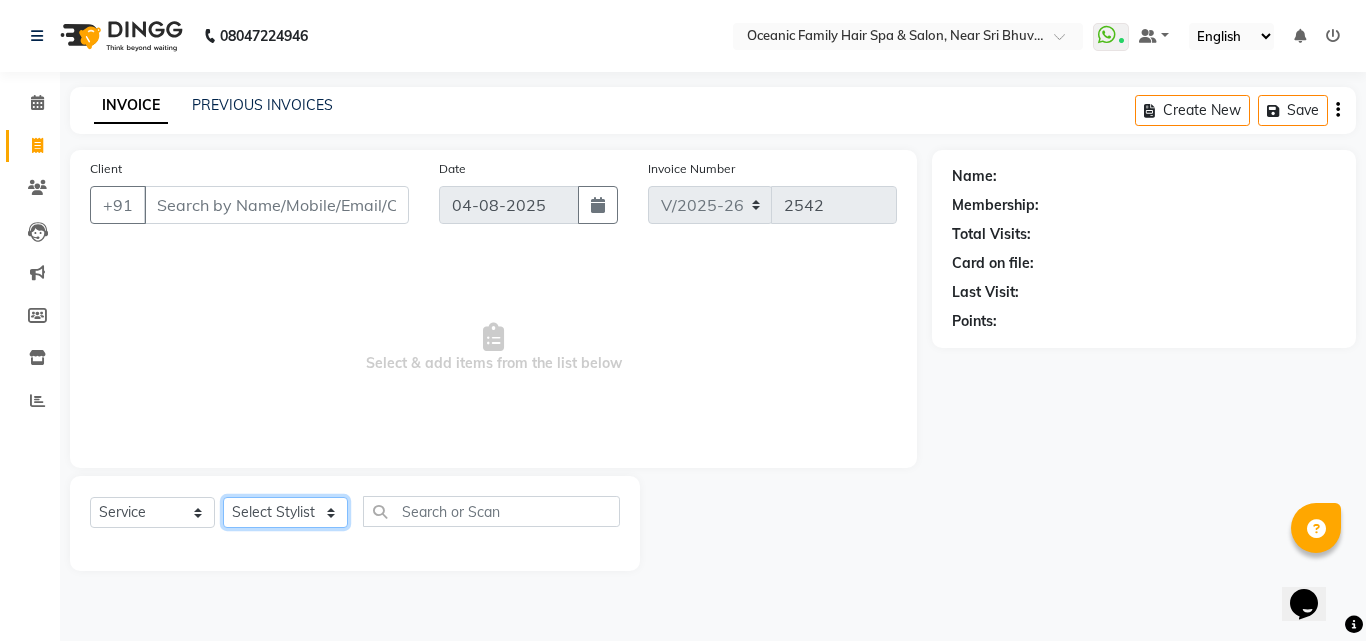 click on "Select Stylist Afsar Ali Arun Thakur Pavithra Rajani Shwetha S Jain Siraj Sulochana Tasmiya" 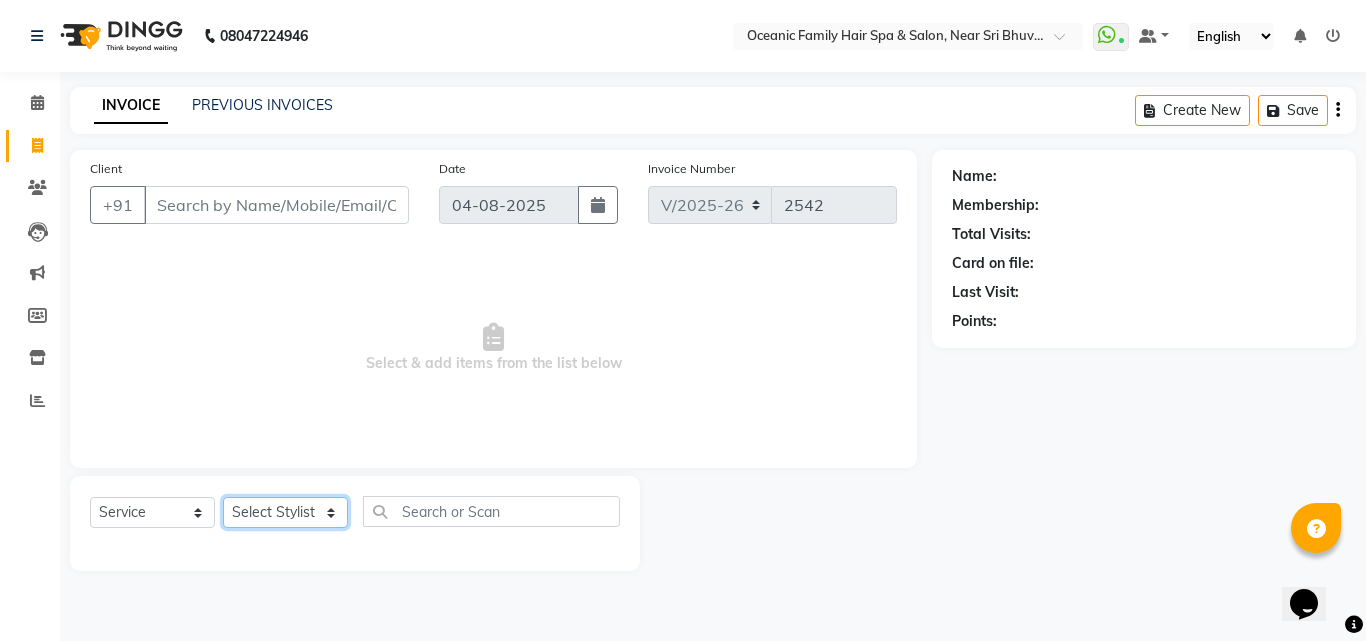 select on "23948" 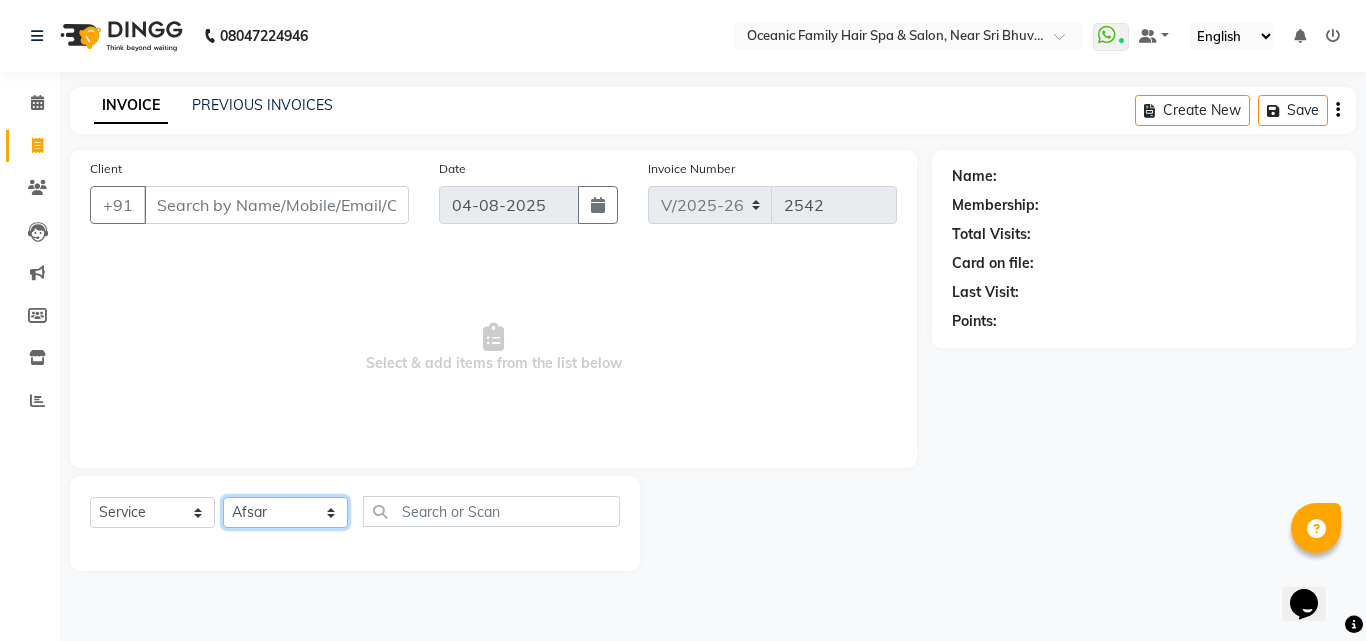 click on "Select Stylist Afsar Ali Arun Thakur Pavithra Rajani Shwetha S Jain Siraj Sulochana Tasmiya" 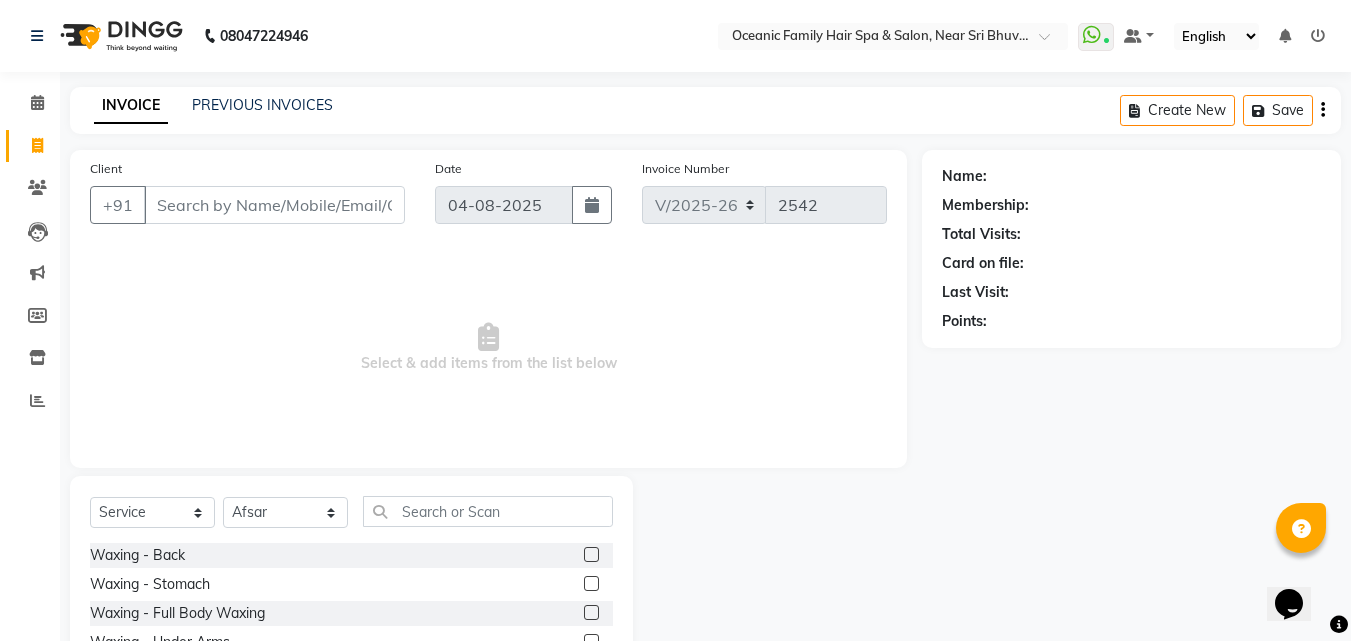 click on "Select Service Product Membership Package Voucher Prepaid Gift Card Select Stylist [FIRST] [LAST] [FIRST] [LAST] [FIRST] [LAST] [FIRST] [LAST] [FIRST] [LAST] [FIRST] [LAST] [FIRST] [LAST] [FIRST] [LAST]" 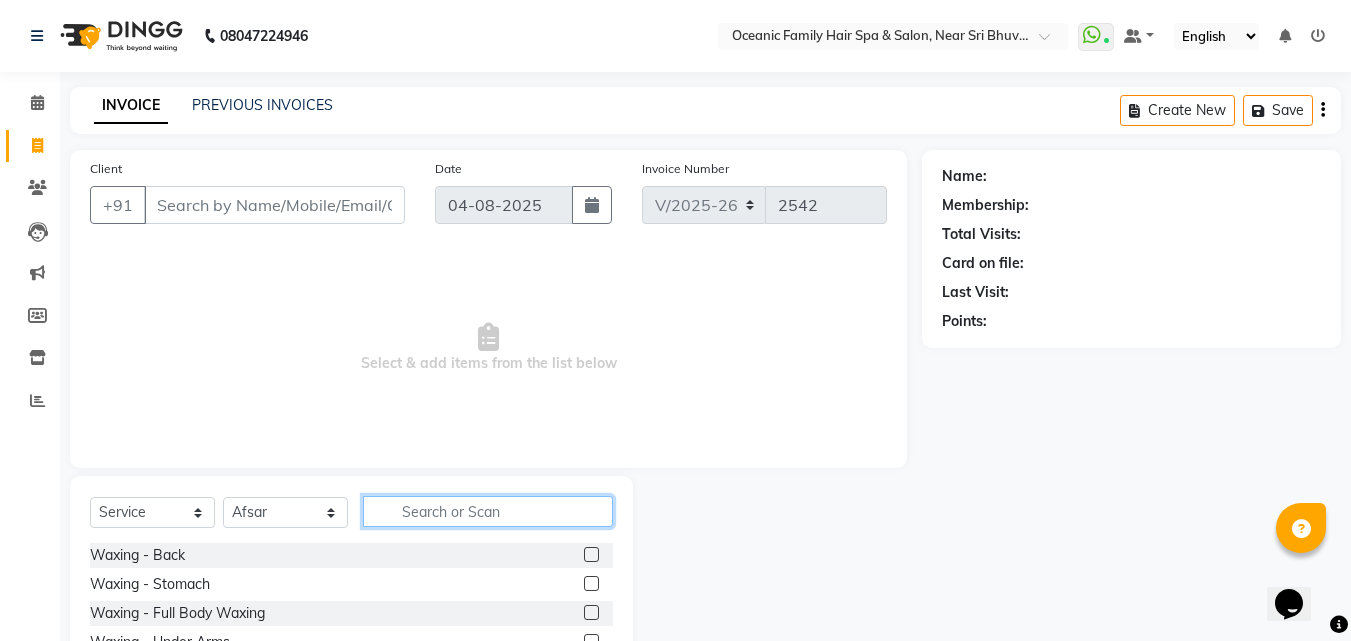 click 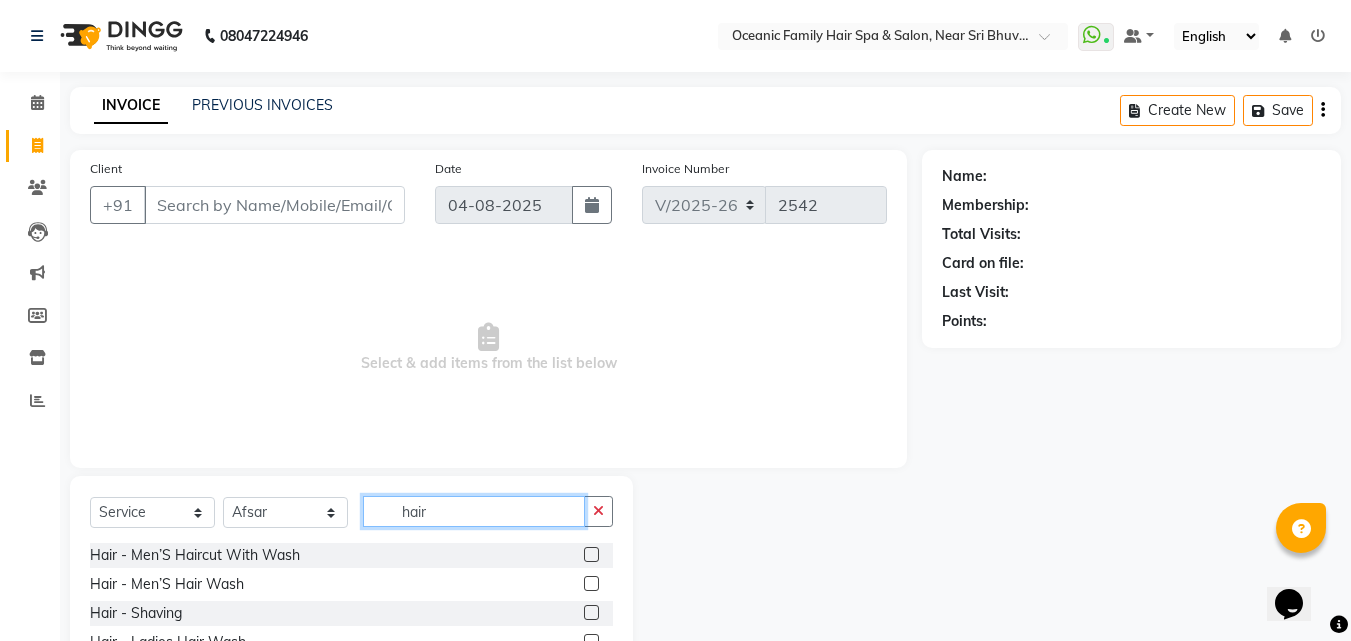 type on "hair" 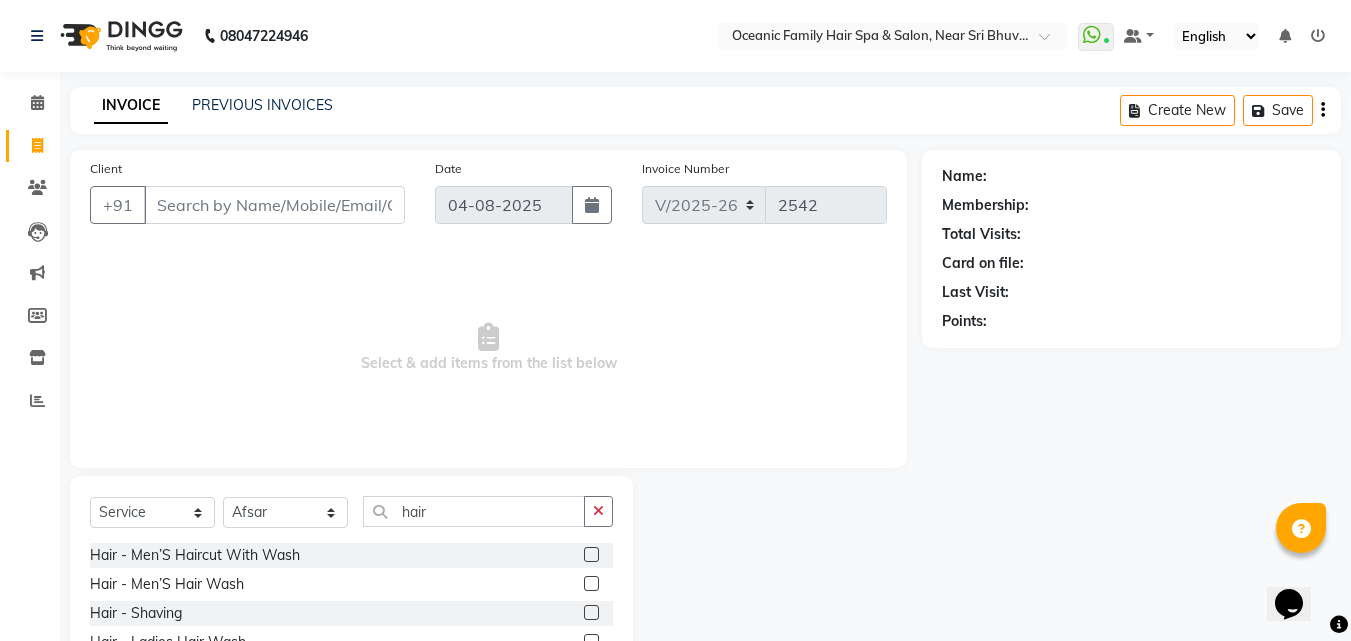click 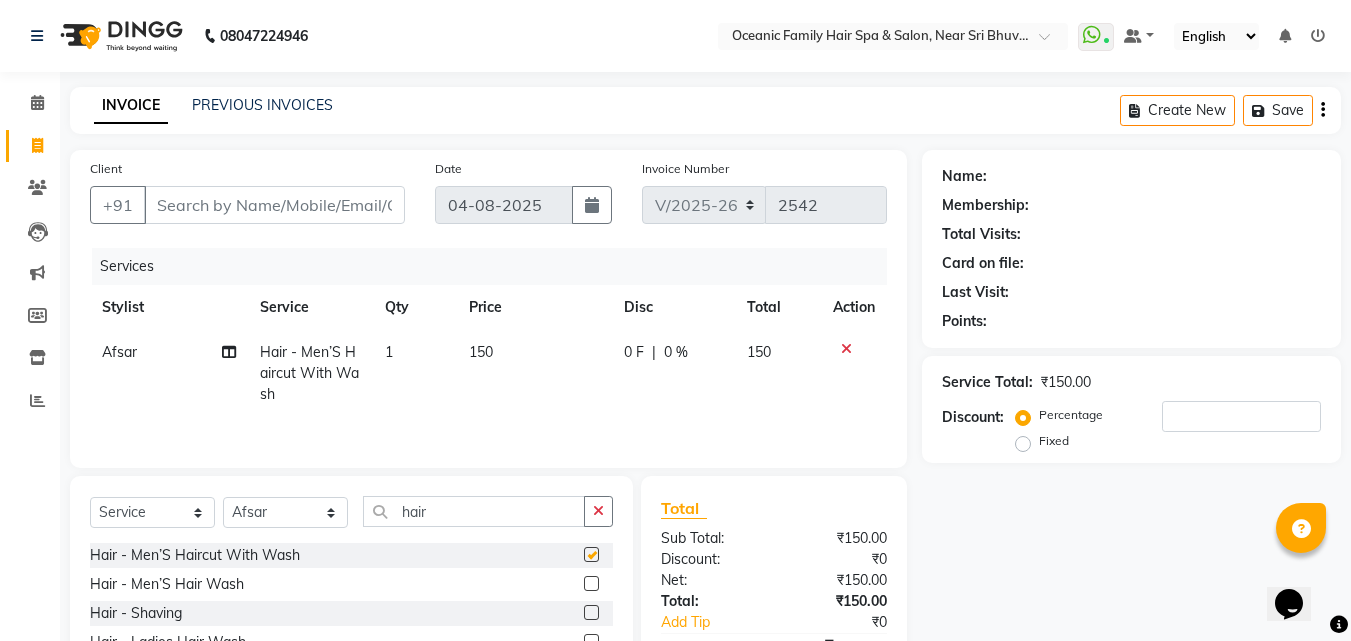 checkbox on "false" 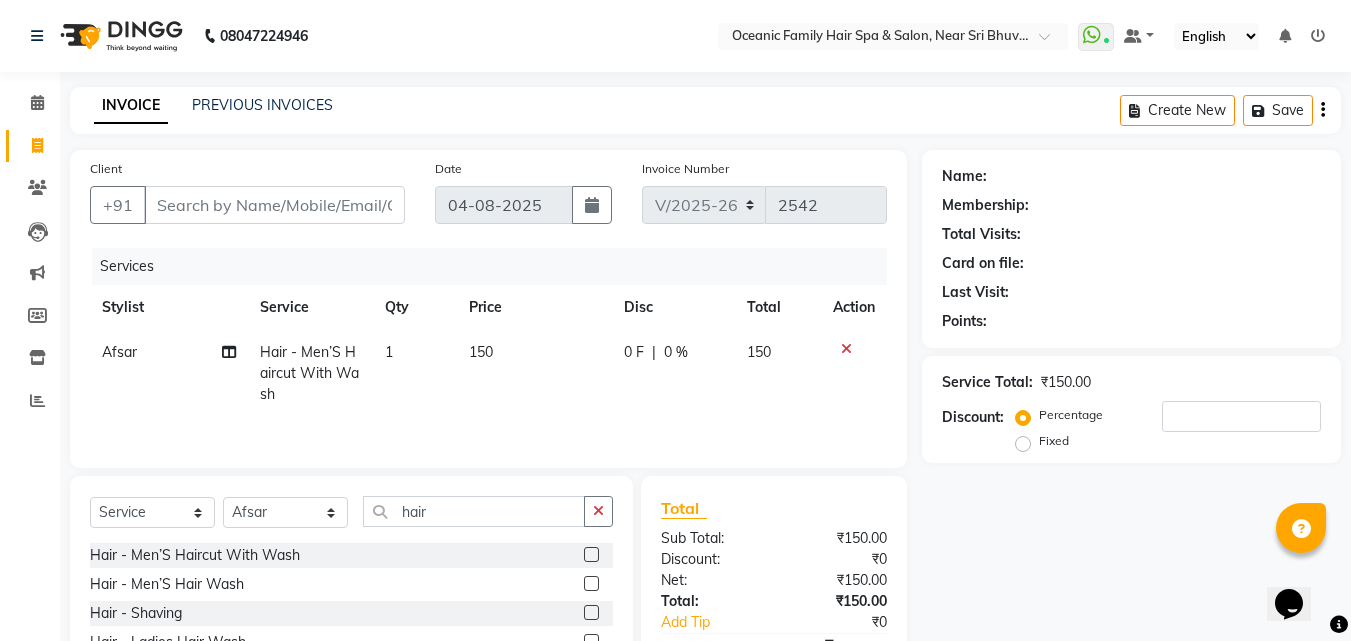 click 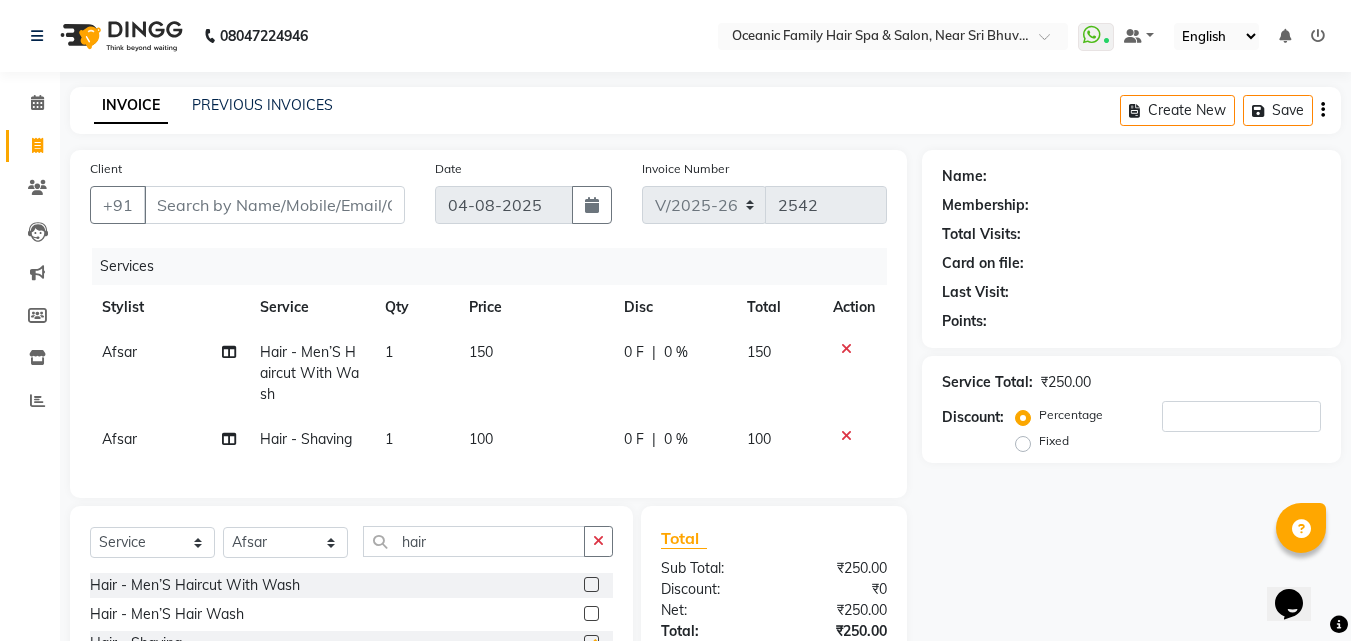 checkbox on "false" 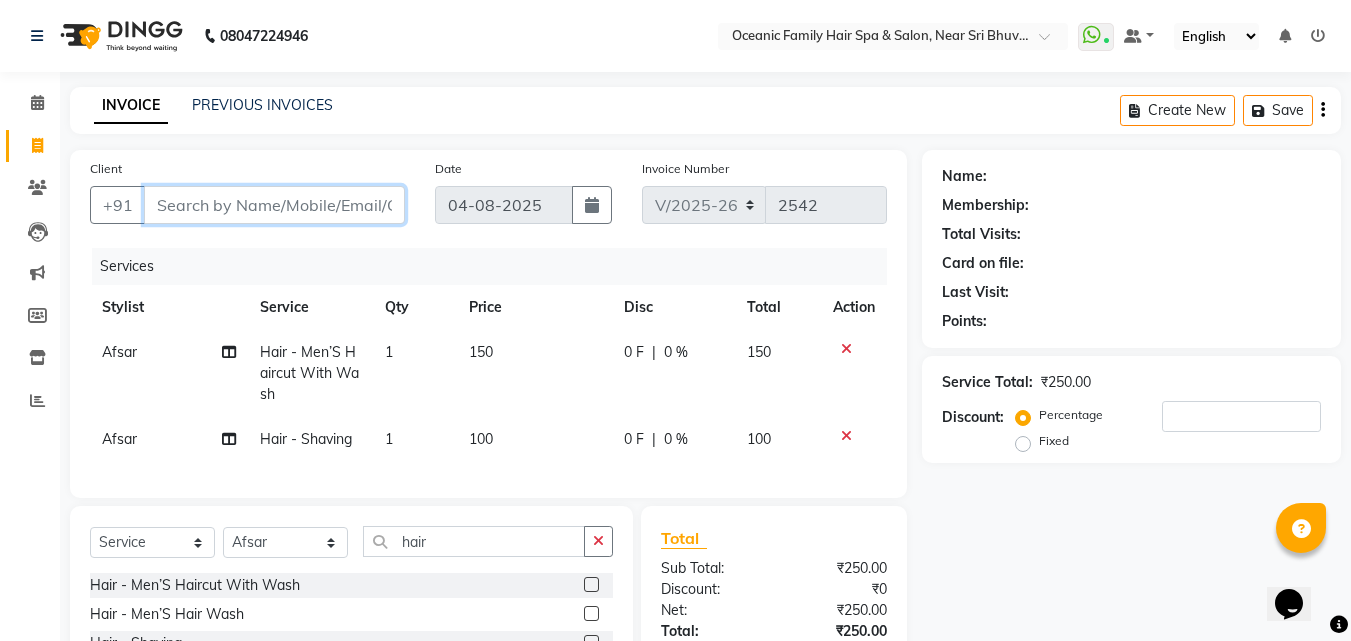 click on "Client" at bounding box center [274, 205] 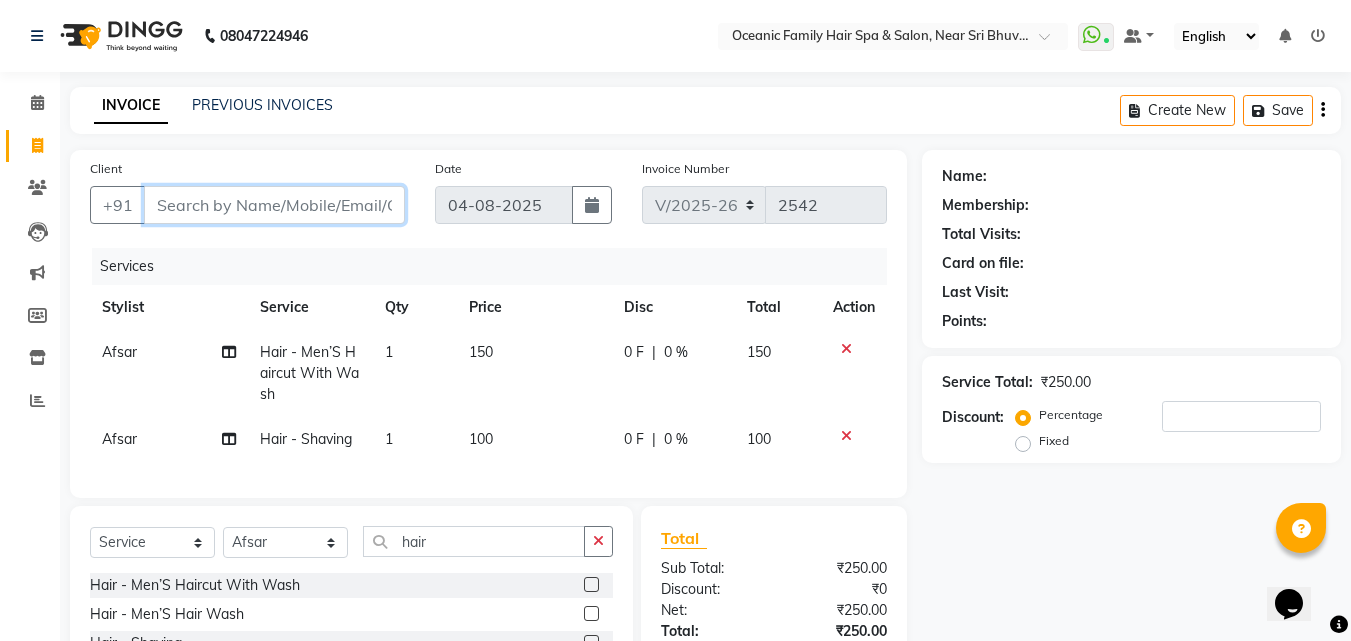 type on "9" 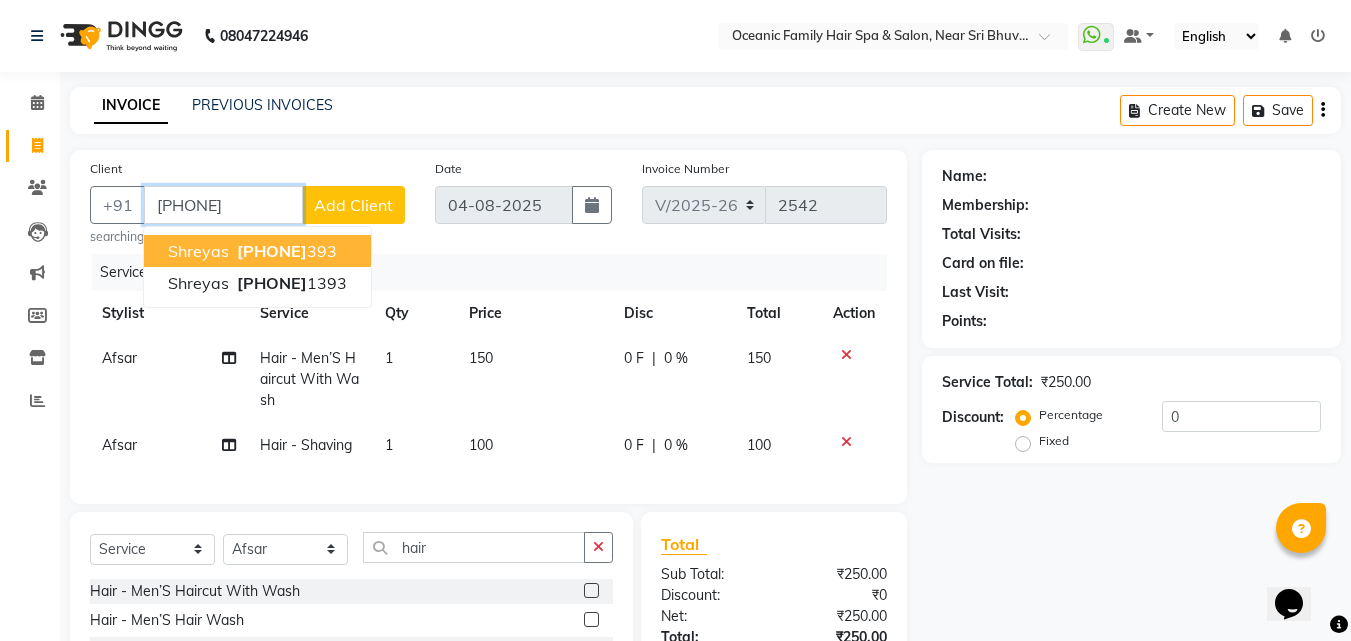 type on "9632391393" 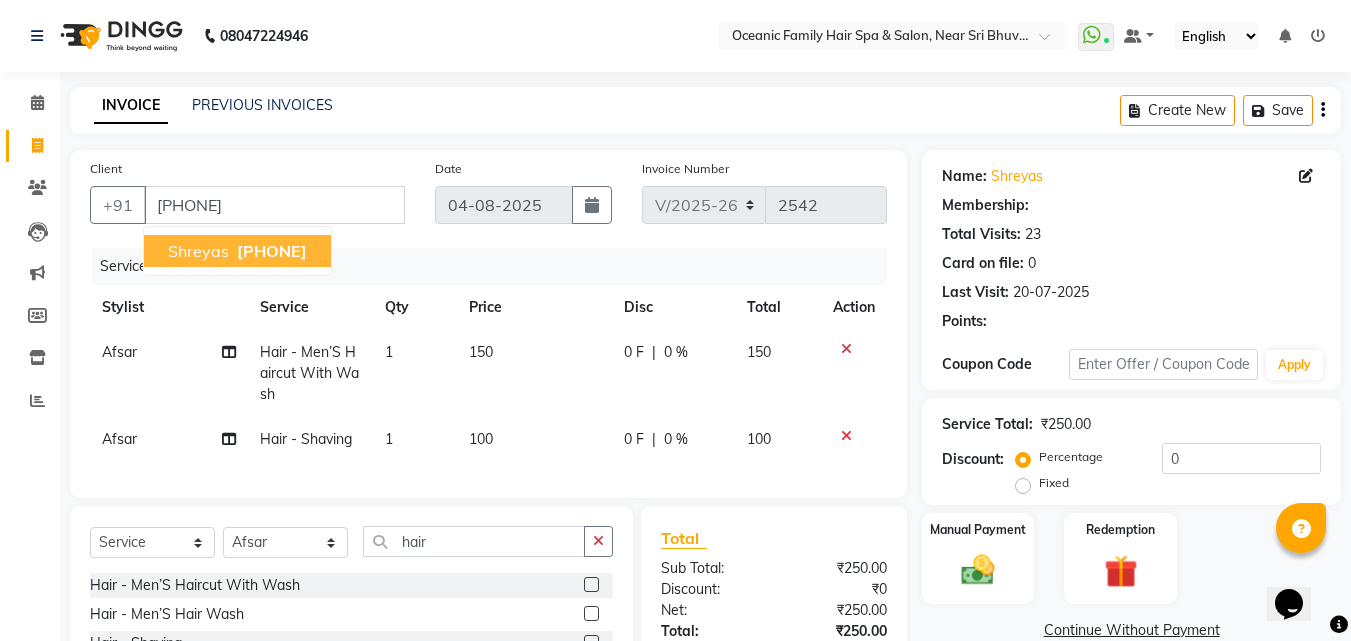 select on "1: Object" 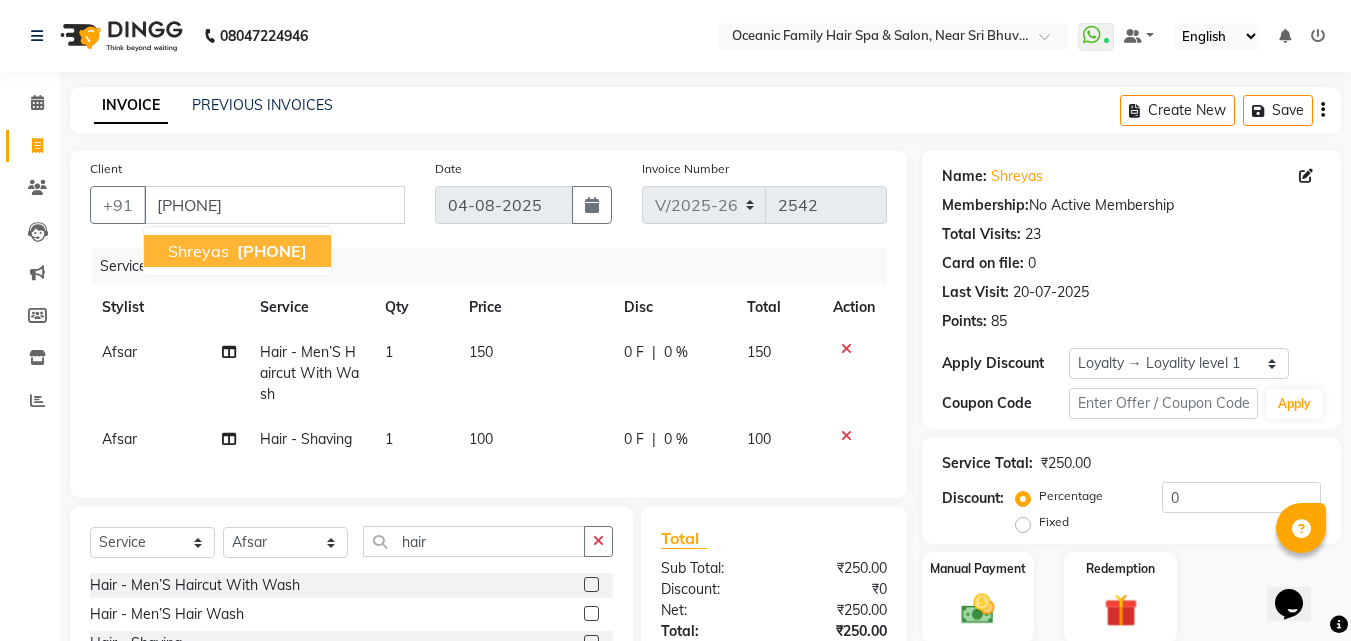click on "Shreyas" at bounding box center (198, 251) 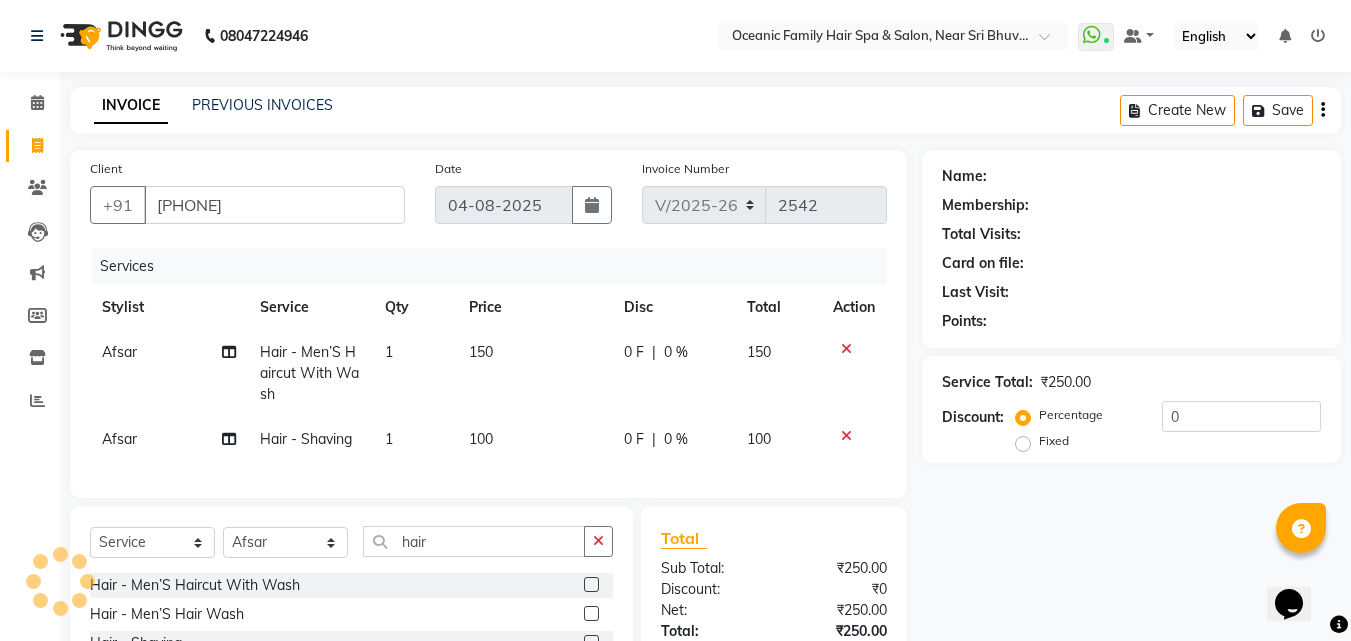 select on "1: Object" 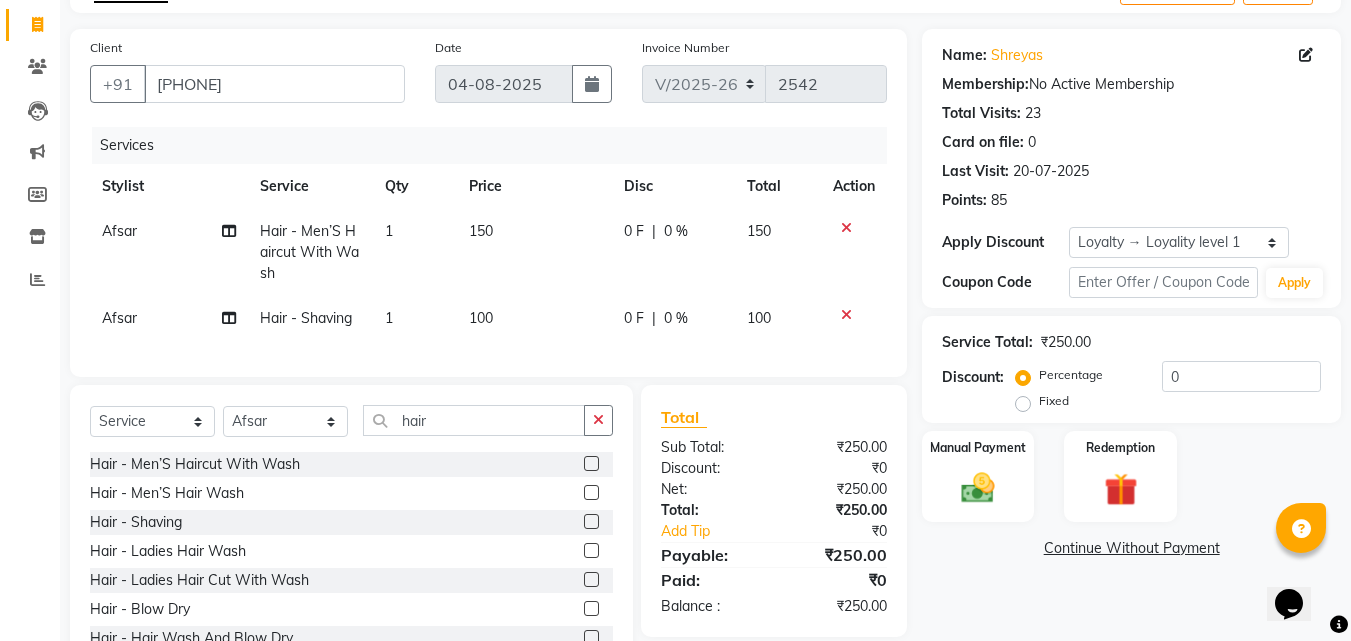 scroll, scrollTop: 105, scrollLeft: 0, axis: vertical 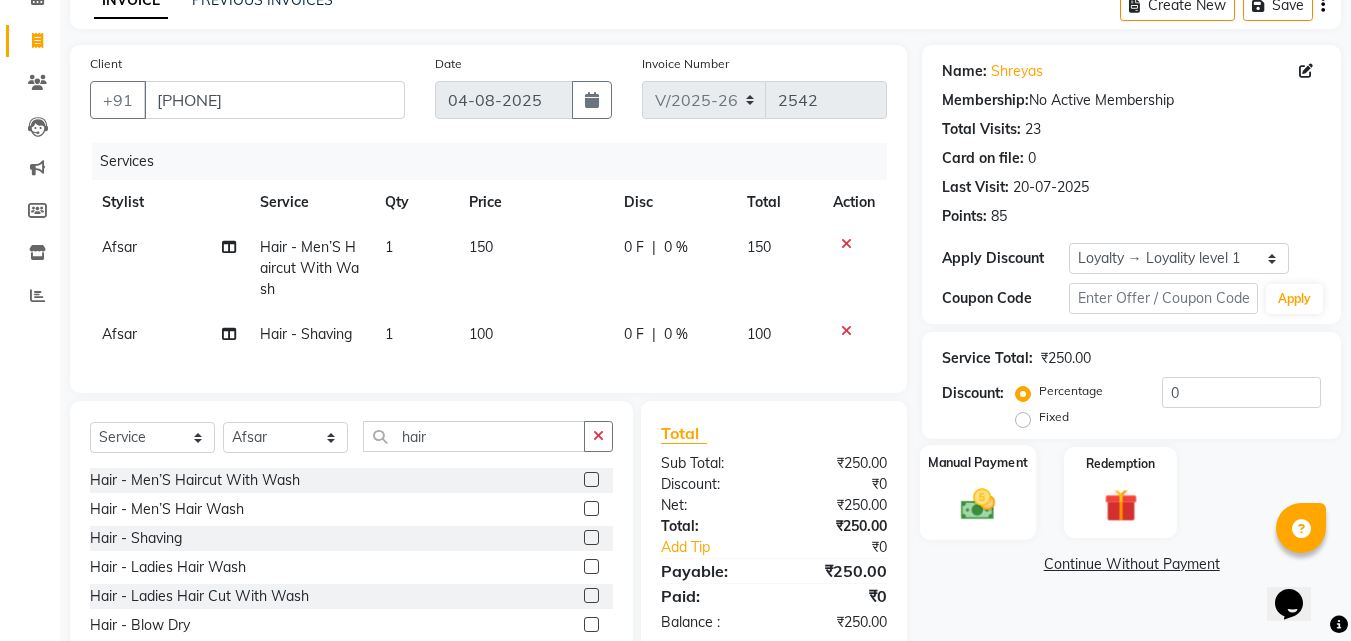 click on "Manual Payment" 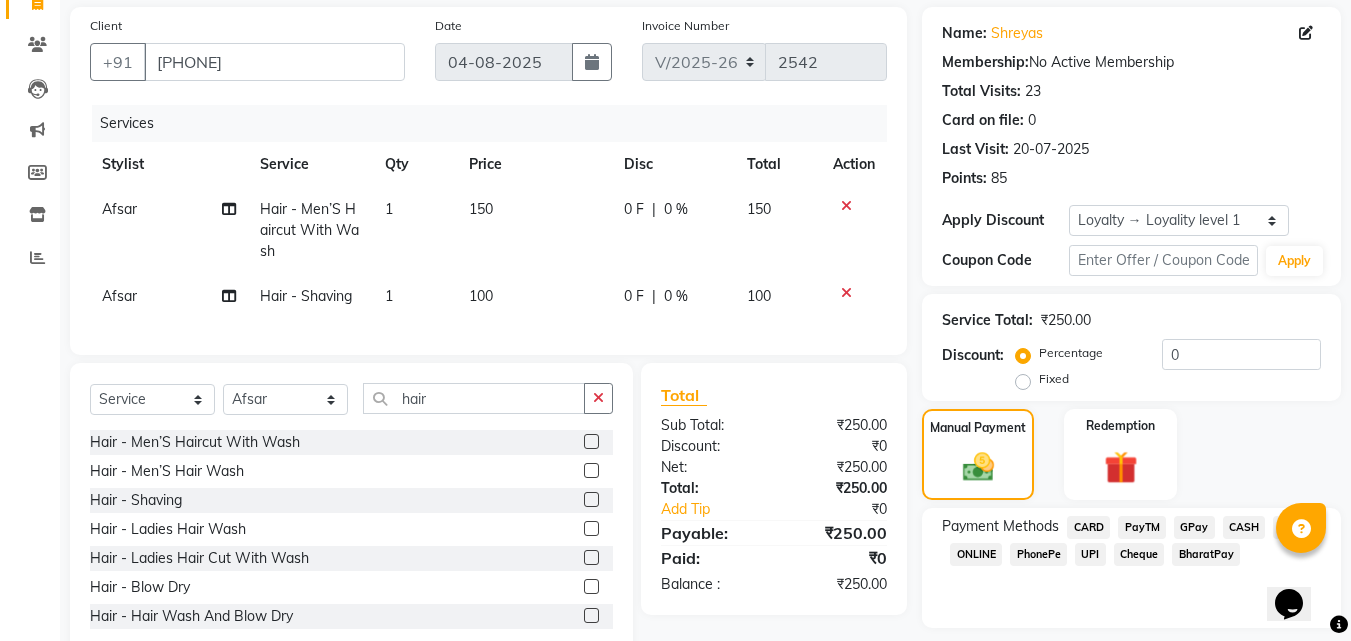scroll, scrollTop: 205, scrollLeft: 0, axis: vertical 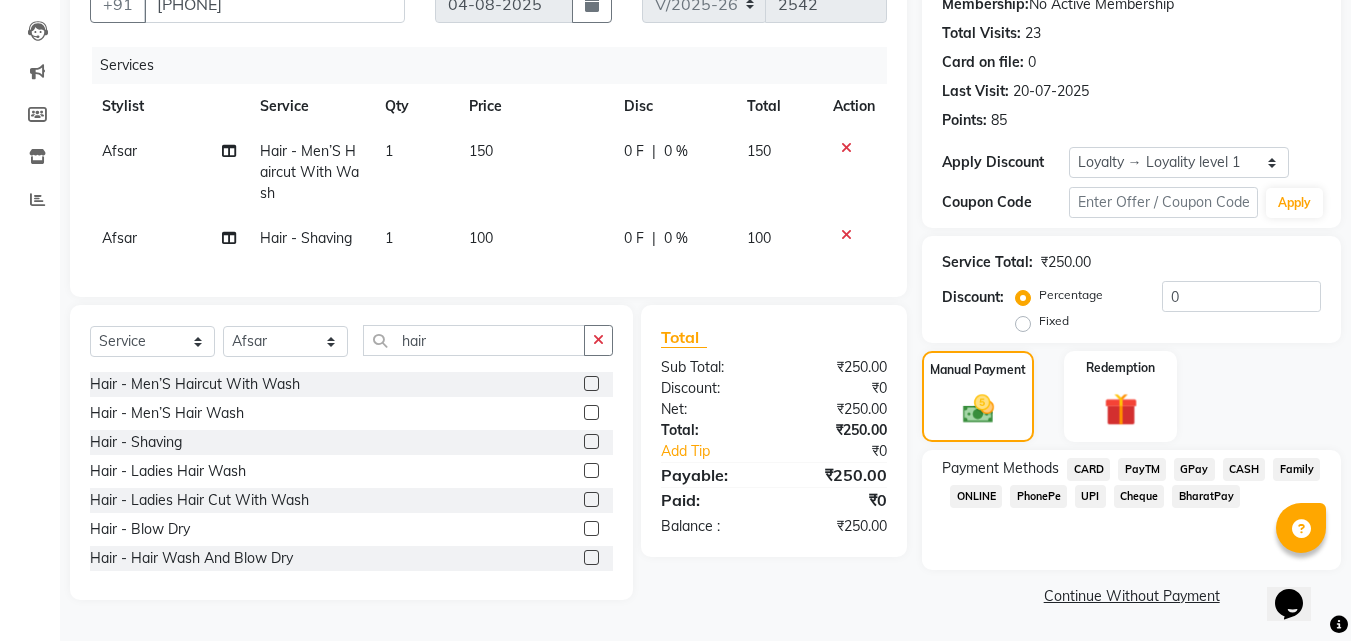click on "PayTM" 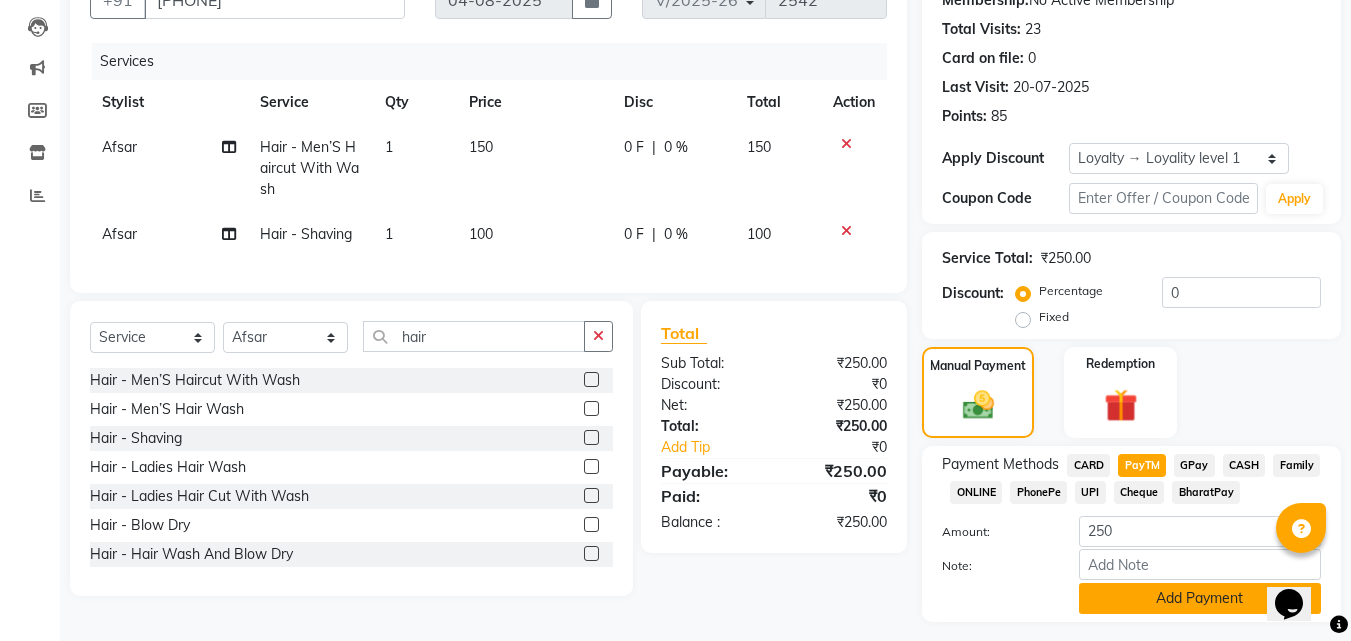 click on "Add Payment" 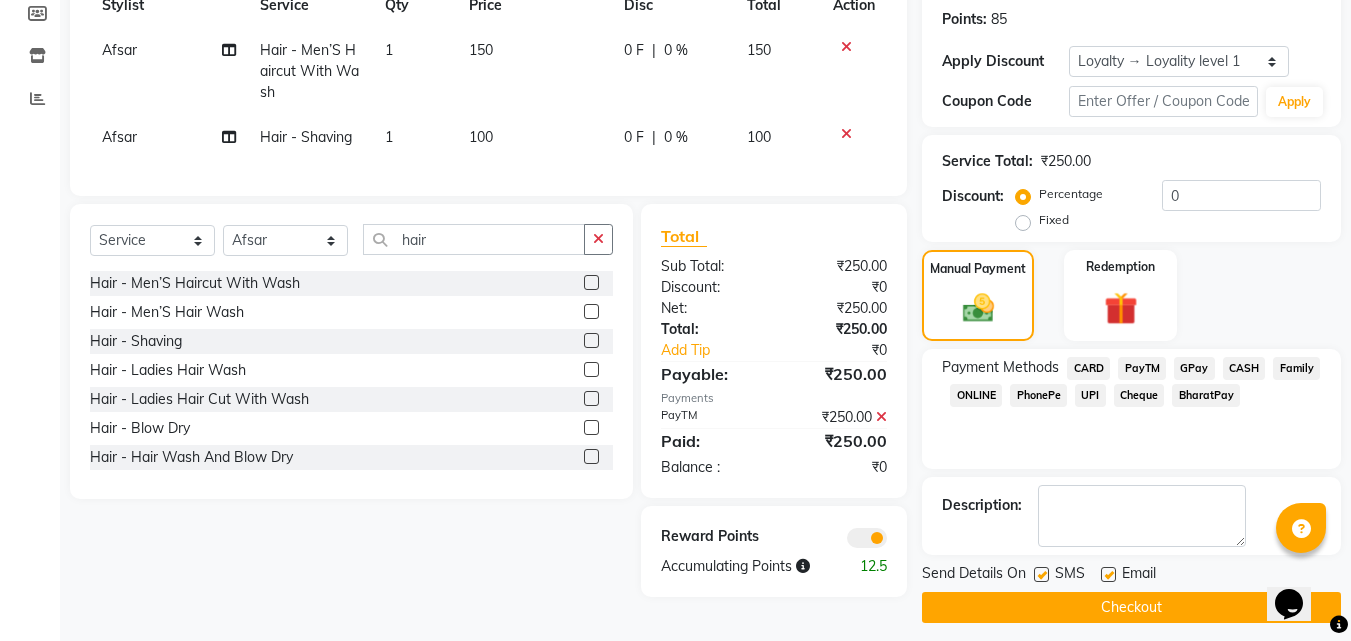 scroll, scrollTop: 314, scrollLeft: 0, axis: vertical 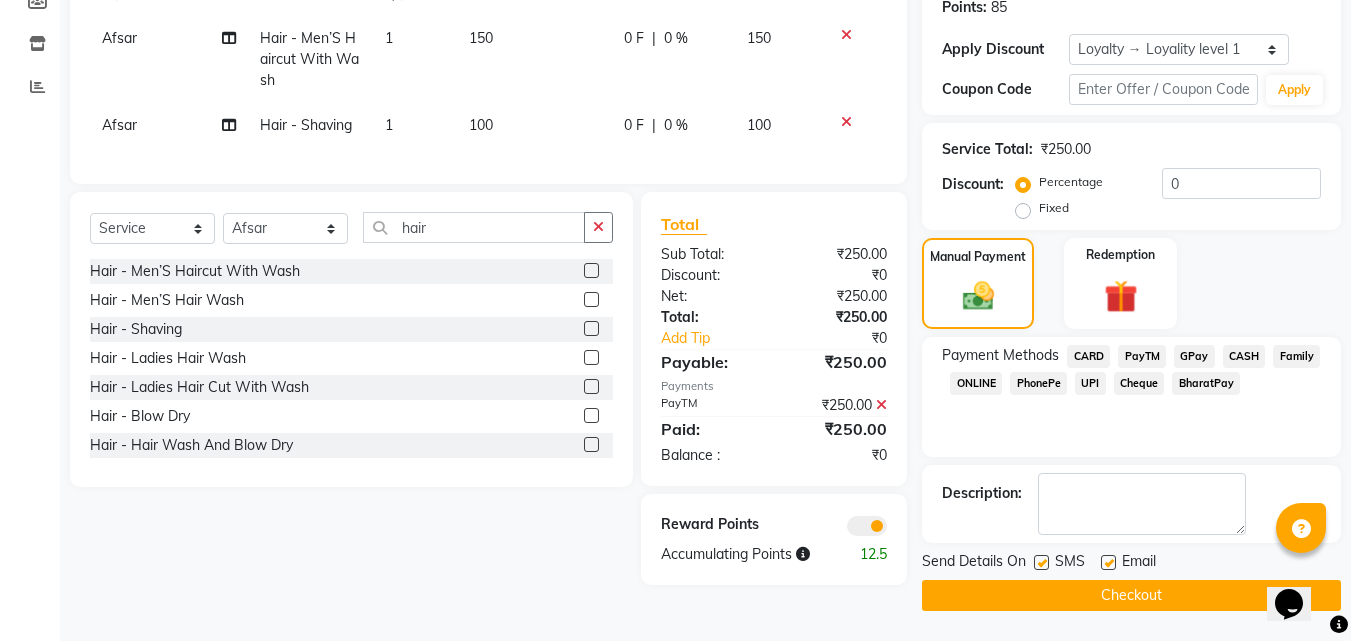 click on "Checkout" 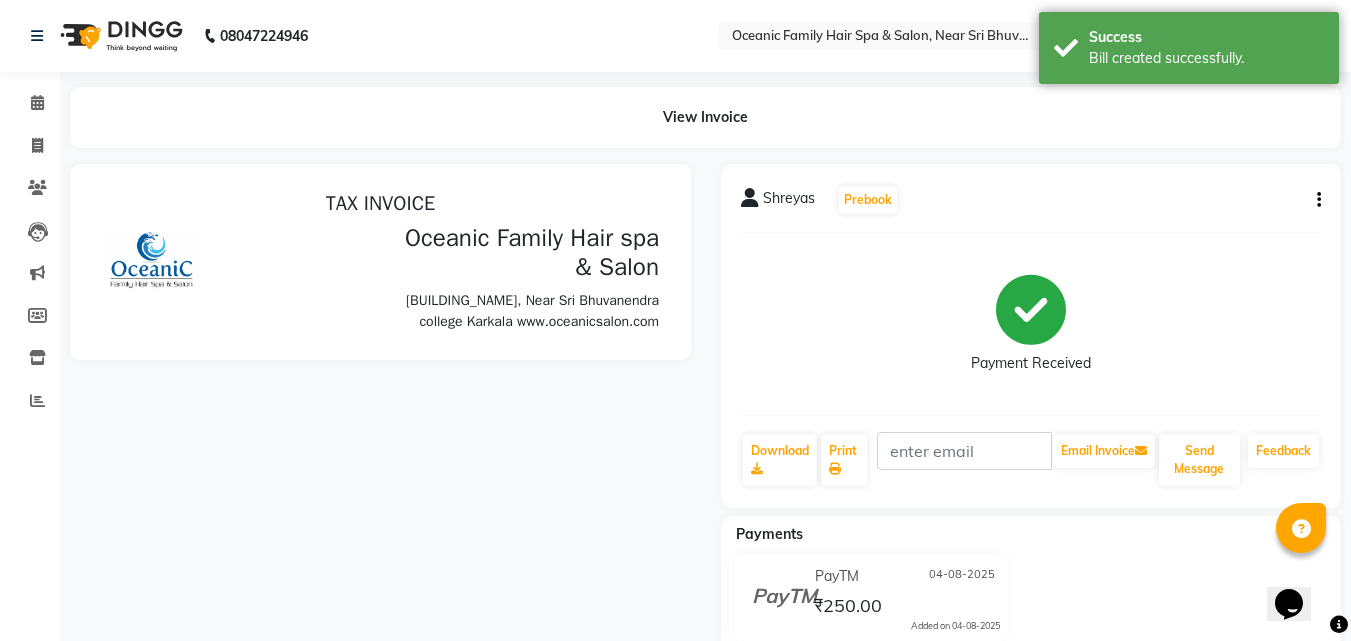 scroll, scrollTop: 0, scrollLeft: 0, axis: both 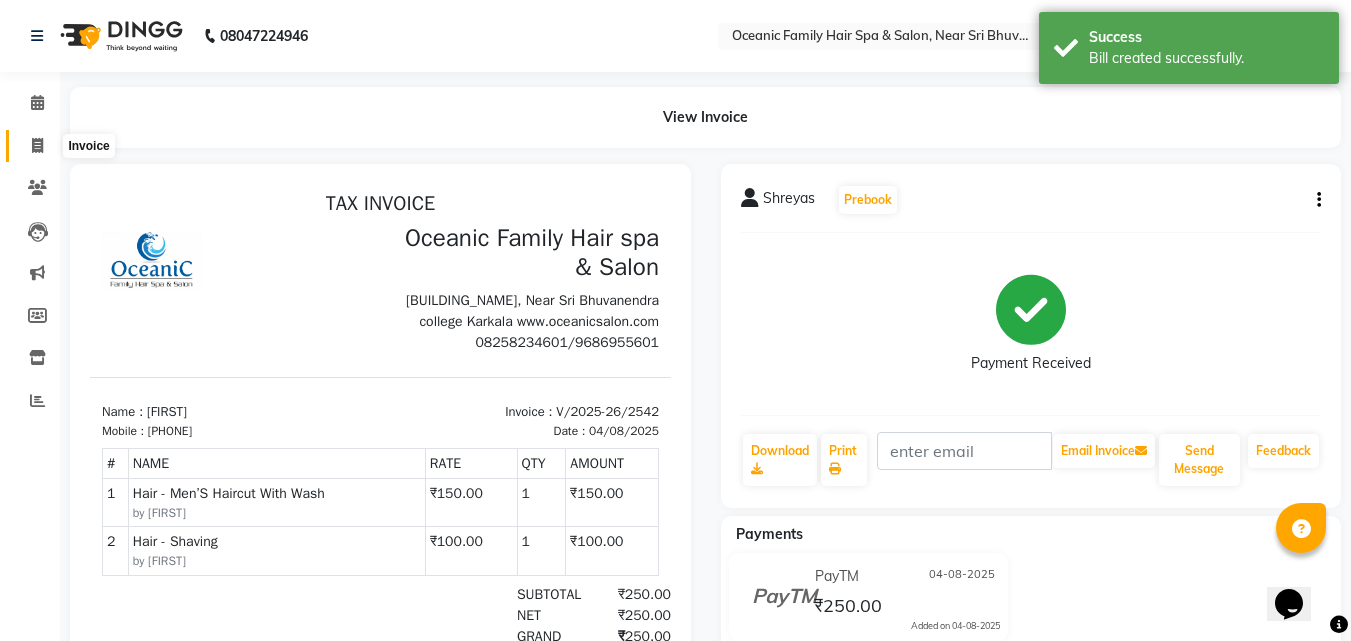 click 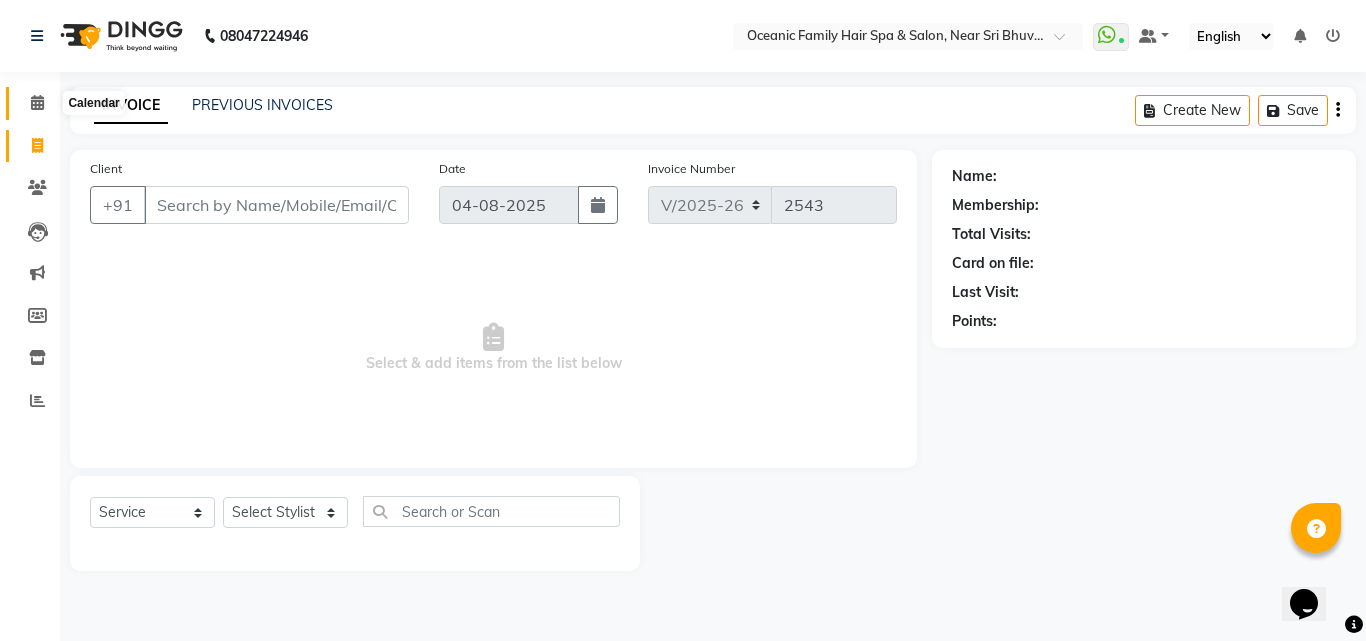 click 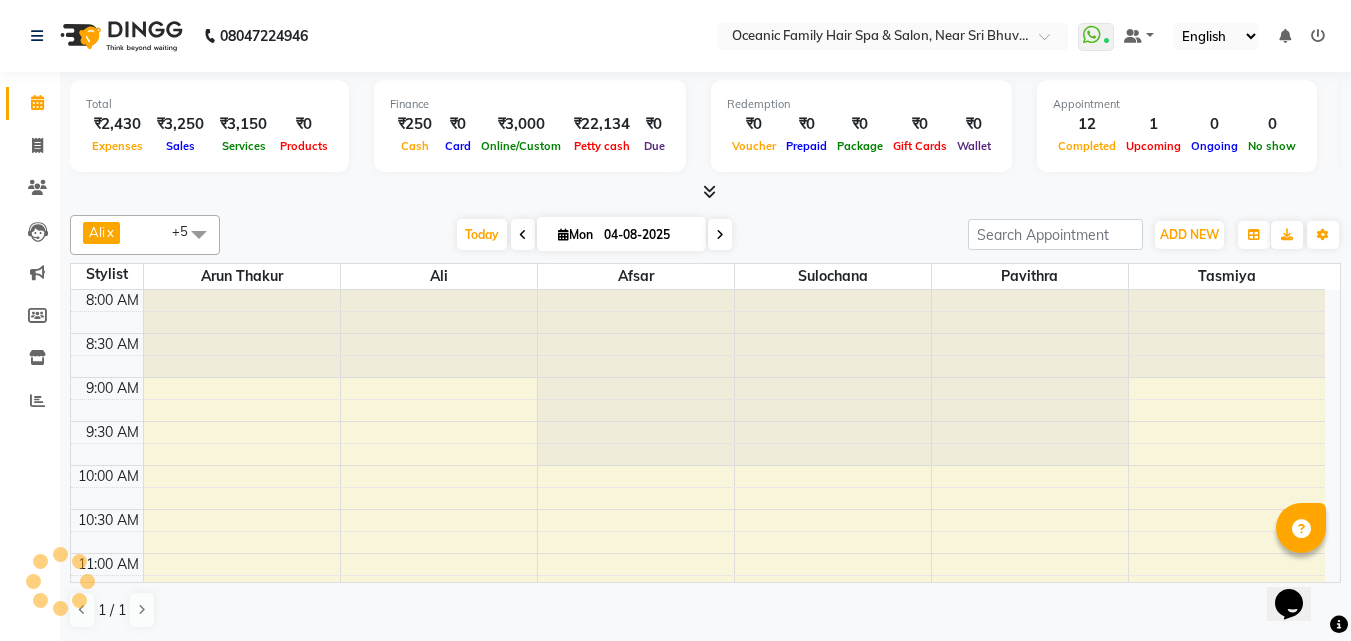 scroll, scrollTop: 0, scrollLeft: 0, axis: both 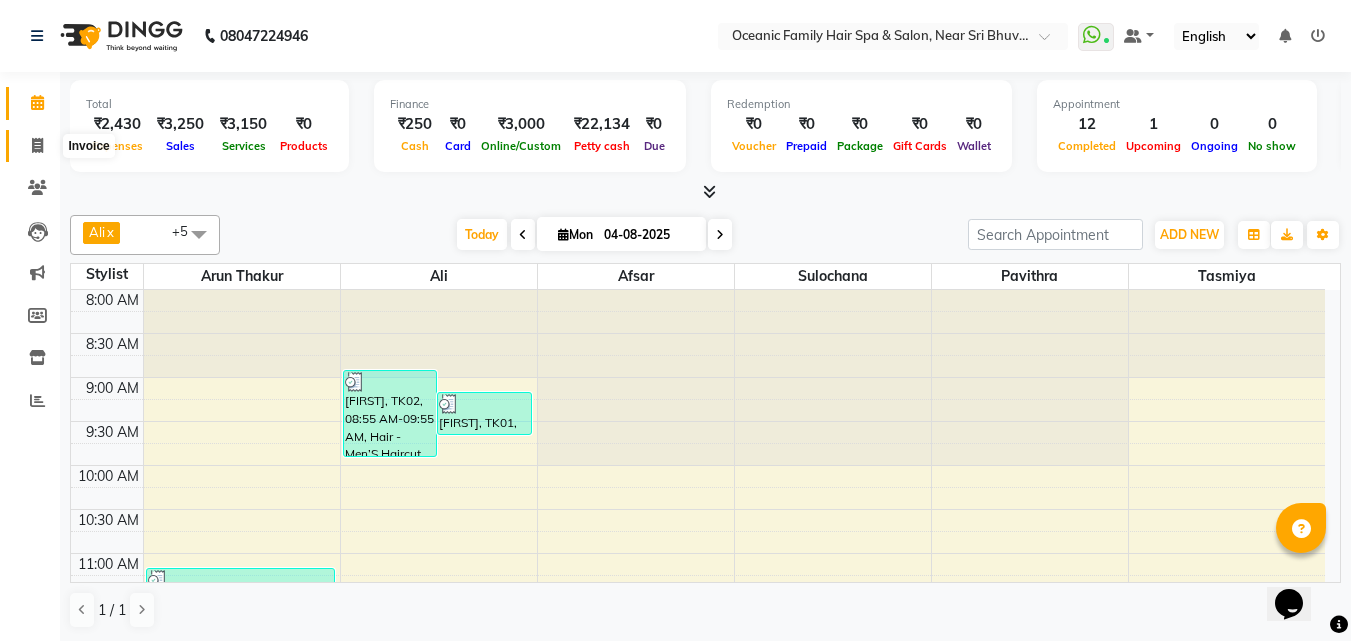 click 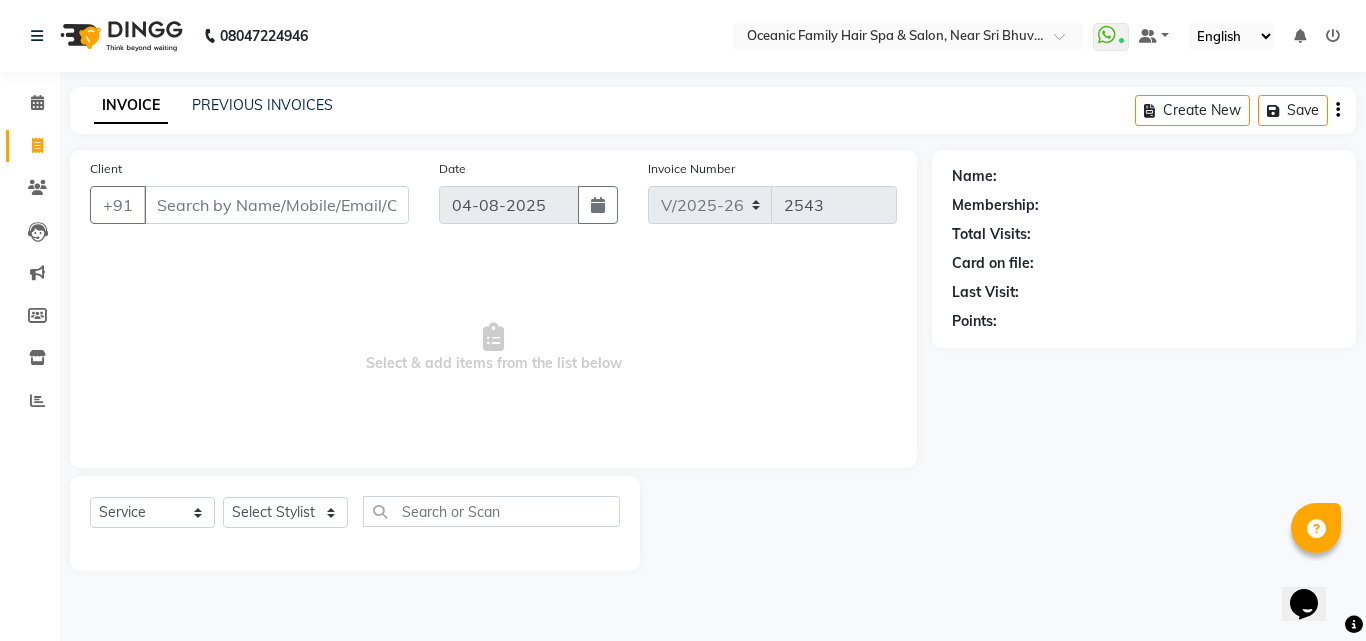 click on "Client" at bounding box center [276, 205] 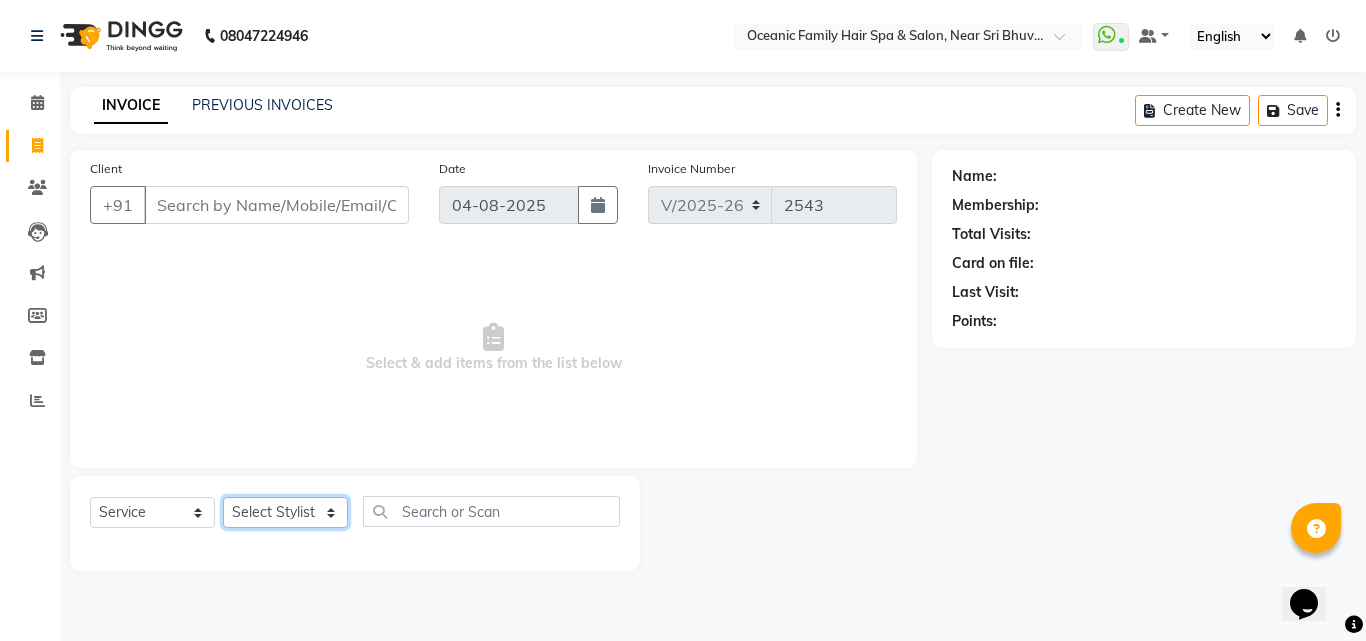 click on "Select Stylist Afsar Ali Arun Thakur Pavithra Rajani Shwetha S Jain Siraj Sulochana Tasmiya" 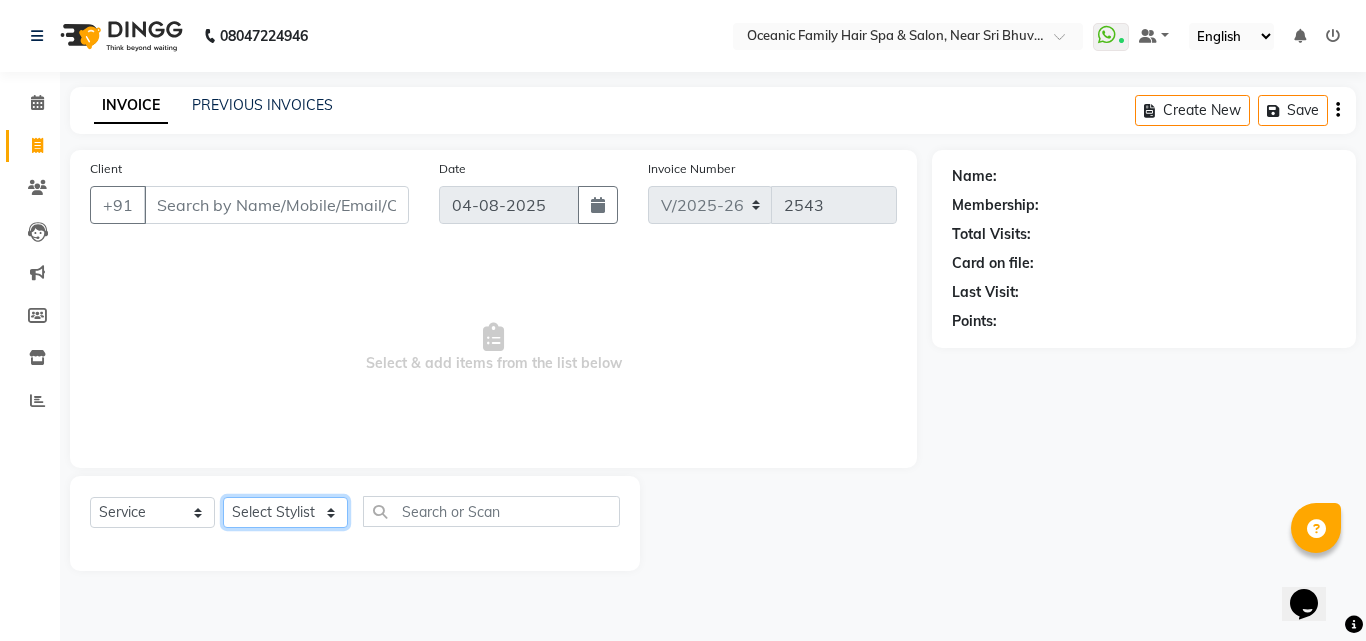 select on "23947" 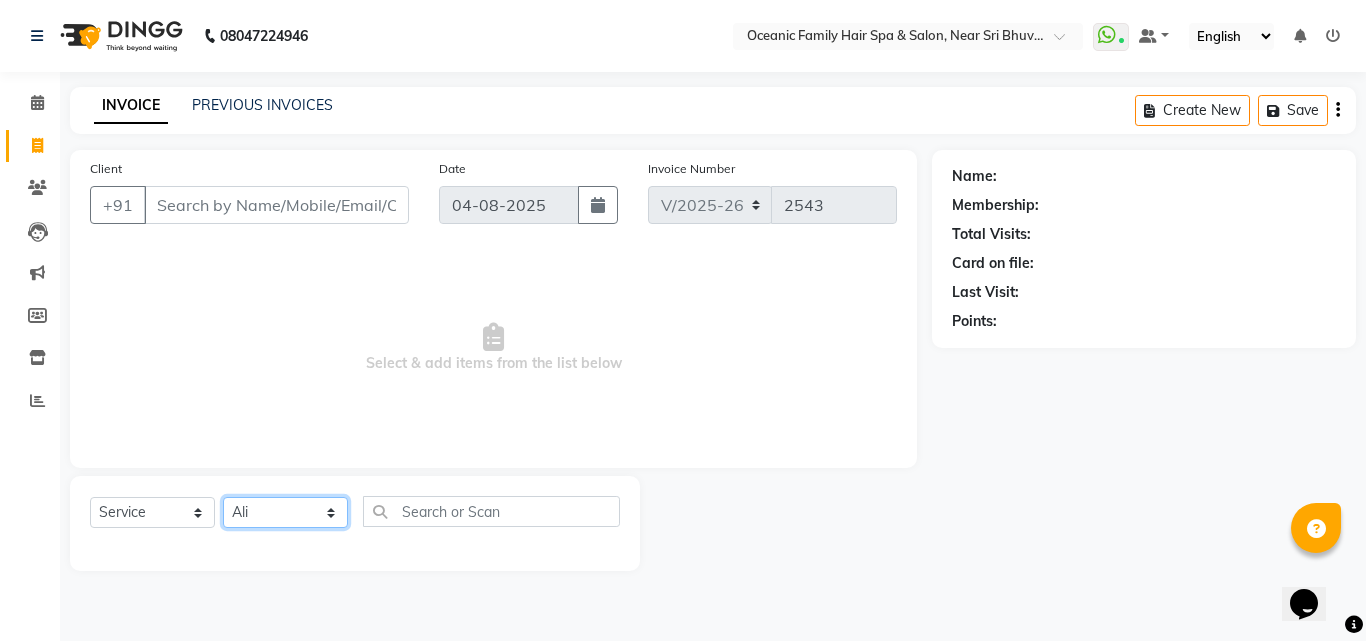 click on "Select Stylist Afsar Ali Arun Thakur Pavithra Rajani Shwetha S Jain Siraj Sulochana Tasmiya" 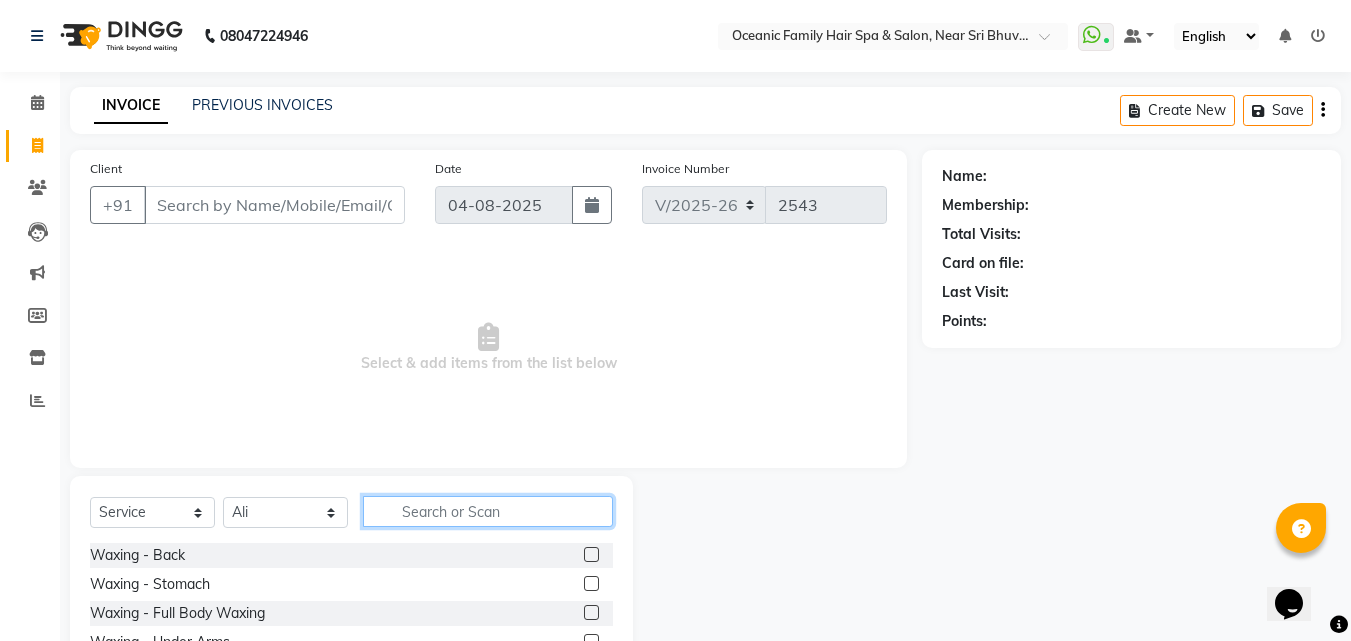click 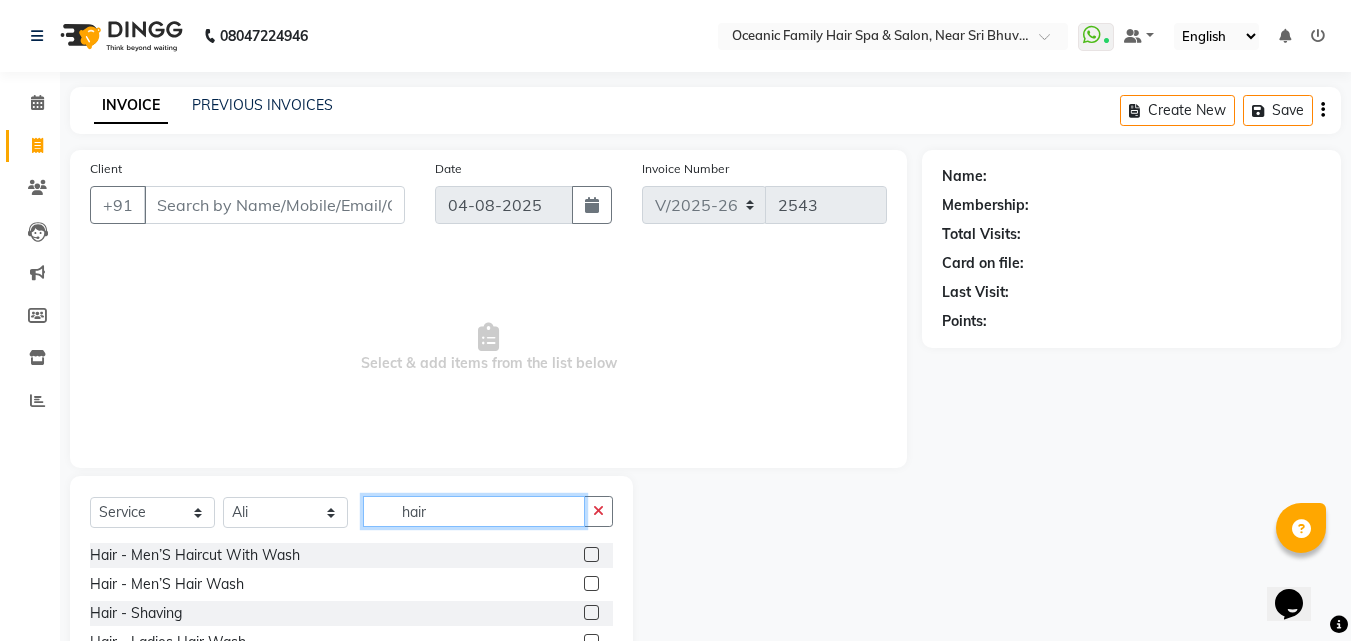 type on "hair" 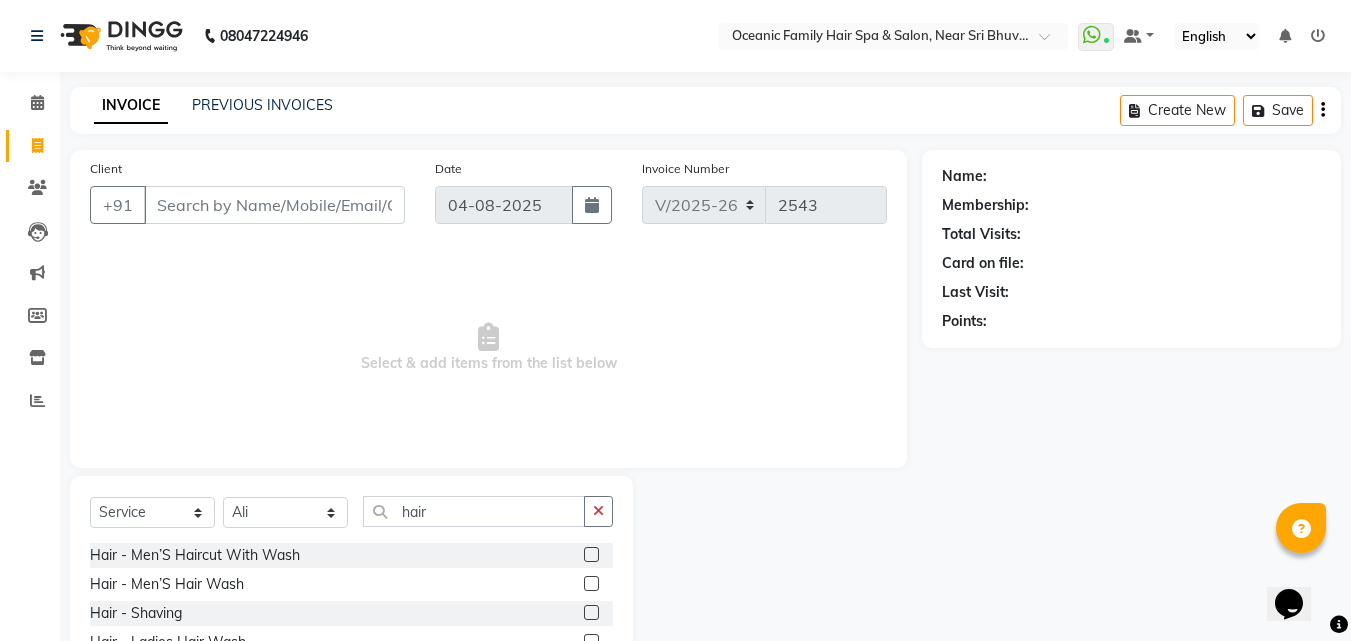 click 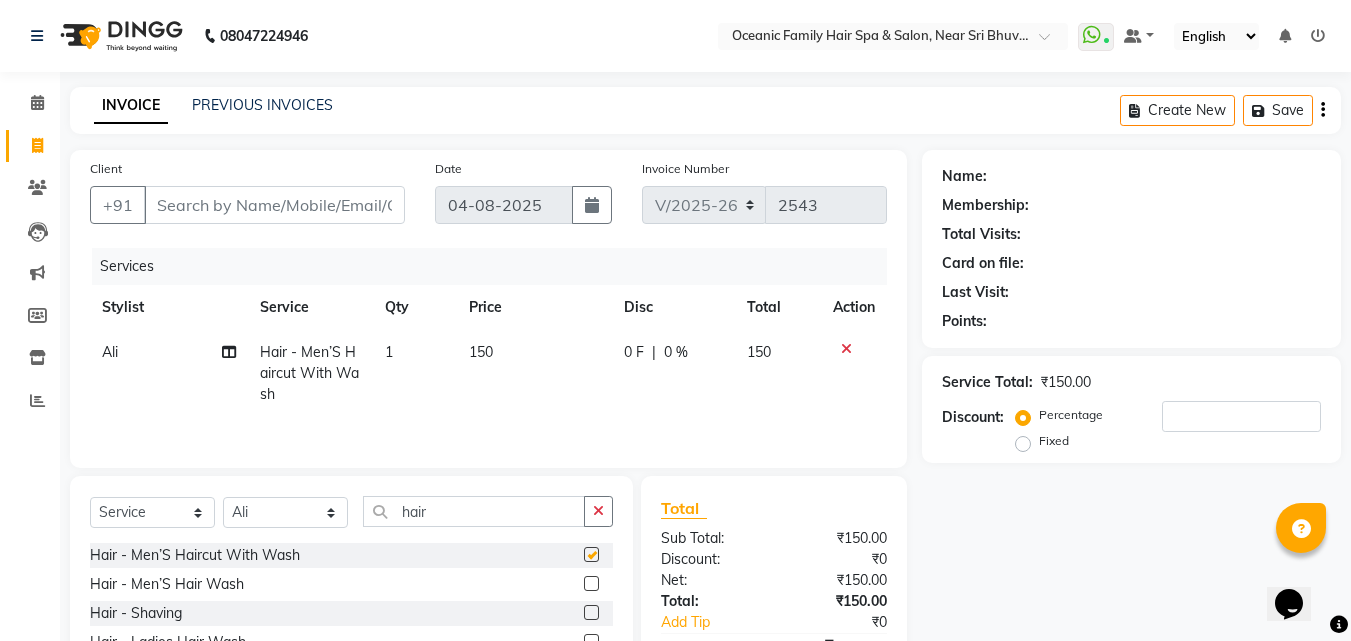 checkbox on "false" 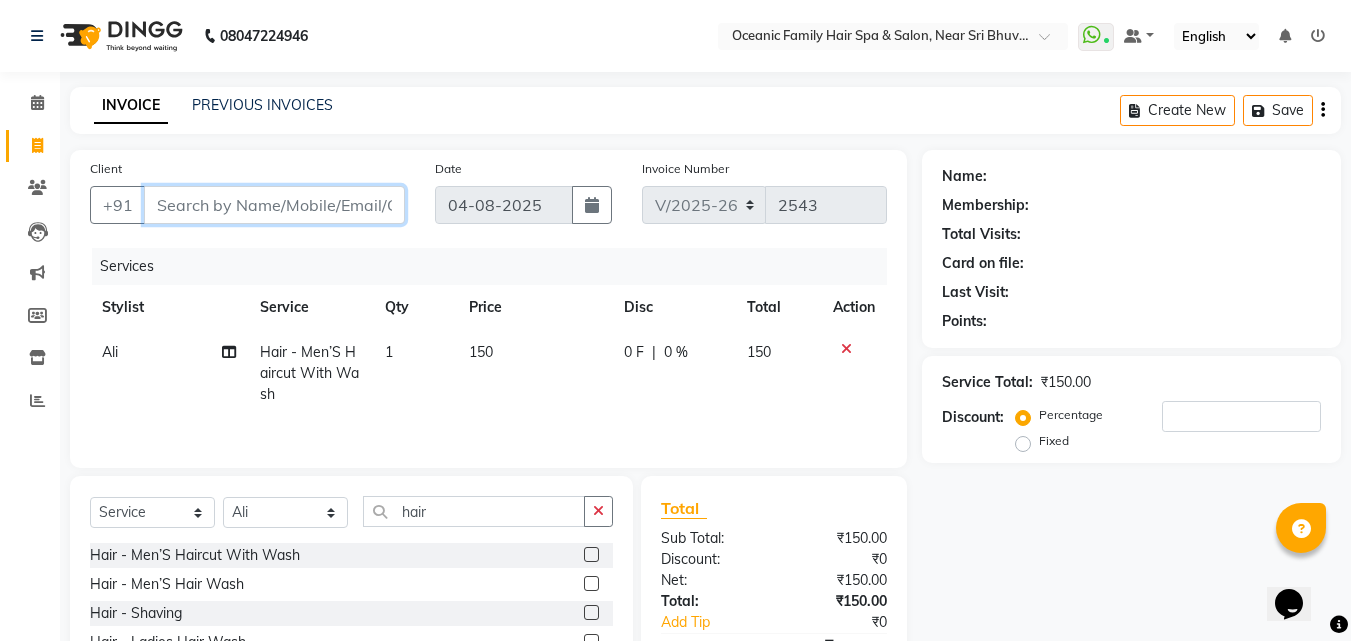 click on "Client" at bounding box center [274, 205] 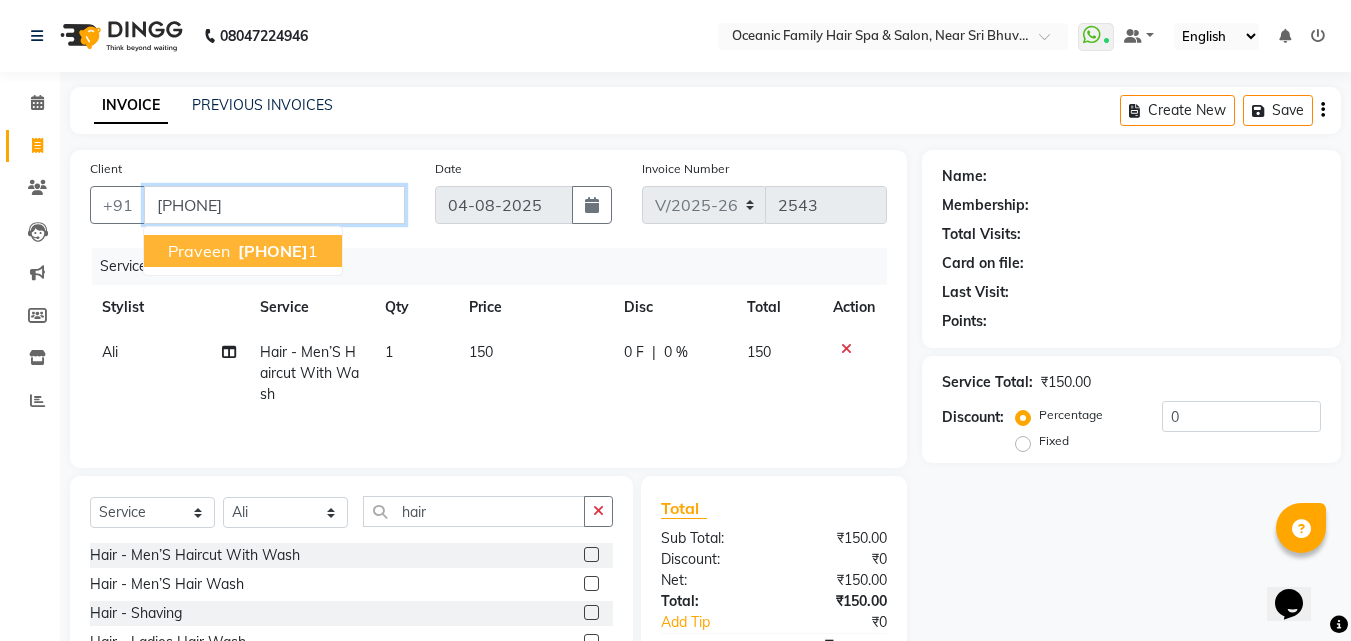 type on "9741735491" 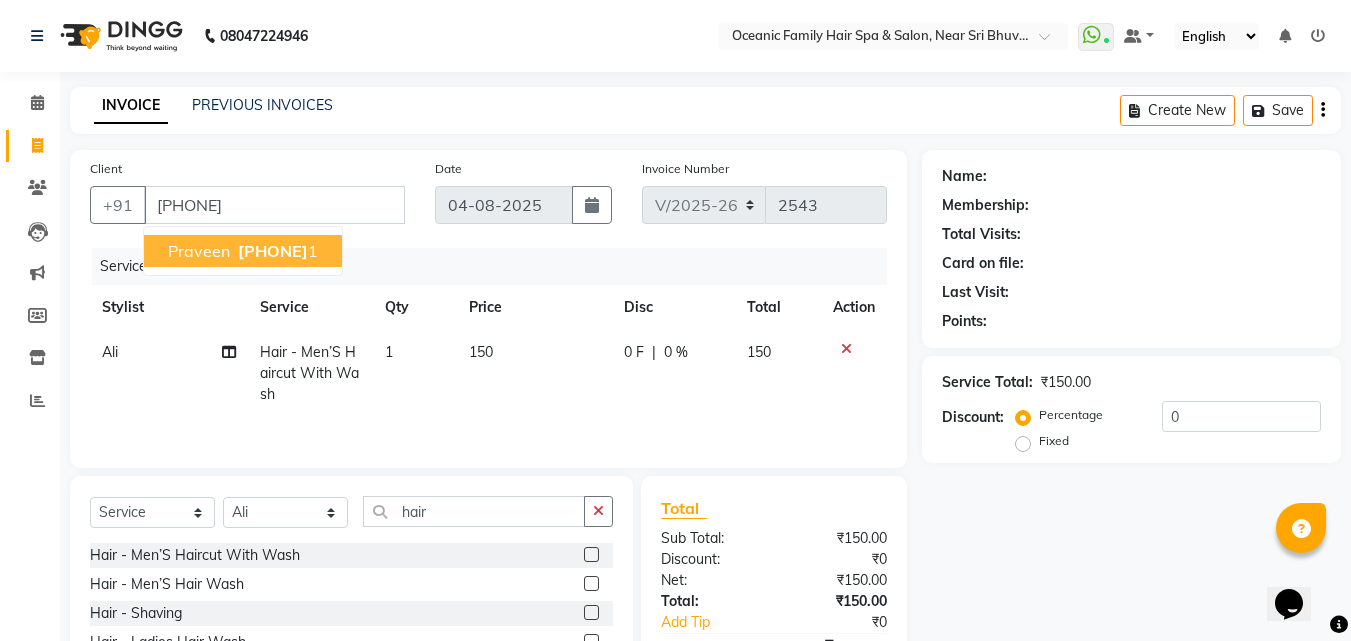 select on "1: Object" 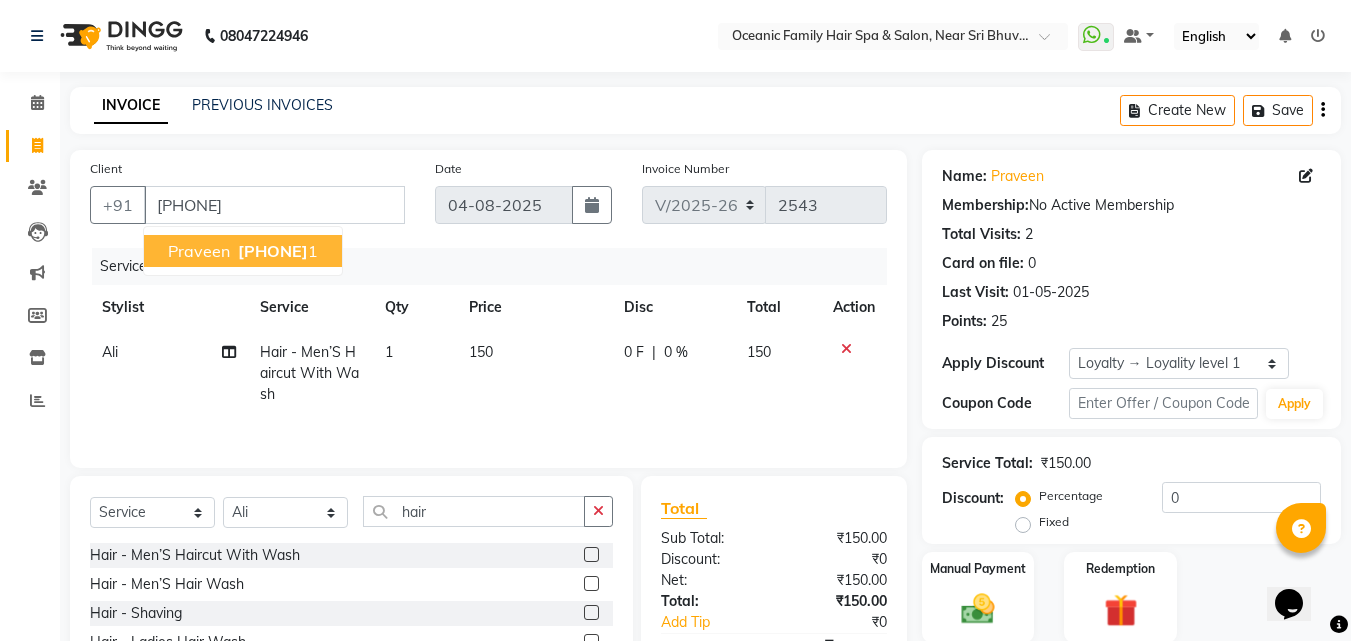 click on "974173549 1" at bounding box center (276, 251) 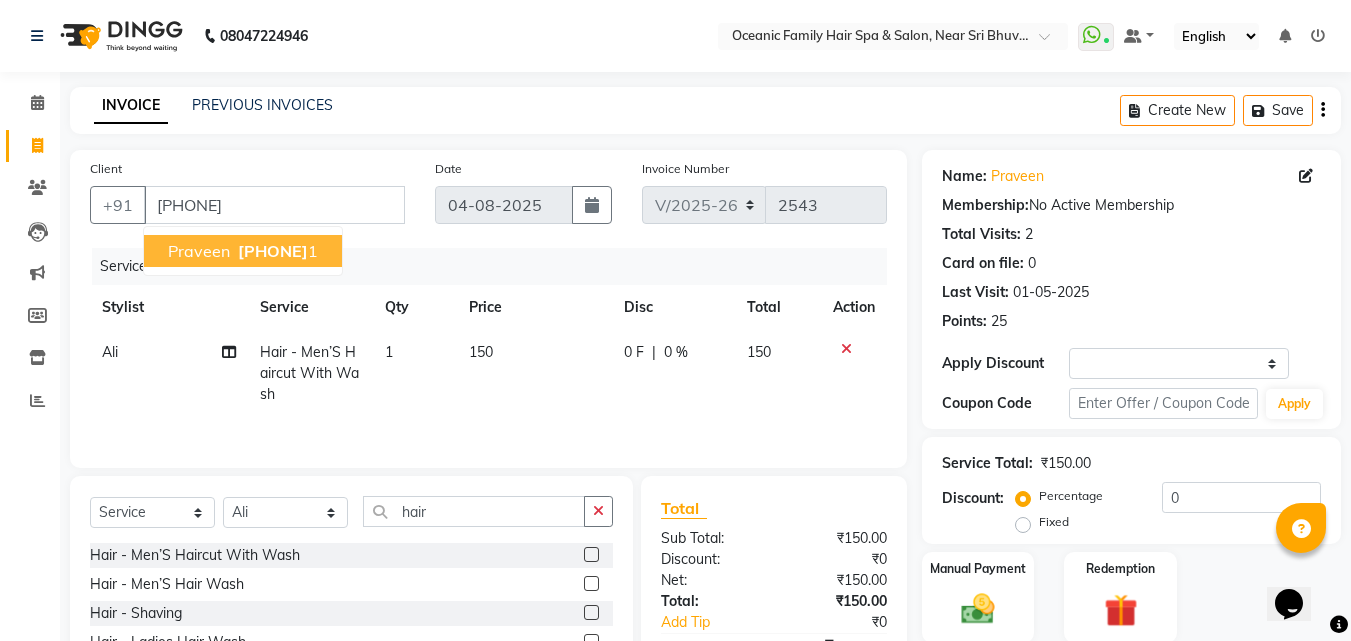 select on "1: Object" 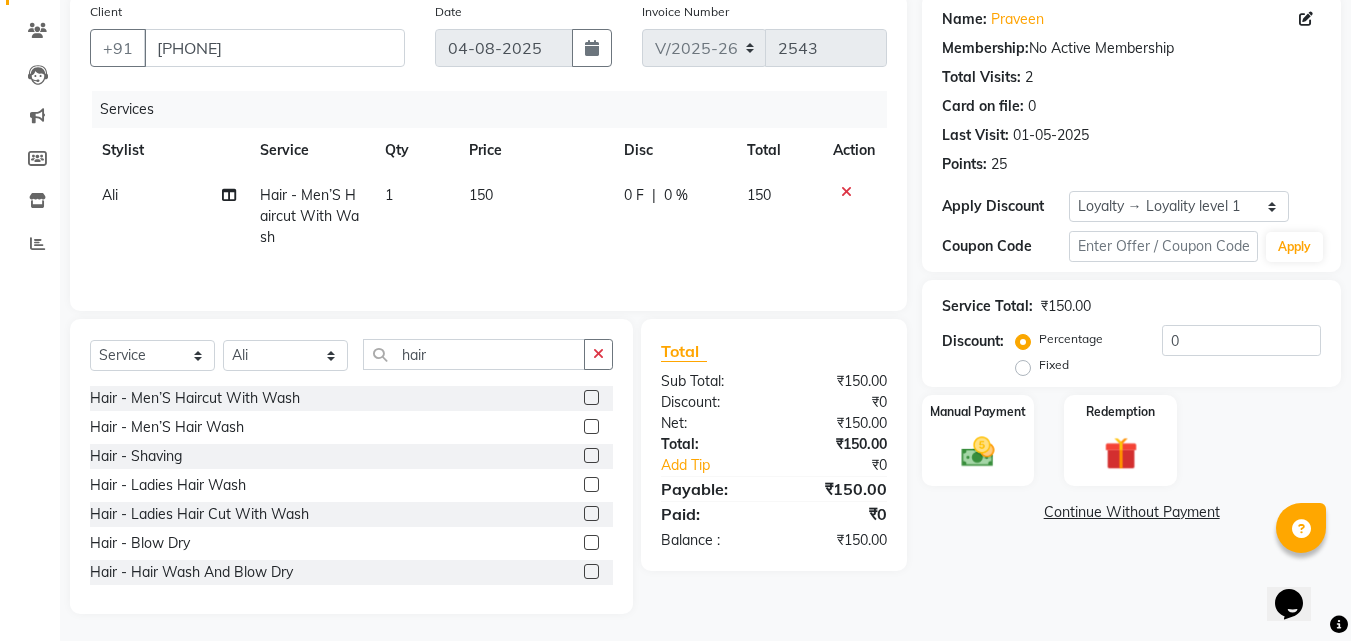 scroll, scrollTop: 160, scrollLeft: 0, axis: vertical 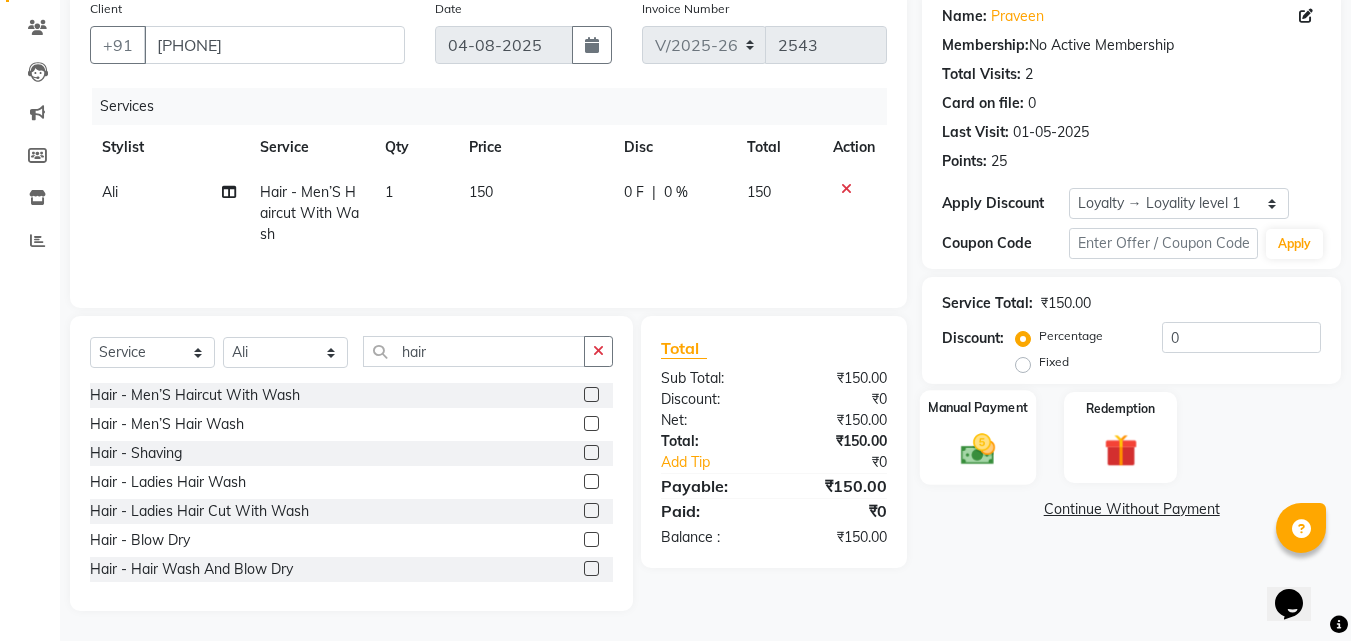 click on "Manual Payment" 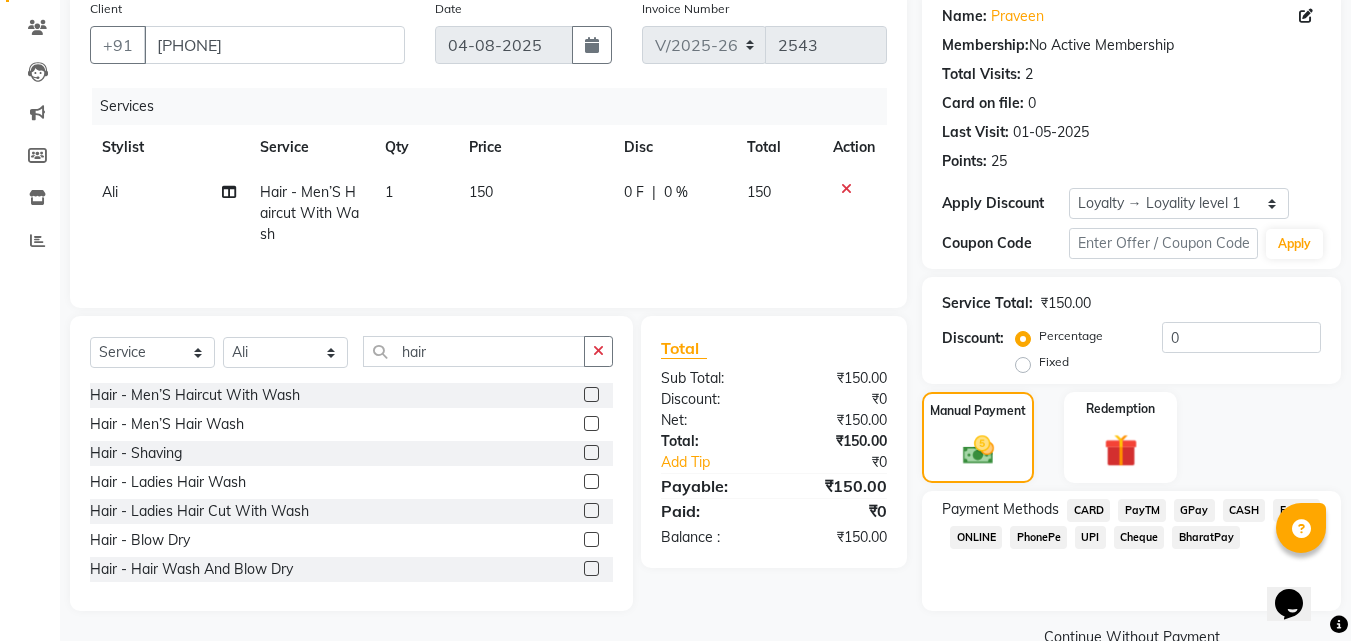 click on "PayTM" 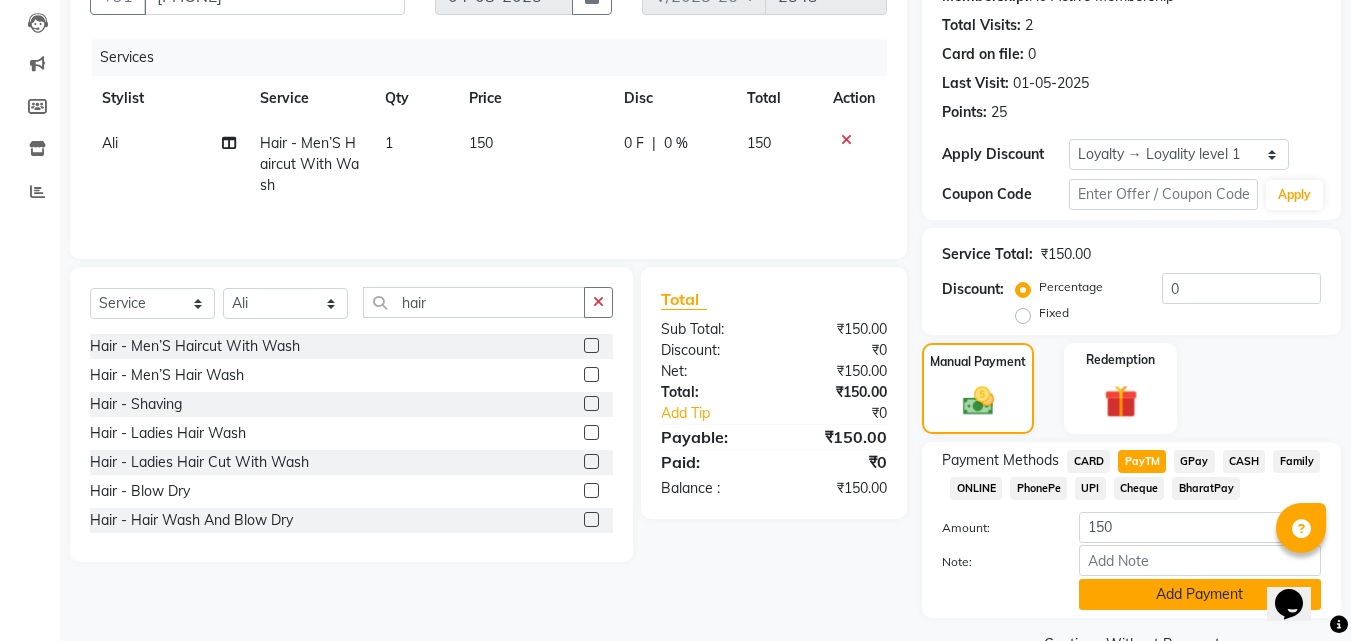 scroll, scrollTop: 257, scrollLeft: 0, axis: vertical 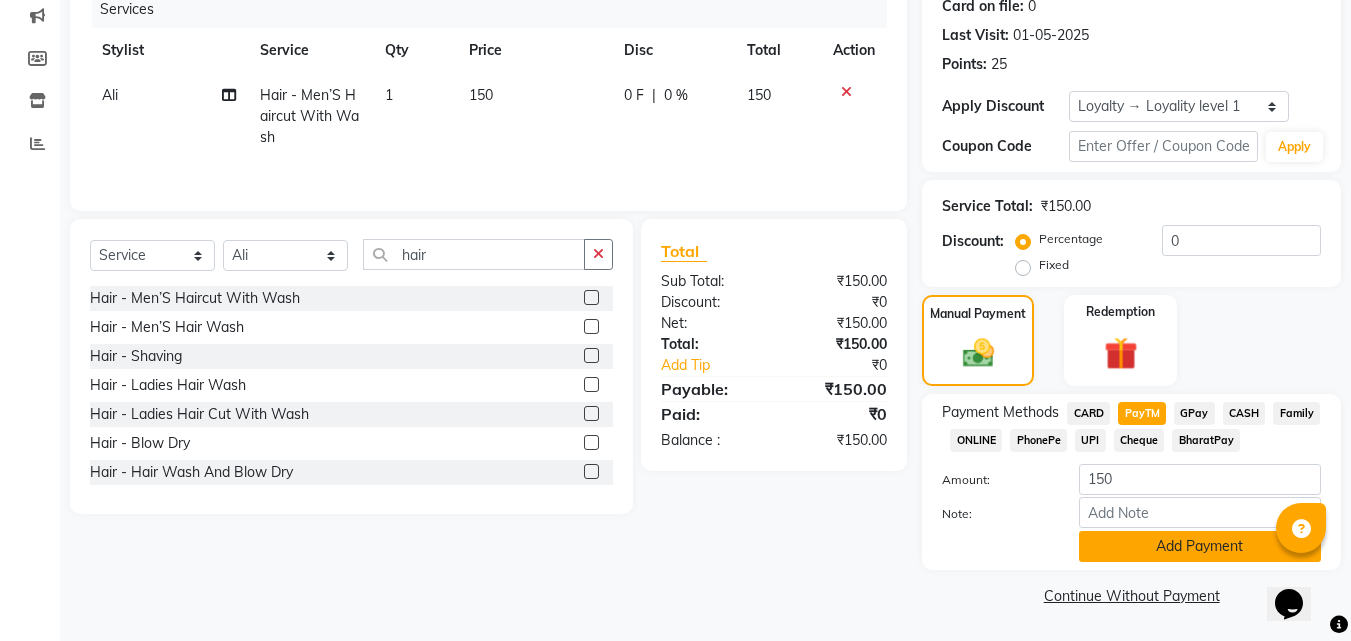 click on "Add Payment" 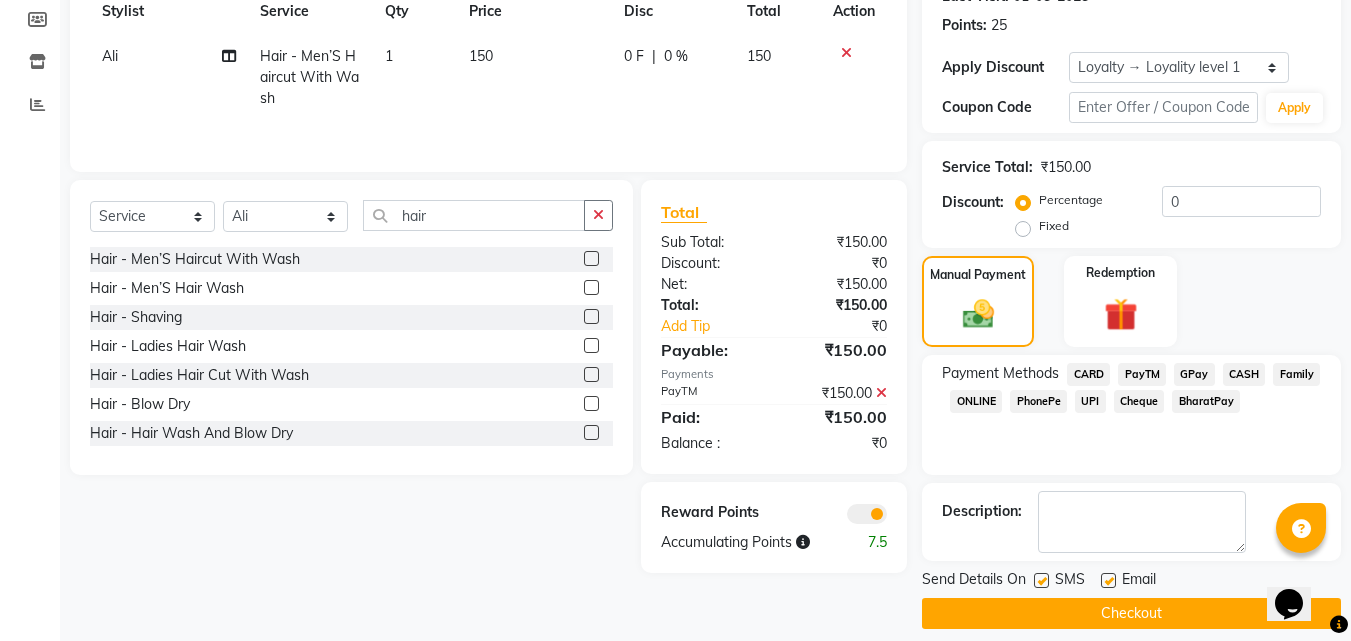 scroll, scrollTop: 314, scrollLeft: 0, axis: vertical 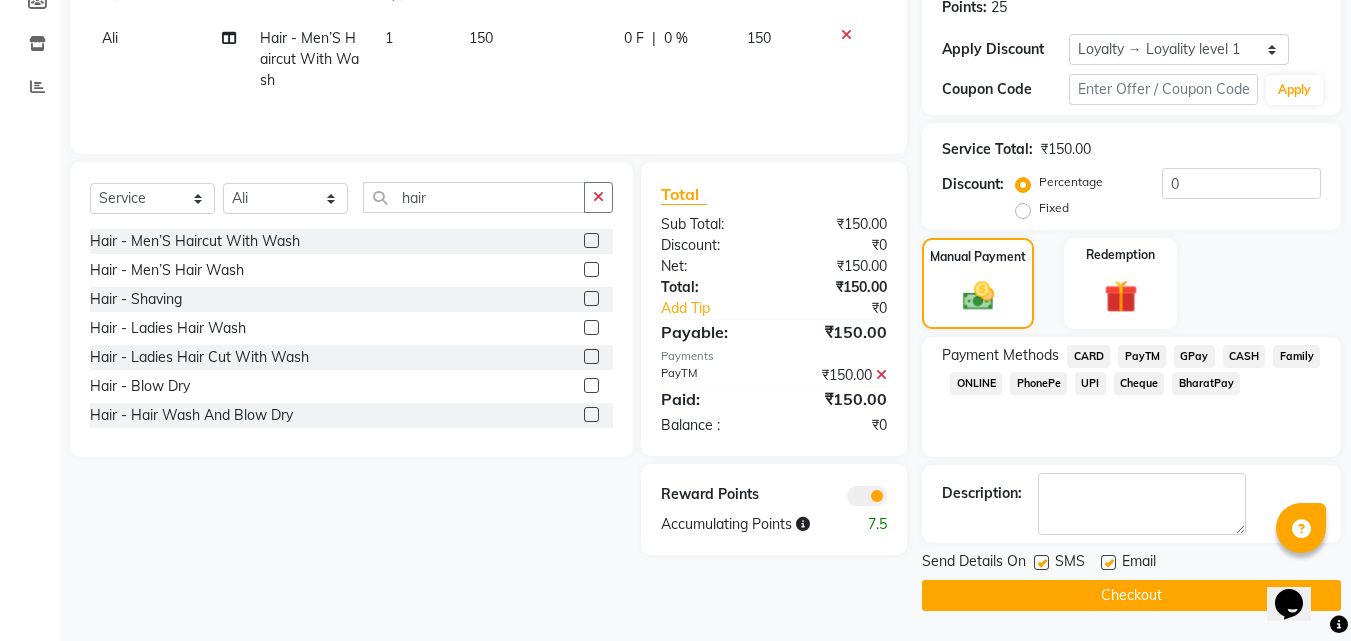 click on "Checkout" 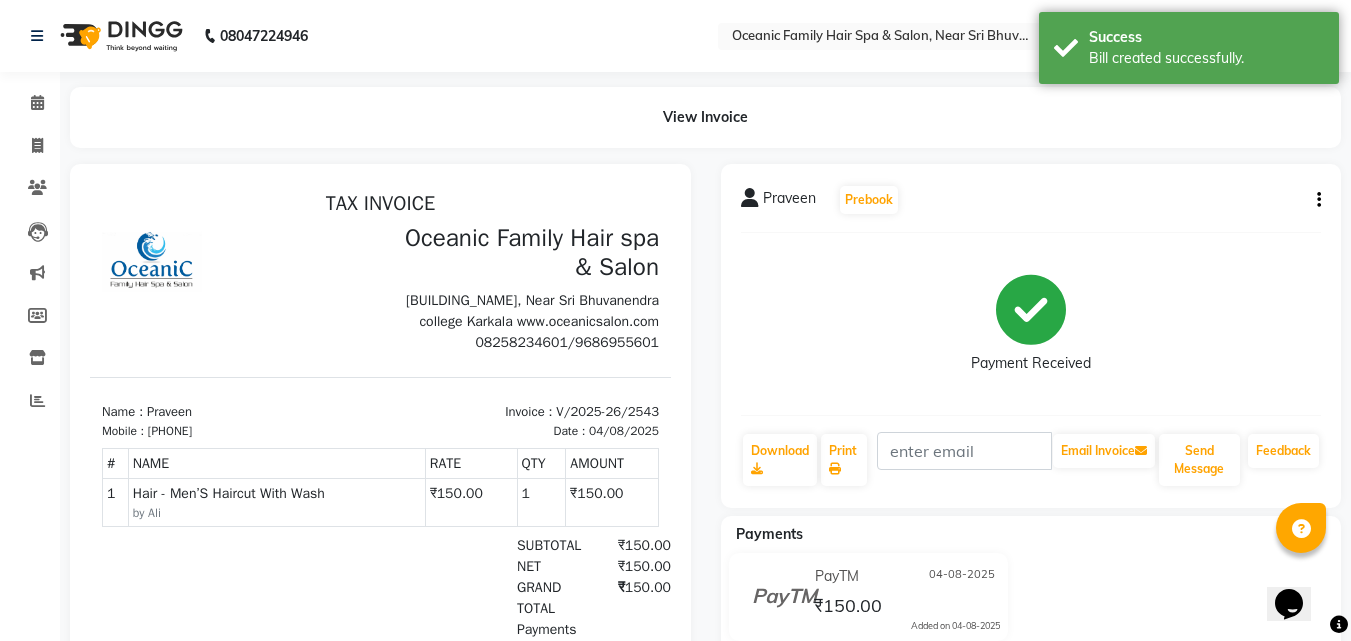 scroll, scrollTop: 0, scrollLeft: 0, axis: both 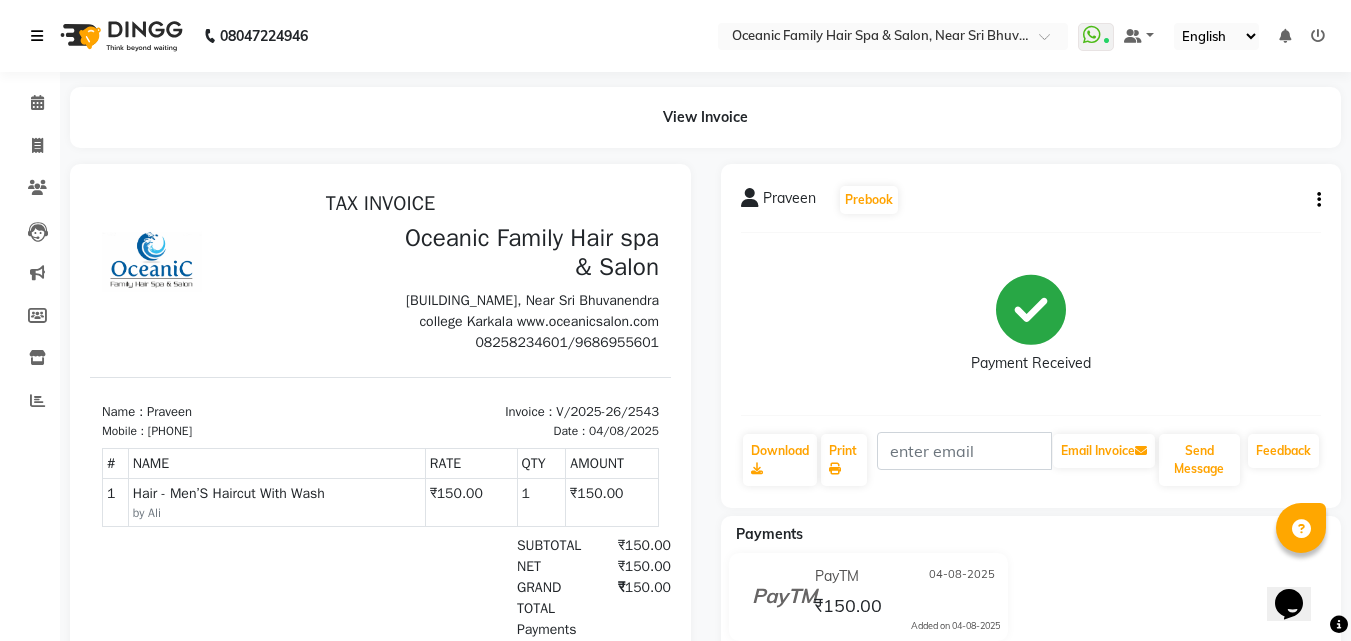click at bounding box center [37, 36] 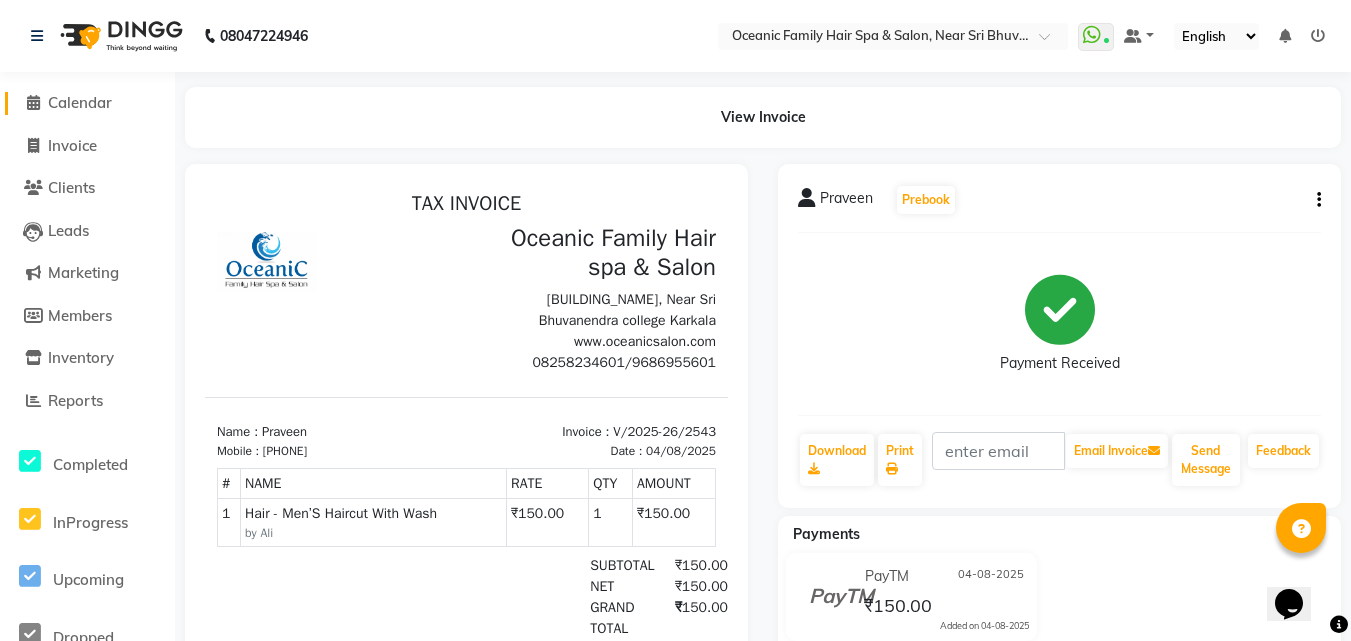 click 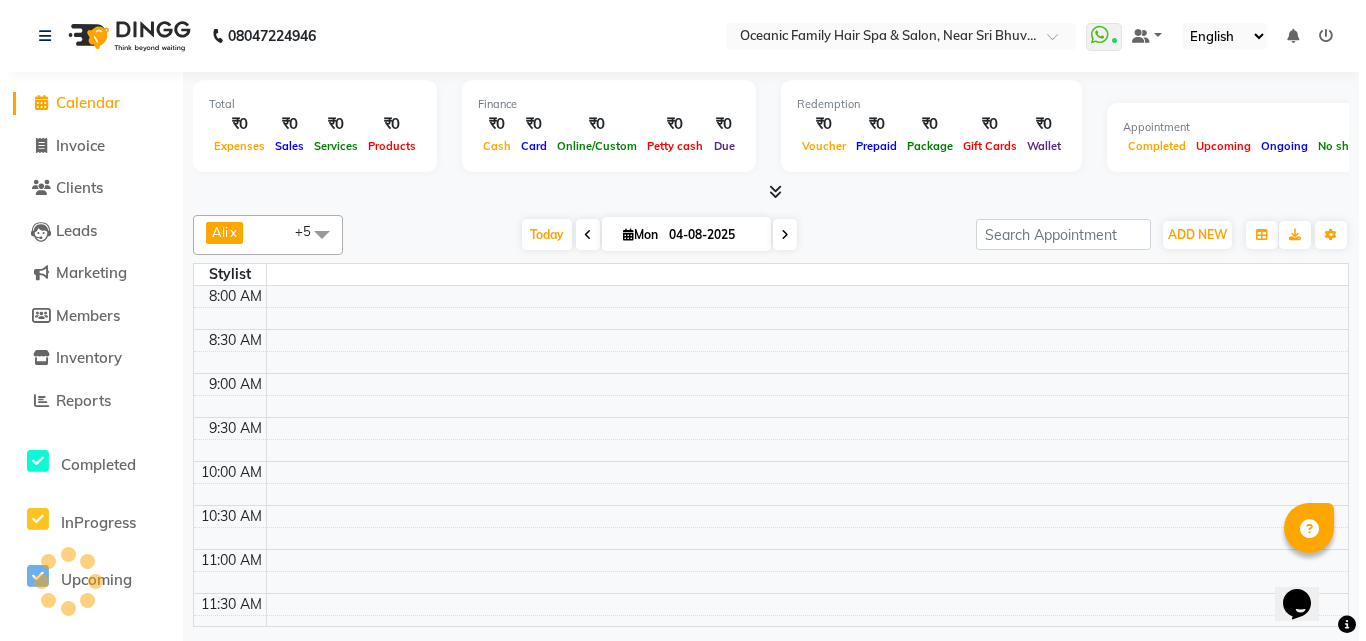 scroll, scrollTop: 0, scrollLeft: 0, axis: both 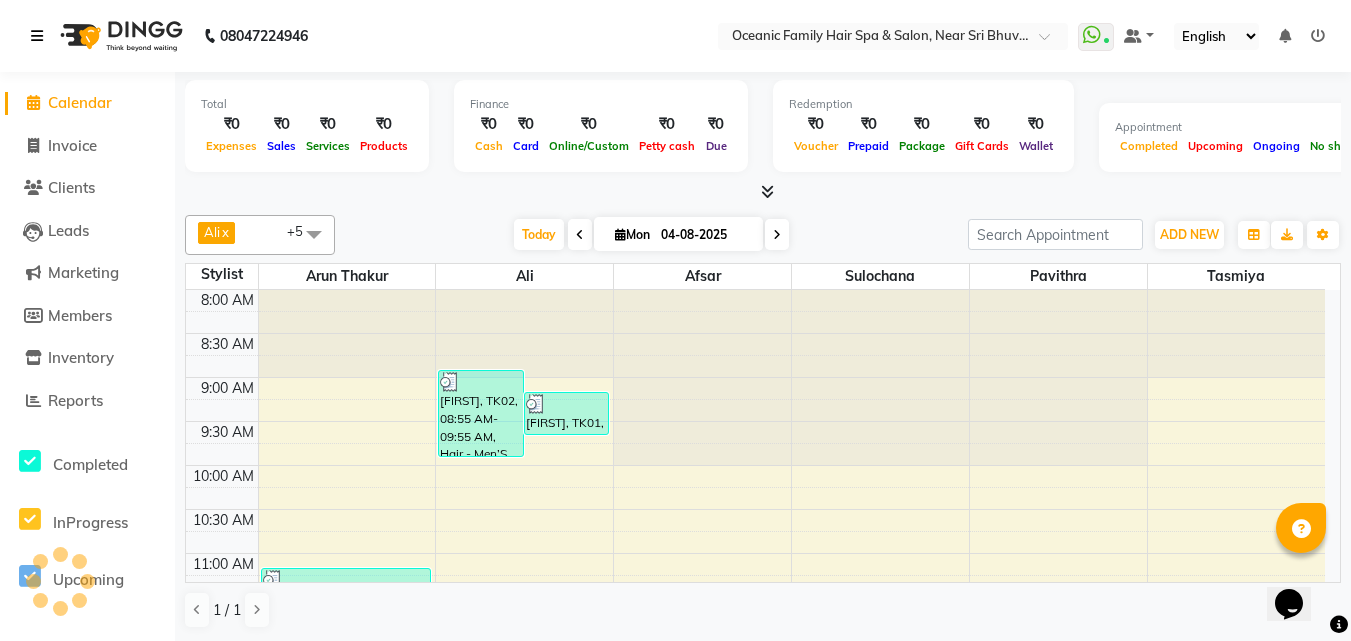 click at bounding box center (37, 36) 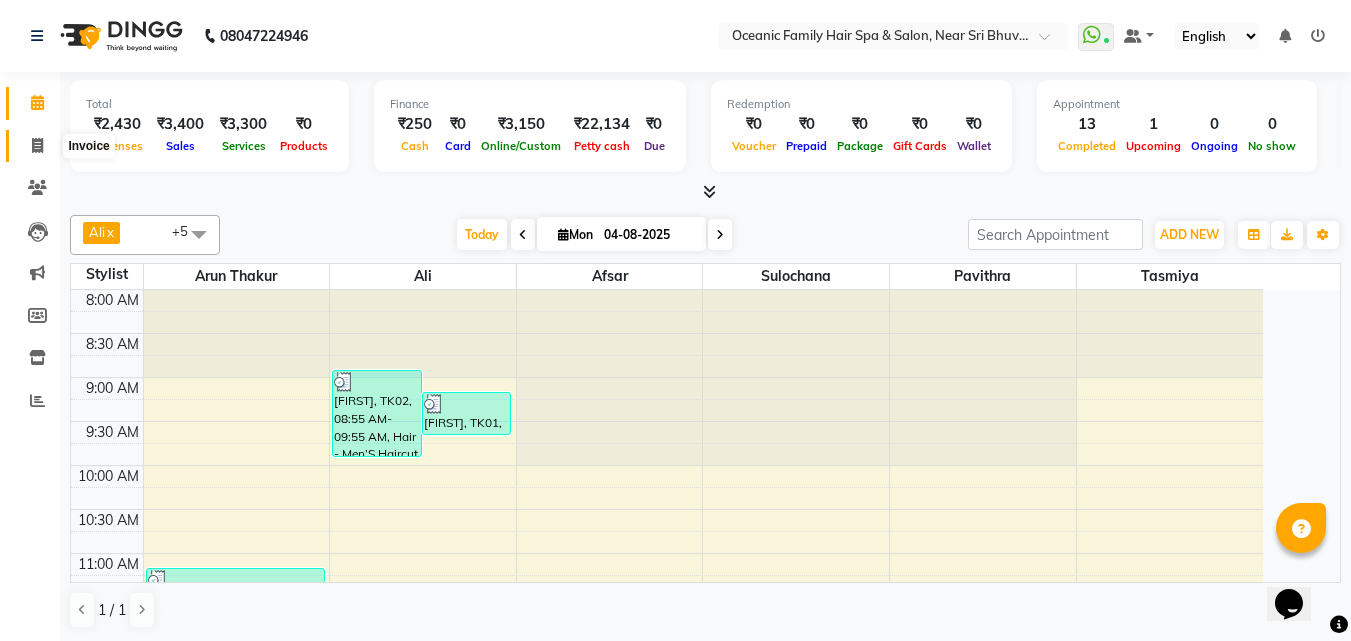 click 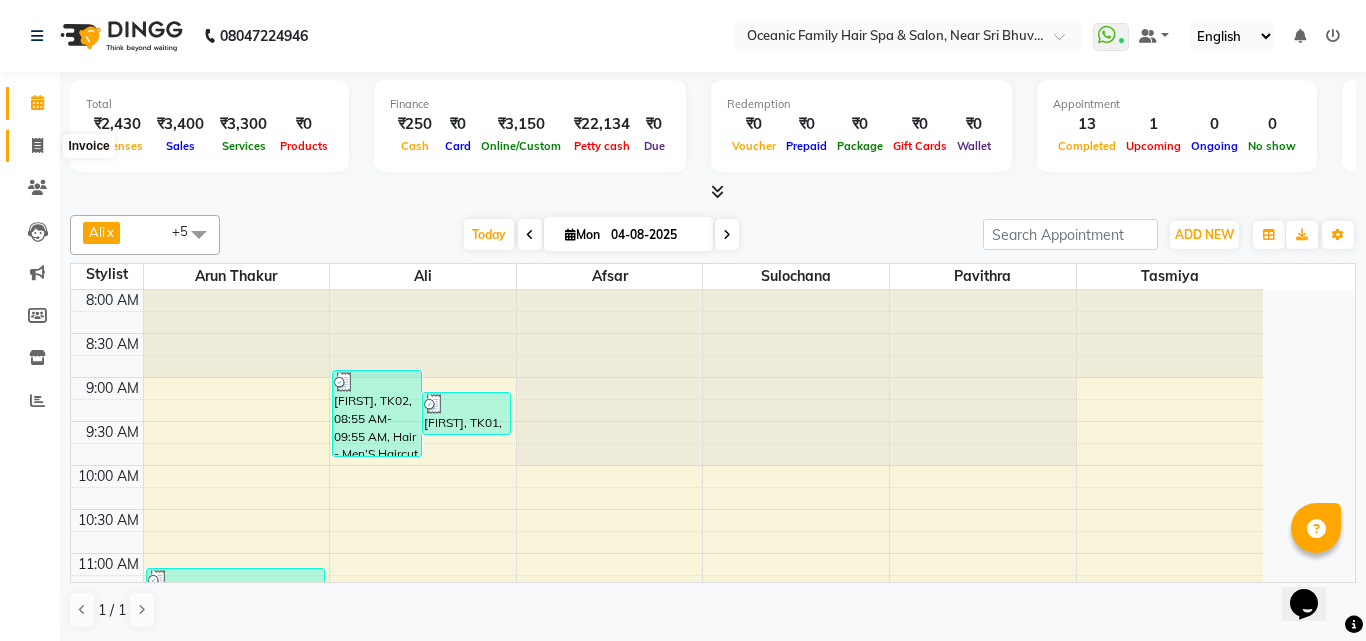 select on "4366" 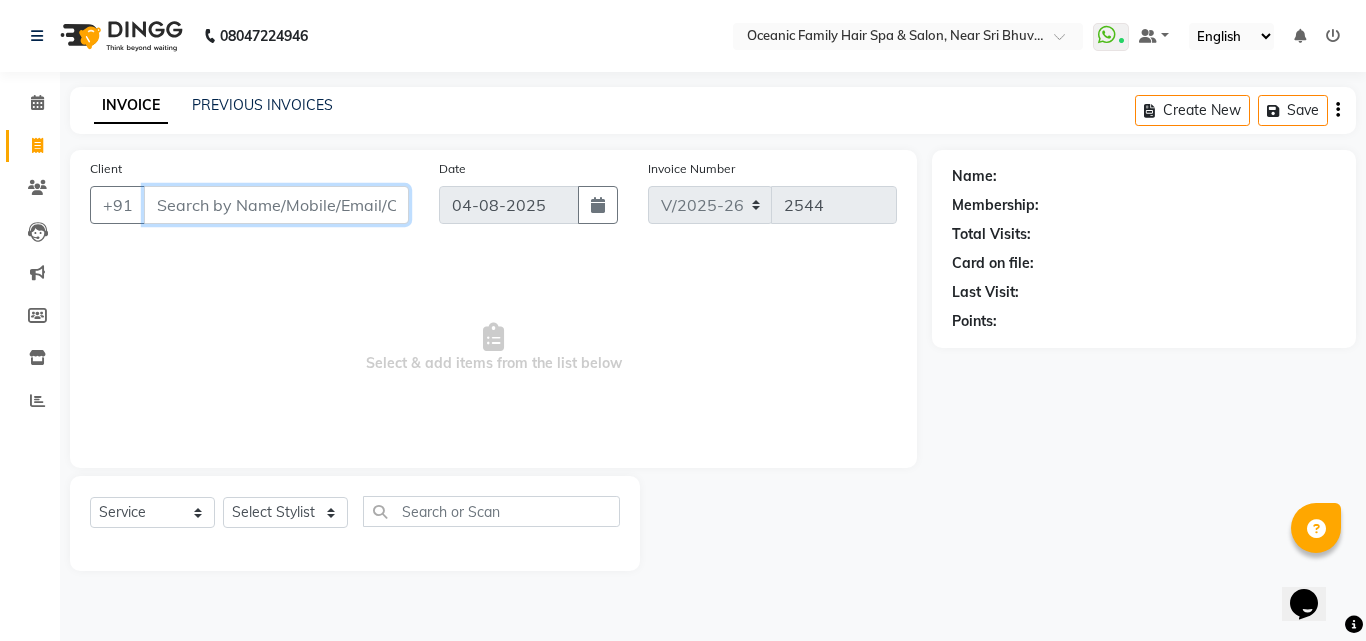 click on "Client" at bounding box center (276, 205) 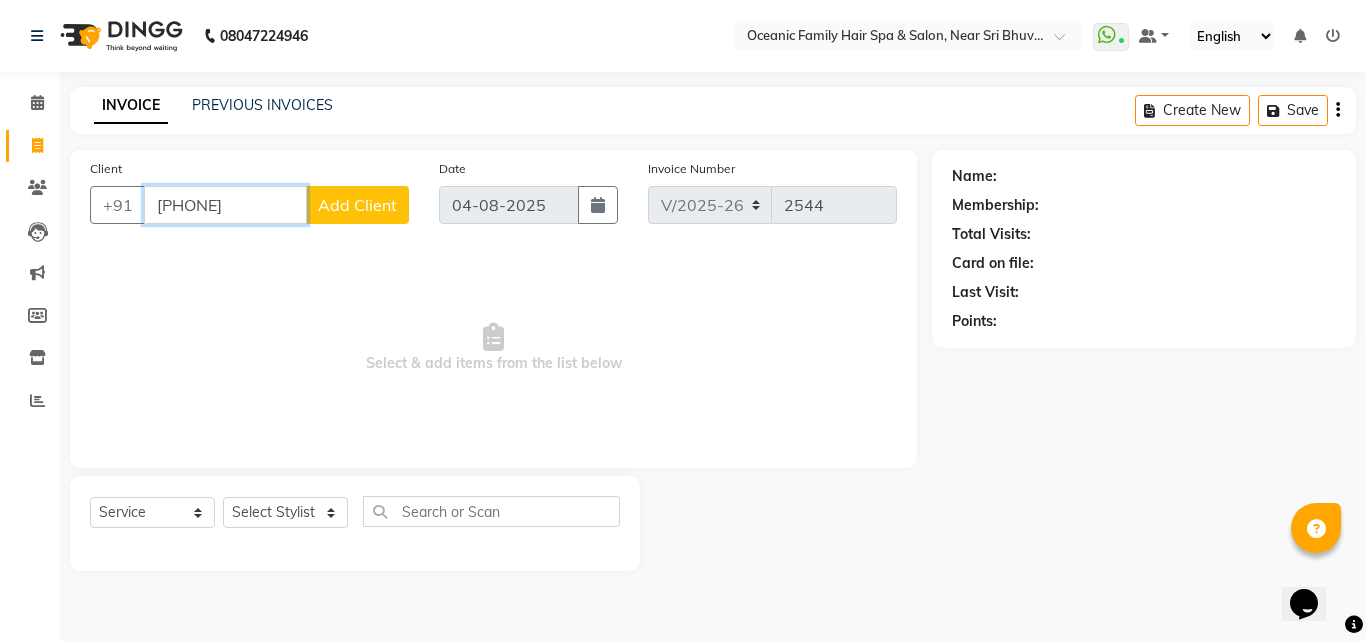 type on "6363154910" 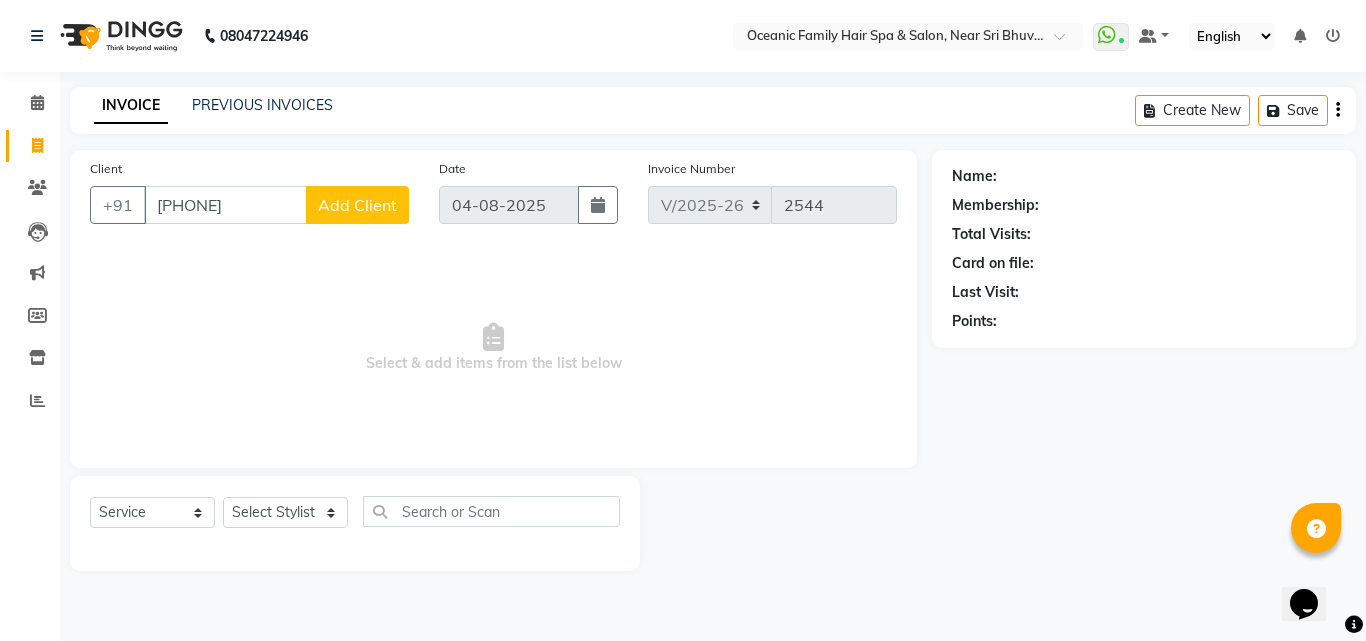 click on "Client +91 6363154910 Add Client" 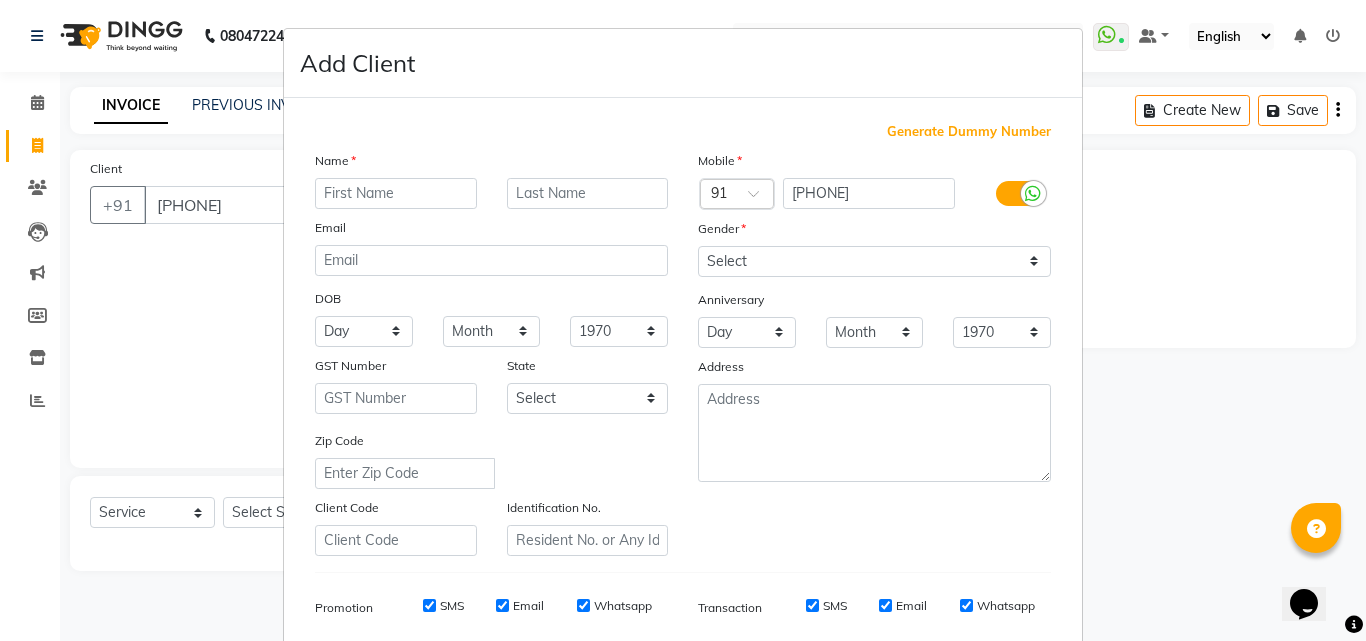 click at bounding box center (396, 193) 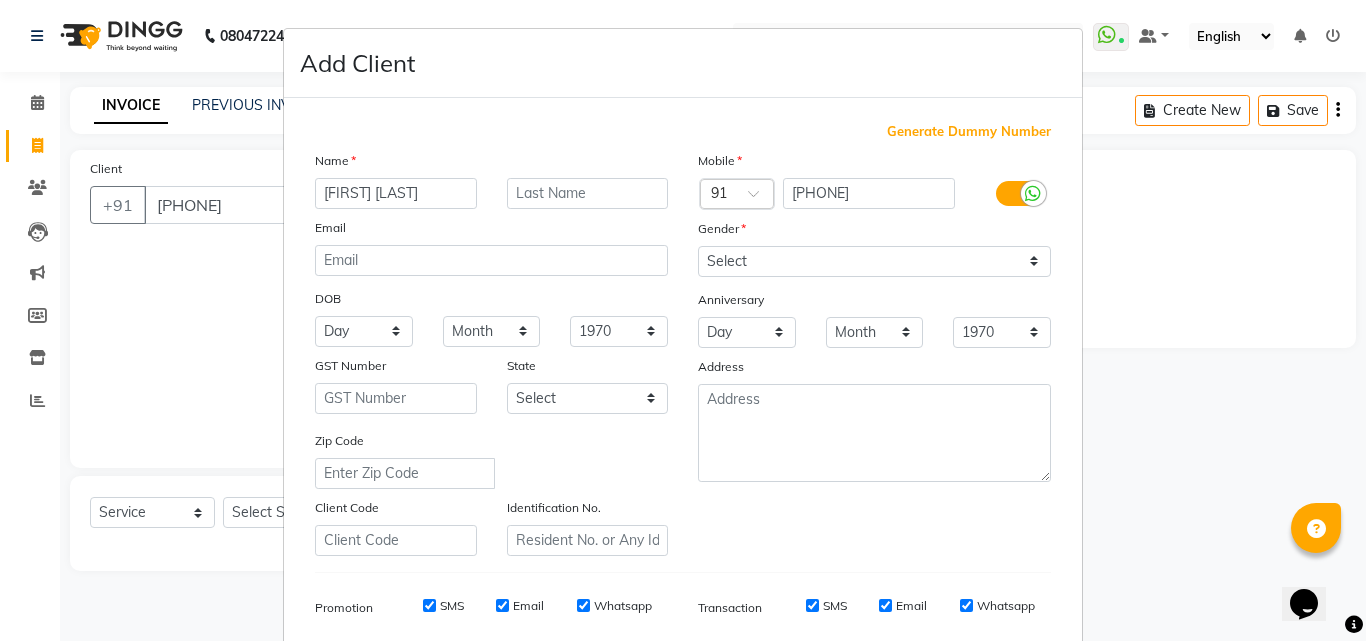 type on "JOSHUA Dsouza" 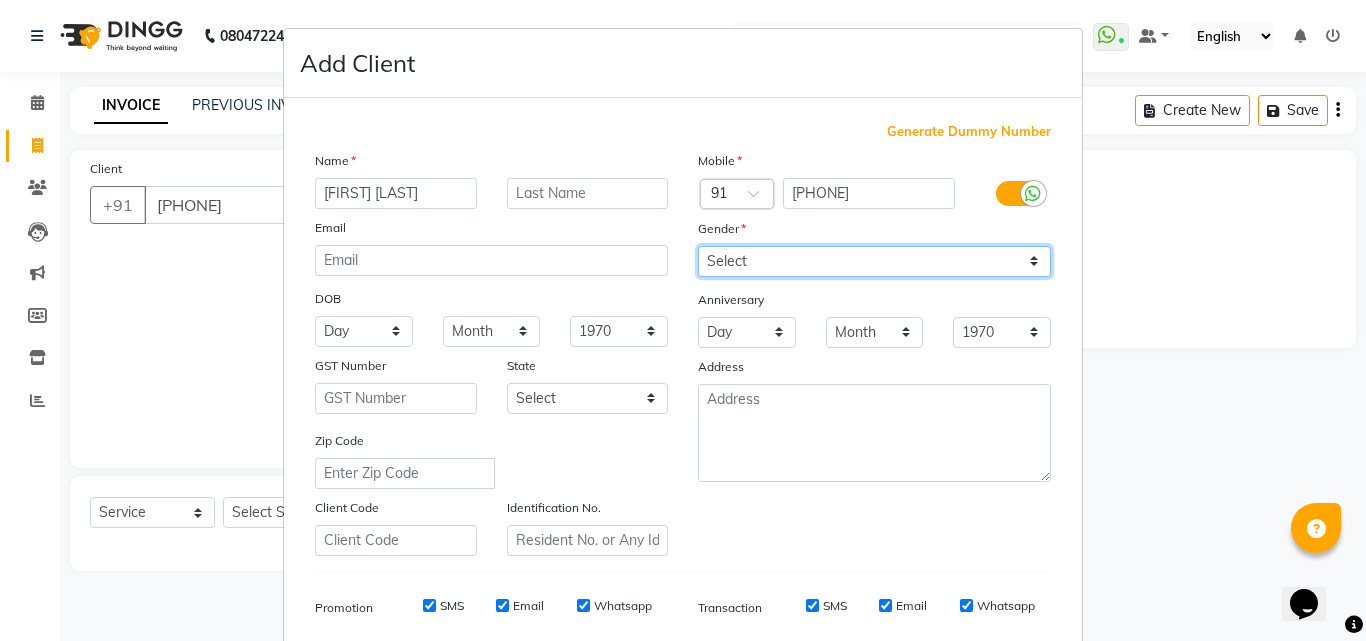 click on "Select Male Female Other Prefer Not To Say" at bounding box center (874, 261) 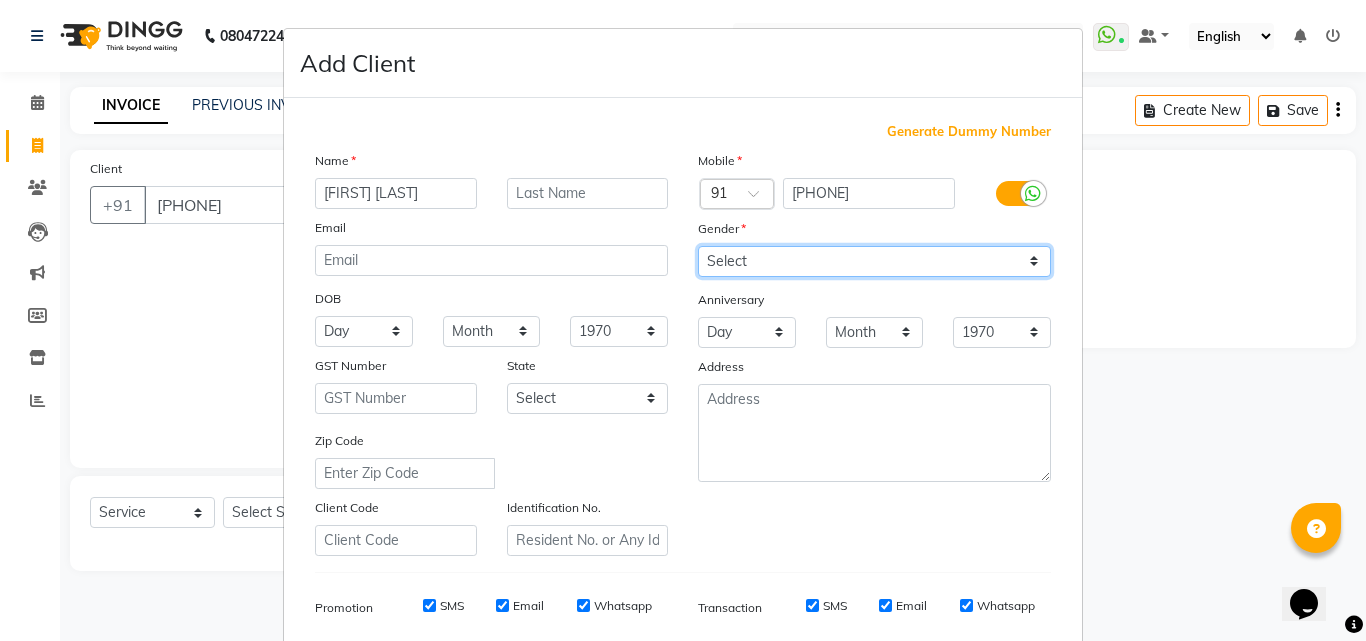 select on "male" 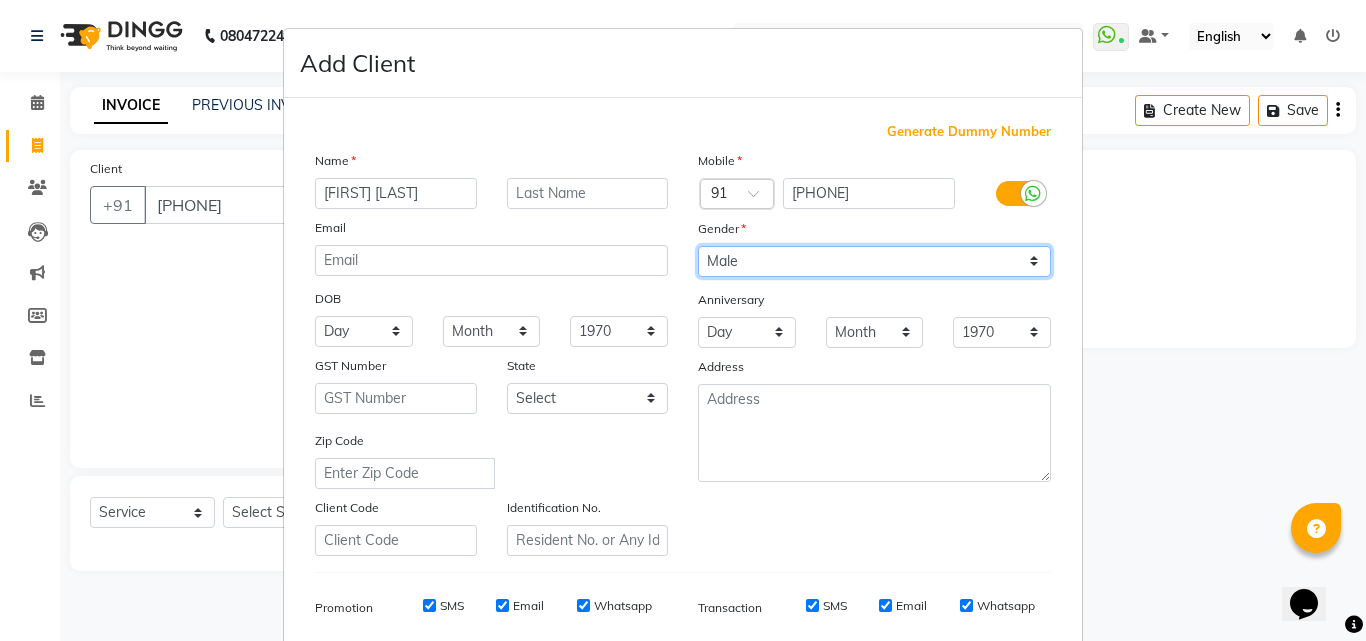 click on "Select Male Female Other Prefer Not To Say" at bounding box center [874, 261] 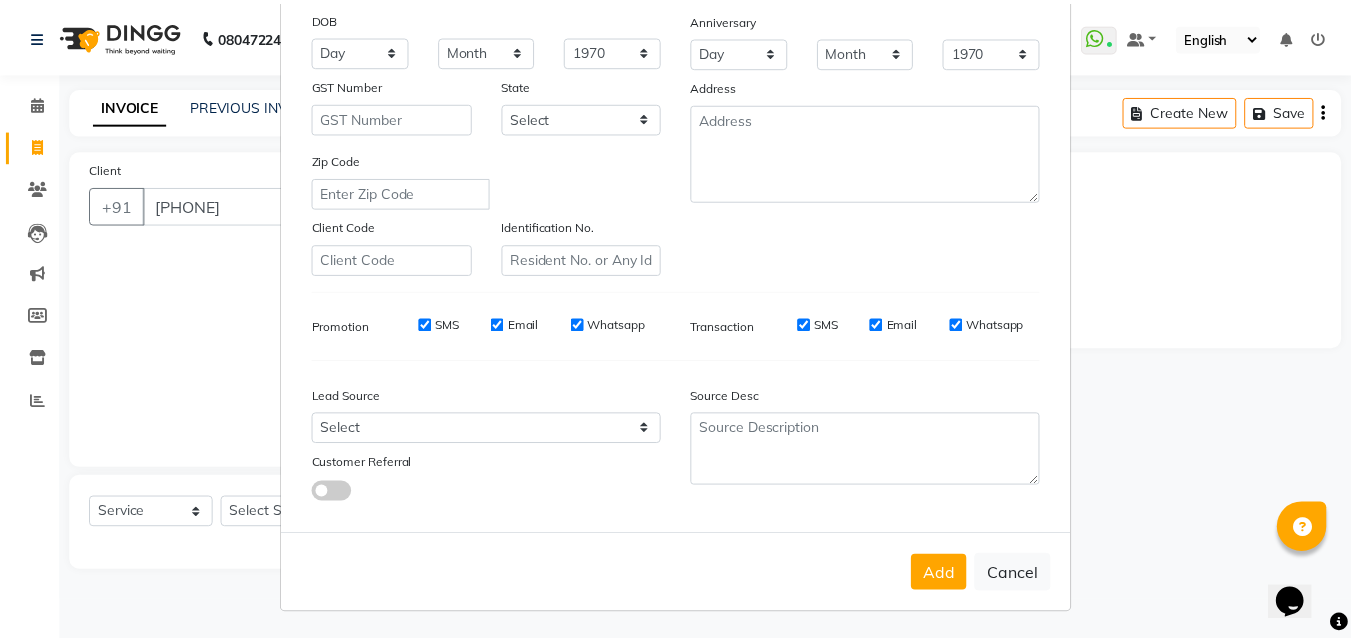 scroll, scrollTop: 282, scrollLeft: 0, axis: vertical 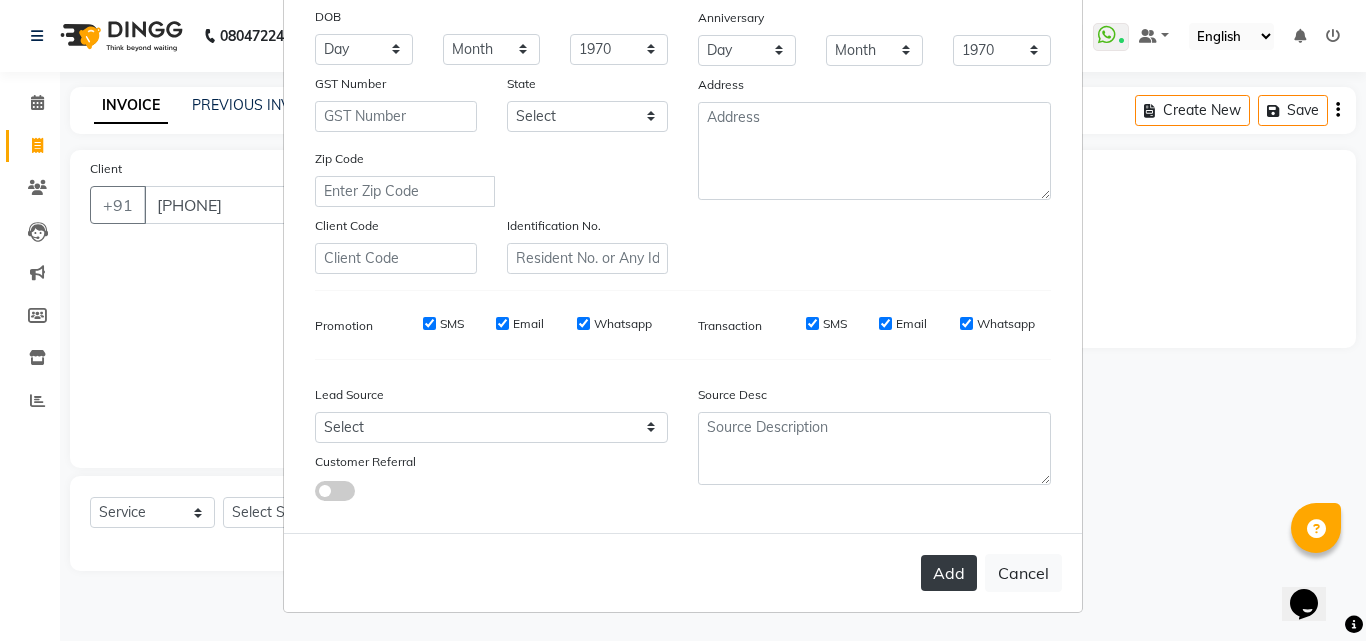 click on "Add" at bounding box center (949, 573) 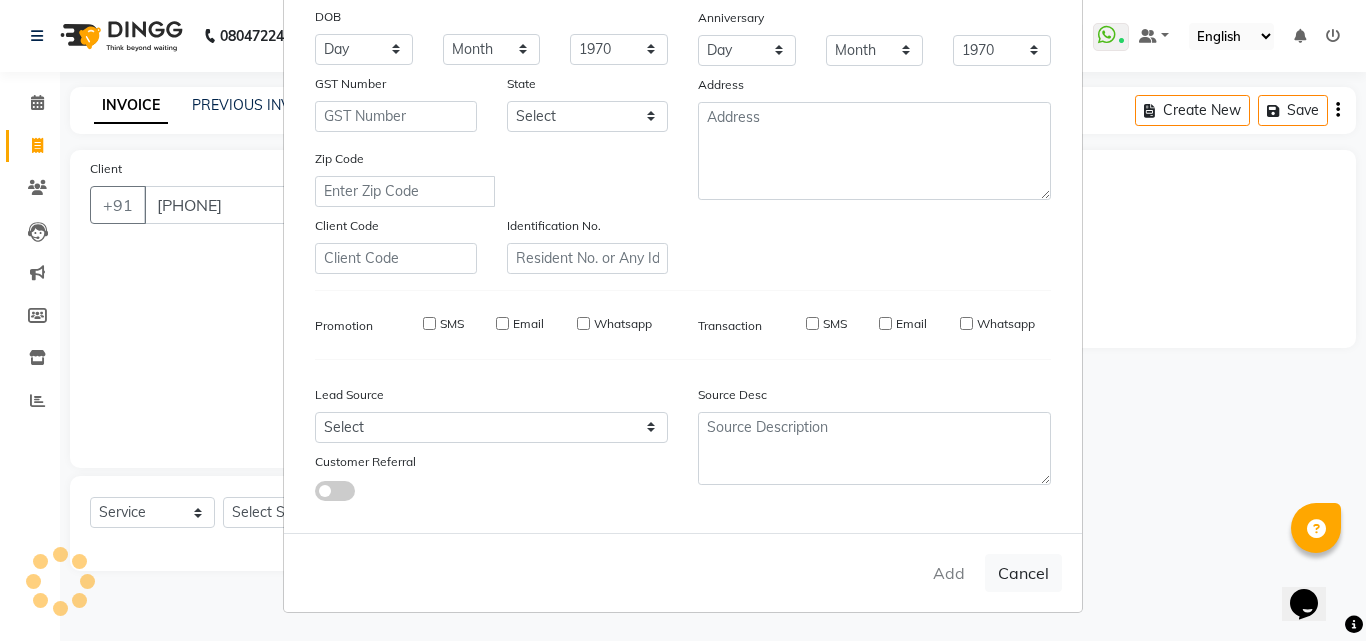 type 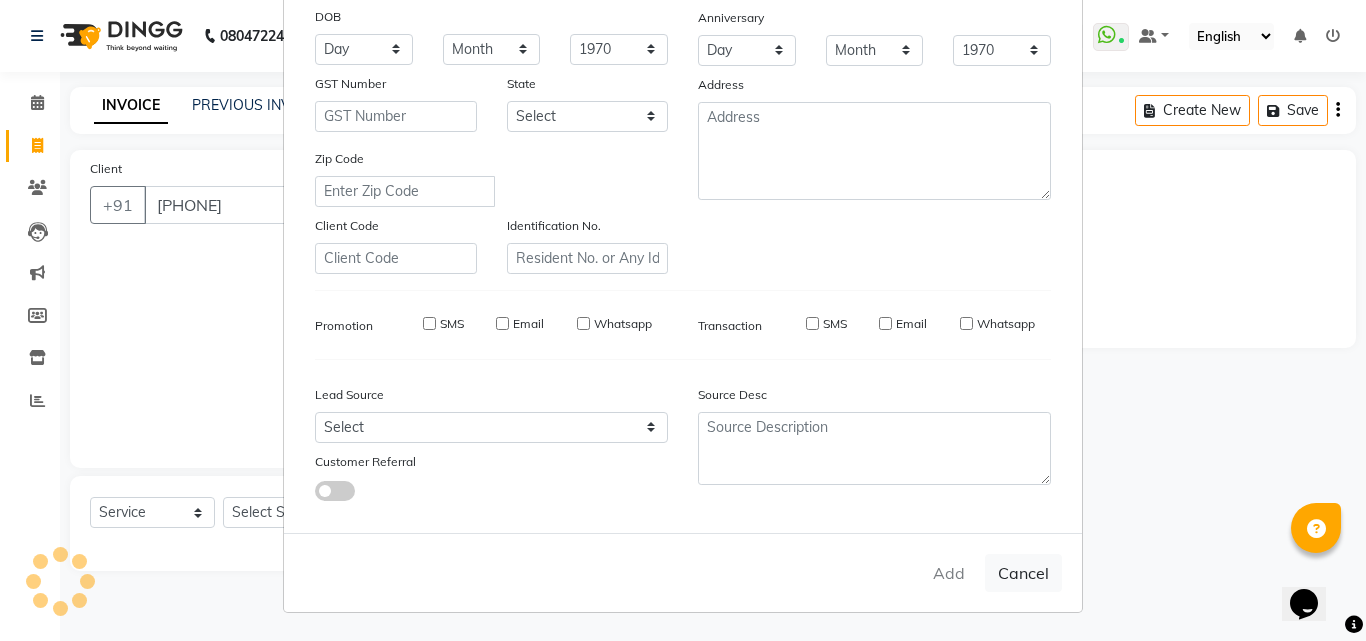 select 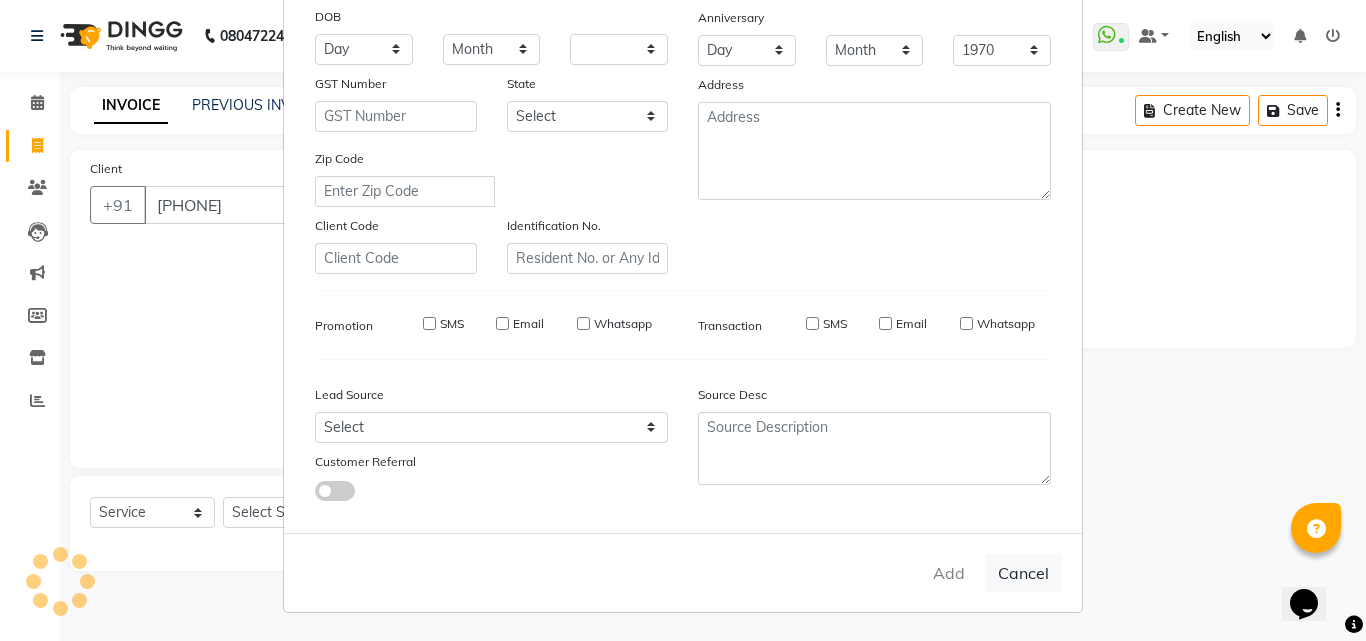 select 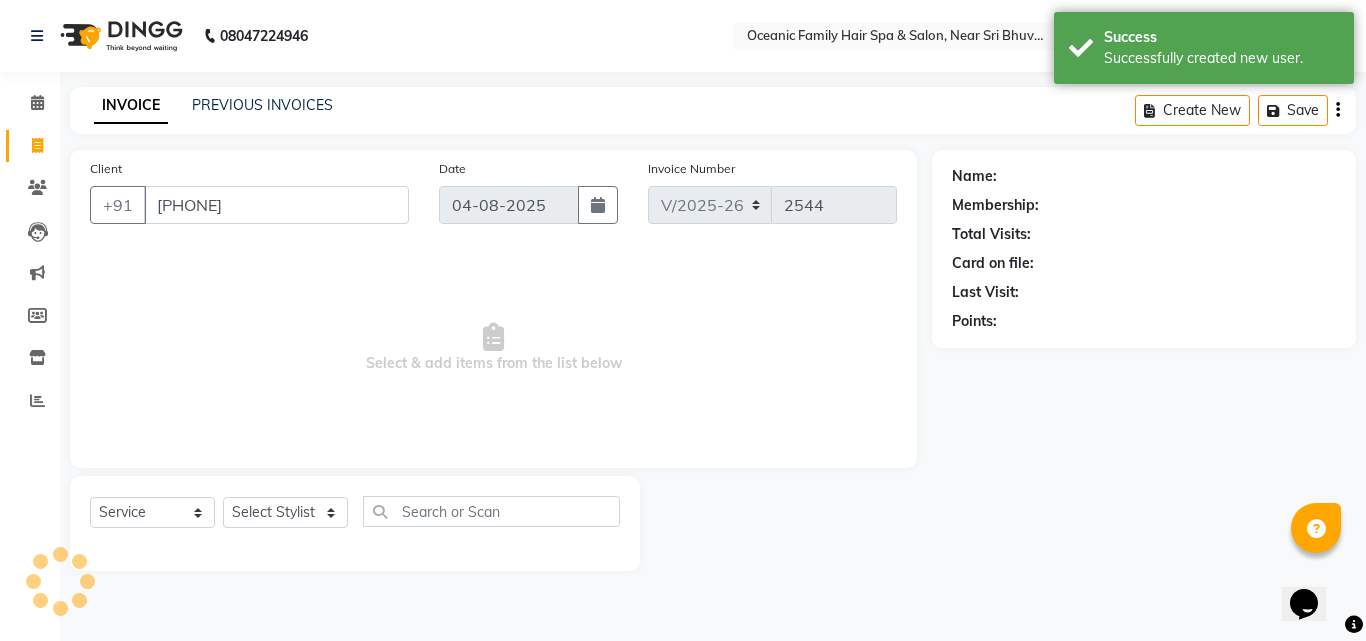 select on "1: Object" 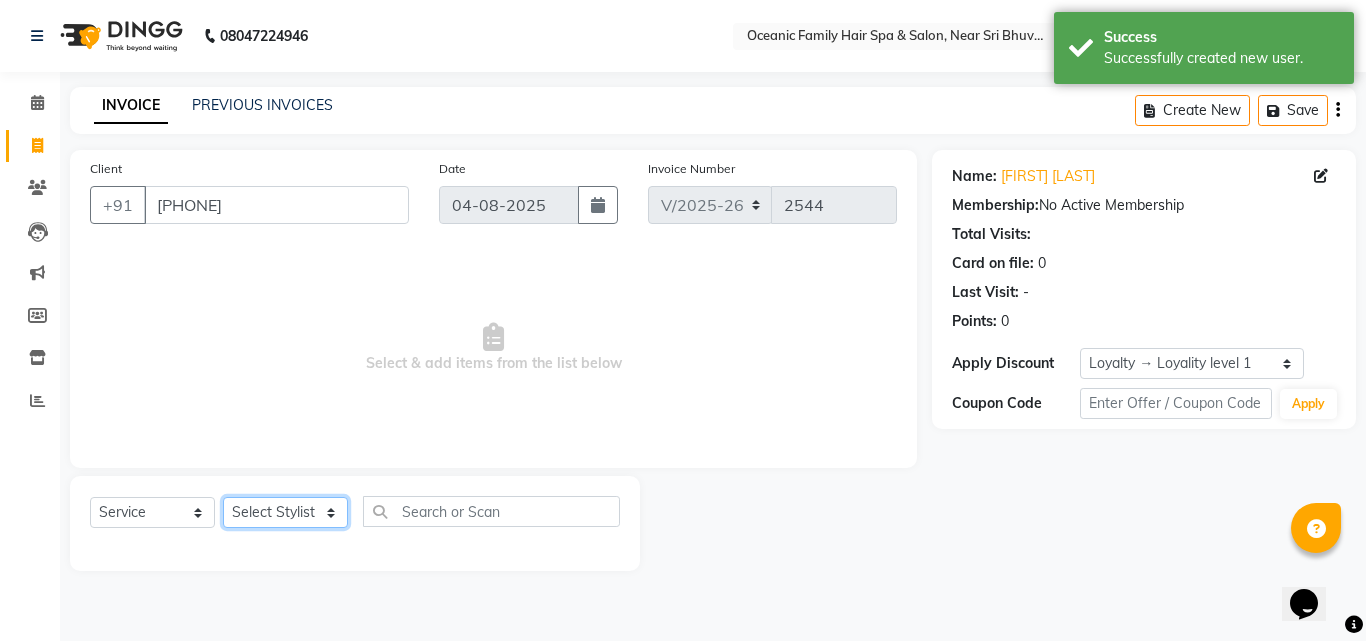 click on "Select Stylist Afsar Ali Arun Thakur Pavithra Rajani Shwetha S Jain Siraj Sulochana Tasmiya" 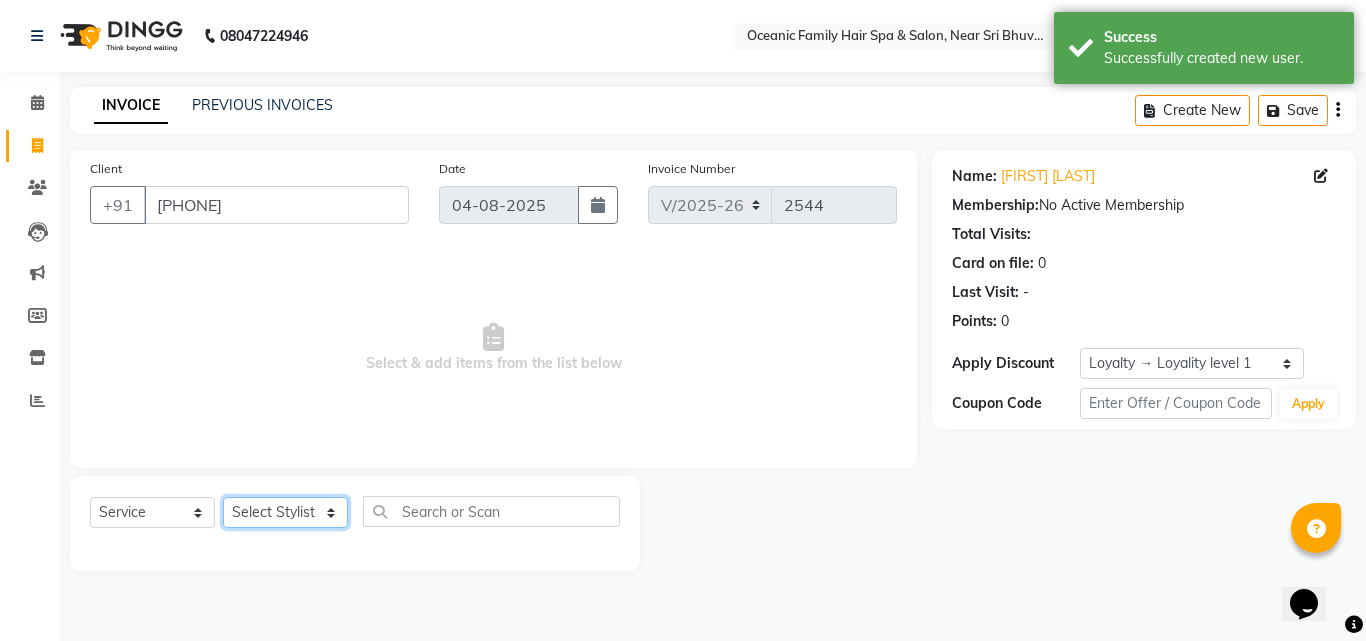 select on "23948" 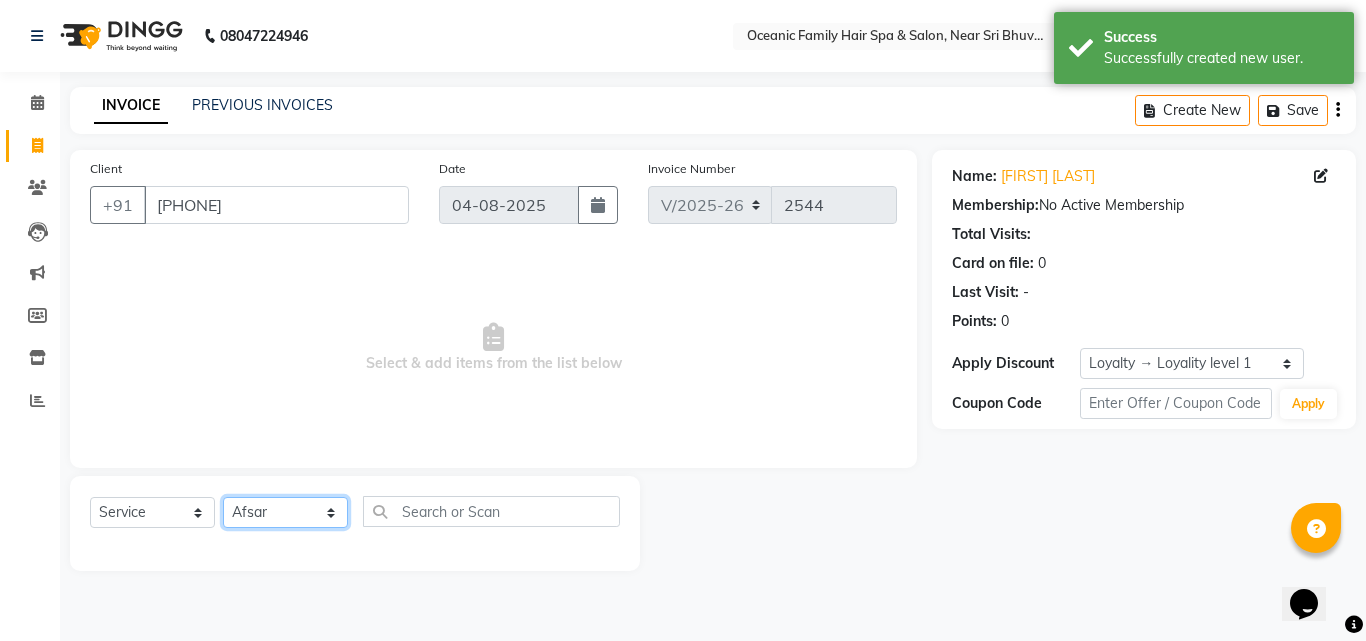 click on "Select Stylist Afsar Ali Arun Thakur Pavithra Rajani Shwetha S Jain Siraj Sulochana Tasmiya" 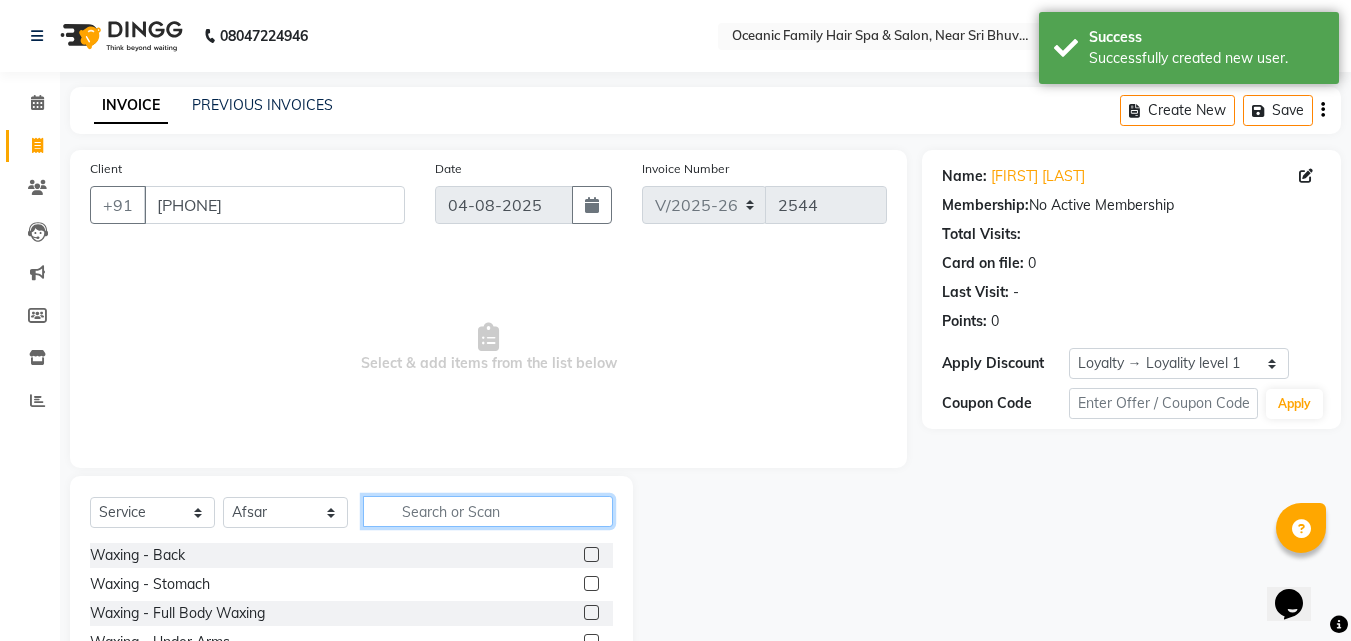 click 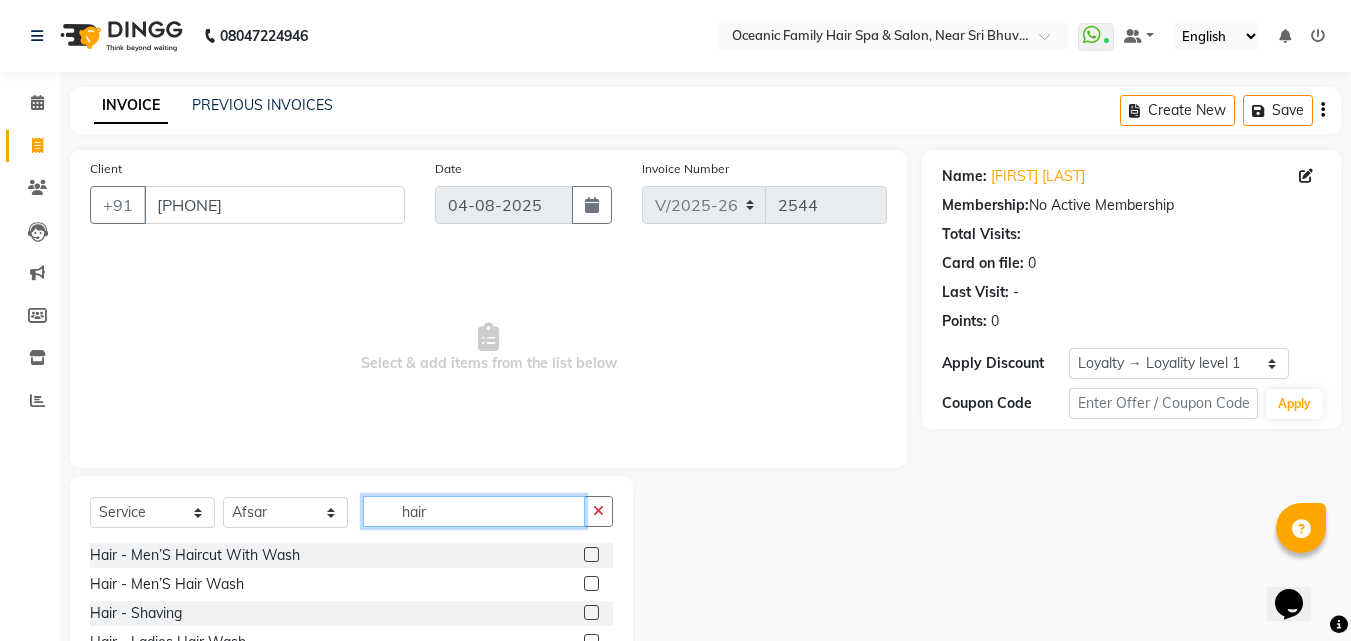 type on "hair" 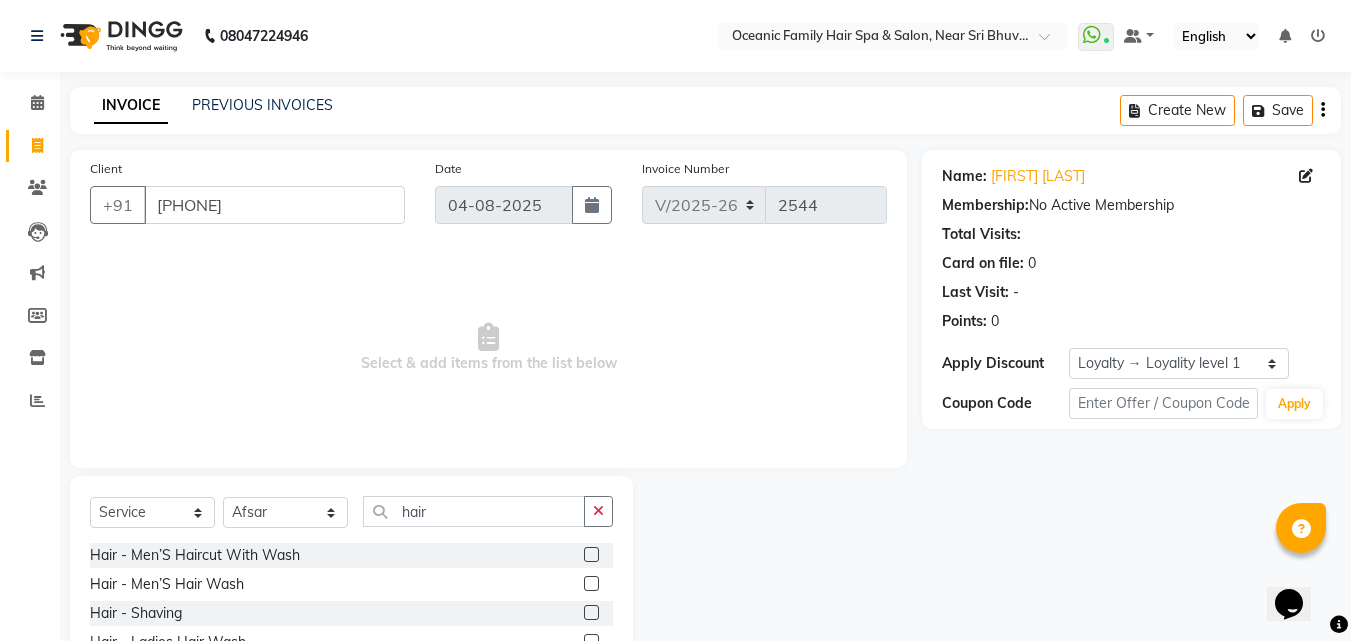 click 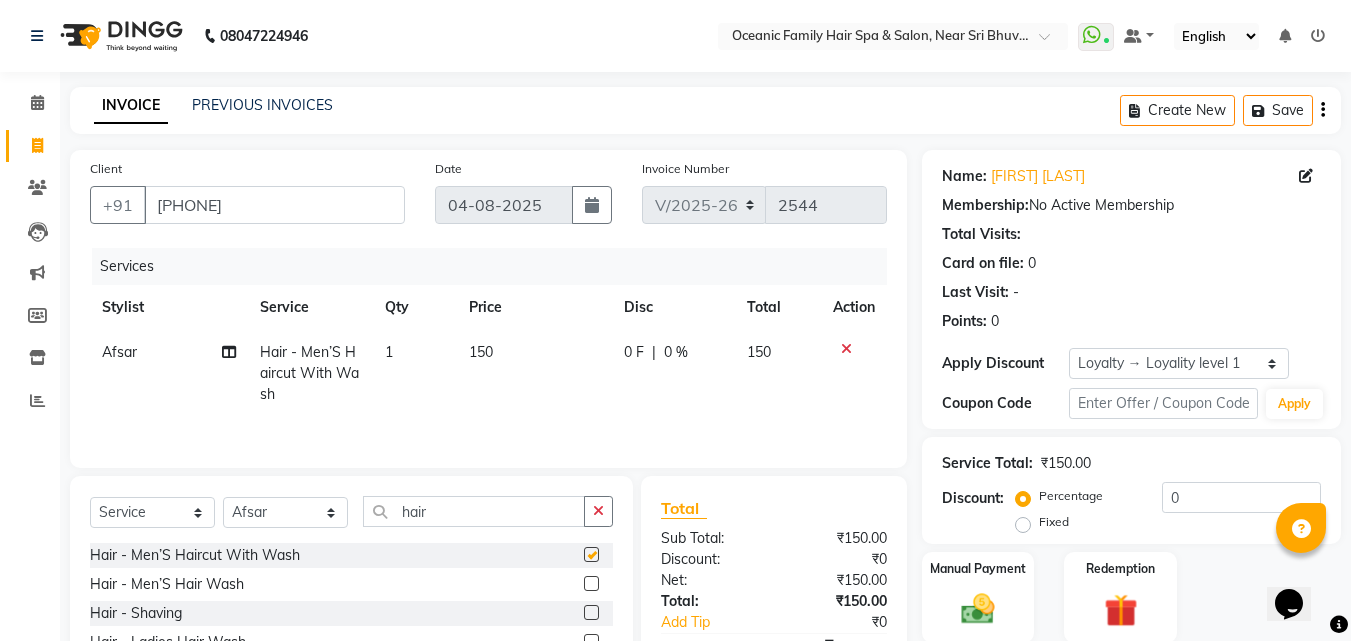 checkbox on "false" 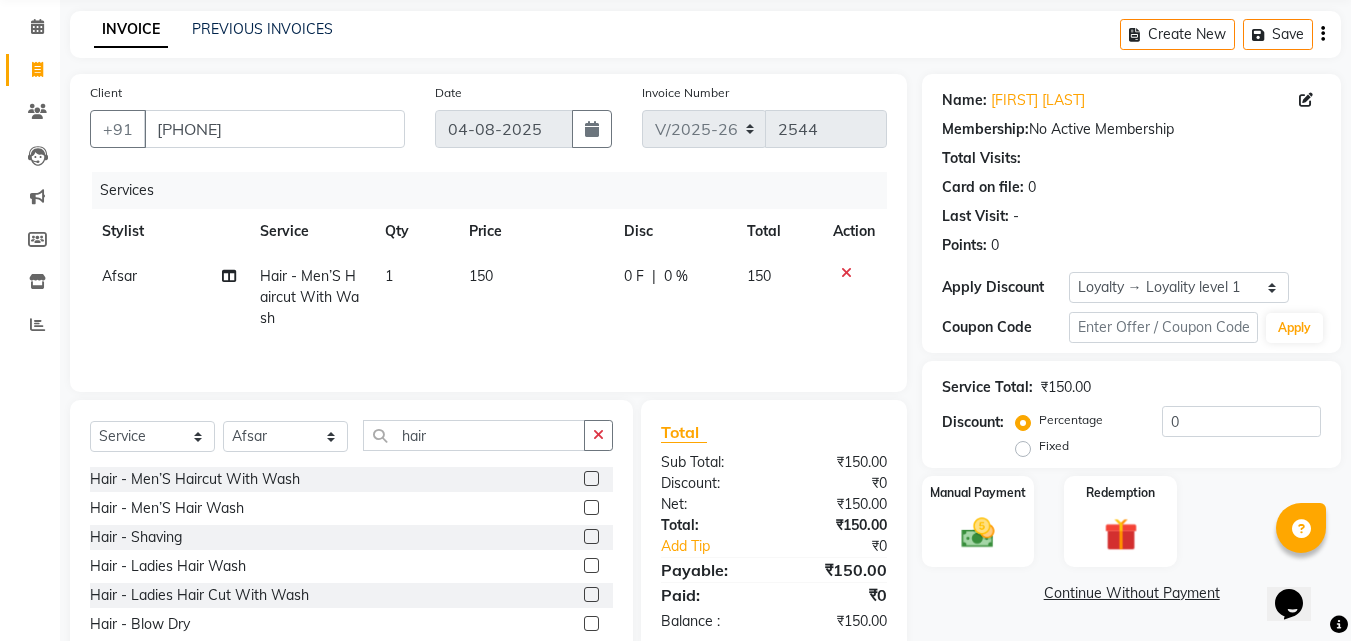 scroll, scrollTop: 100, scrollLeft: 0, axis: vertical 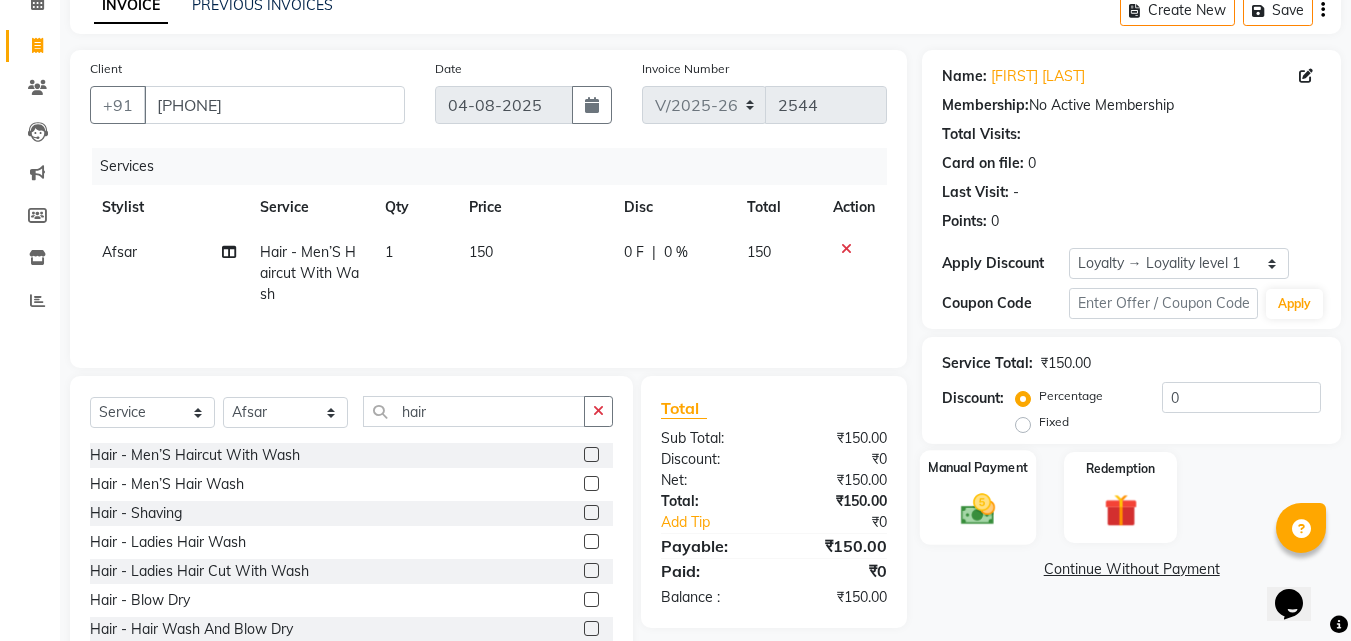 click 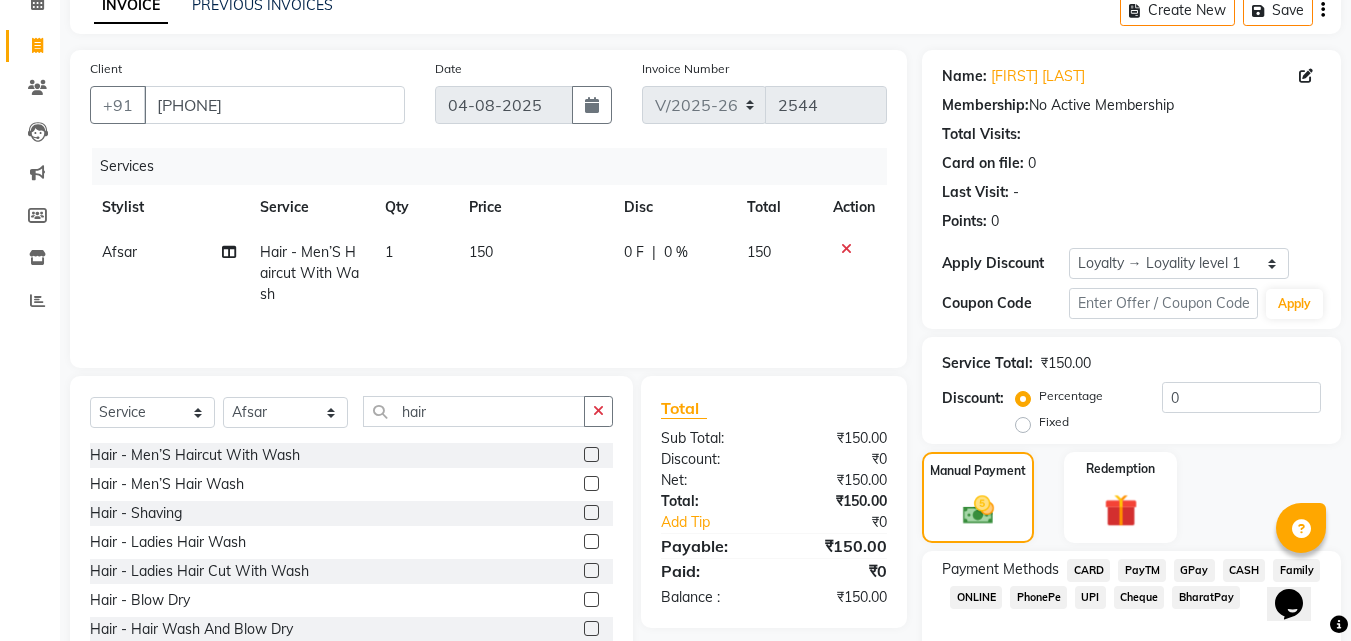click on "PayTM" 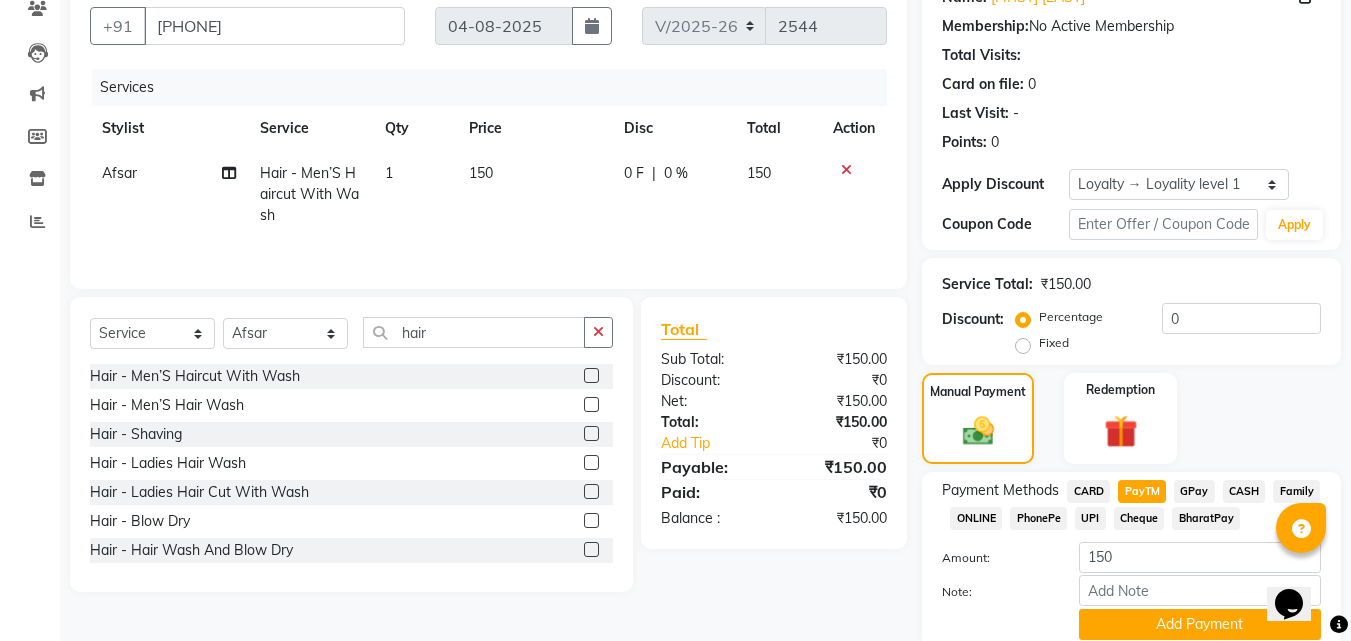 scroll, scrollTop: 257, scrollLeft: 0, axis: vertical 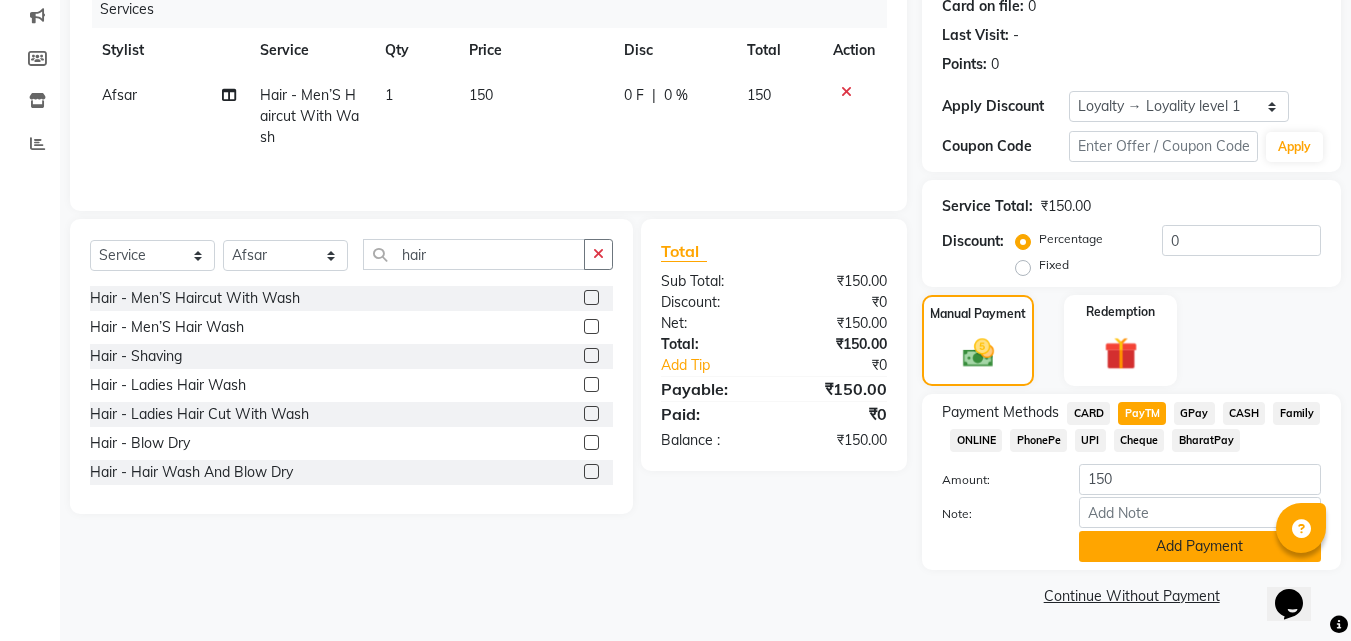 click on "Add Payment" 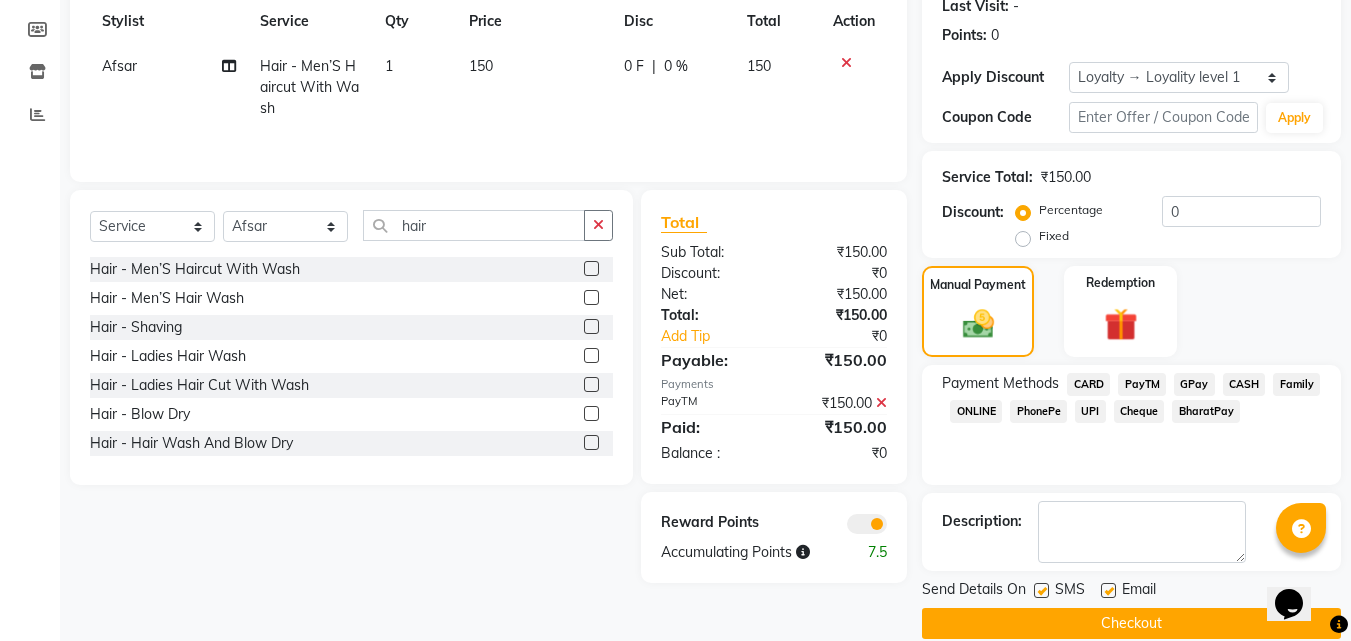 scroll, scrollTop: 314, scrollLeft: 0, axis: vertical 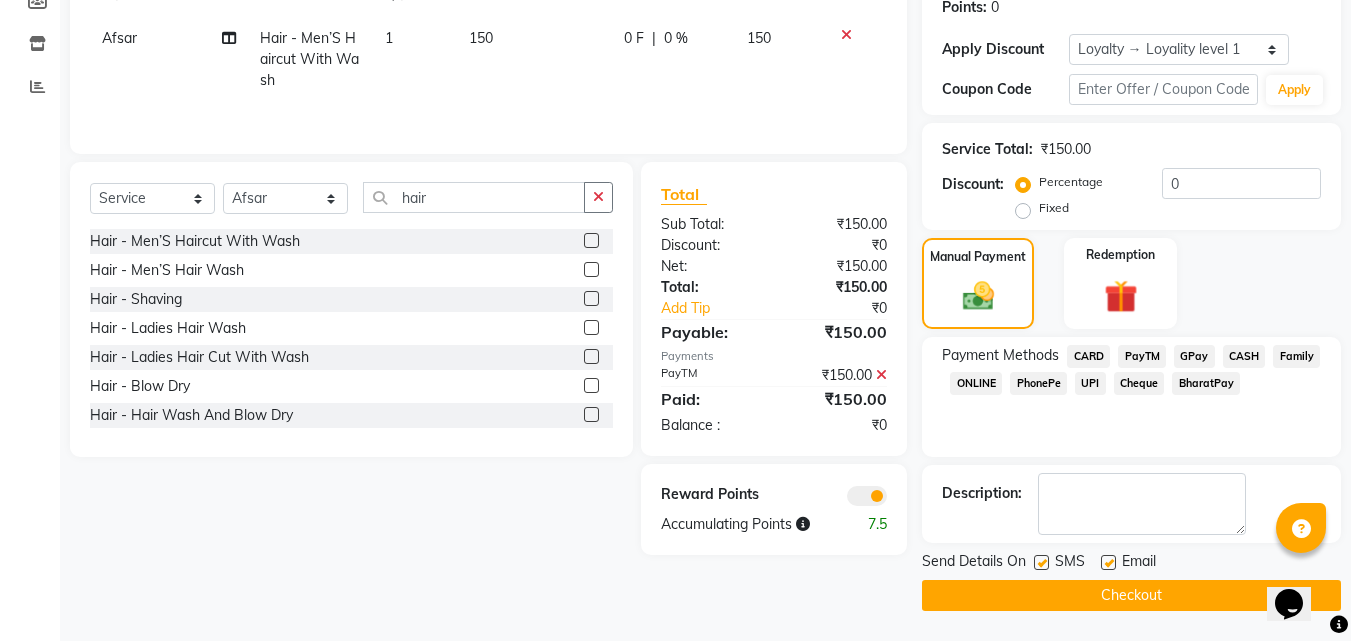 click on "Checkout" 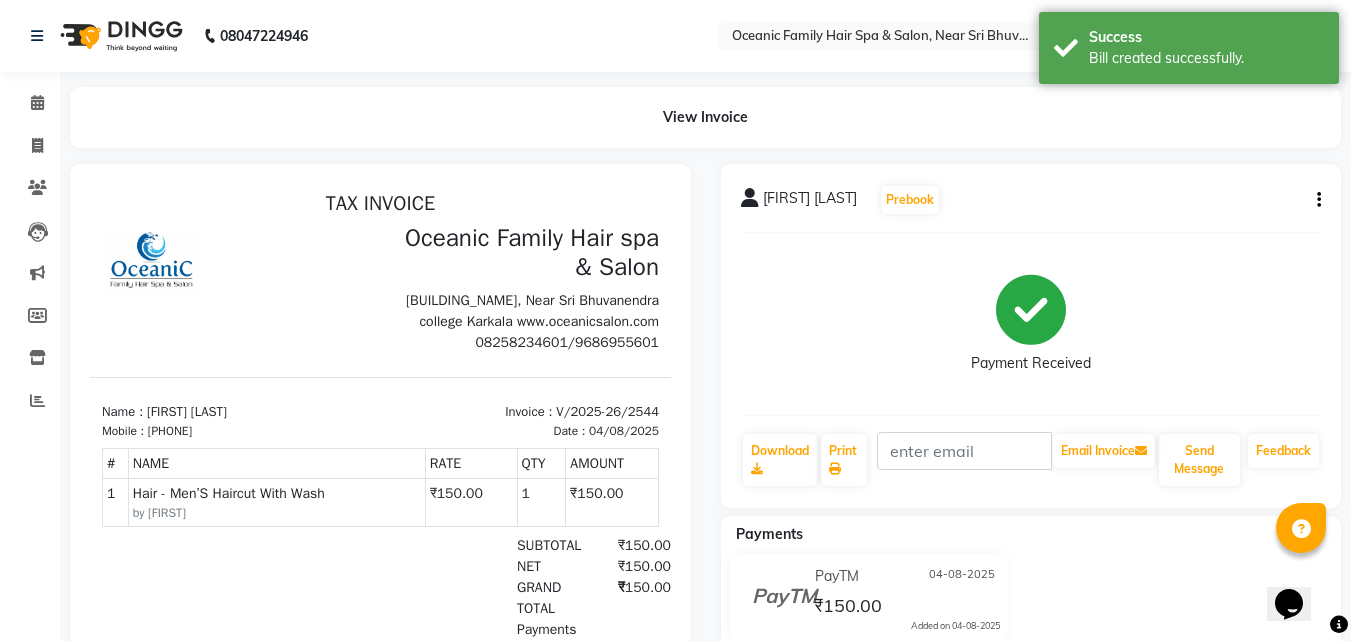 scroll, scrollTop: 0, scrollLeft: 0, axis: both 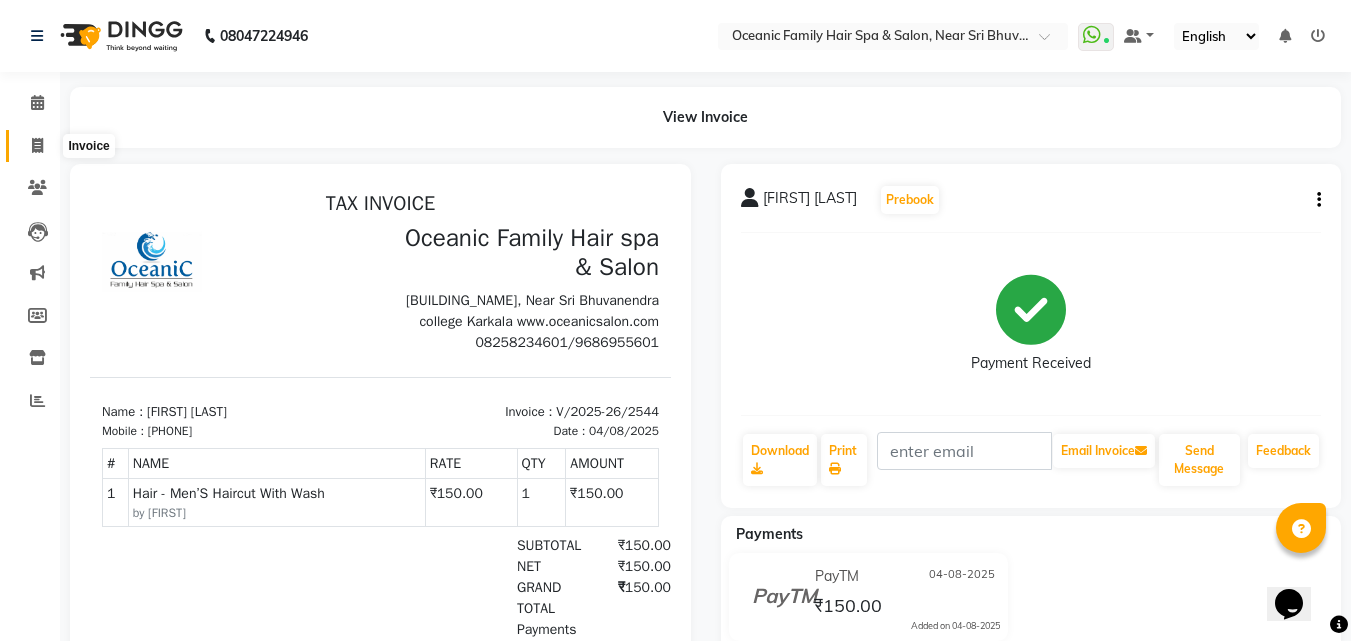 click 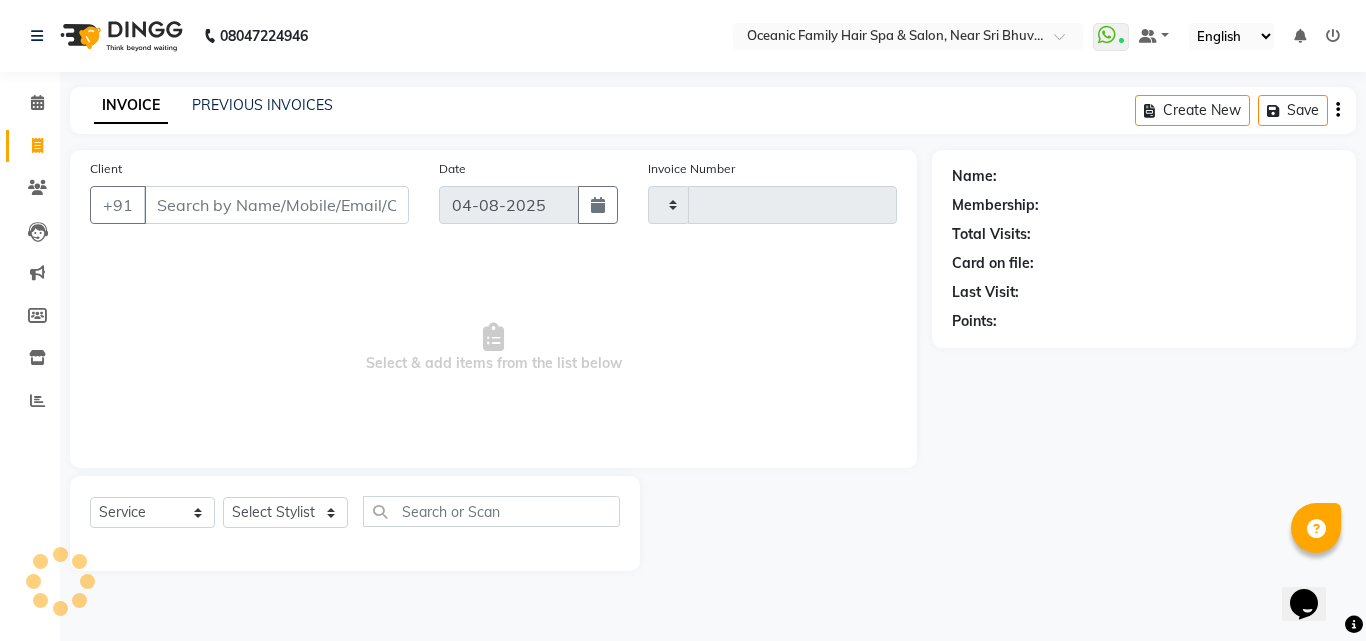 type on "2545" 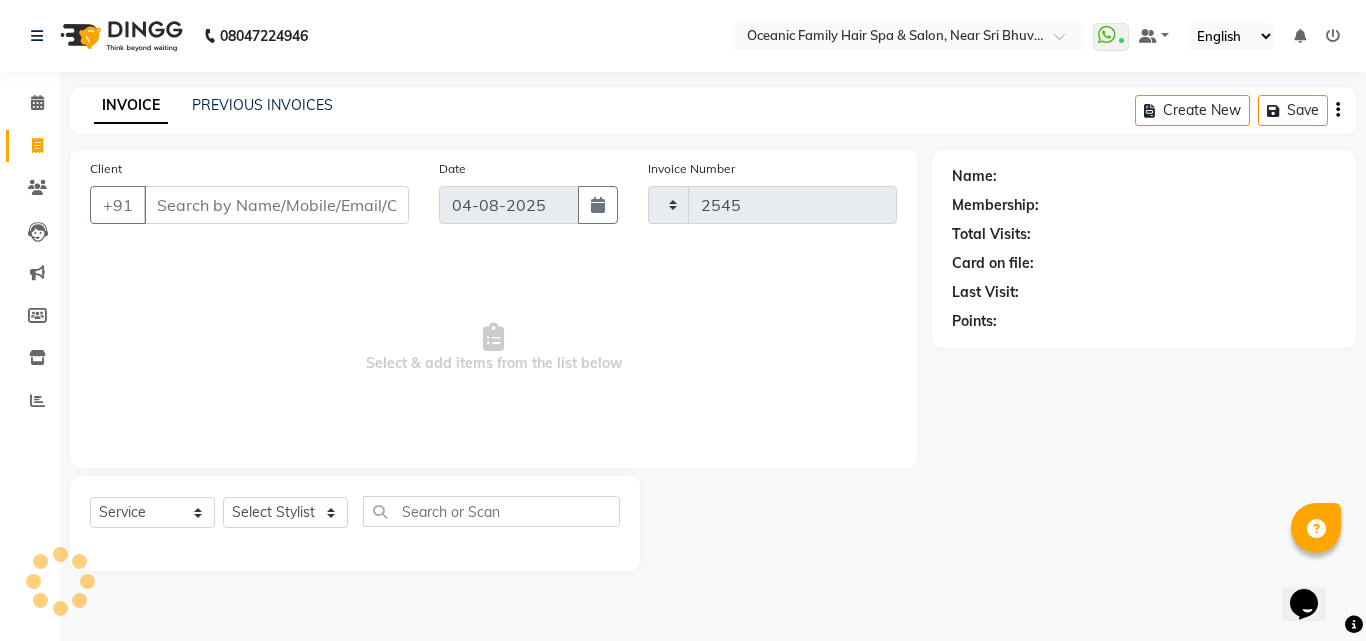 select on "4366" 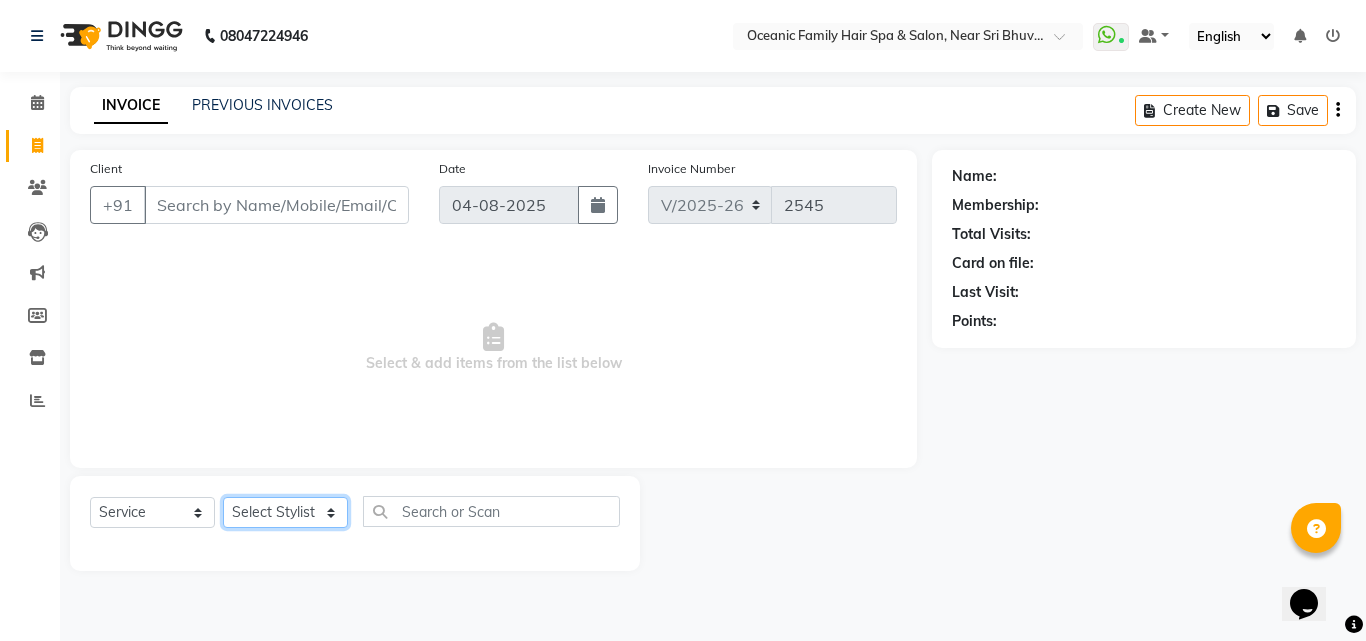 click on "Select Stylist Afsar Ali Arun Thakur Pavithra Rajani Shwetha S Jain Siraj Sulochana Tasmiya" 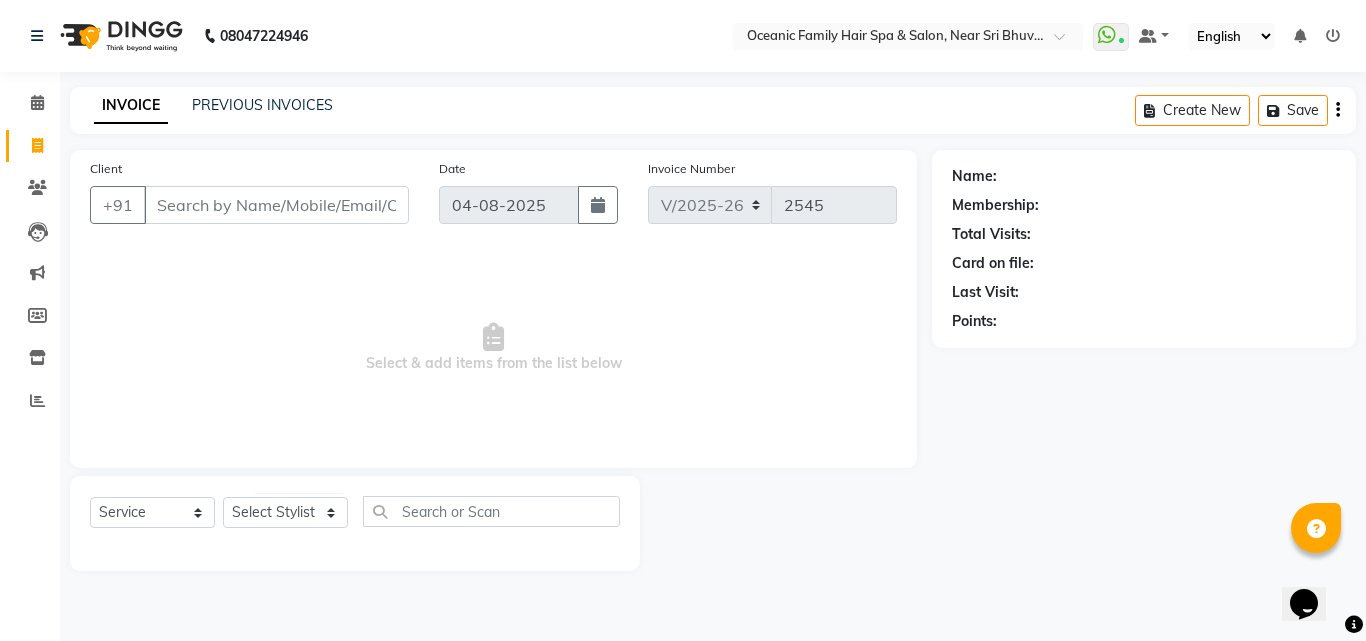 click on "Name: Membership: Total Visits: Card on file: Last Visit:  Points:" 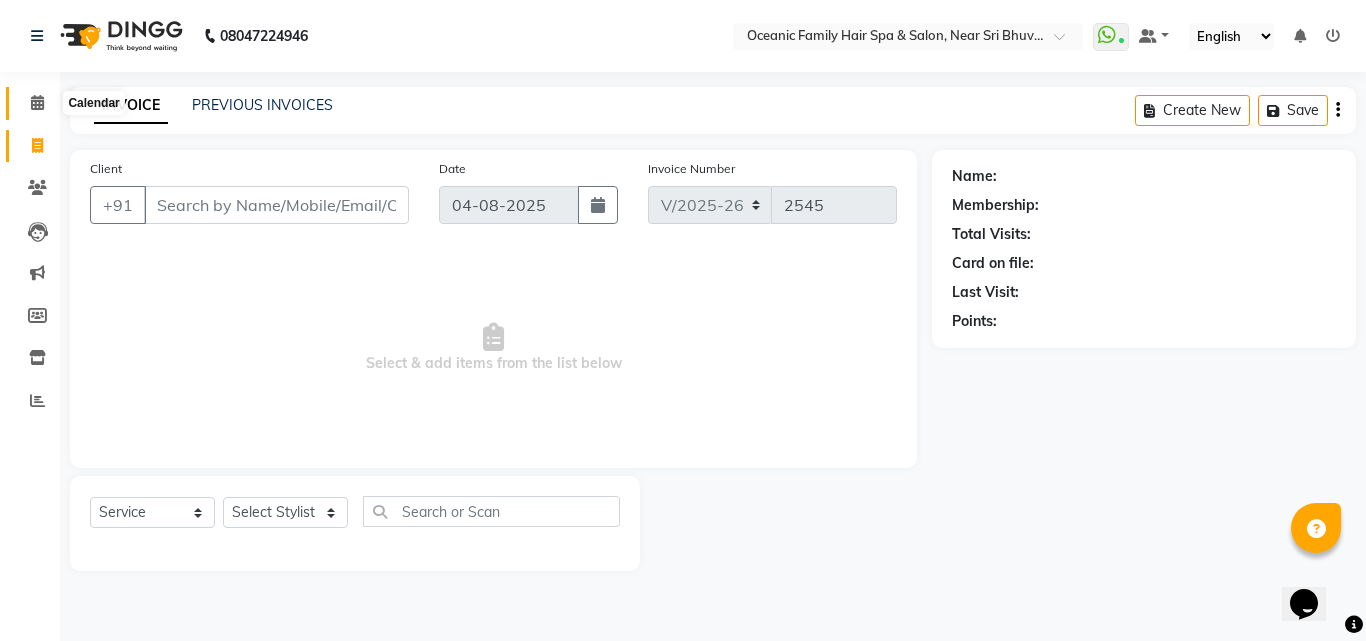 click 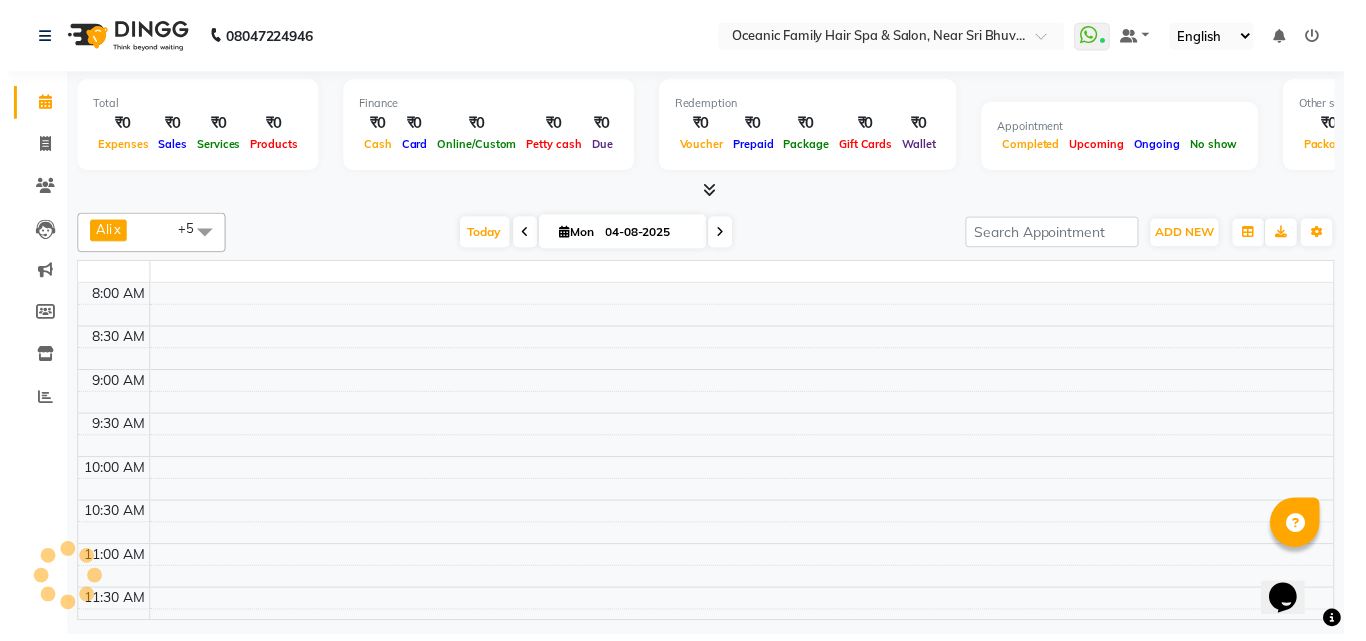 scroll, scrollTop: 901, scrollLeft: 0, axis: vertical 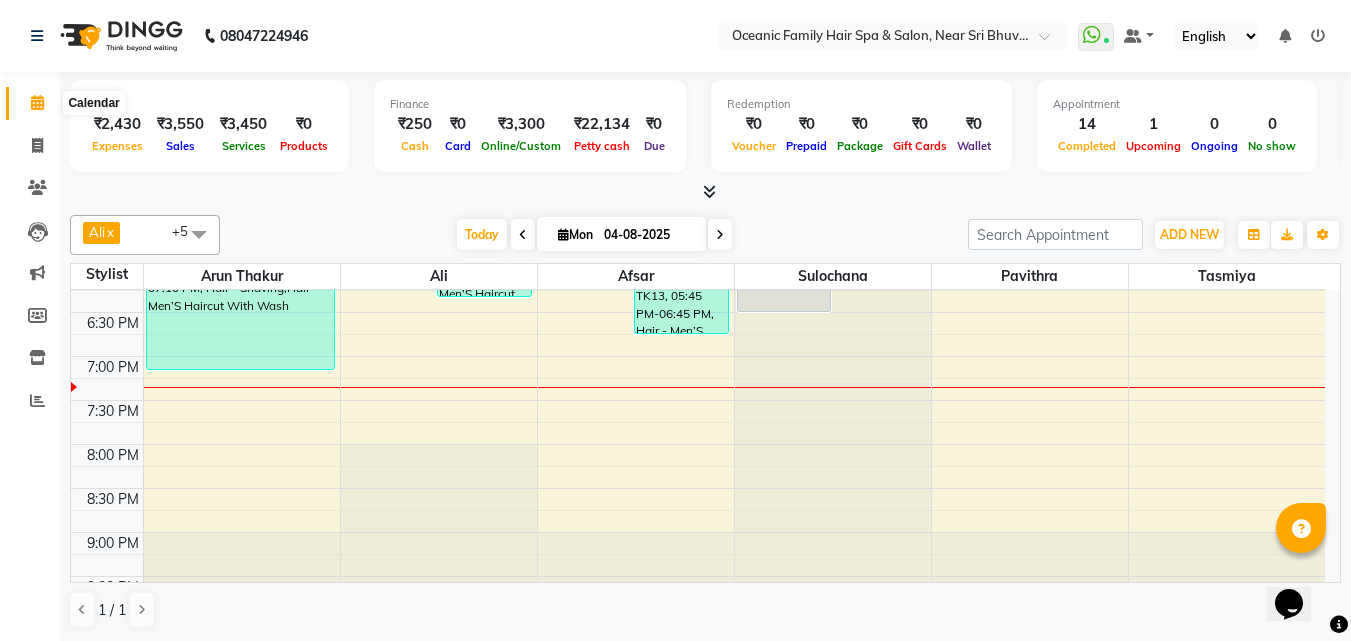 click 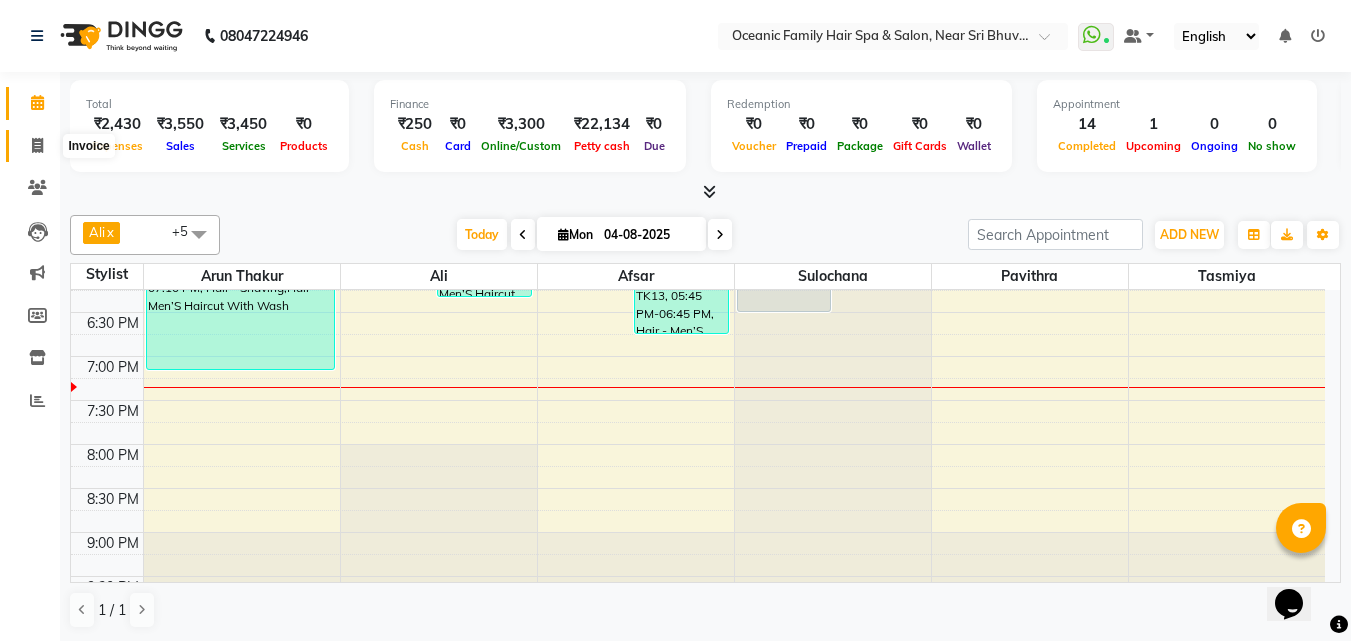 click 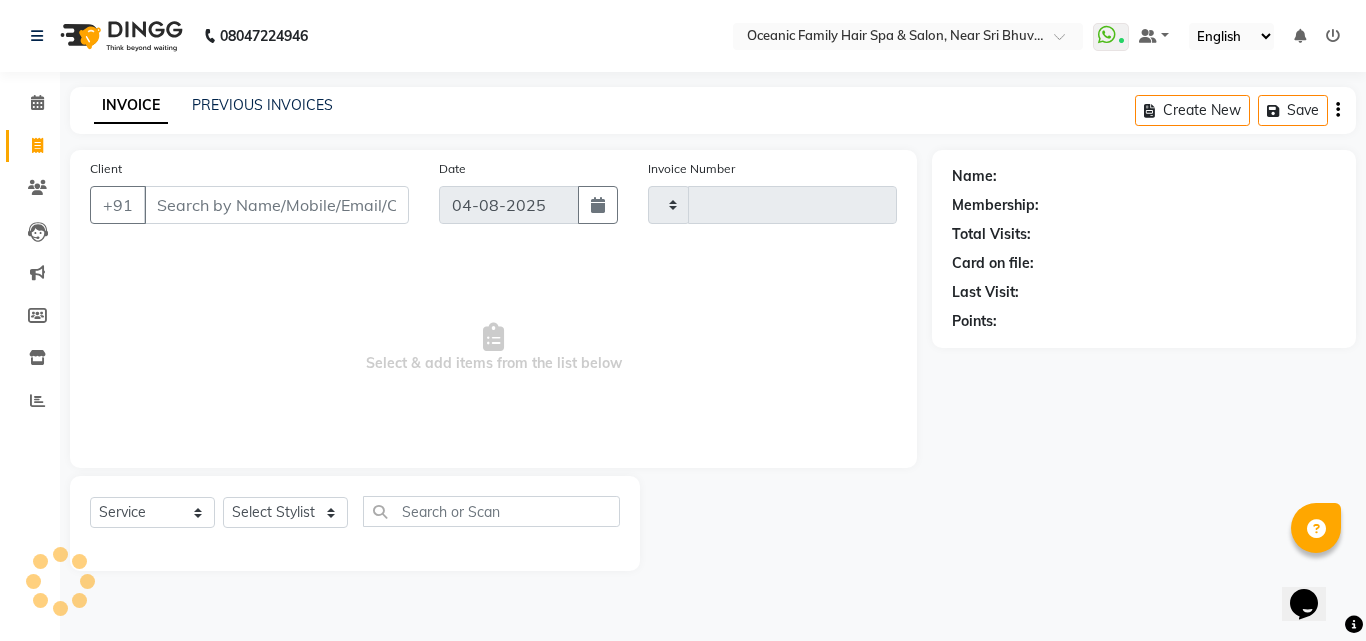 type on "2545" 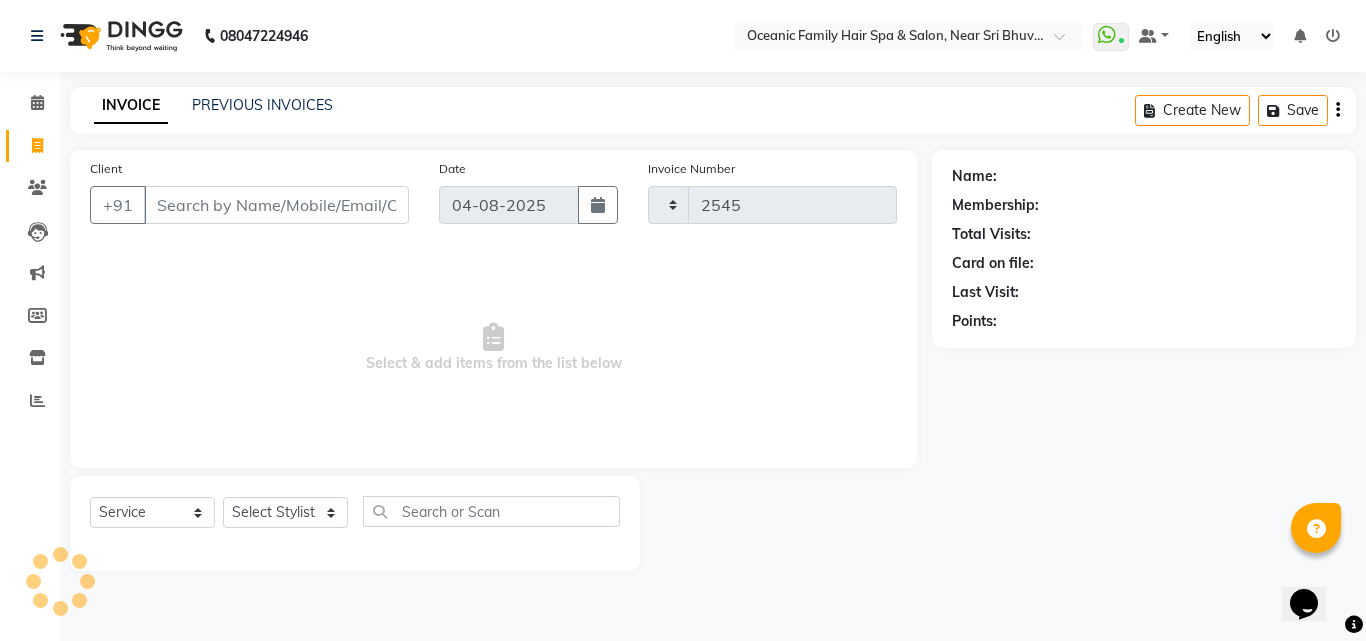 select on "4366" 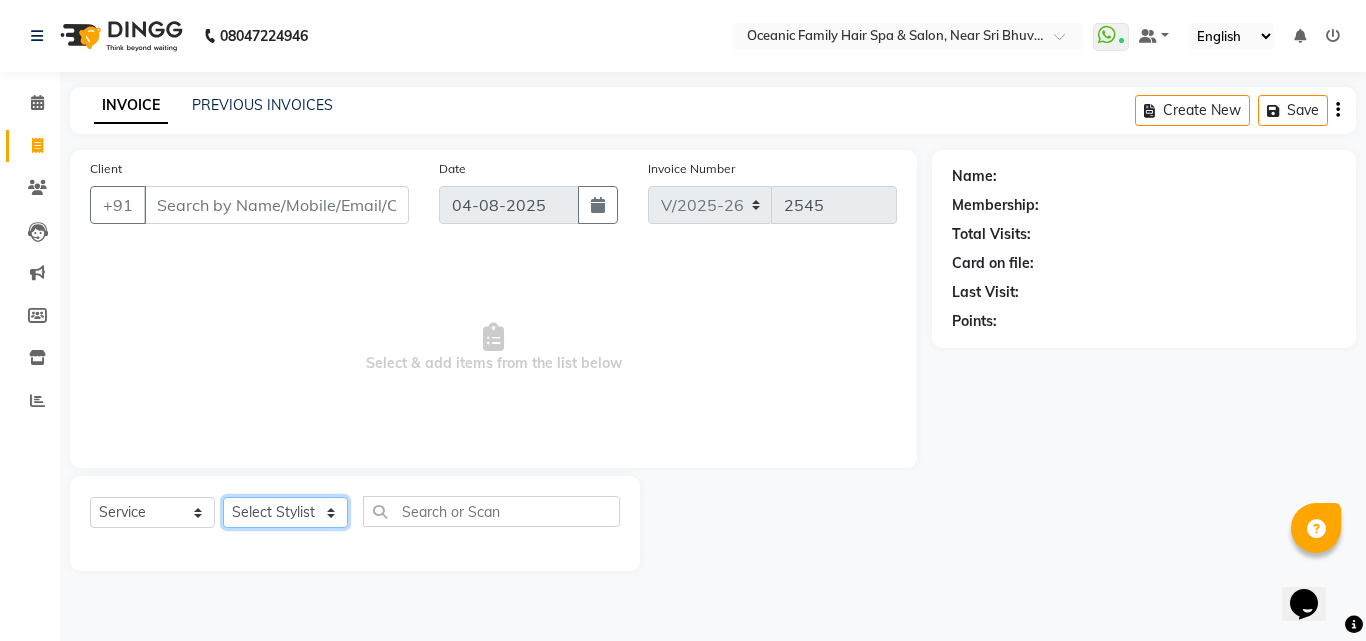 click on "Select Stylist Afsar Ali Arun Thakur Pavithra Rajani Shwetha S Jain Siraj Sulochana Tasmiya" 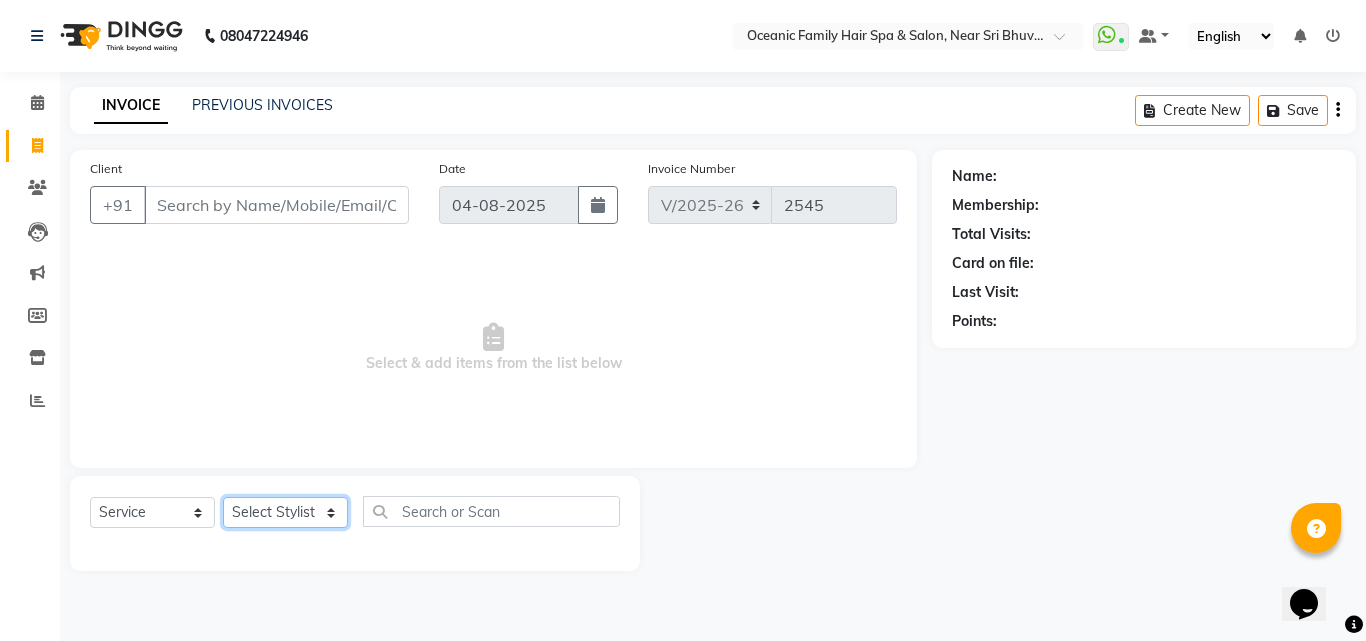 select on "23947" 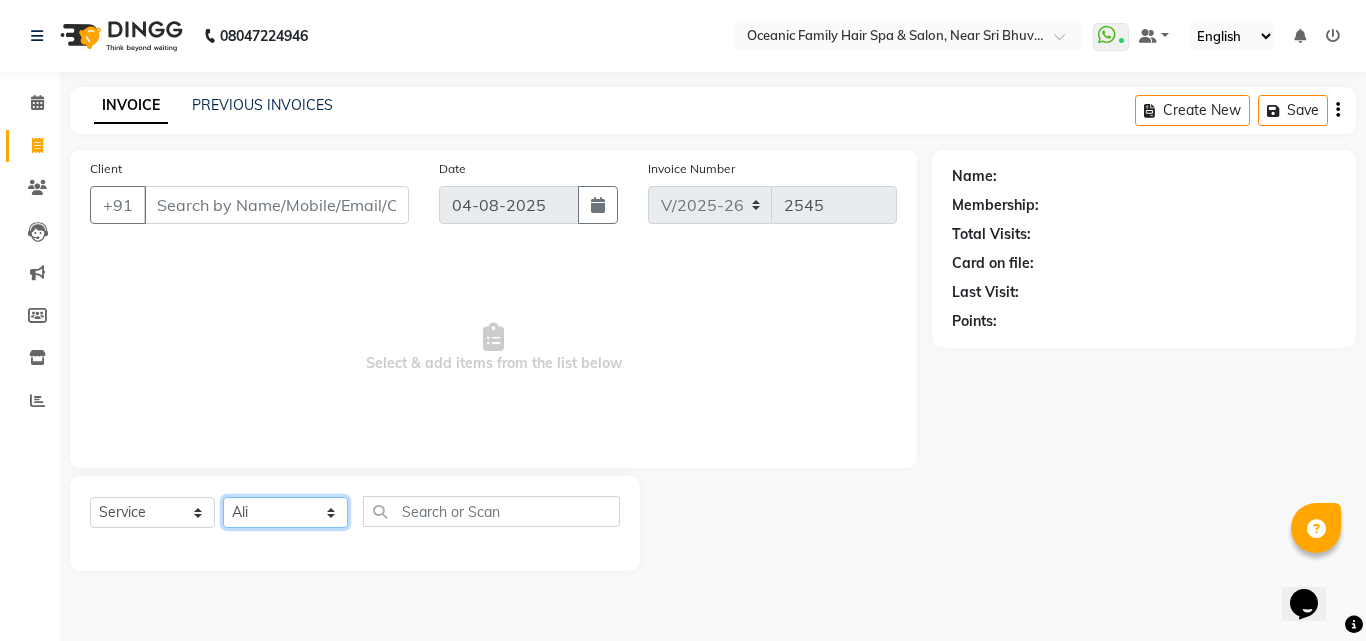 click on "Select Stylist Afsar Ali Arun Thakur Pavithra Rajani Shwetha S Jain Siraj Sulochana Tasmiya" 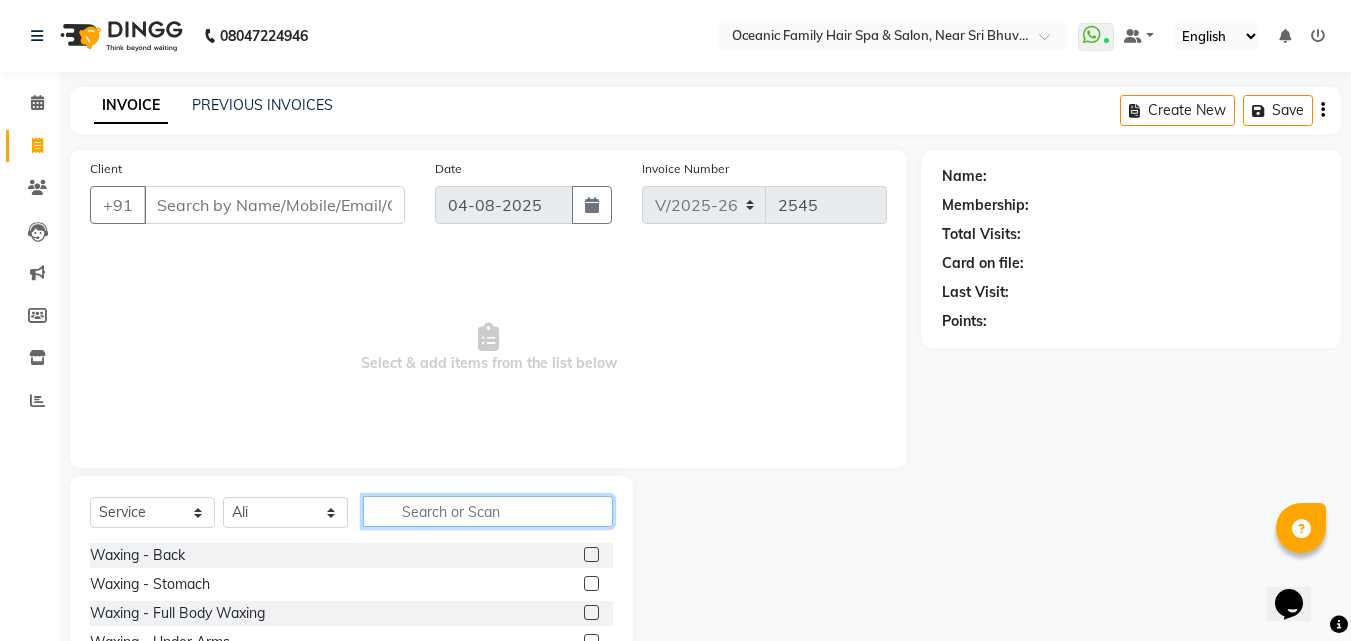 click 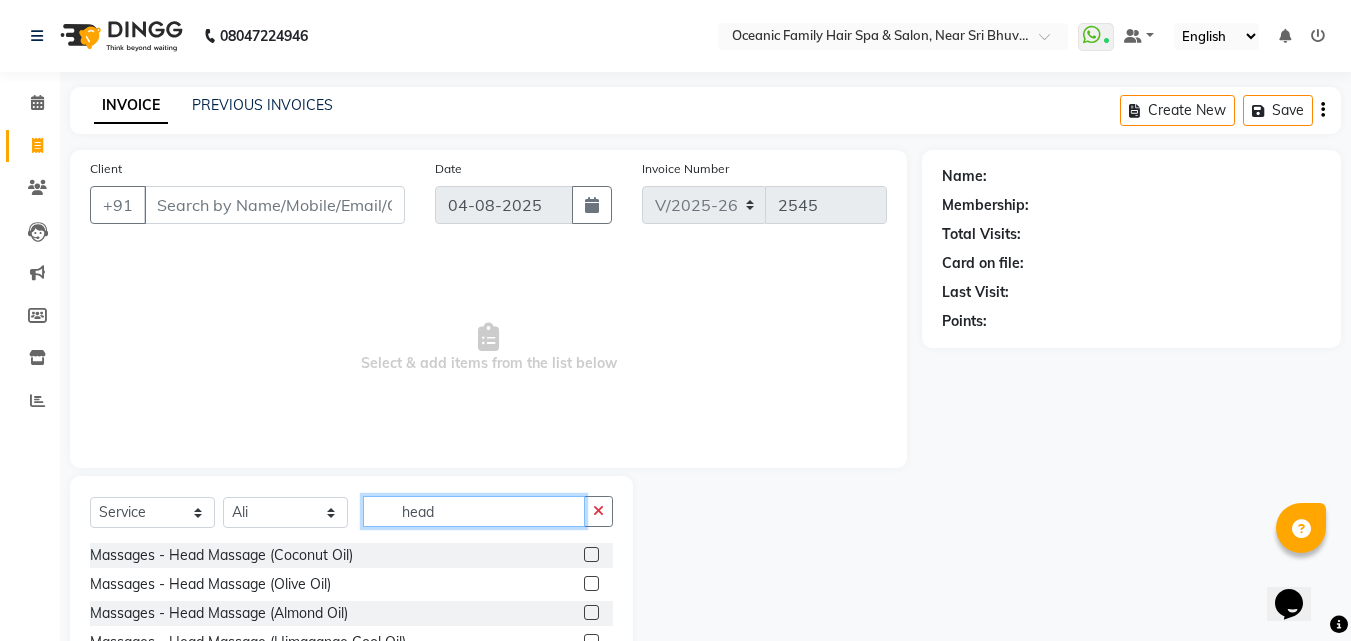 type on "head" 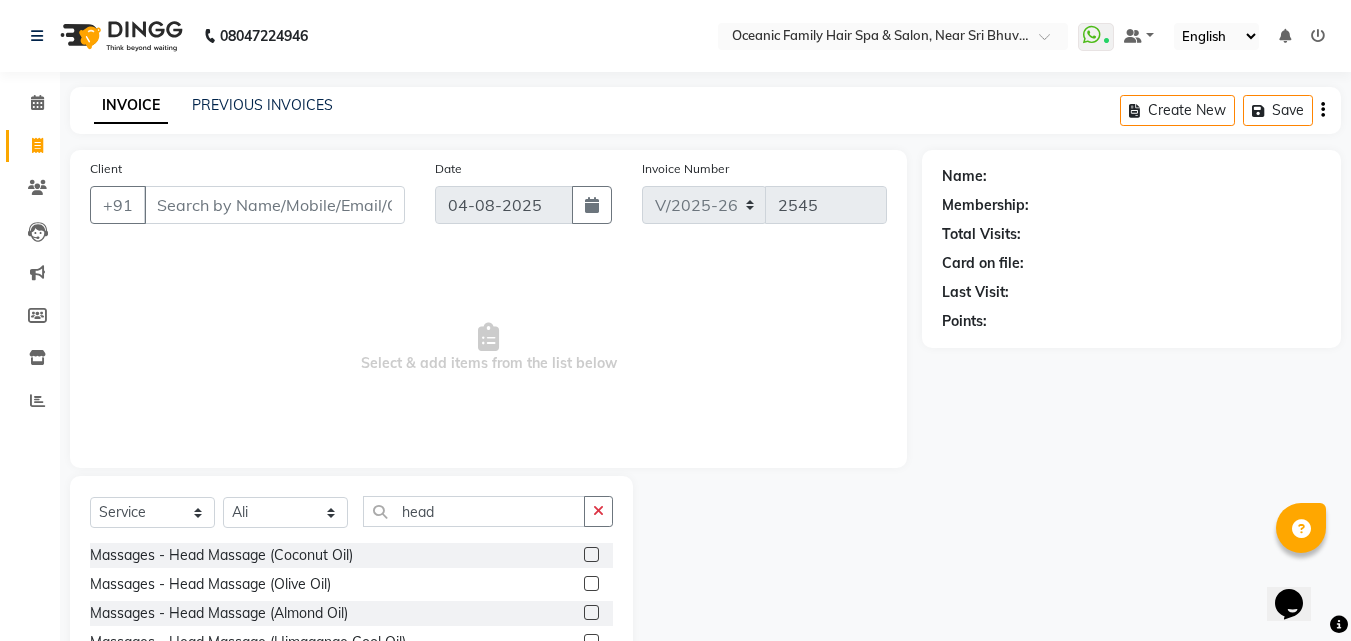 click 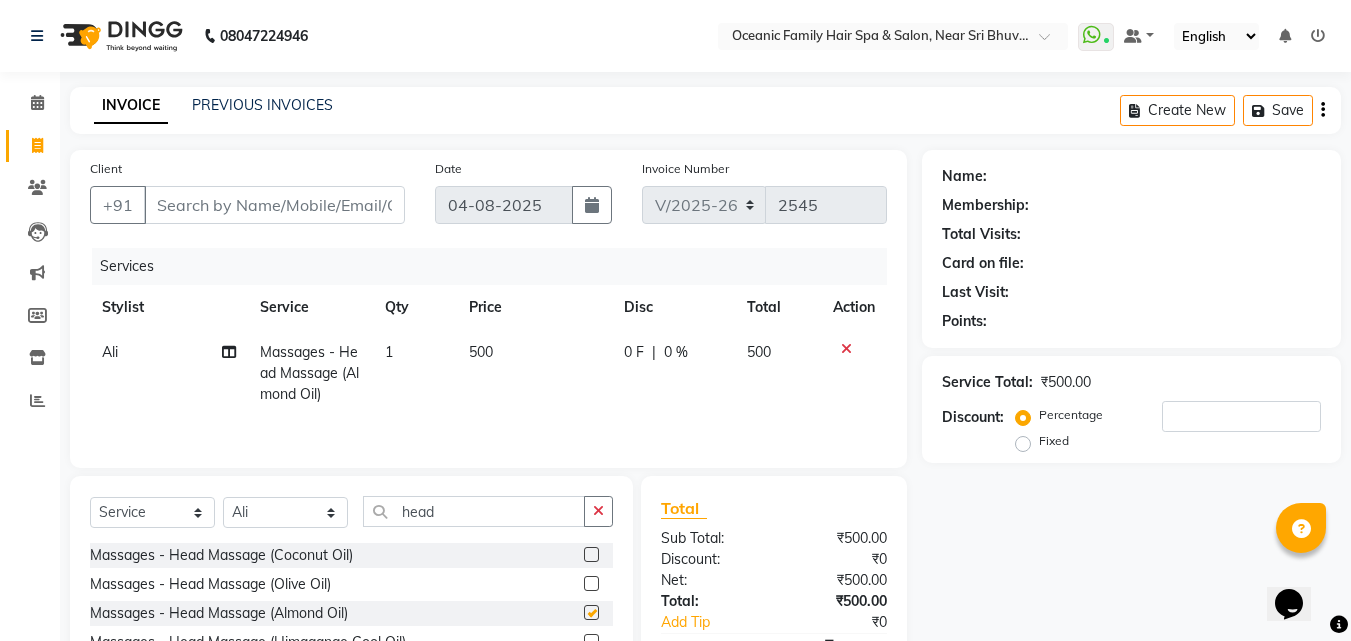 checkbox on "false" 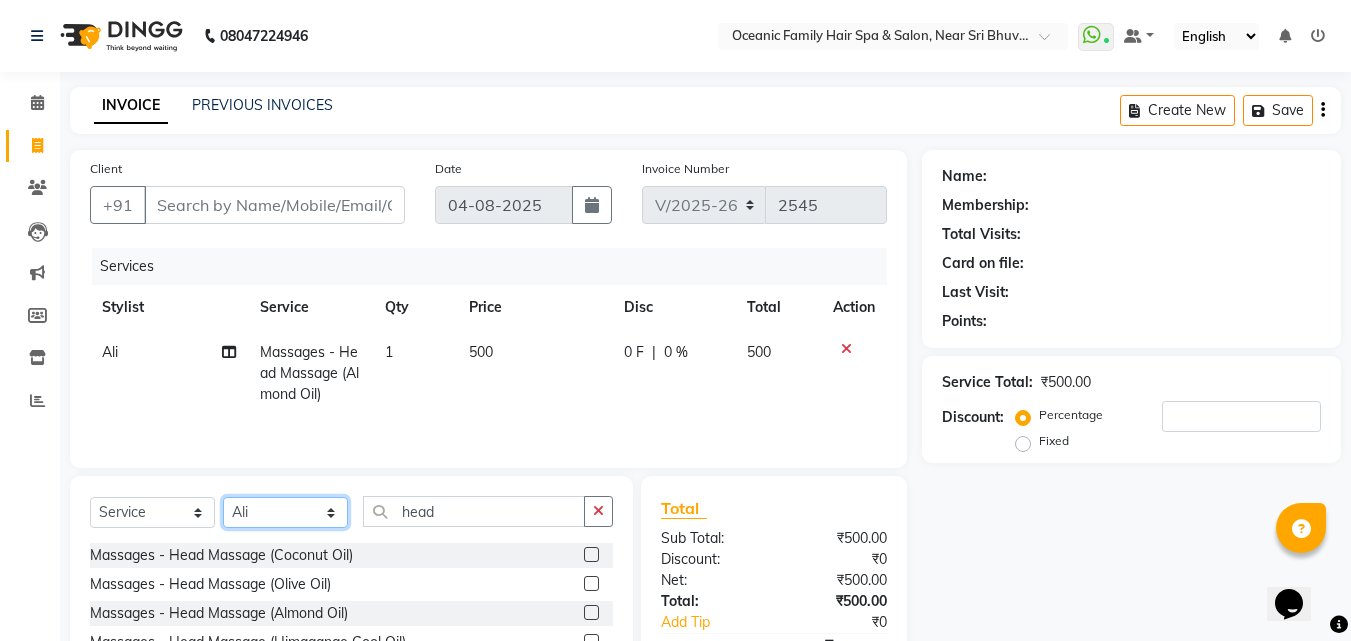 click on "Select Stylist Afsar Ali Arun Thakur Pavithra Rajani Shwetha S Jain Siraj Sulochana Tasmiya" 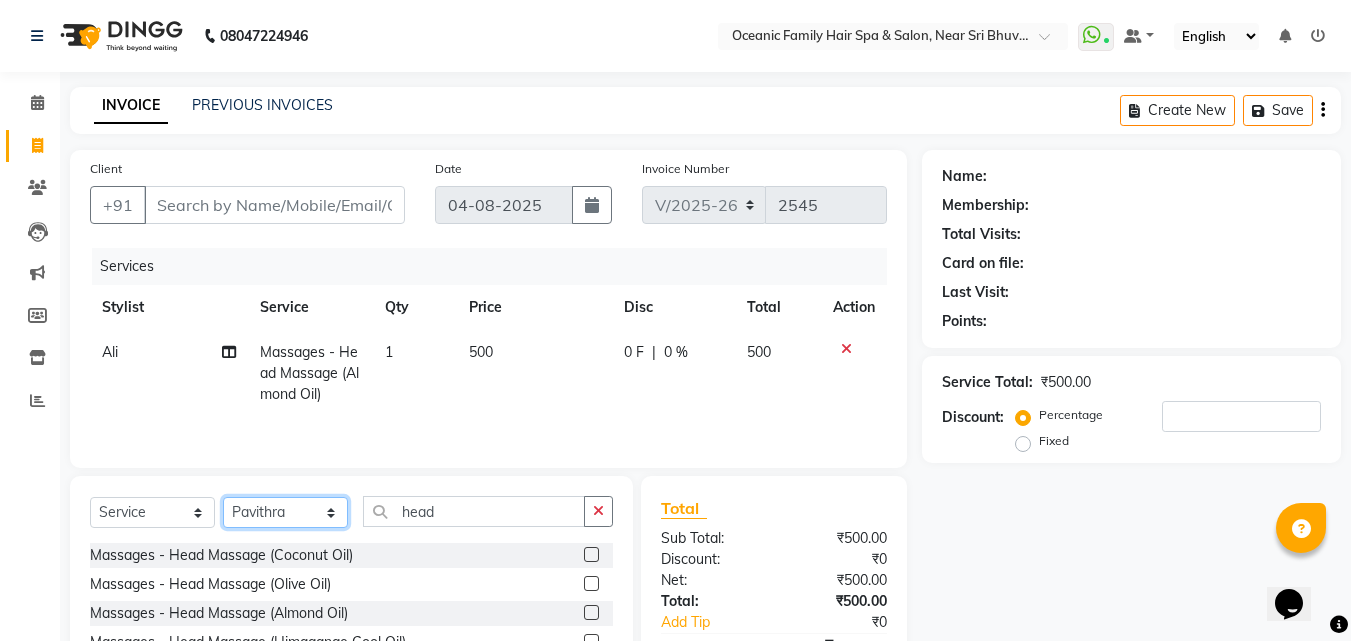 click on "Select Stylist Afsar Ali Arun Thakur Pavithra Rajani Shwetha S Jain Siraj Sulochana Tasmiya" 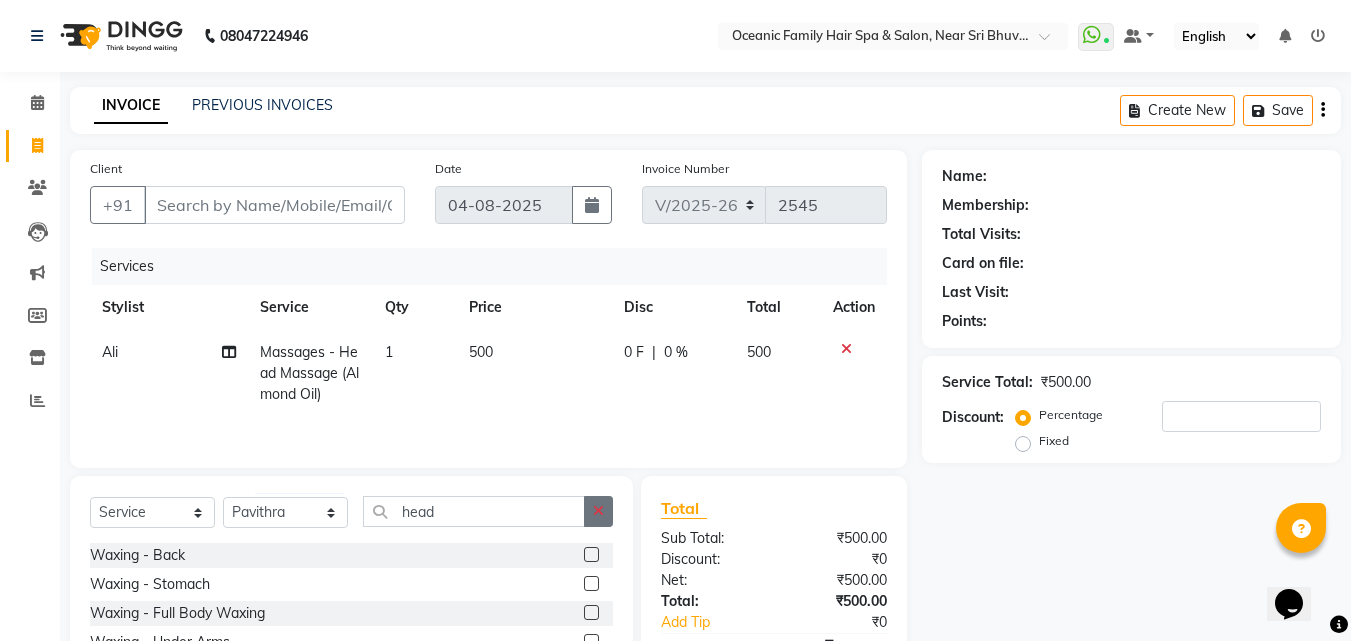 click 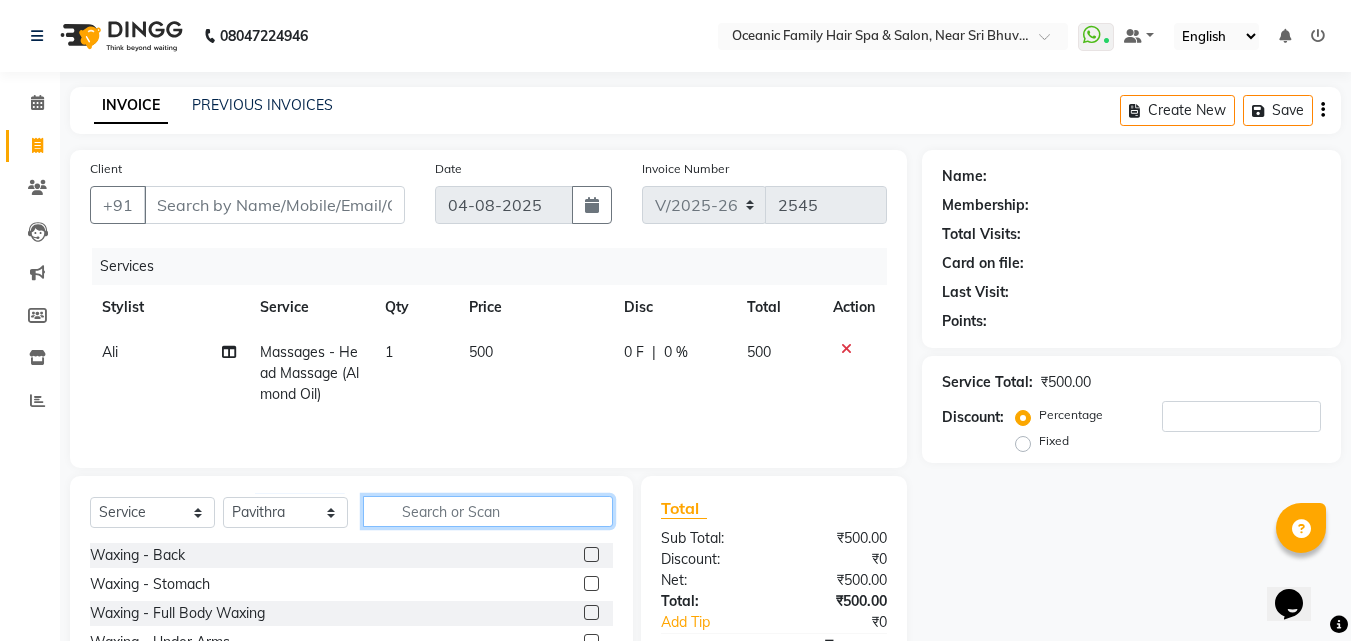 click 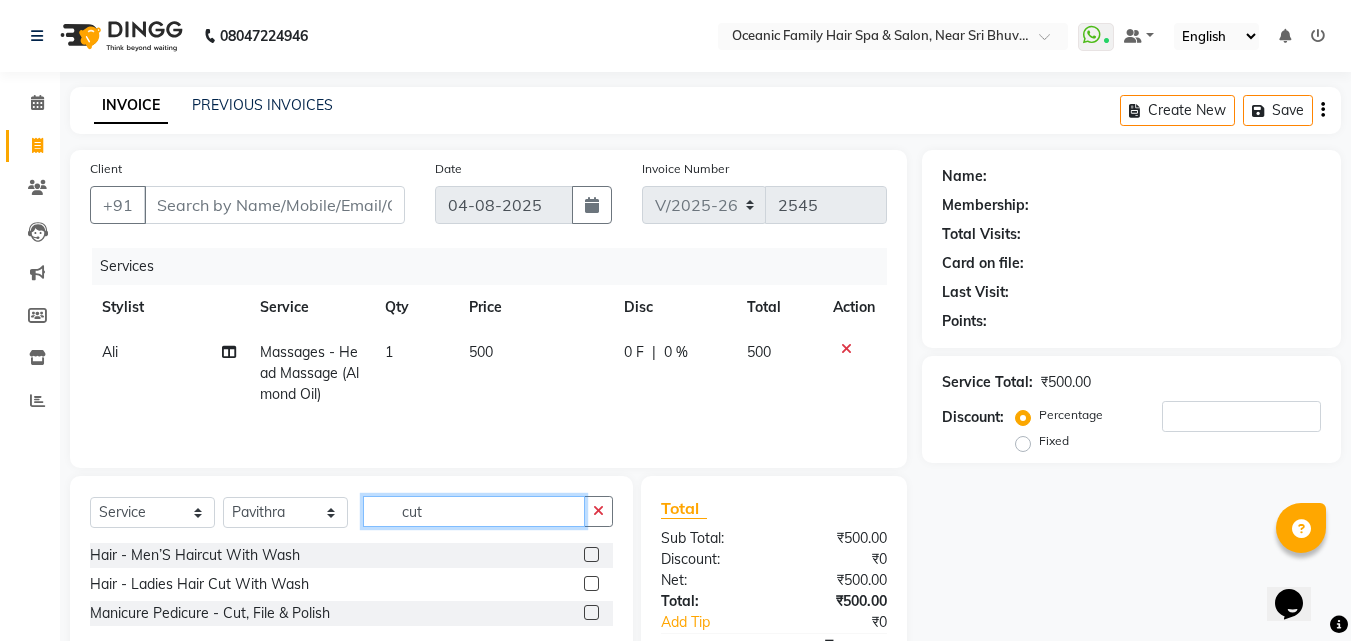 type on "cut" 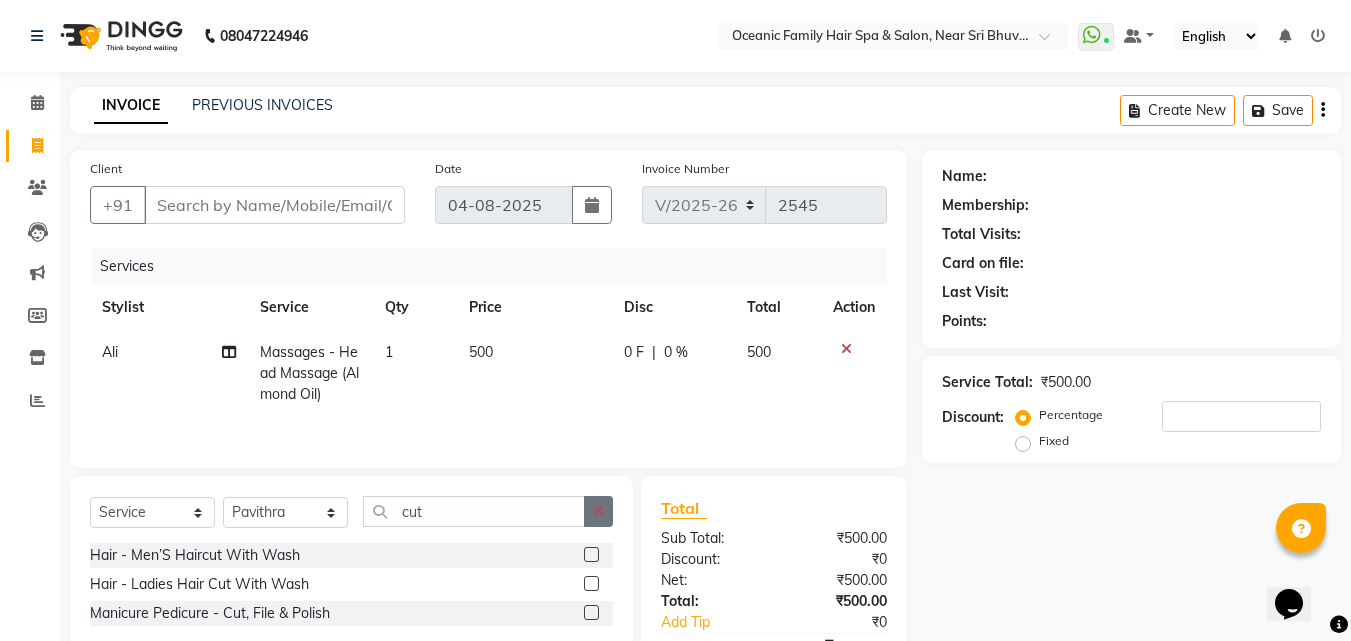 click 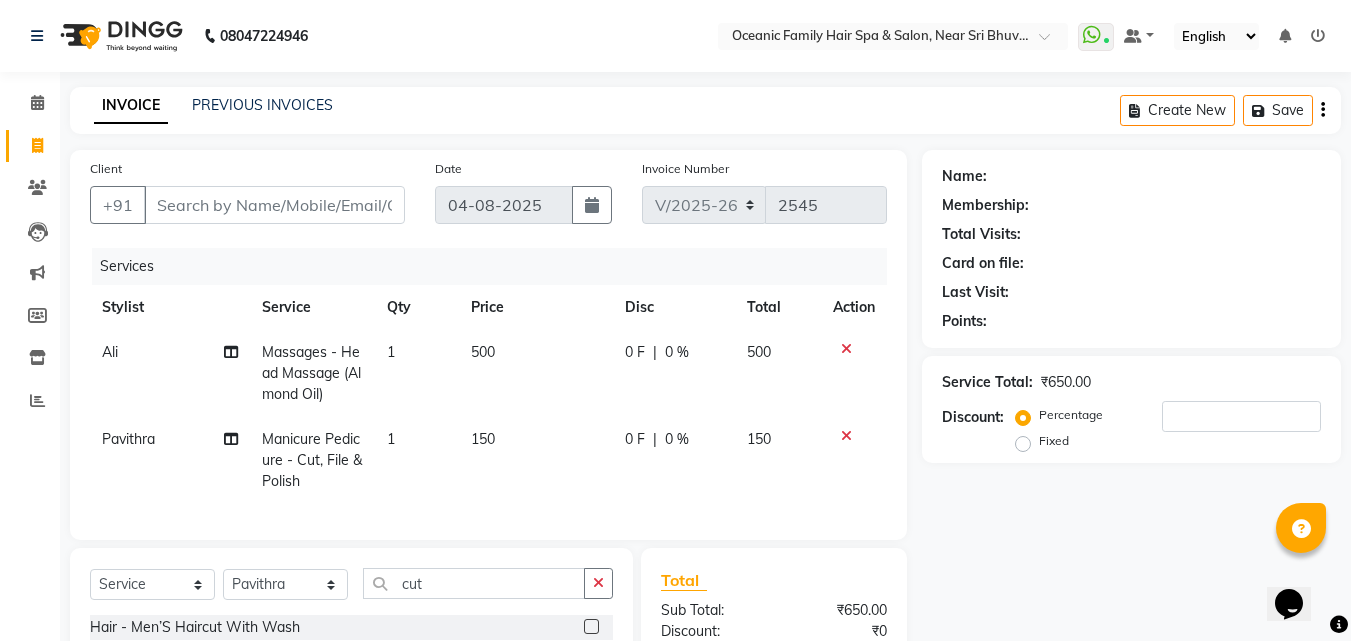 checkbox on "false" 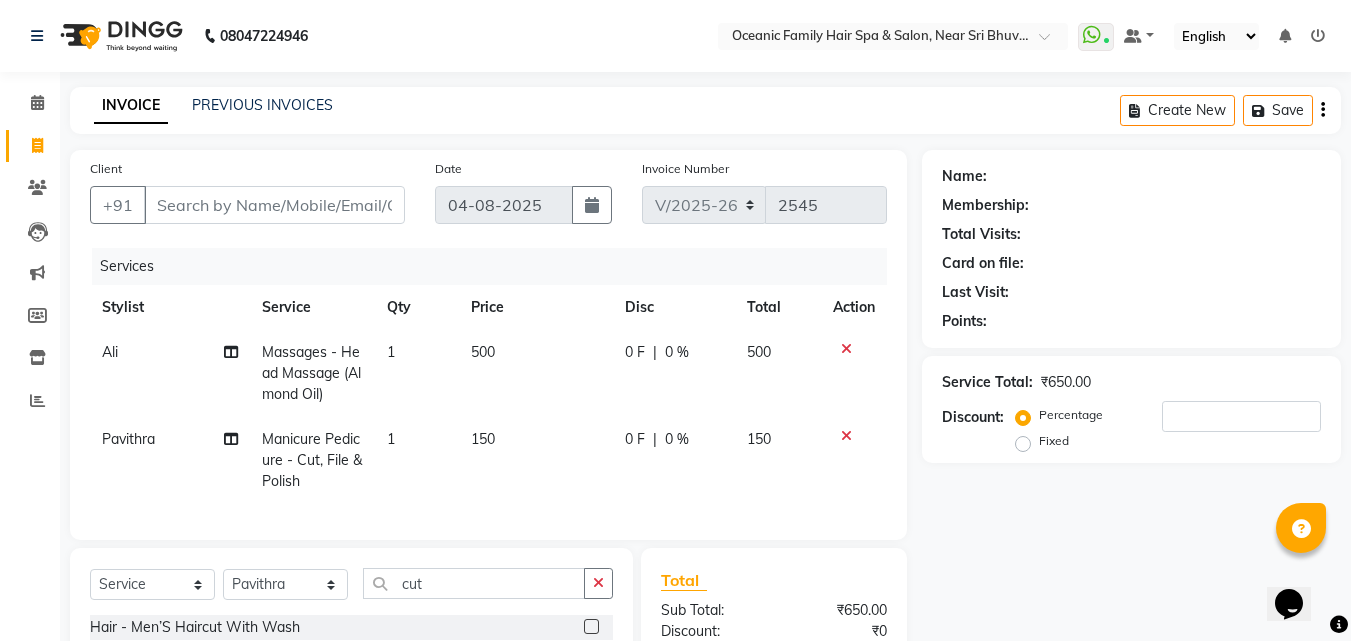 click on "1" 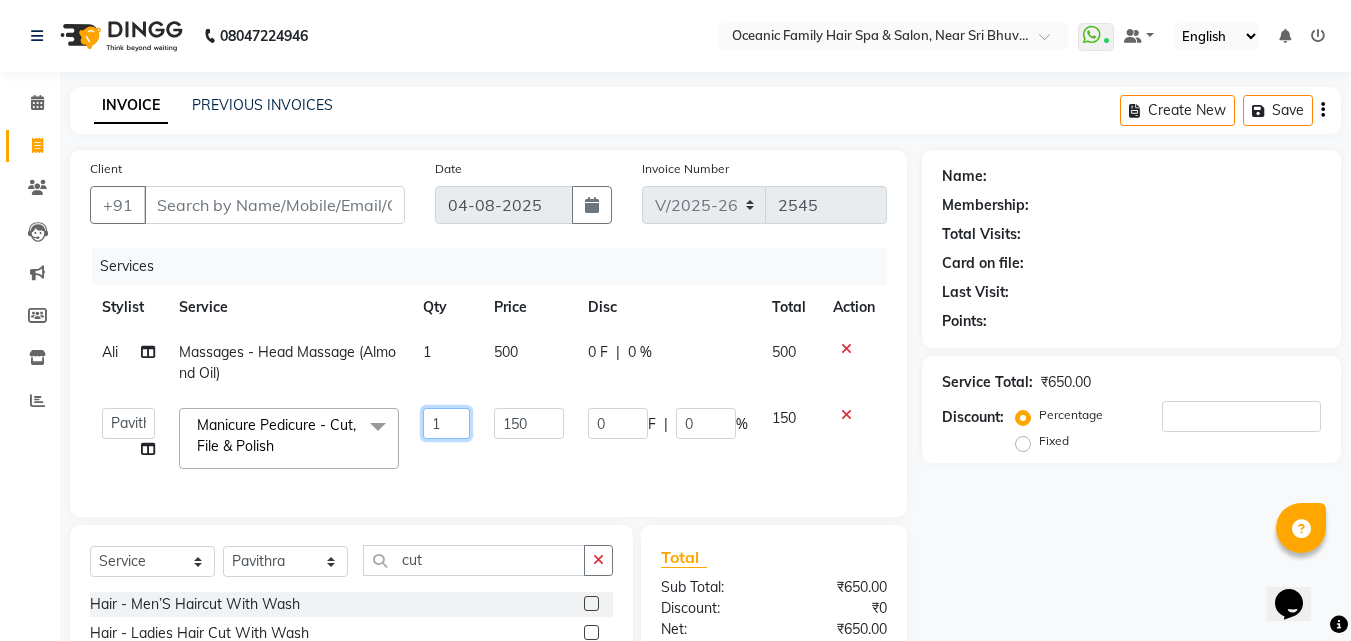click on "1" 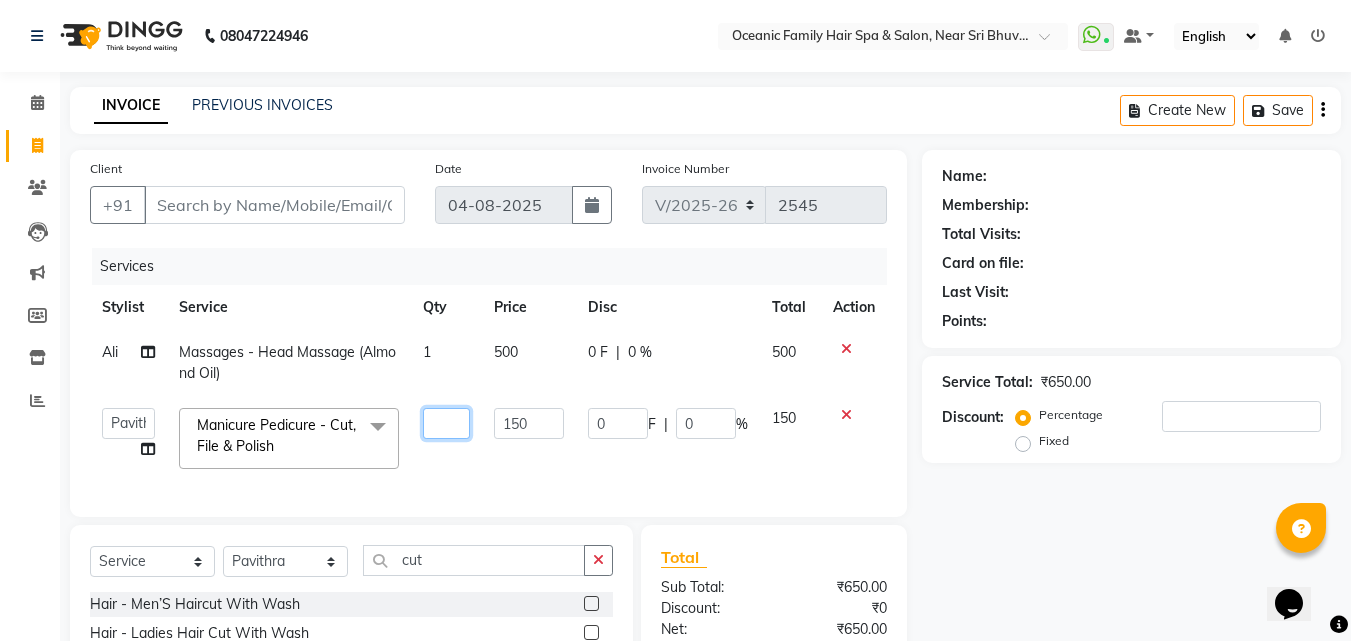 type on "2" 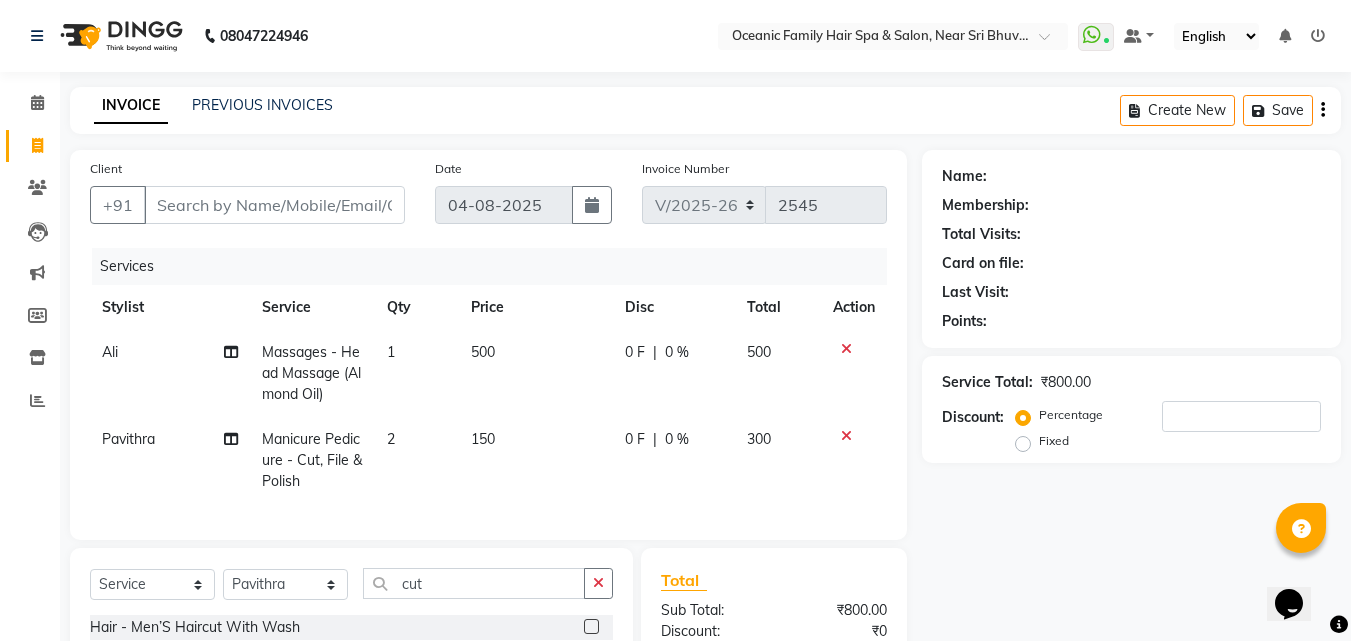 click on "Name: Membership: Total Visits: Card on file: Last Visit:  Points:  Service Total:  ₹800.00  Discount:  Percentage   Fixed" 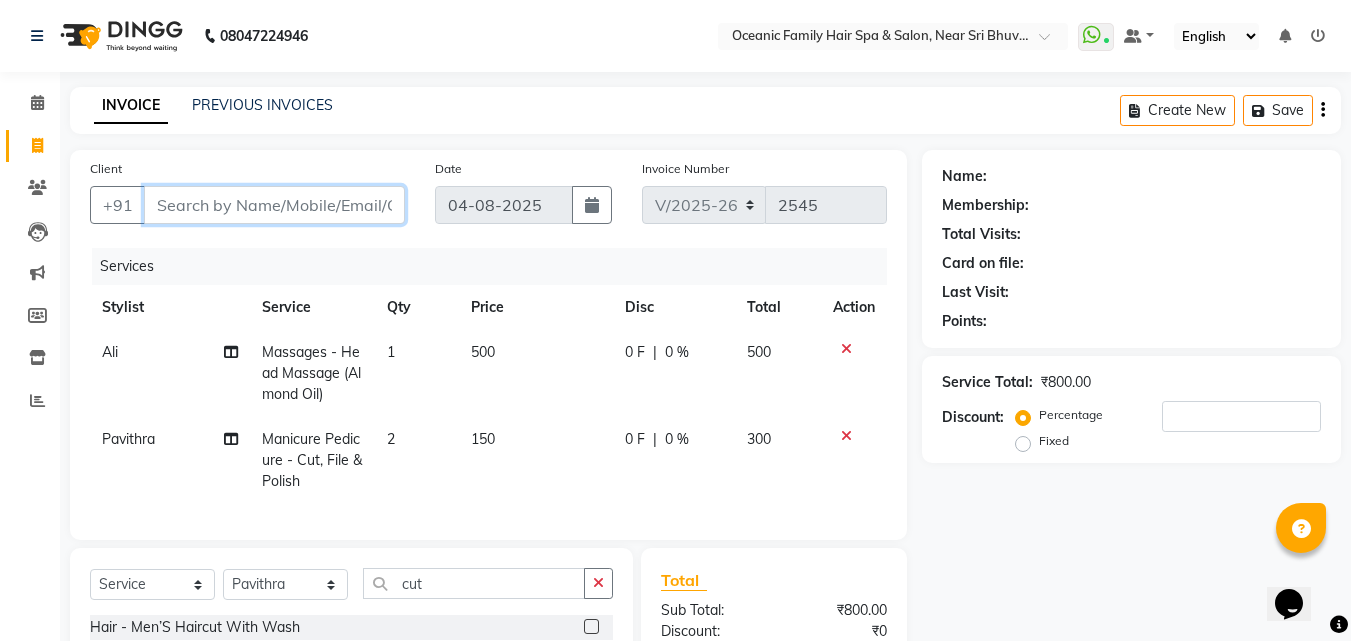 click on "Client" at bounding box center [274, 205] 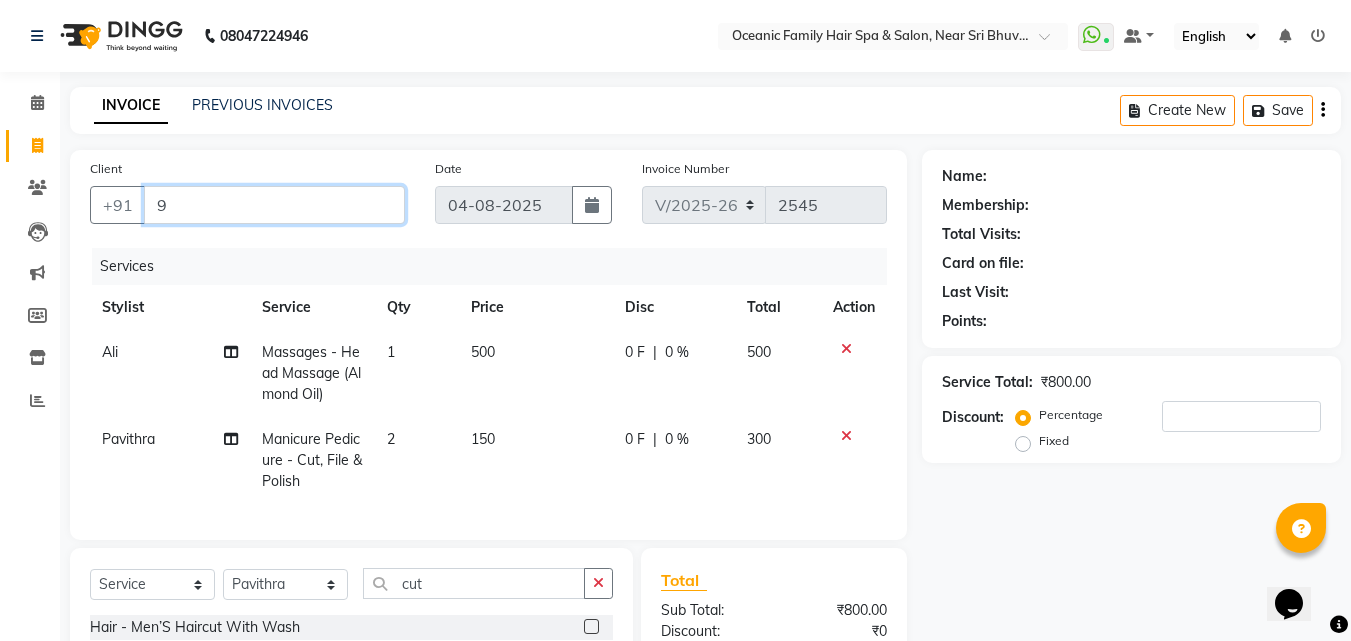 type on "0" 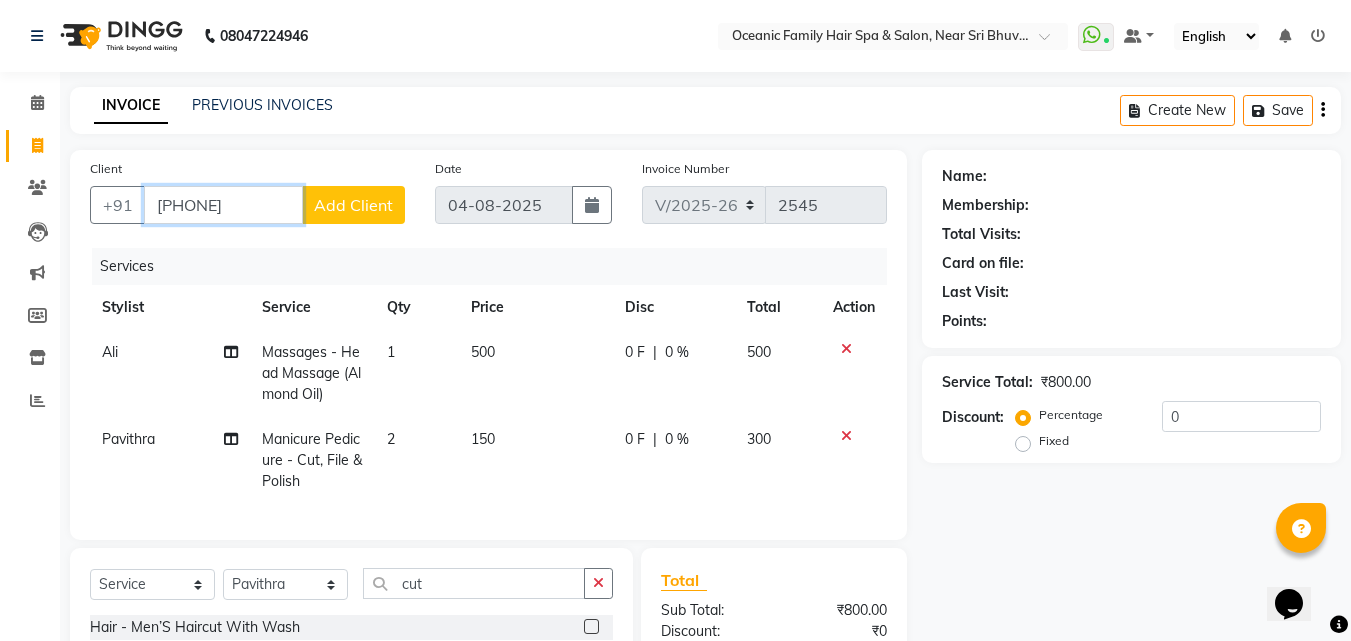type on "9400373794" 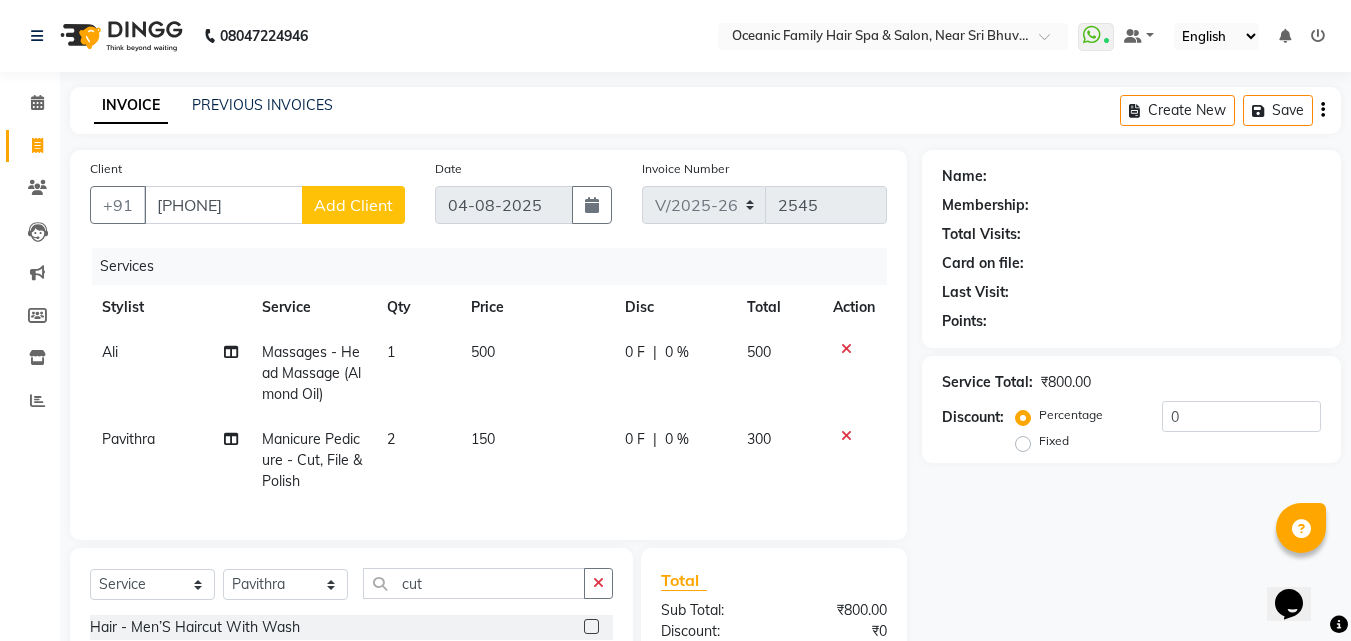 click on "Add Client" 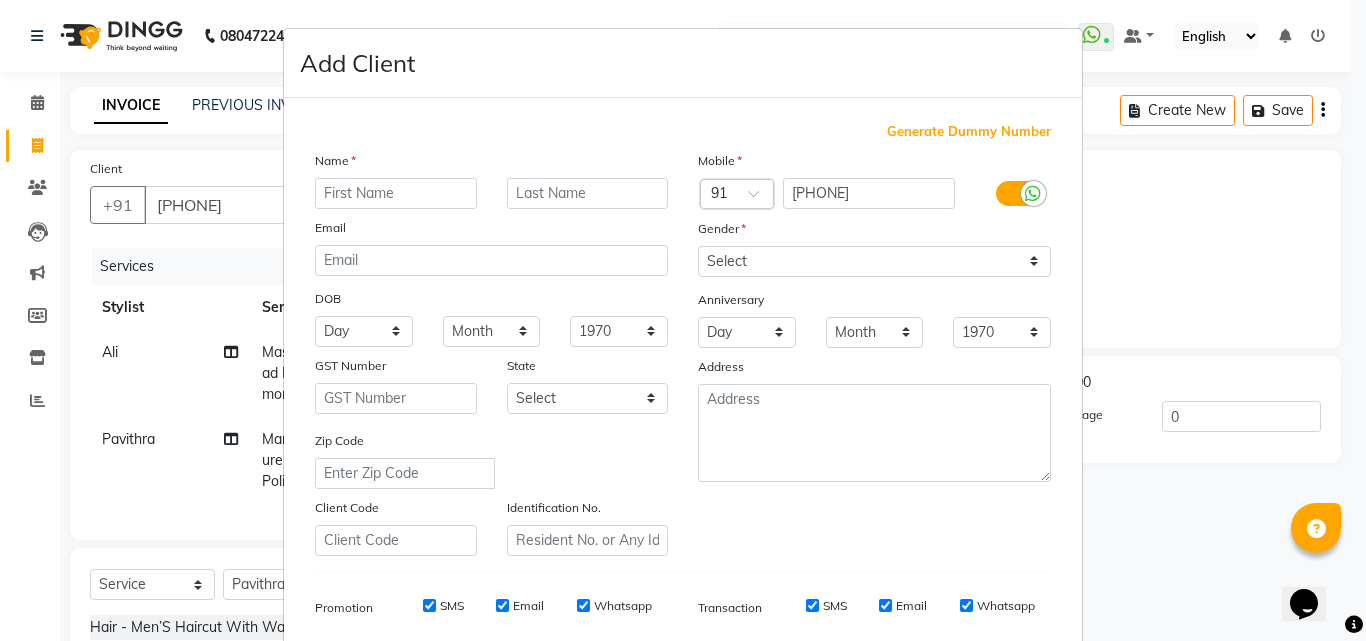 click at bounding box center [396, 193] 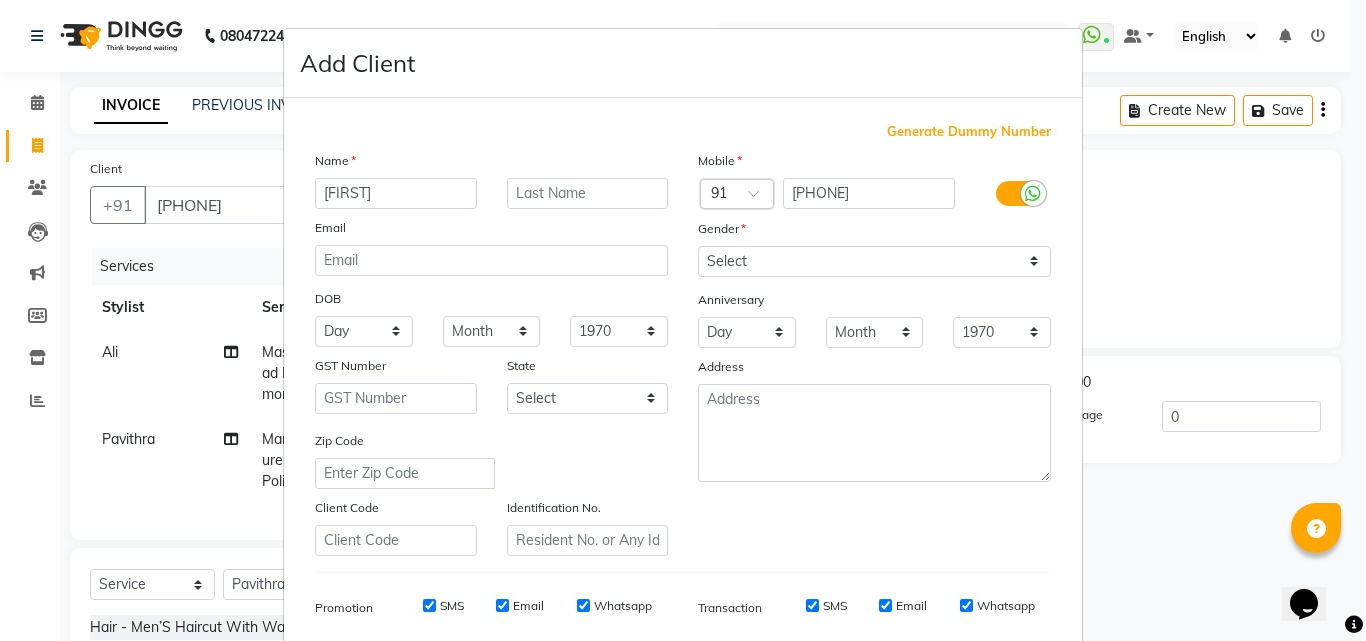 click on "drishya" at bounding box center (396, 193) 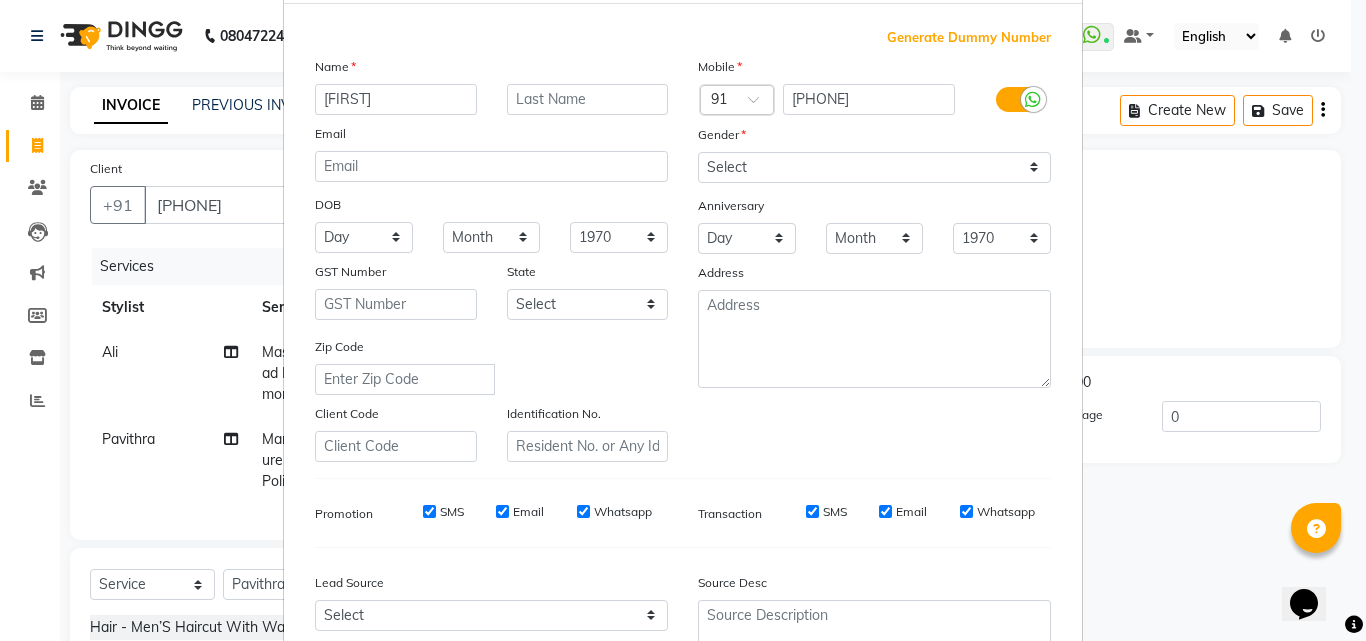scroll, scrollTop: 0, scrollLeft: 0, axis: both 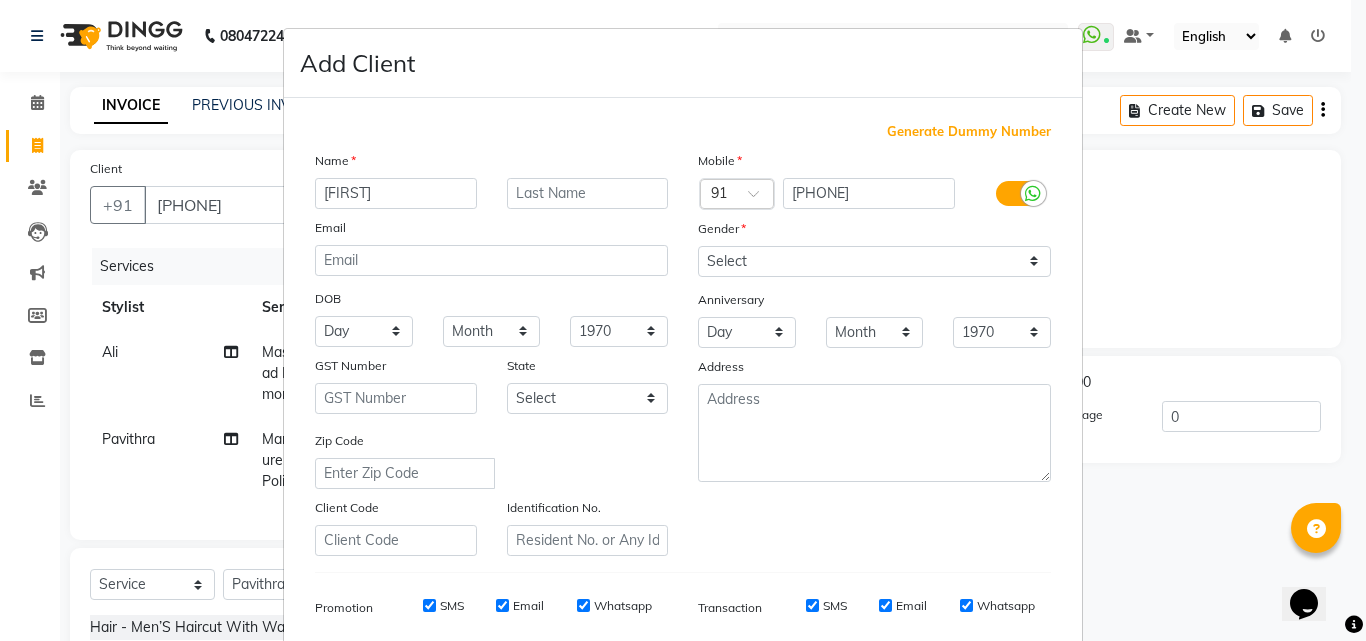 type on "Drishya" 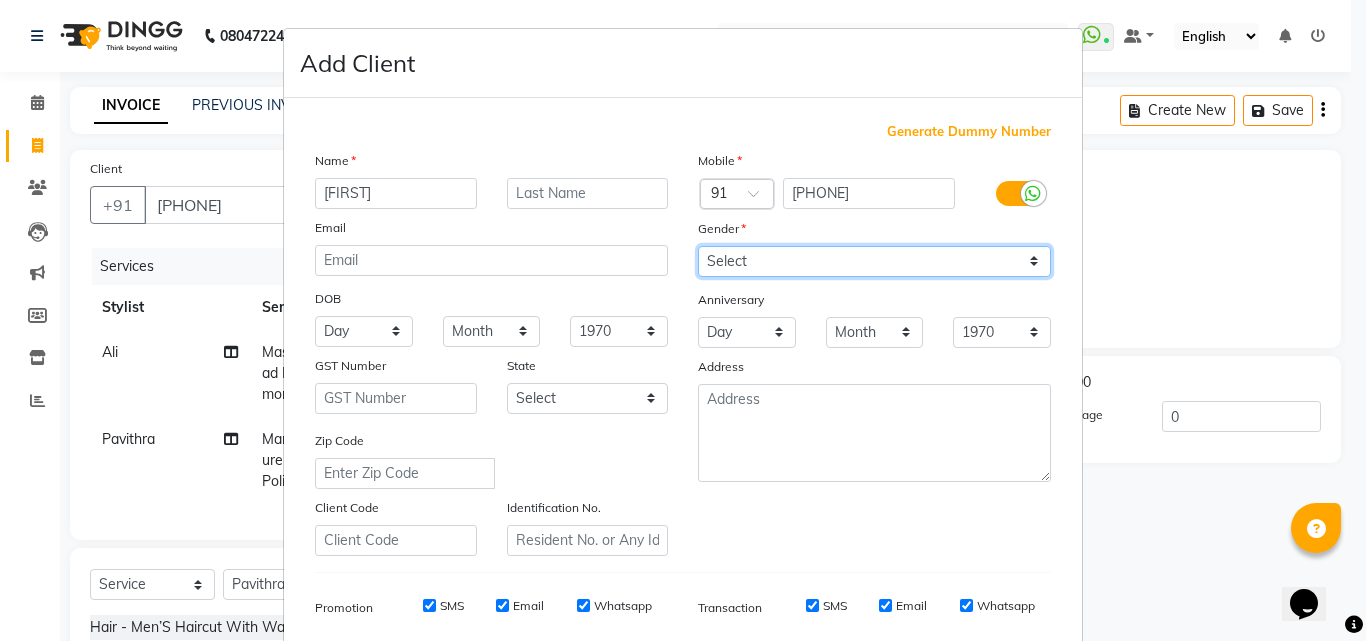 click on "Select Male Female Other Prefer Not To Say" at bounding box center [874, 261] 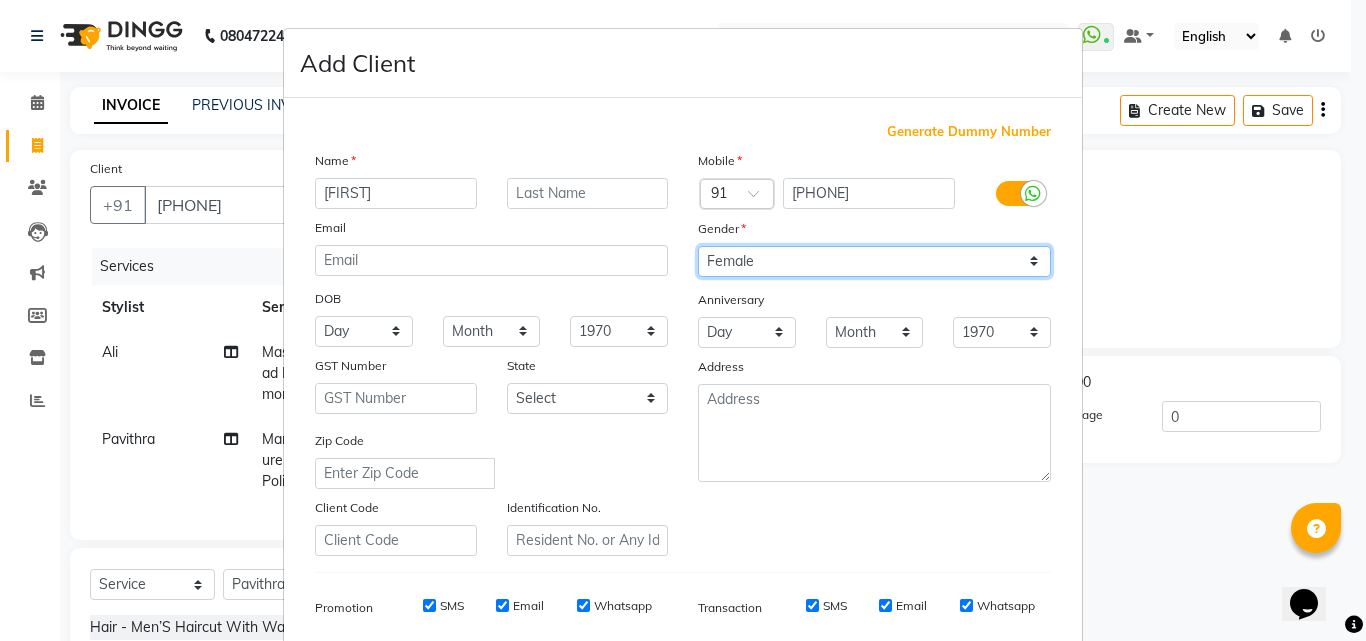 click on "Select Male Female Other Prefer Not To Say" at bounding box center (874, 261) 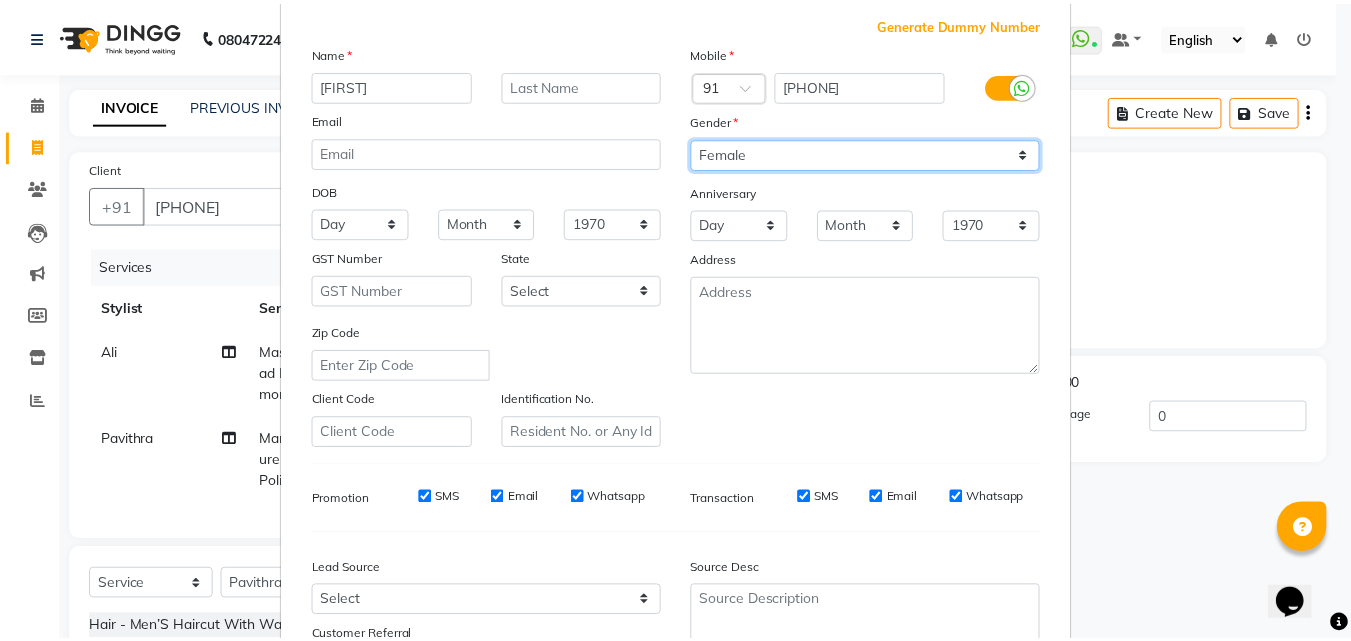 scroll, scrollTop: 282, scrollLeft: 0, axis: vertical 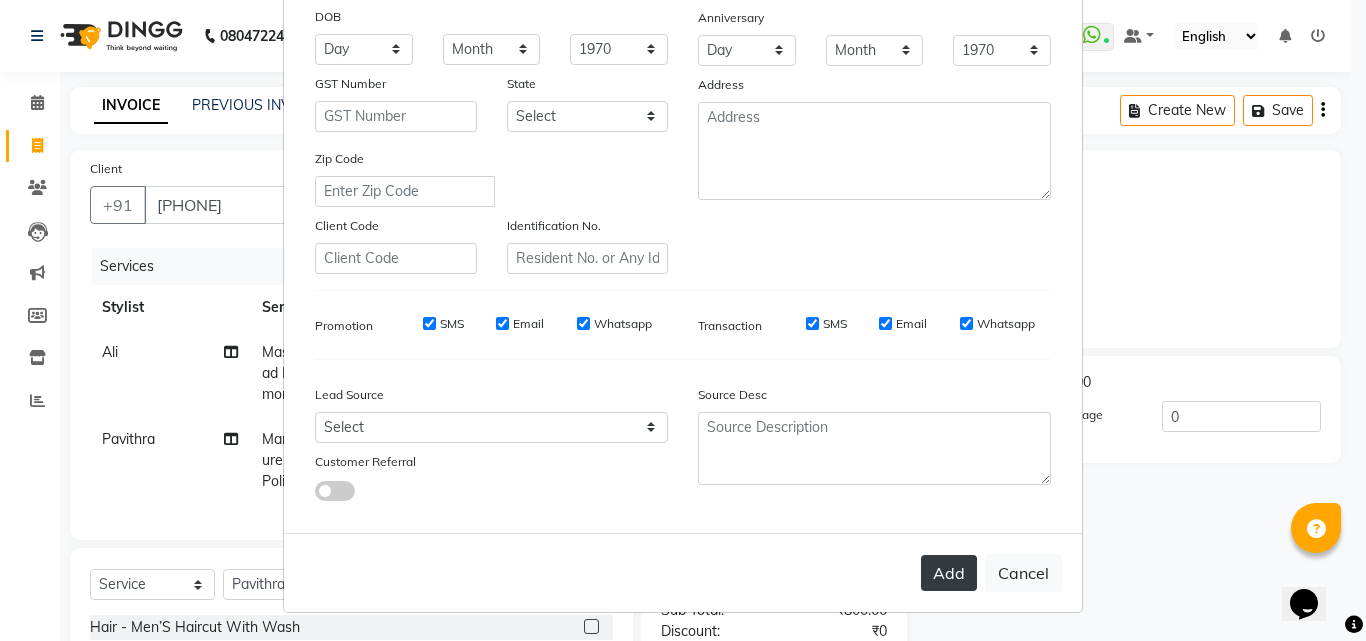 click on "Add" at bounding box center [949, 573] 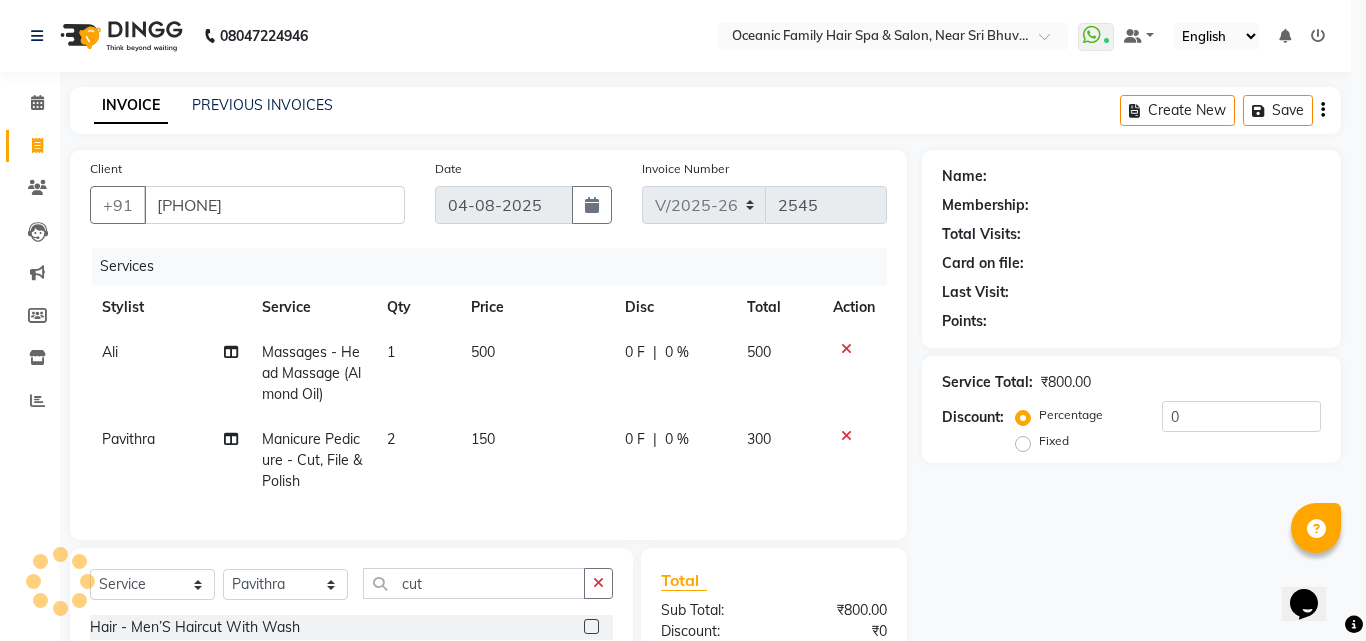 type 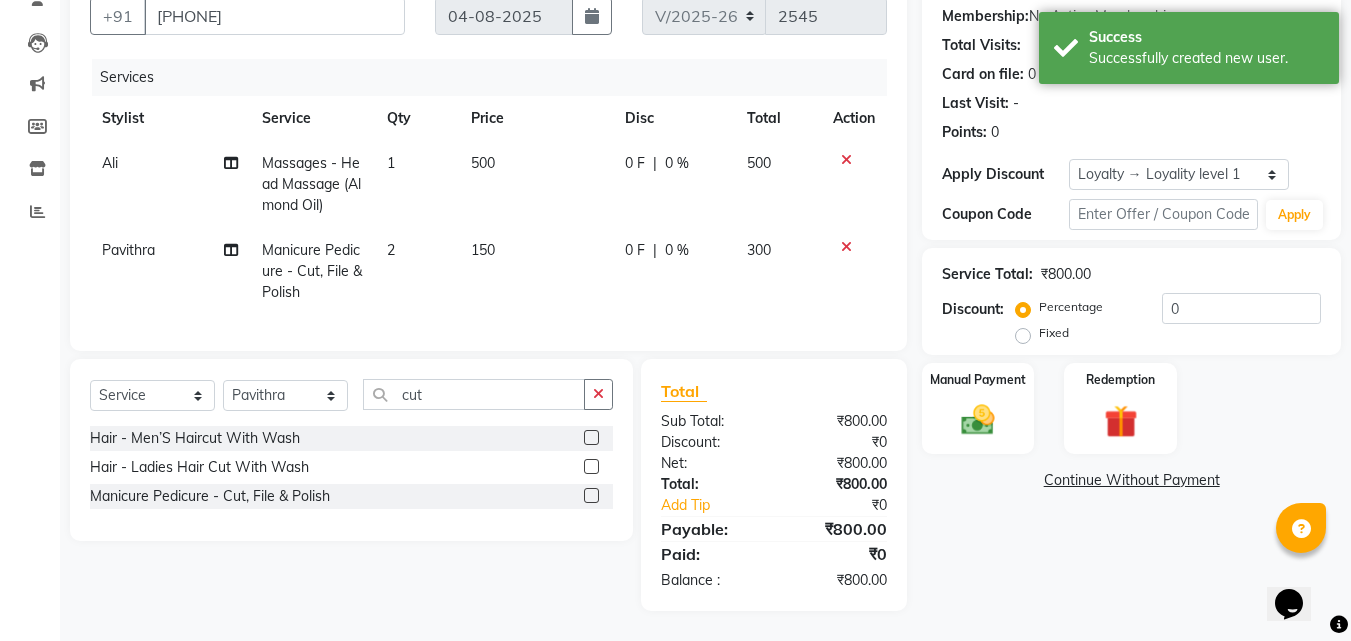 scroll, scrollTop: 204, scrollLeft: 0, axis: vertical 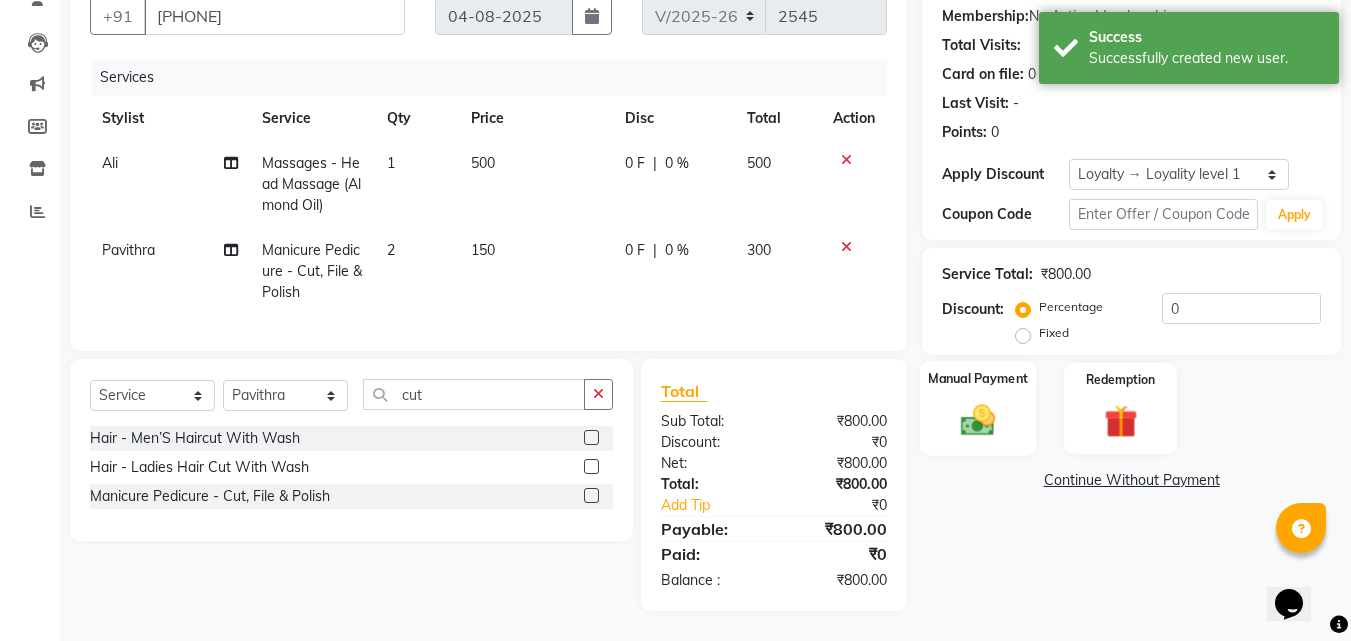 click 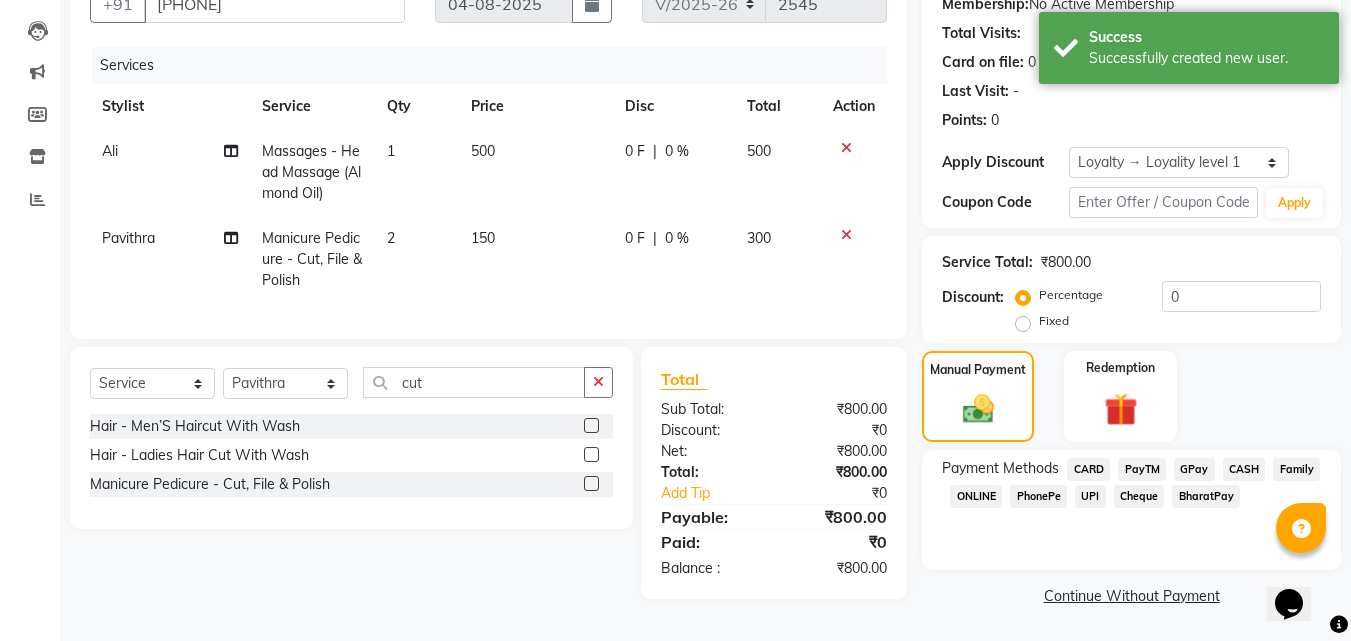click on "PayTM" 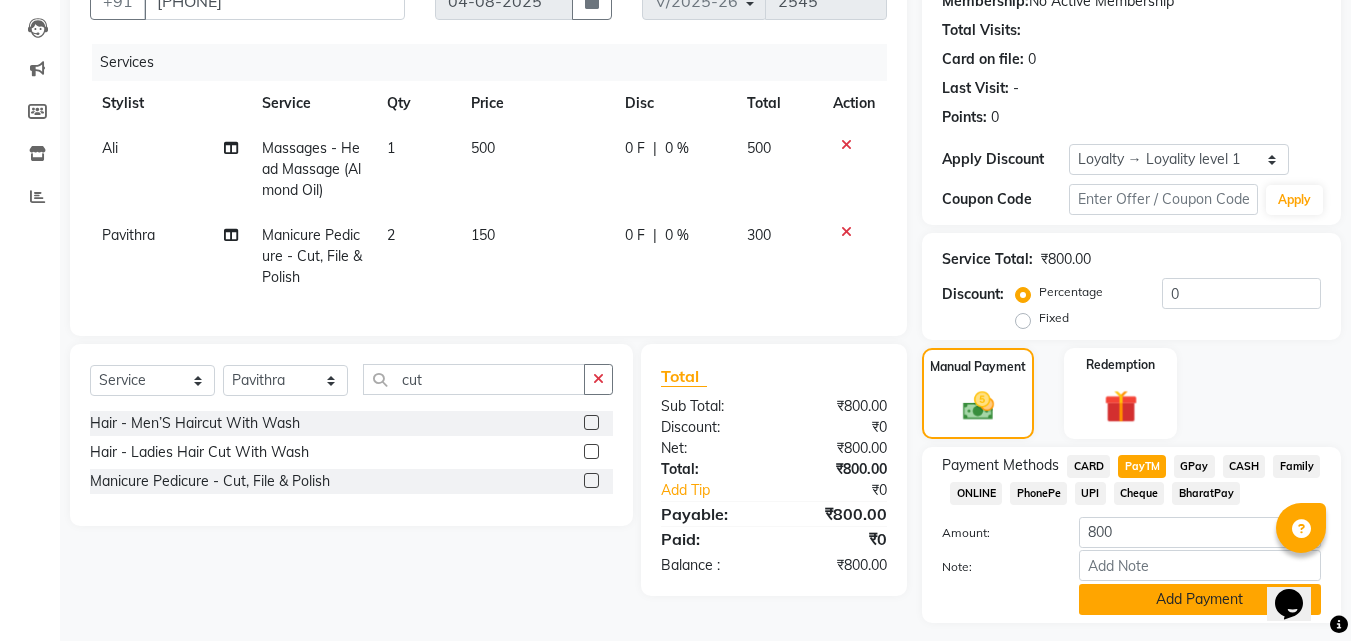 click on "Add Payment" 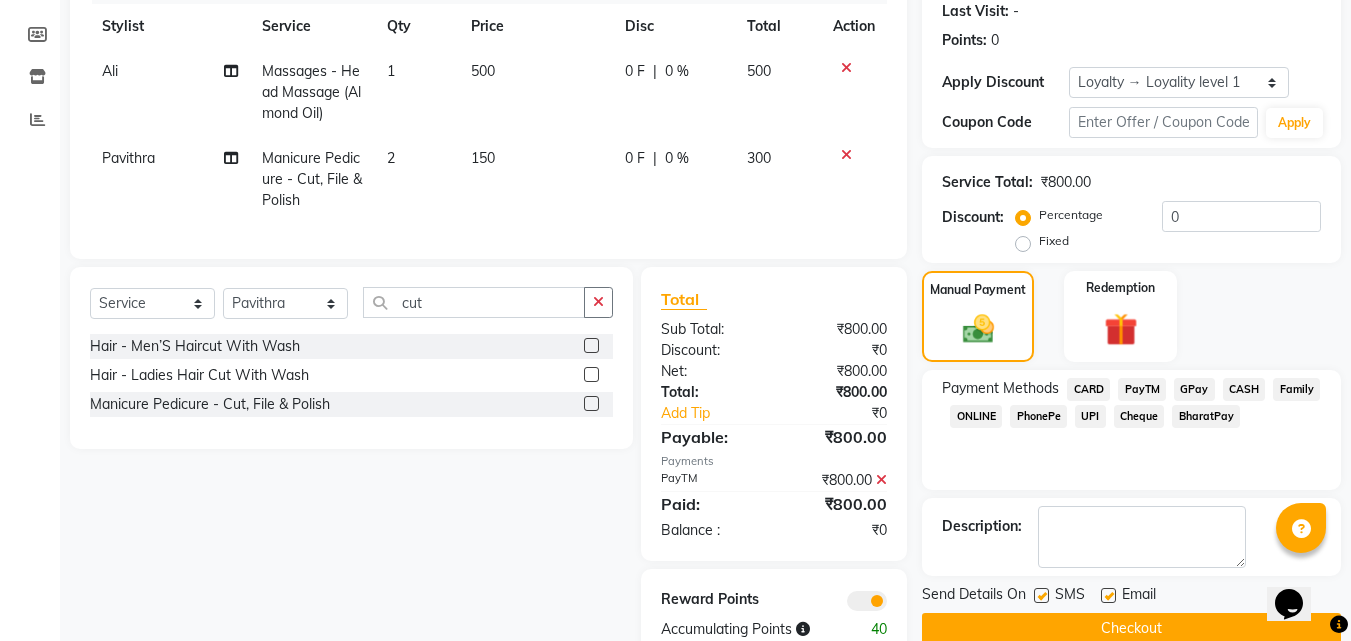 scroll, scrollTop: 304, scrollLeft: 0, axis: vertical 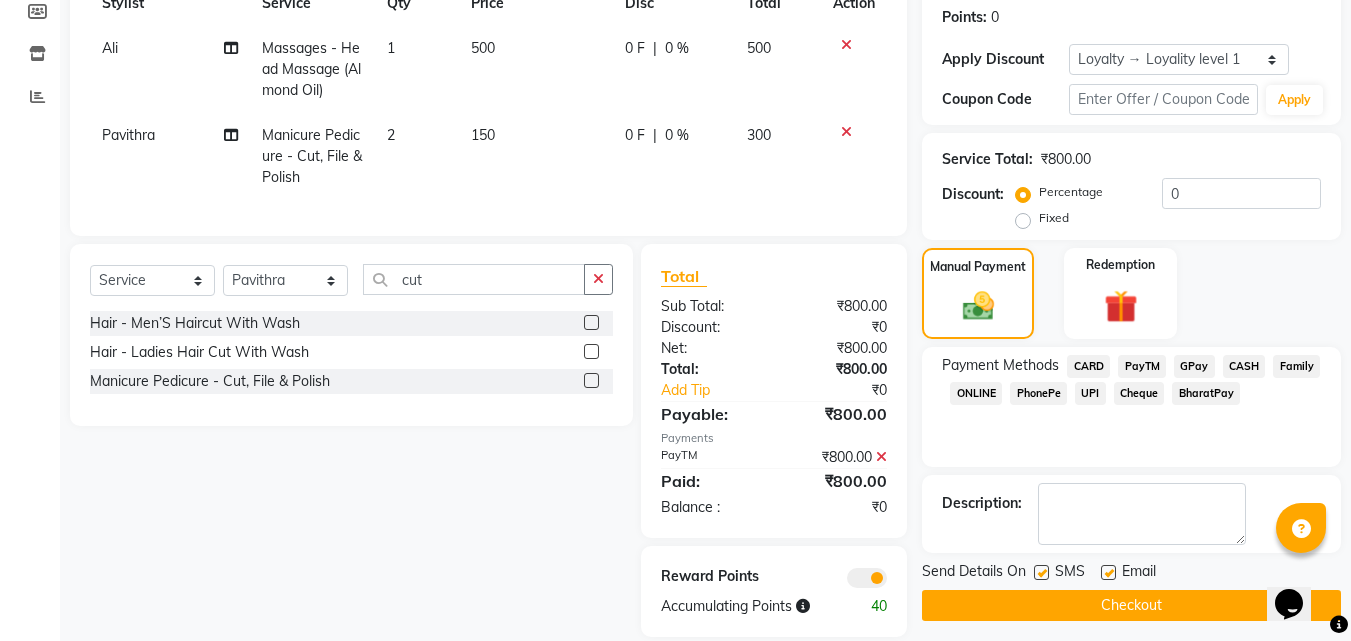 click on "Checkout" 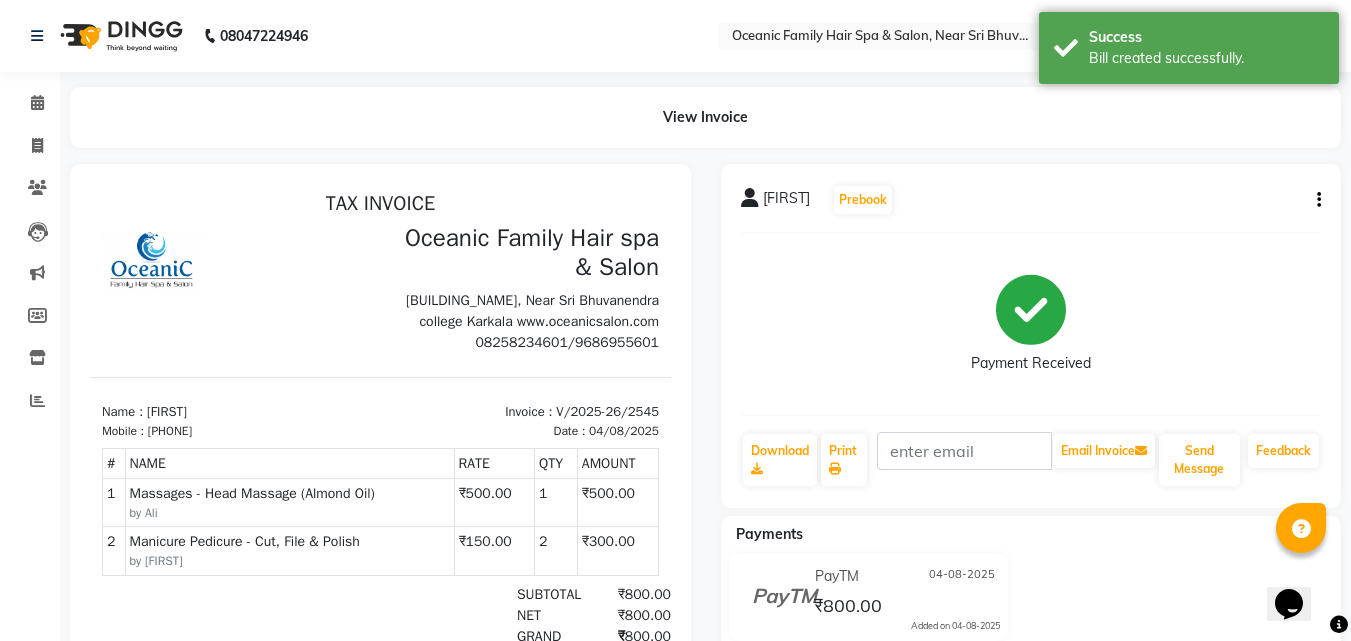 scroll, scrollTop: 0, scrollLeft: 0, axis: both 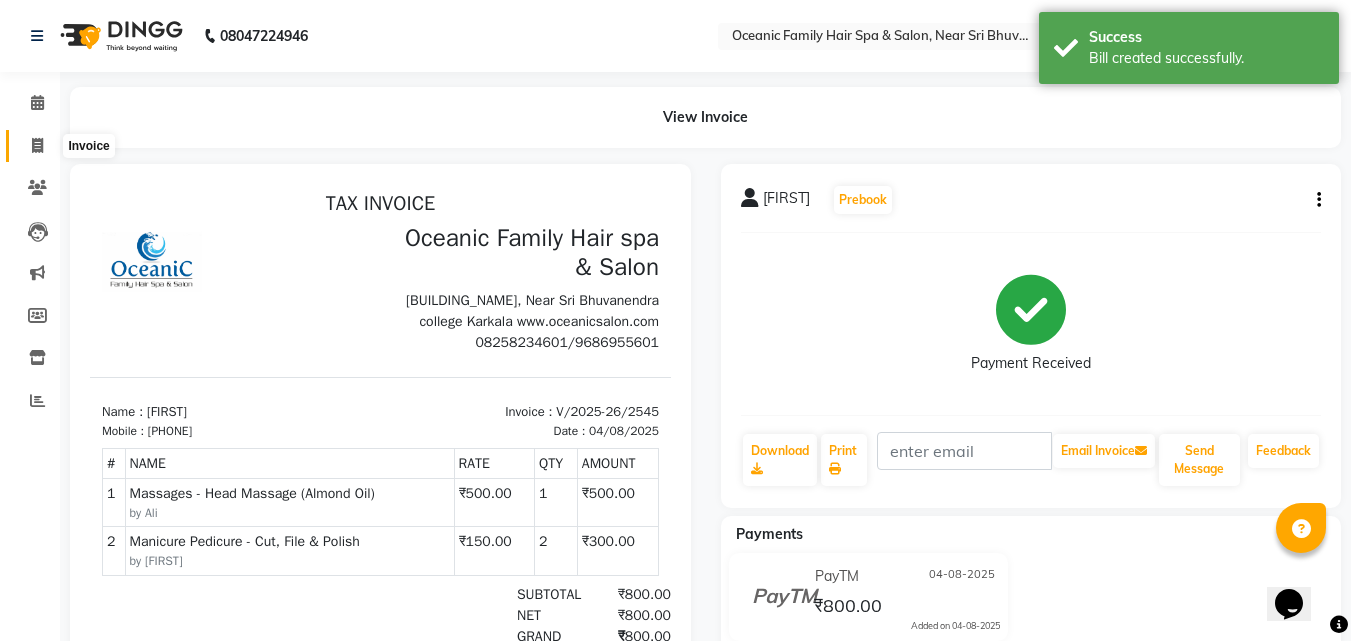 click 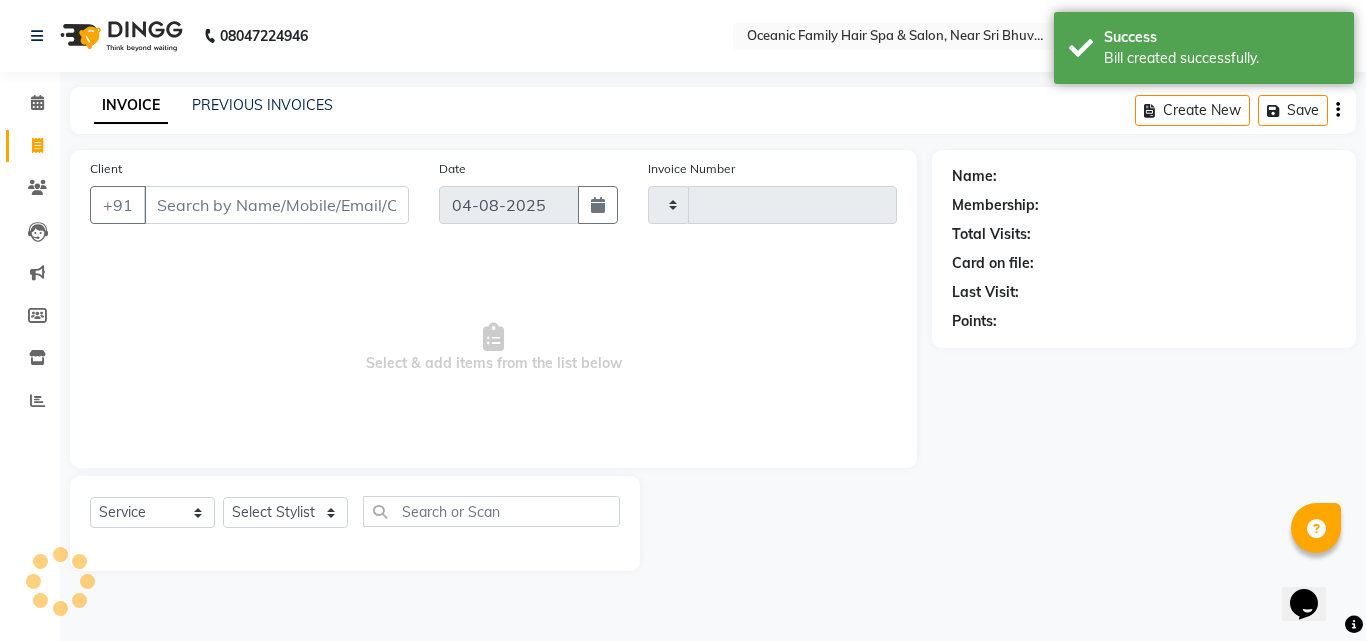 type on "2546" 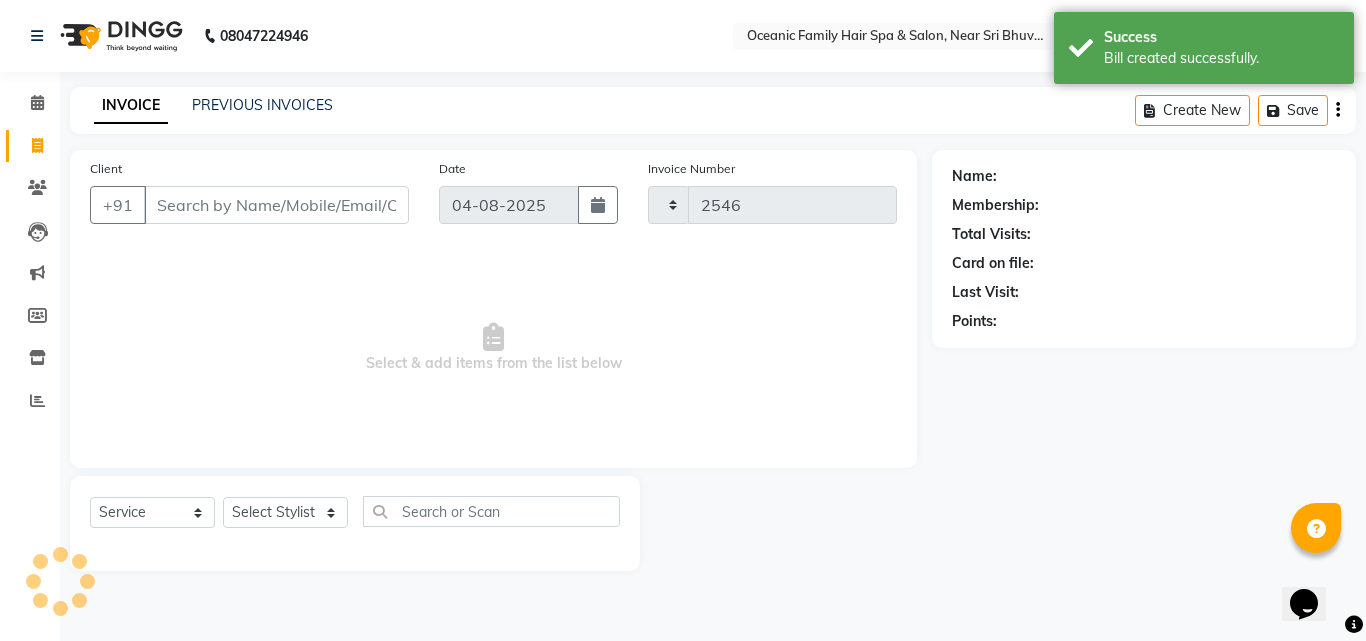 select on "4366" 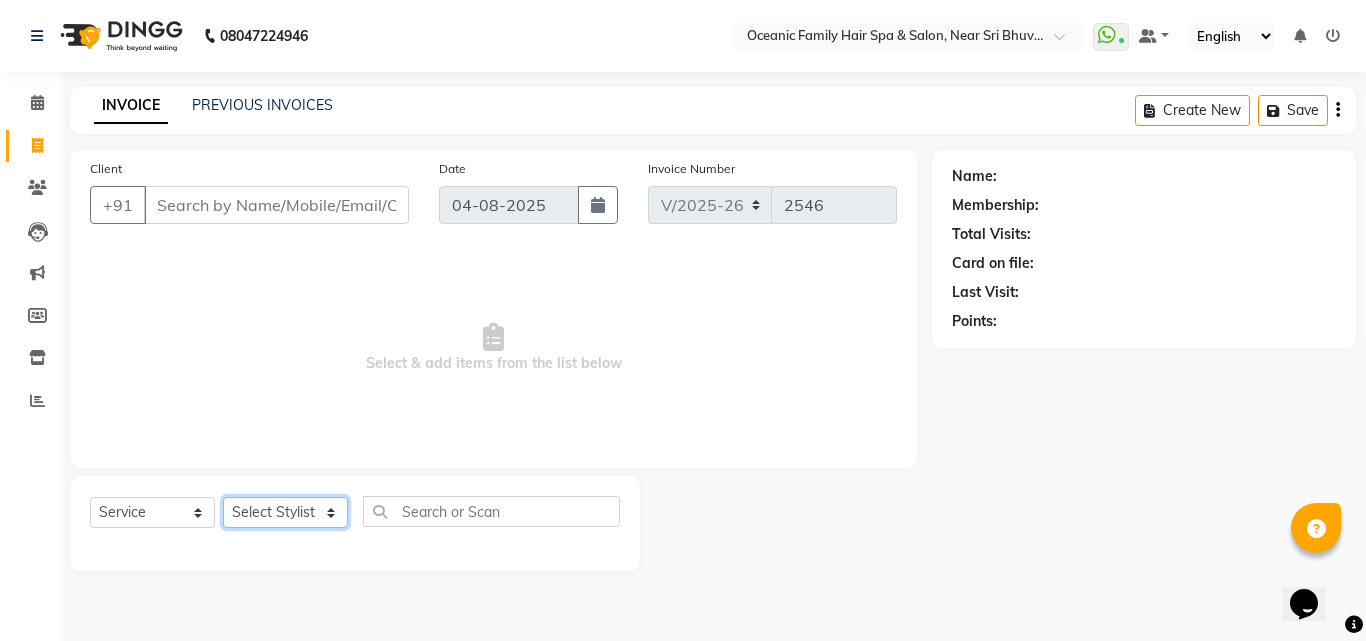 click on "Select Stylist Afsar Ali Arun Thakur Pavithra Rajani Shwetha S Jain Siraj Sulochana Tasmiya" 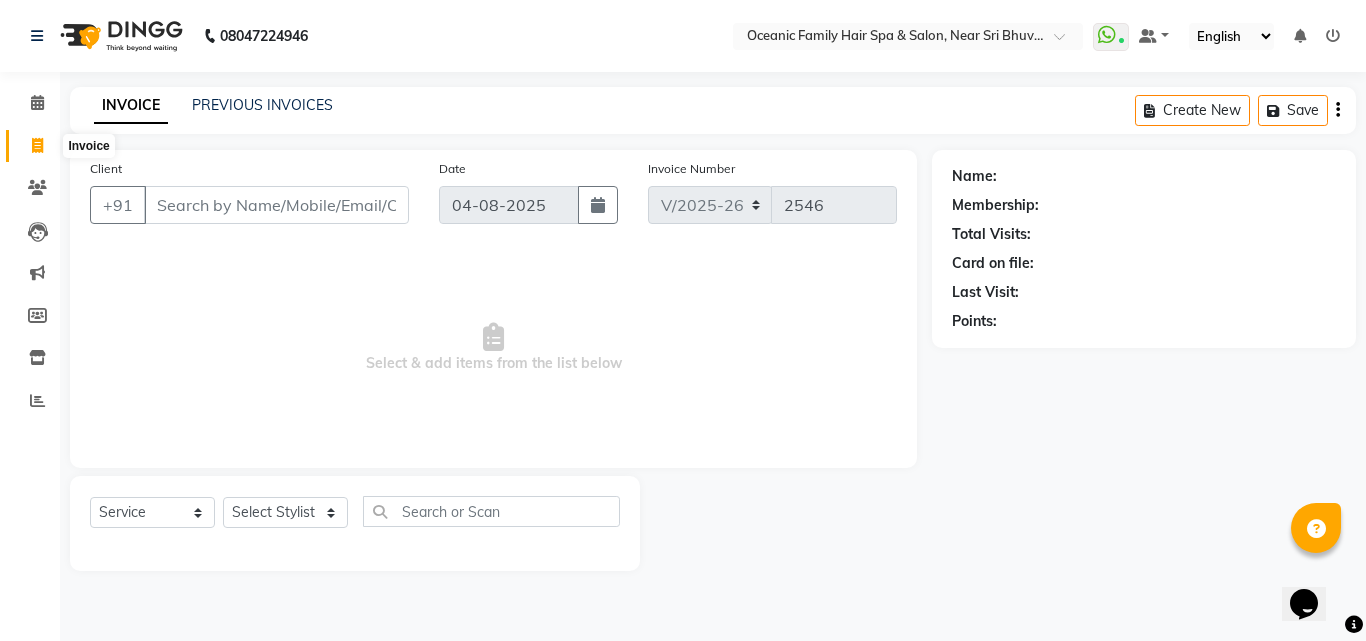 click 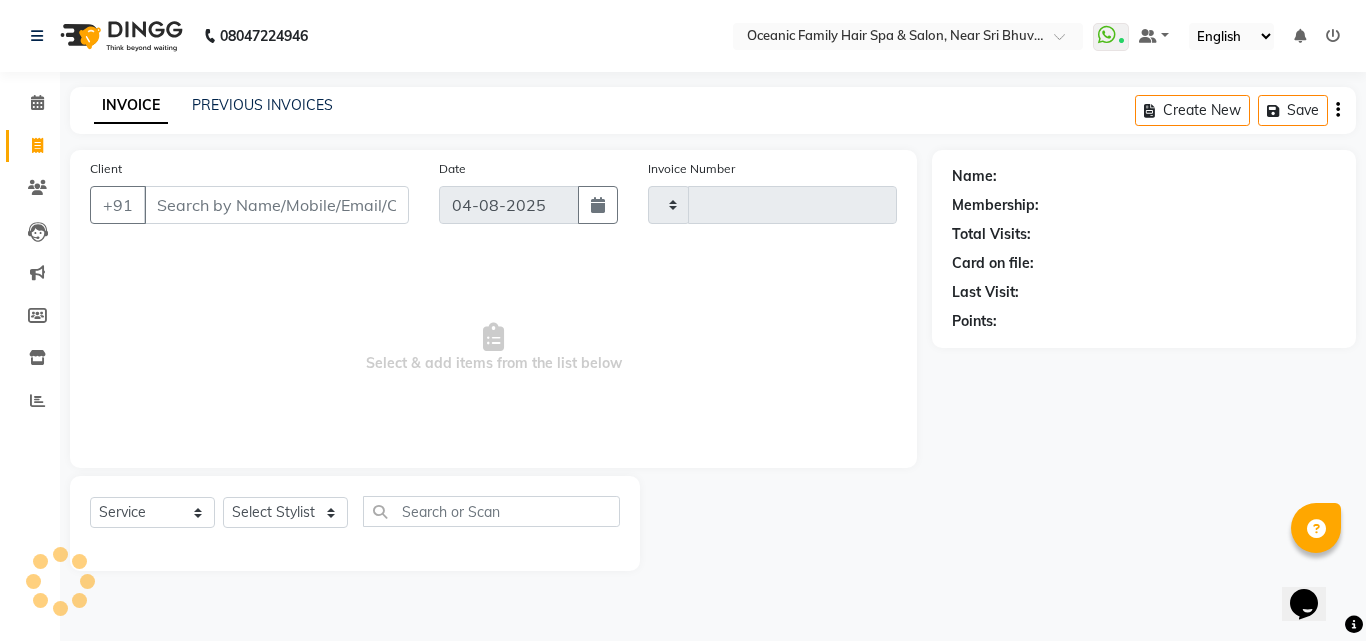 type on "2546" 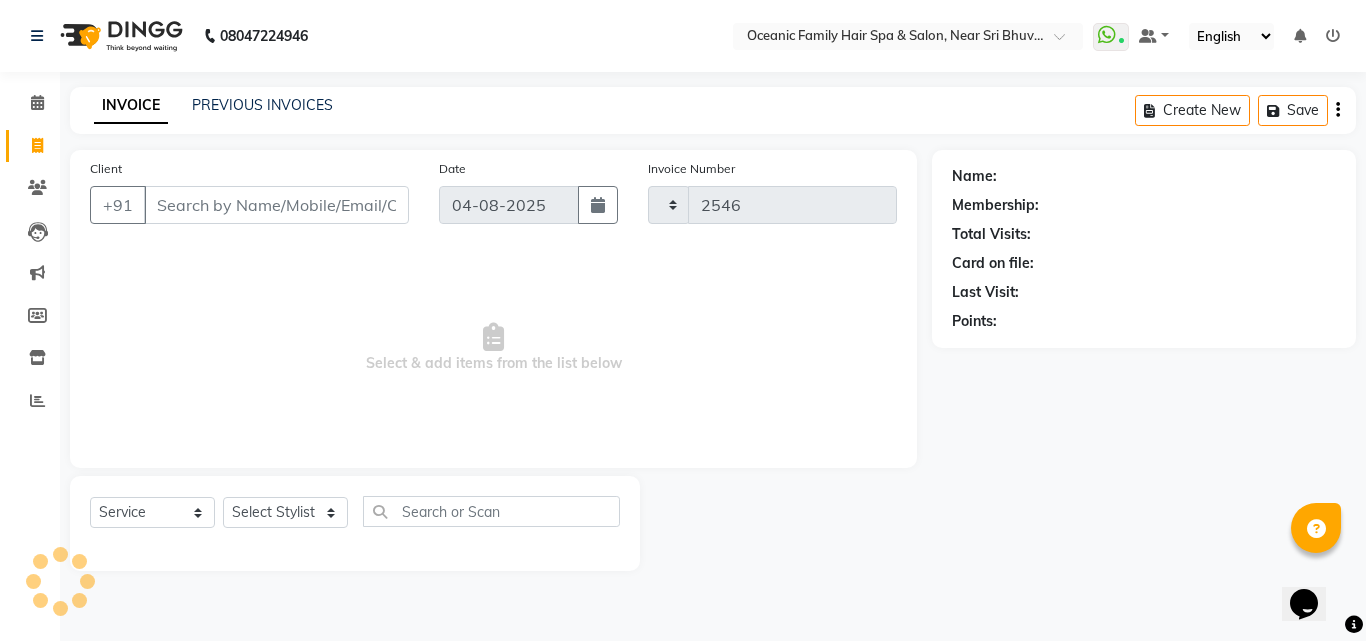 select on "4366" 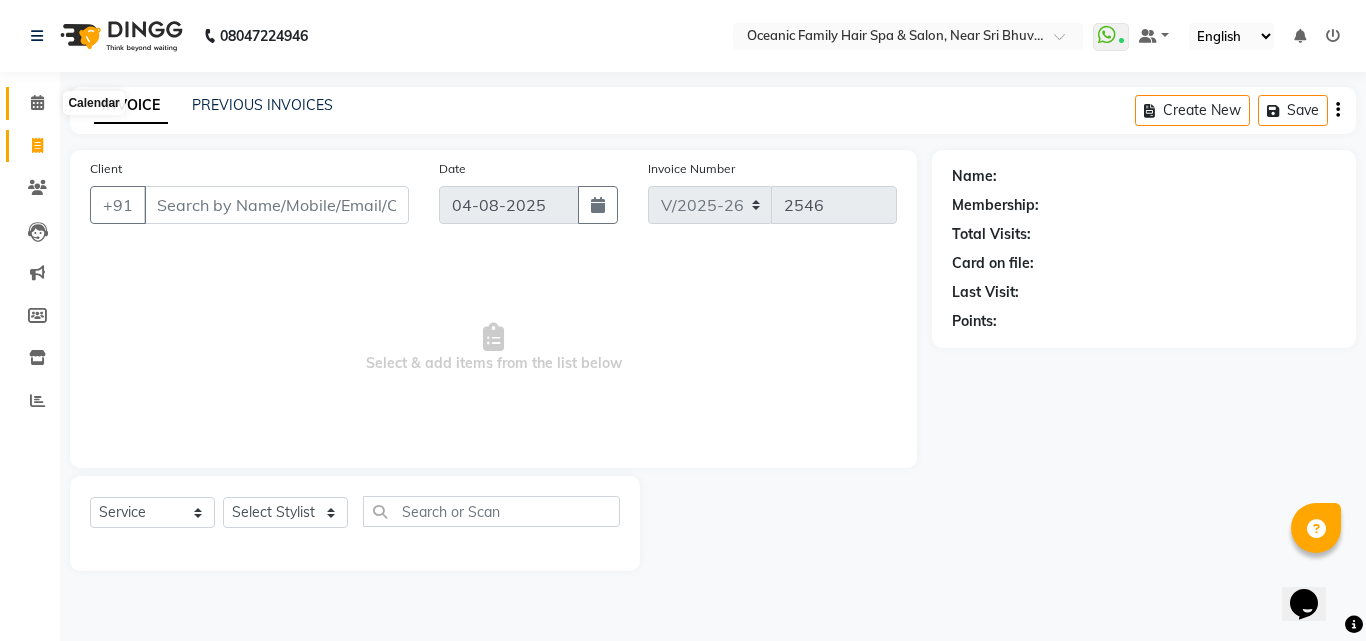 click 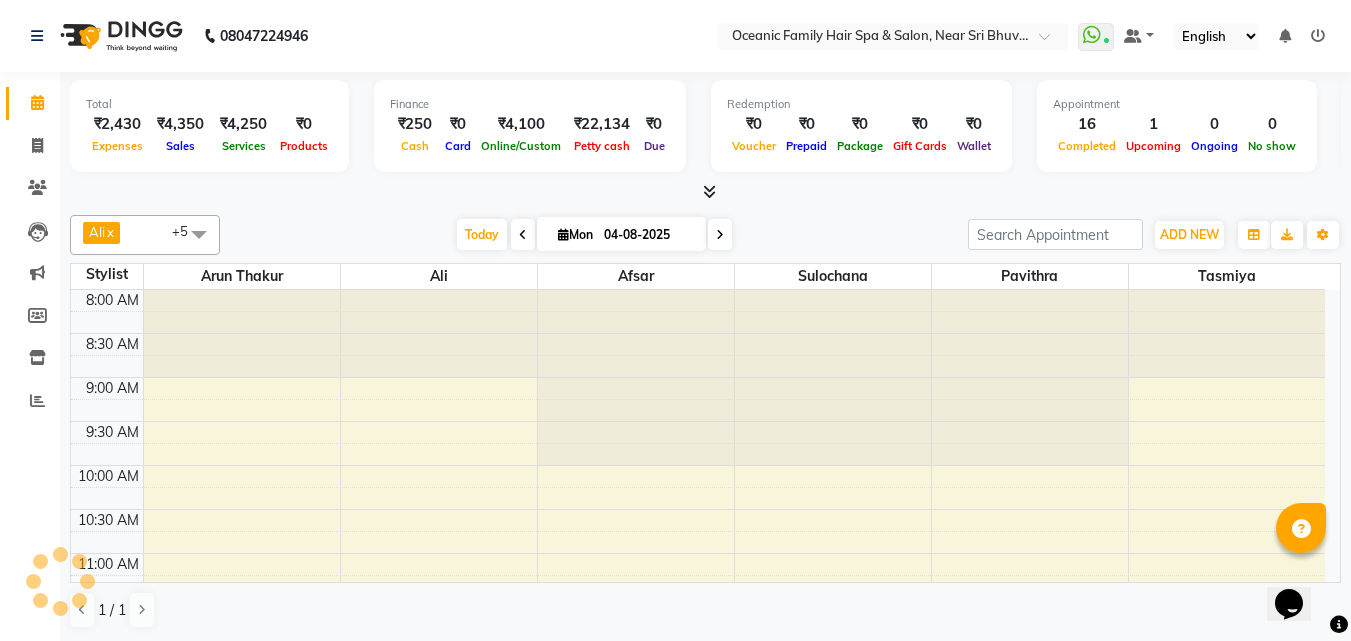 scroll, scrollTop: 0, scrollLeft: 0, axis: both 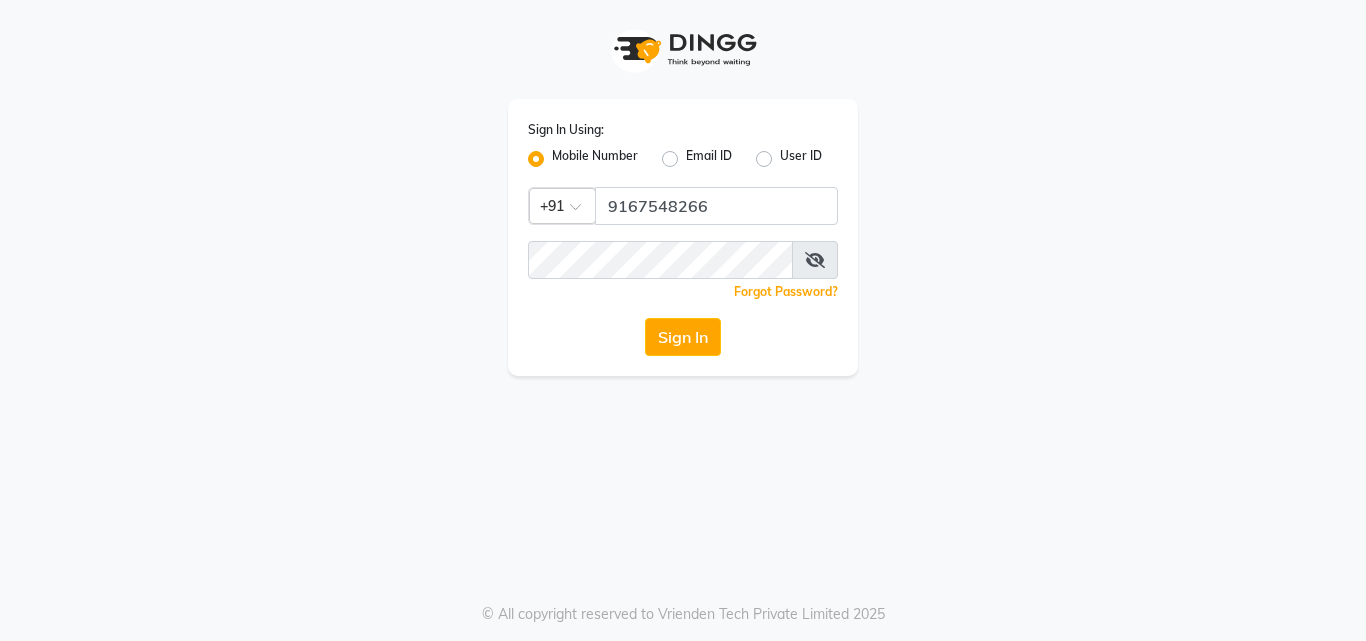 click on "Sign In Using: Mobile Number Email ID User ID Country Code × +[COUNTRY CODE] [PHONE]  Remember me Forgot Password?  Sign In" 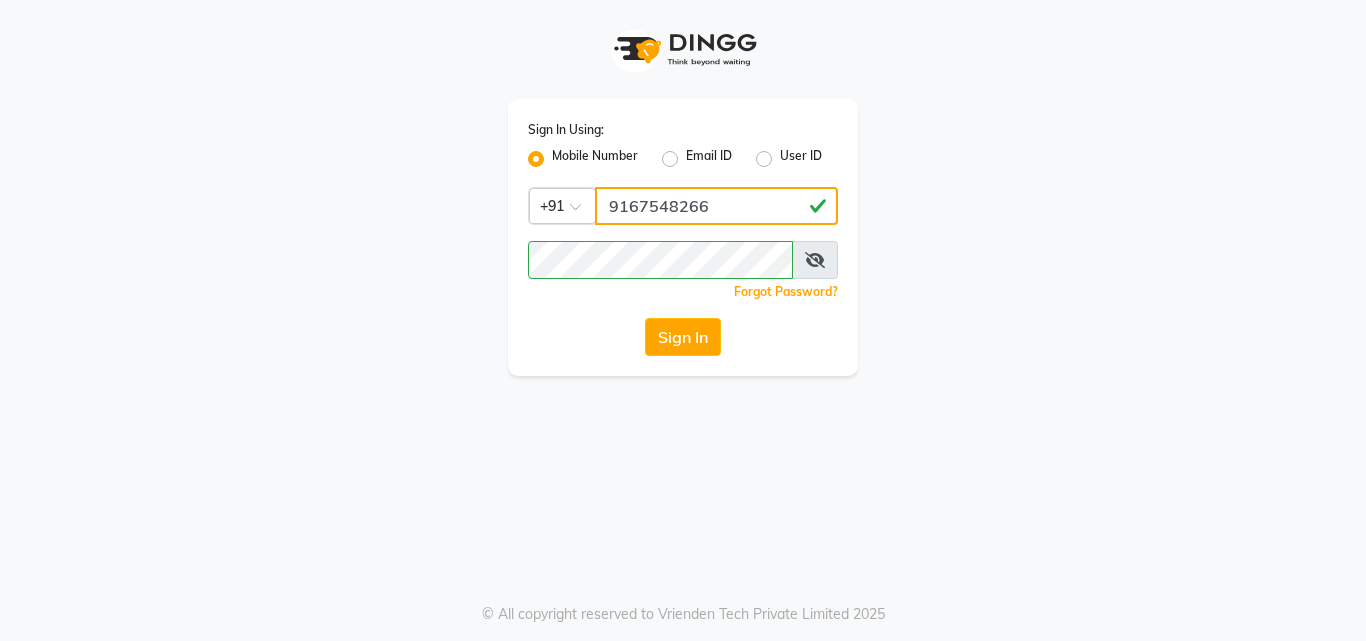 click on "9167548266" 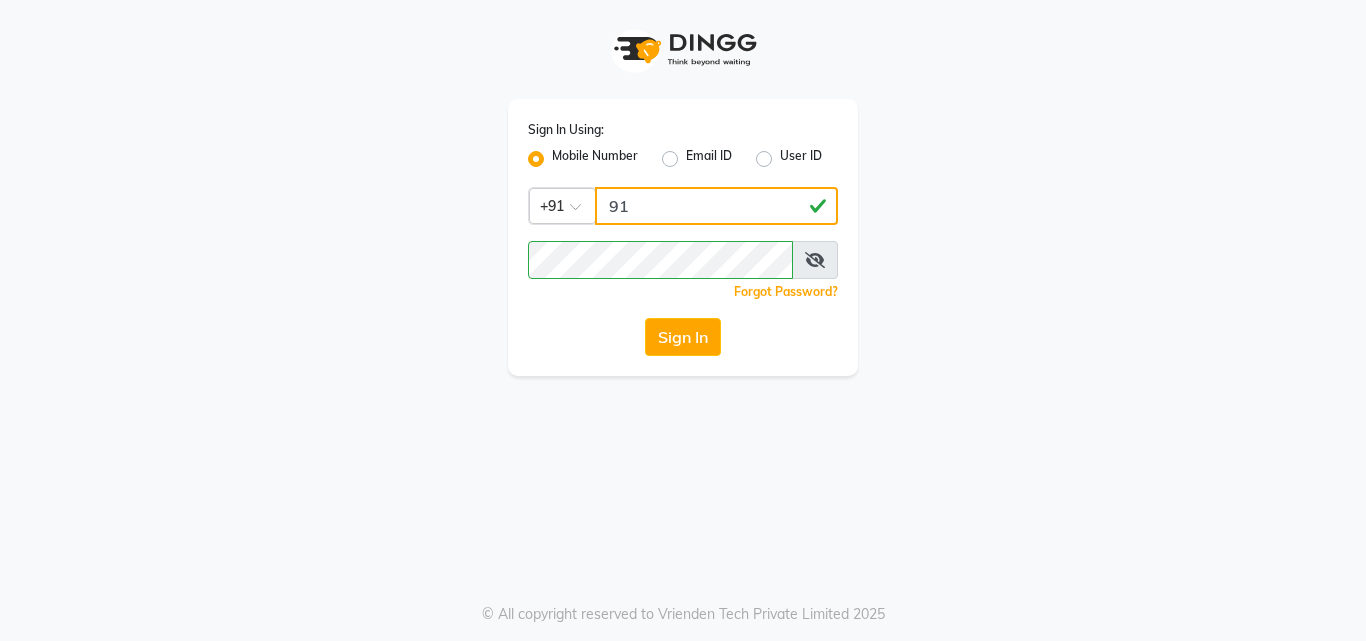 type on "9" 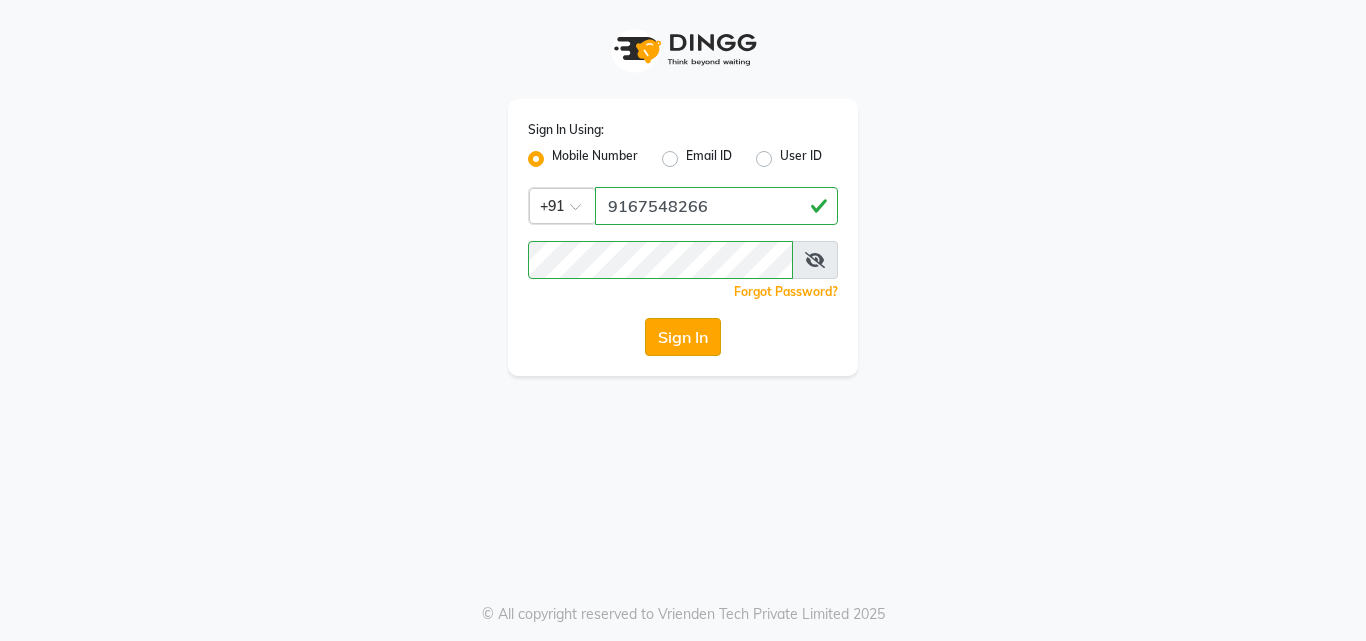 click on "Sign In" 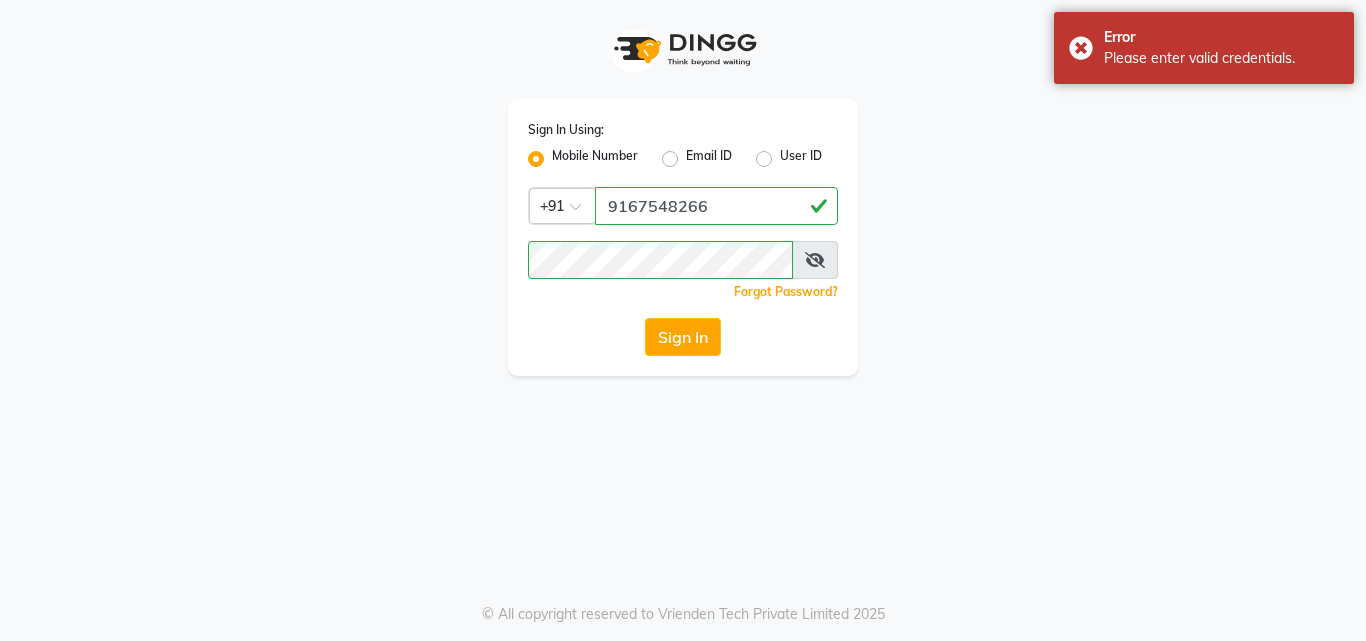 click on "Forgot Password?" 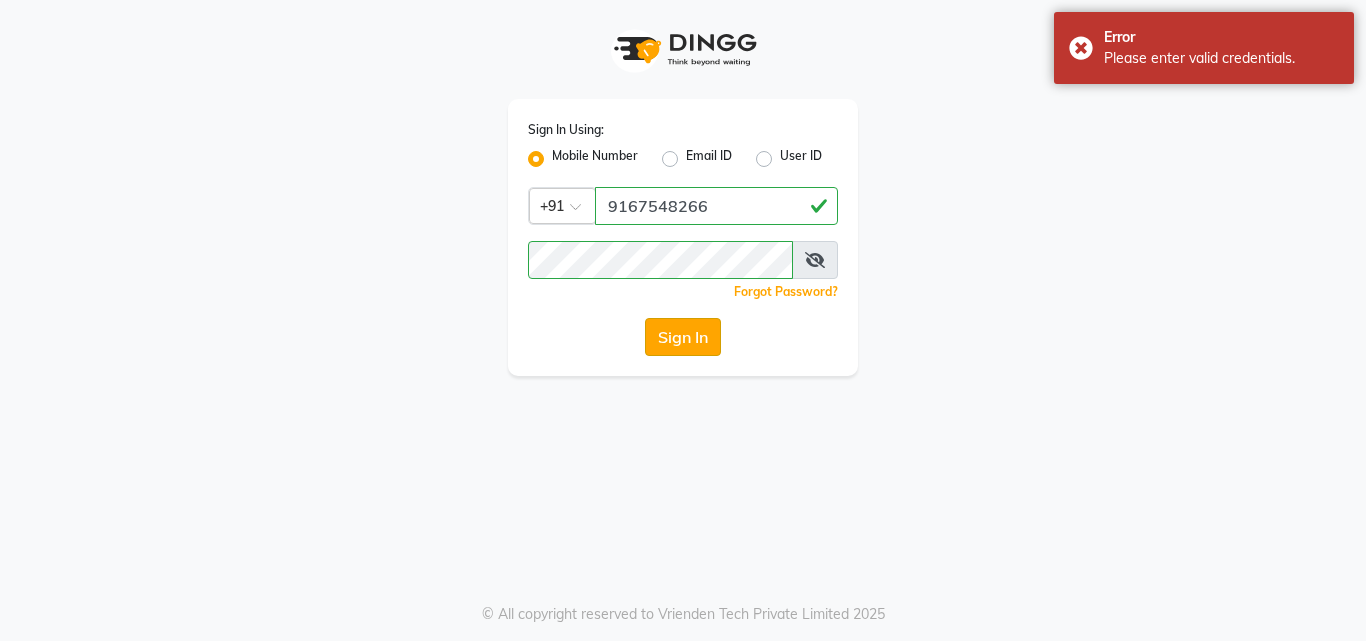 click on "Sign In" 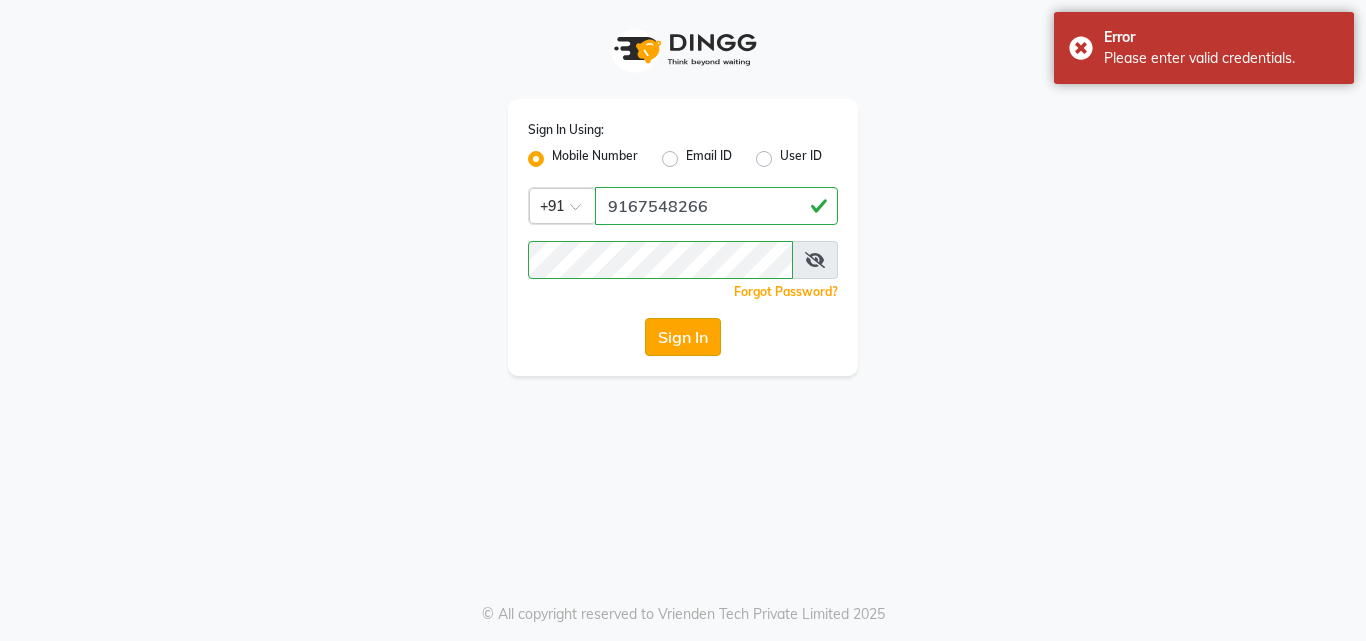 click on "Sign In" 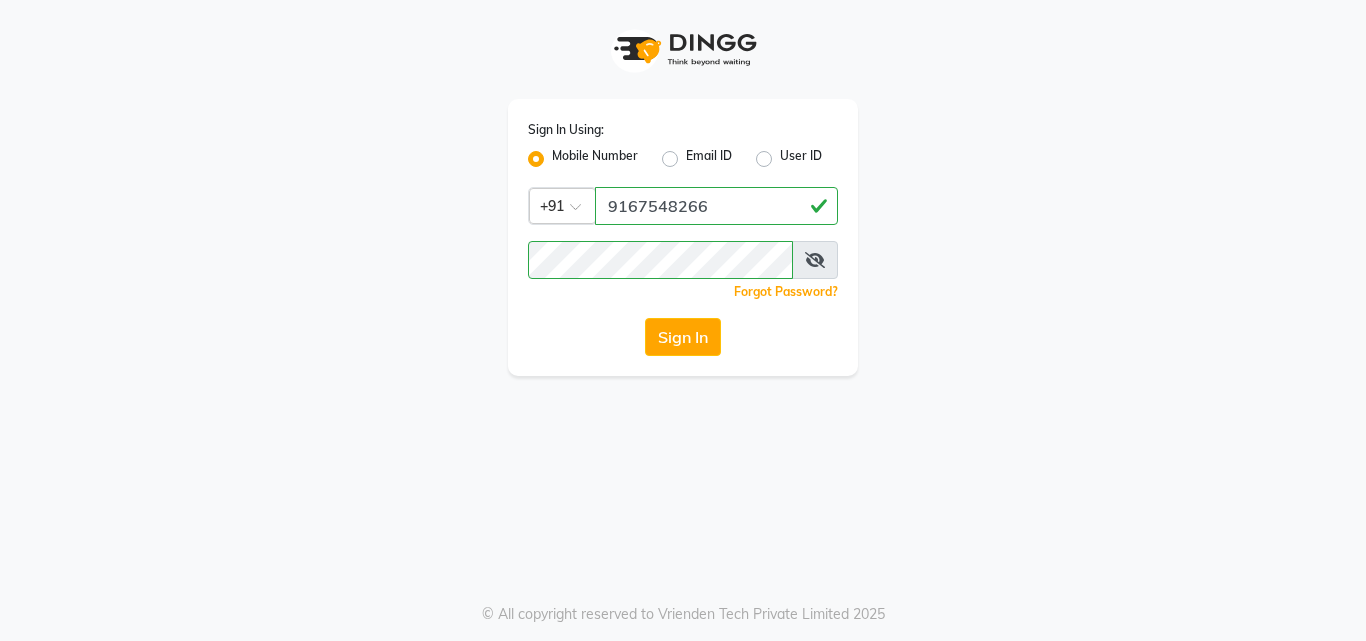 click on "Mobile Number" 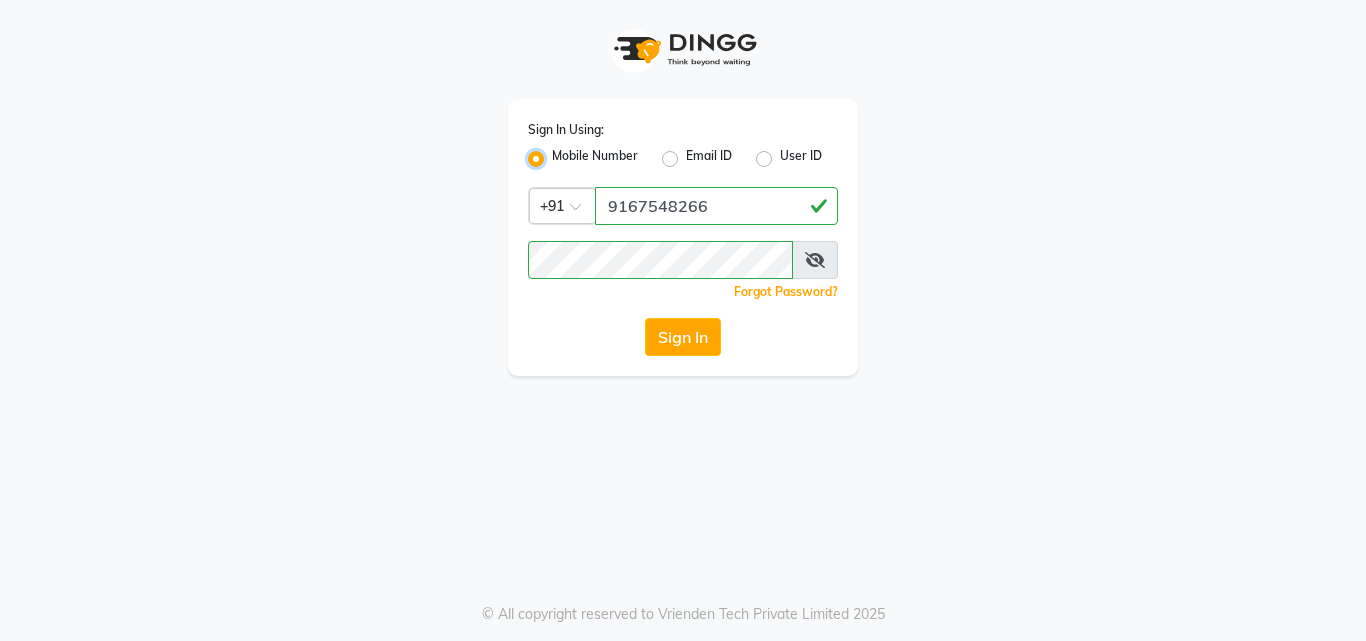 click on "Mobile Number" at bounding box center (558, 153) 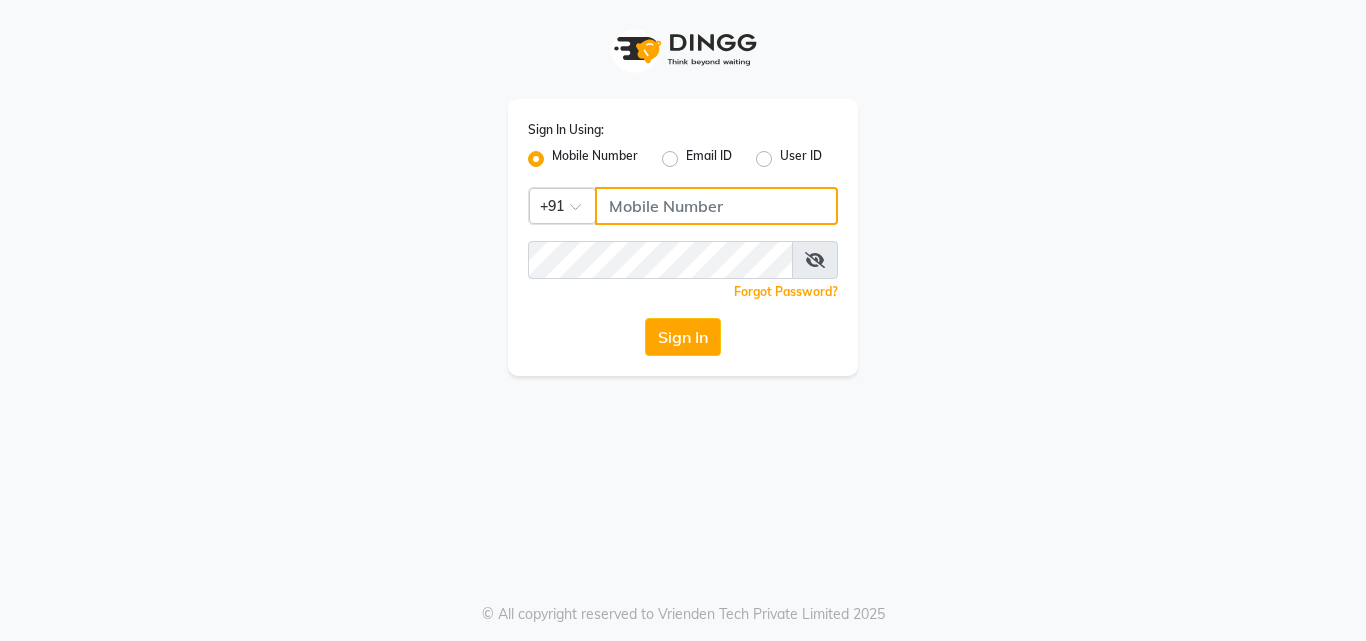 click 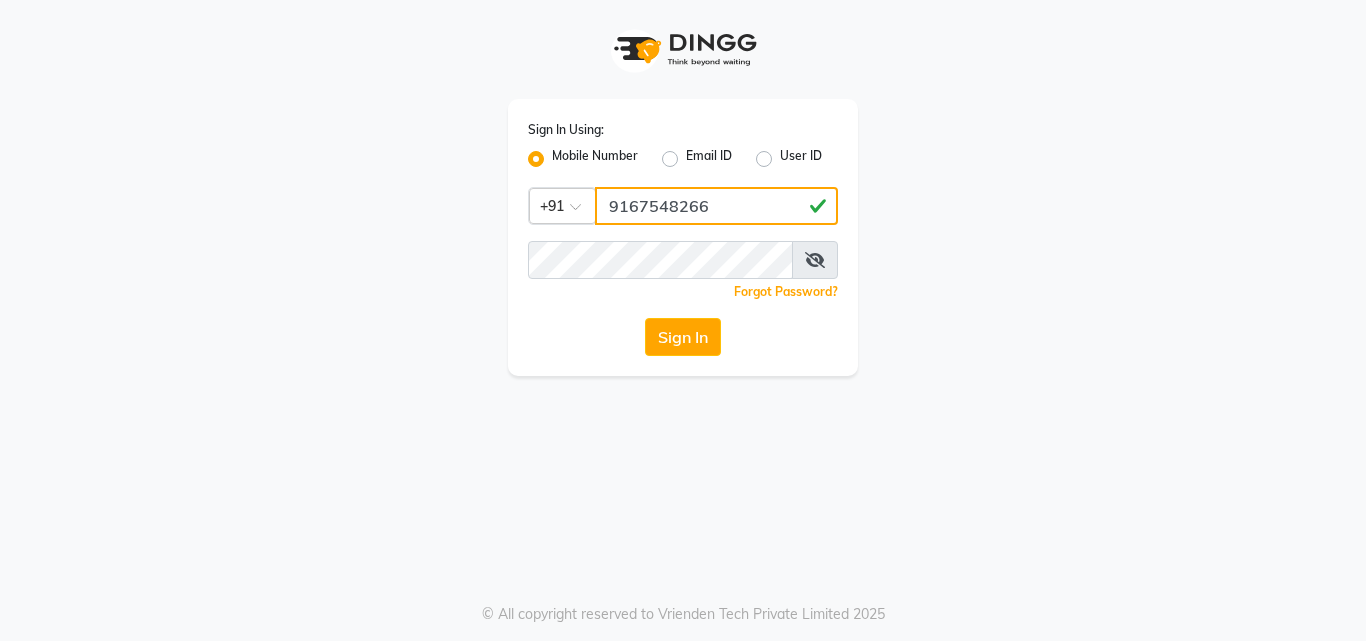 type on "9167548266" 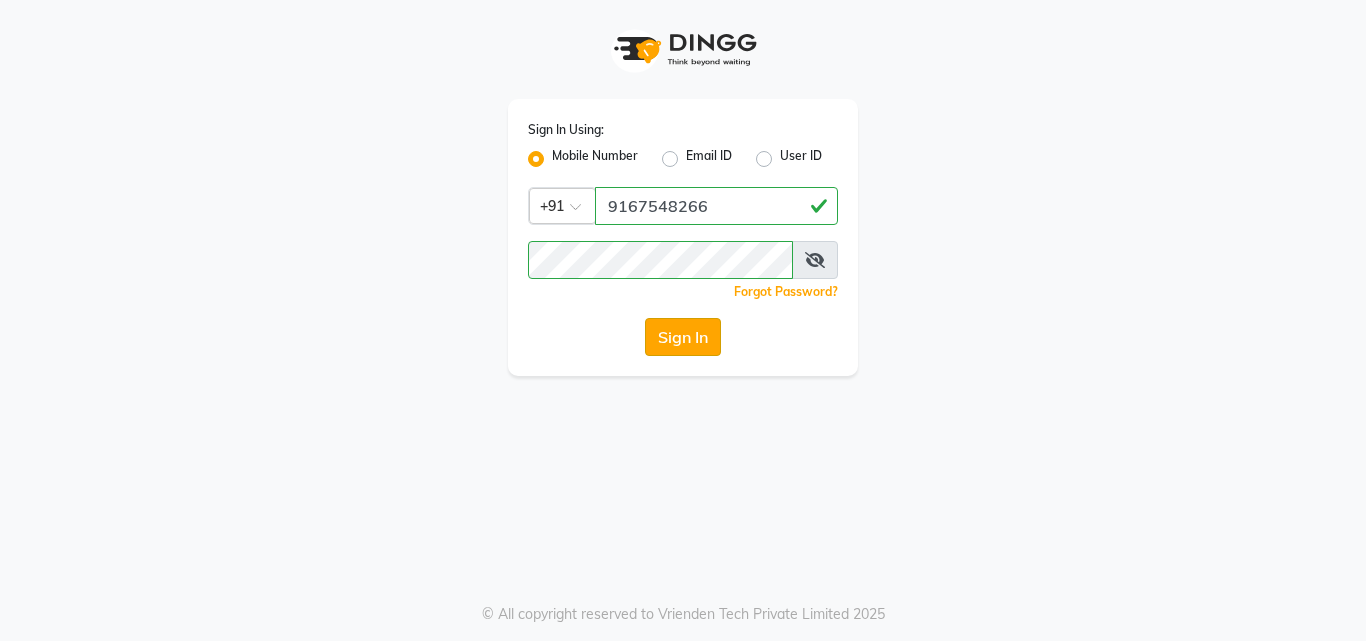 click on "Sign In" 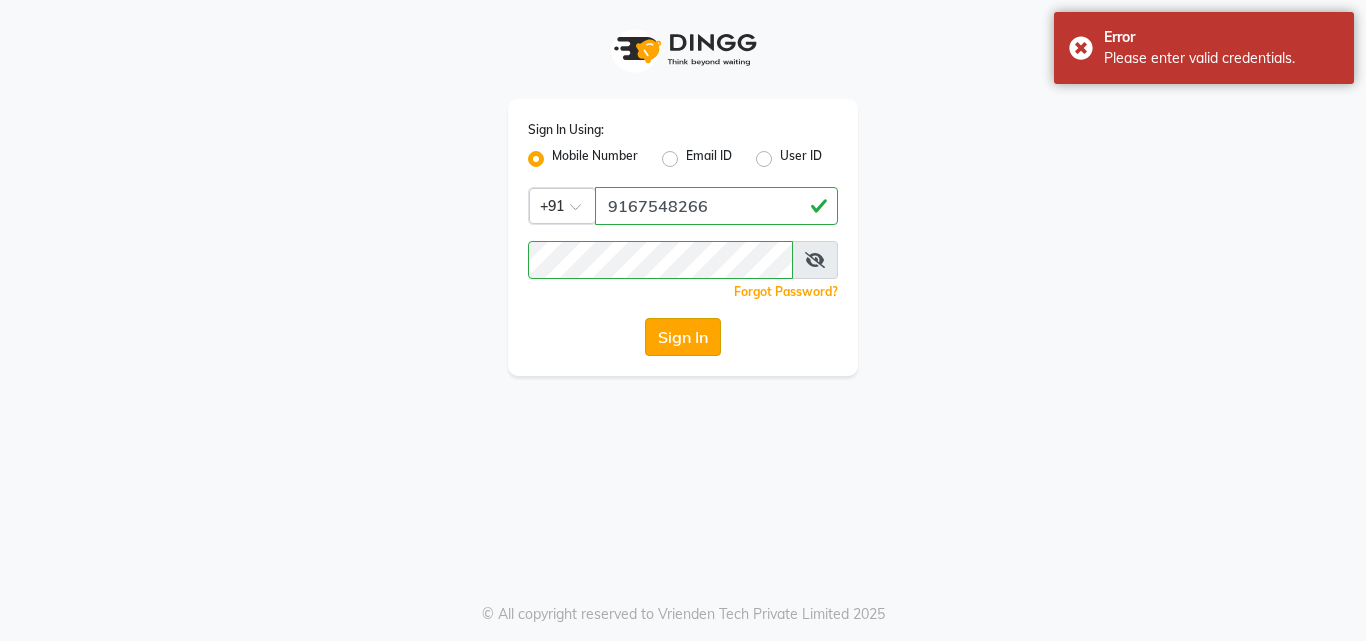 click on "Sign In" 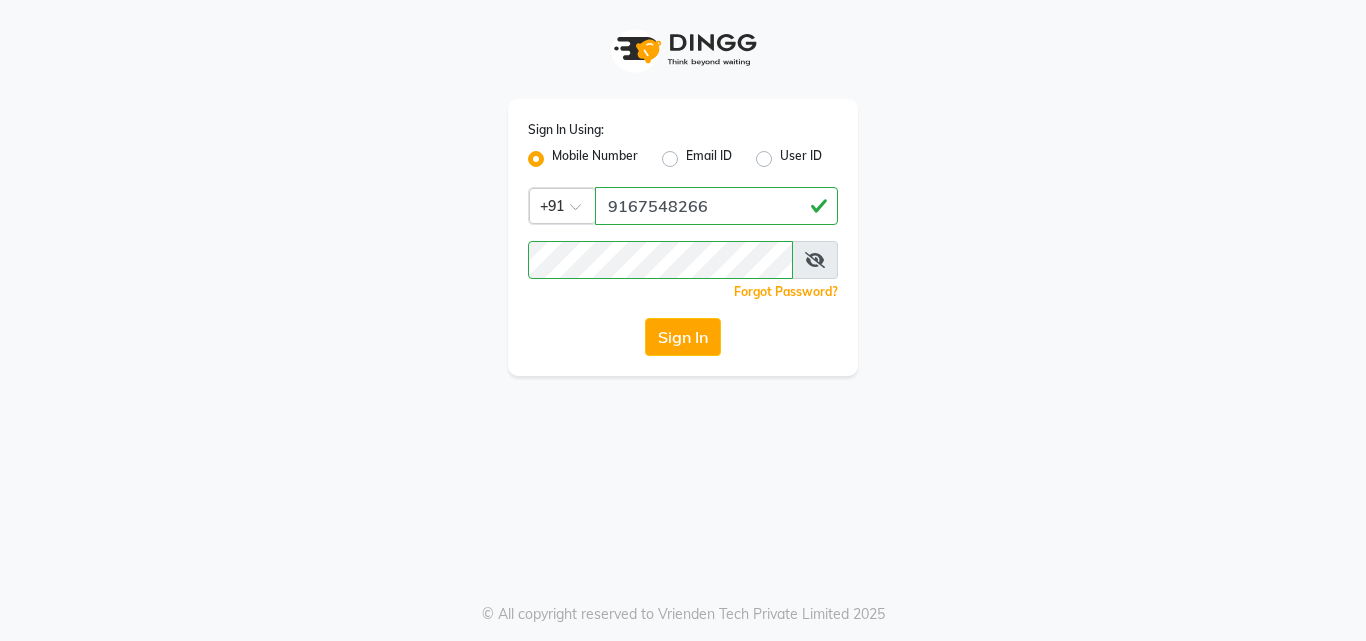 click on "Mobile Number" 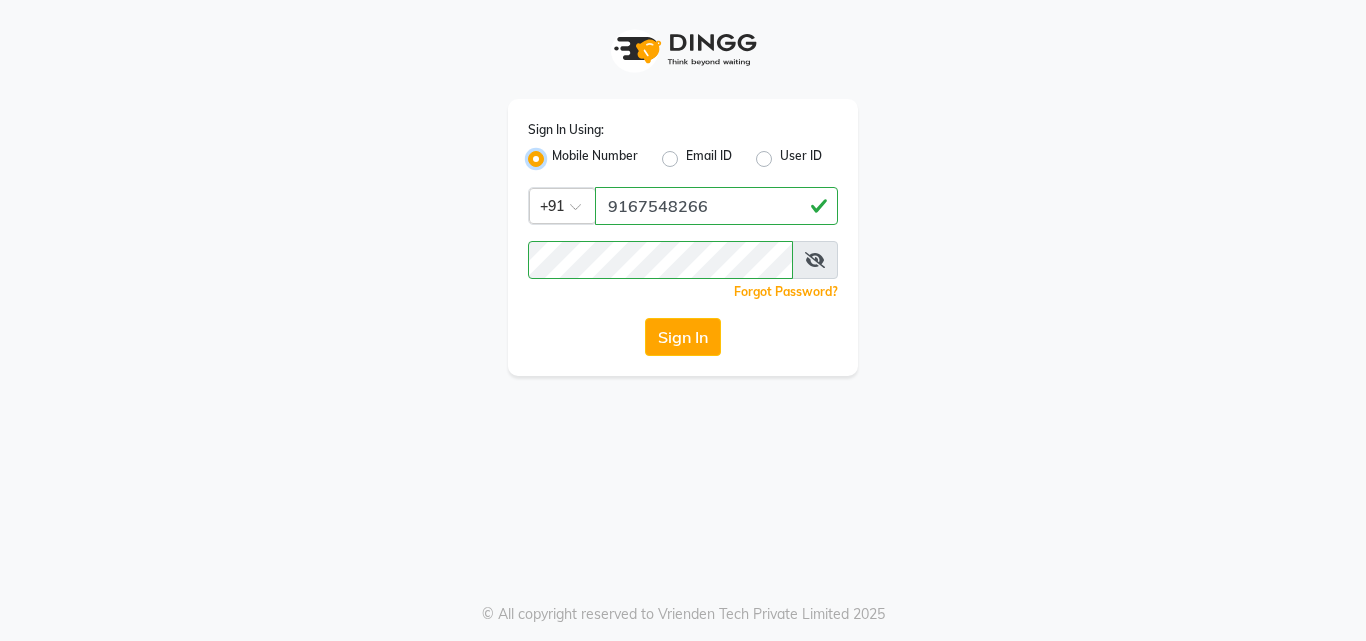 click on "Mobile Number" at bounding box center (558, 153) 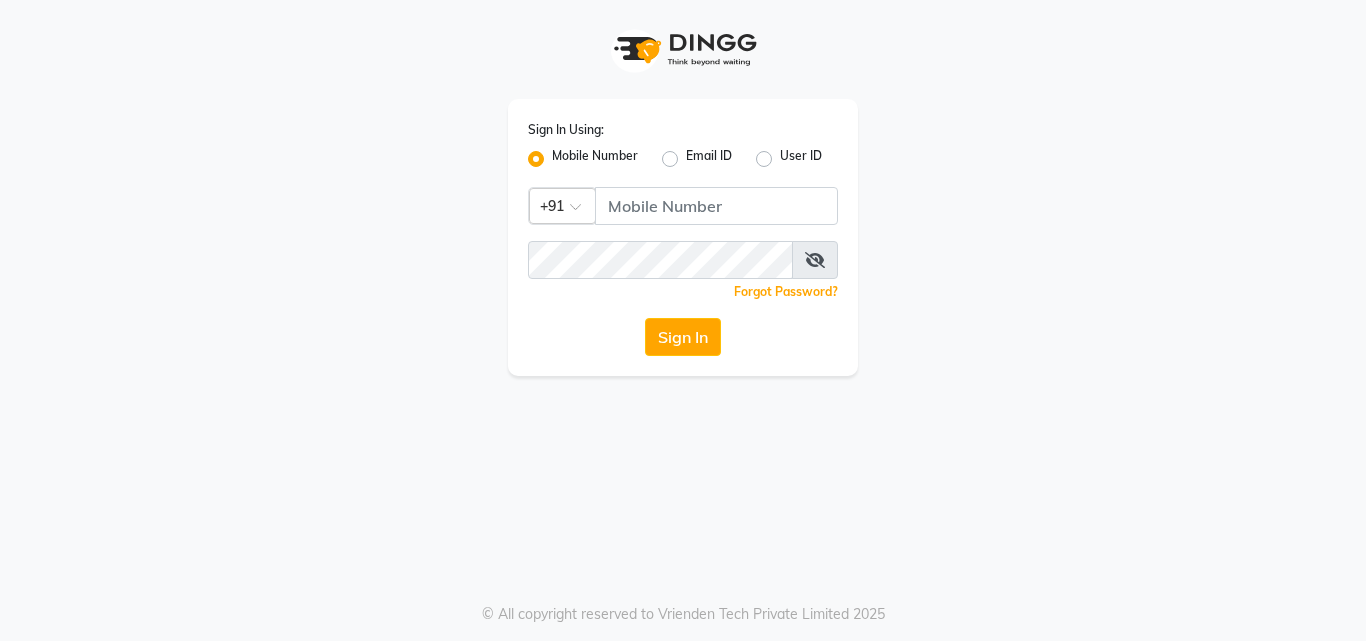 click on "Mobile Number" 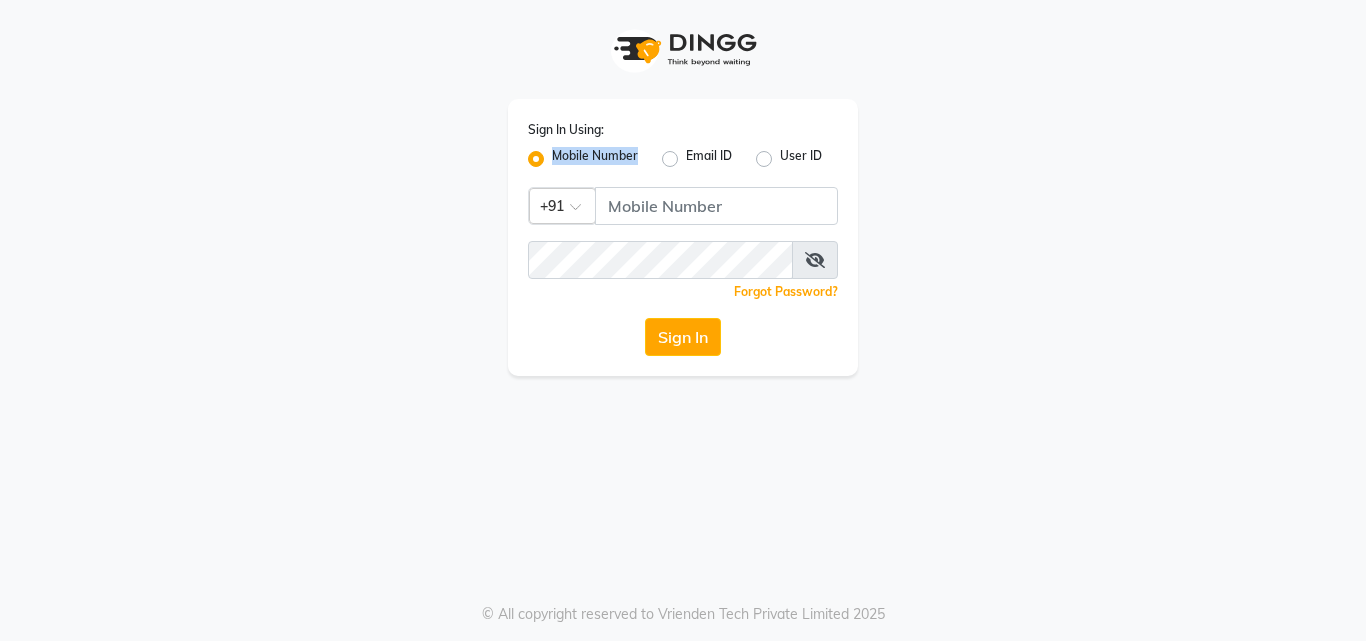 click on "Mobile Number" 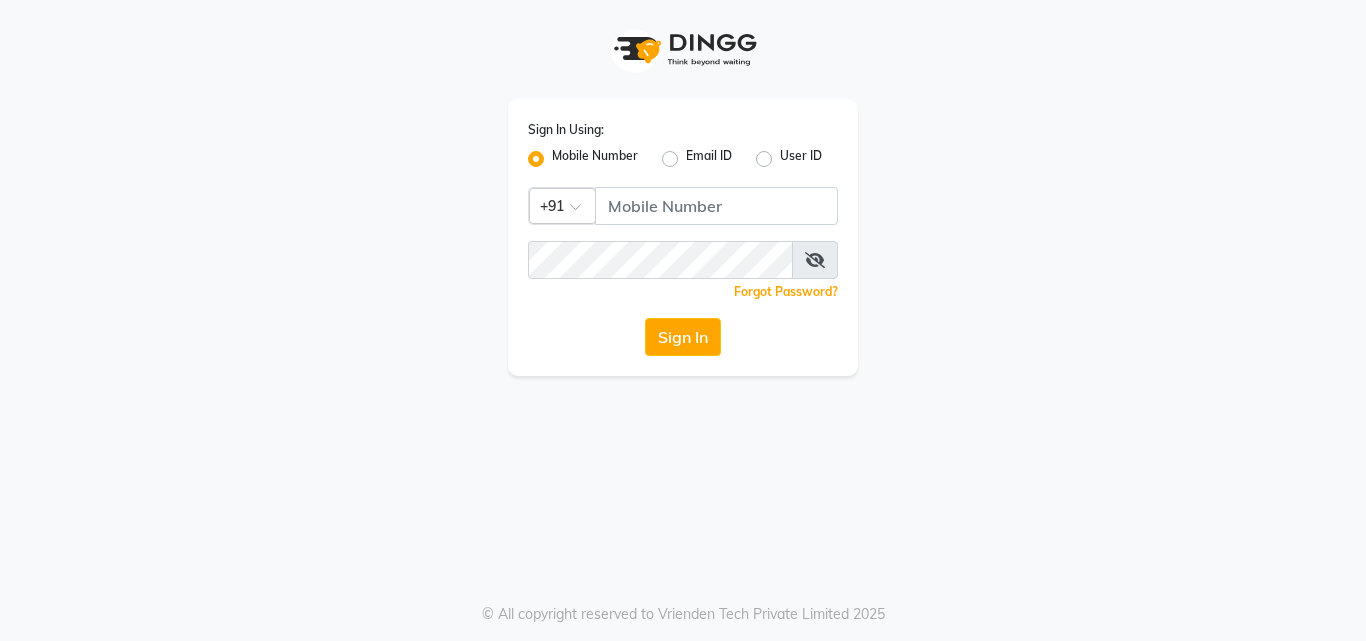 click on "Sign In Using: Mobile Number Email ID User ID Country Code × +91  Remember me Forgot Password?  Sign In" 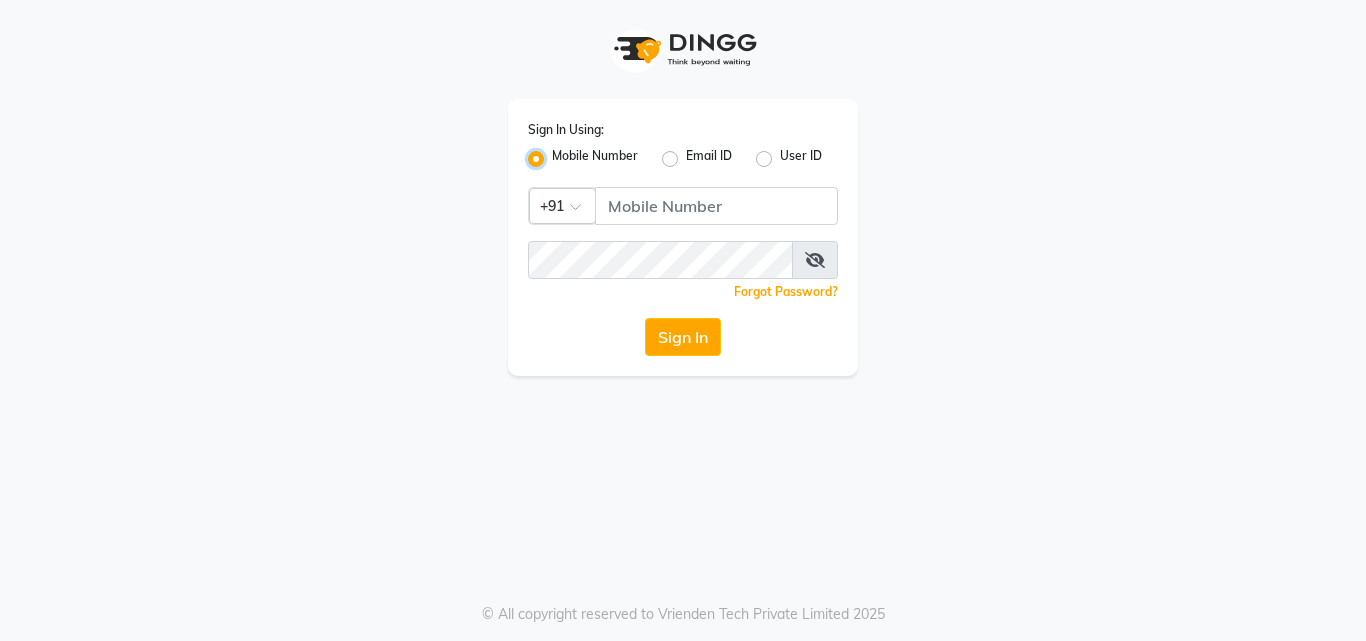 click on "Mobile Number" at bounding box center (558, 153) 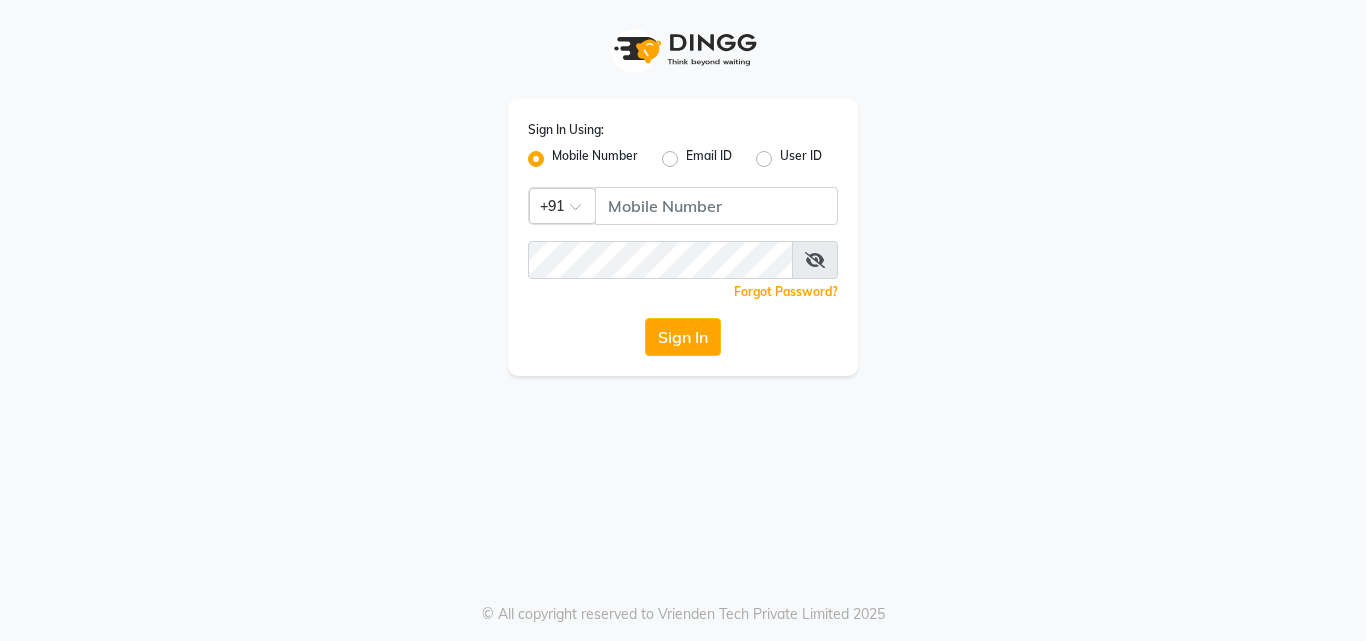 click on "Email ID" 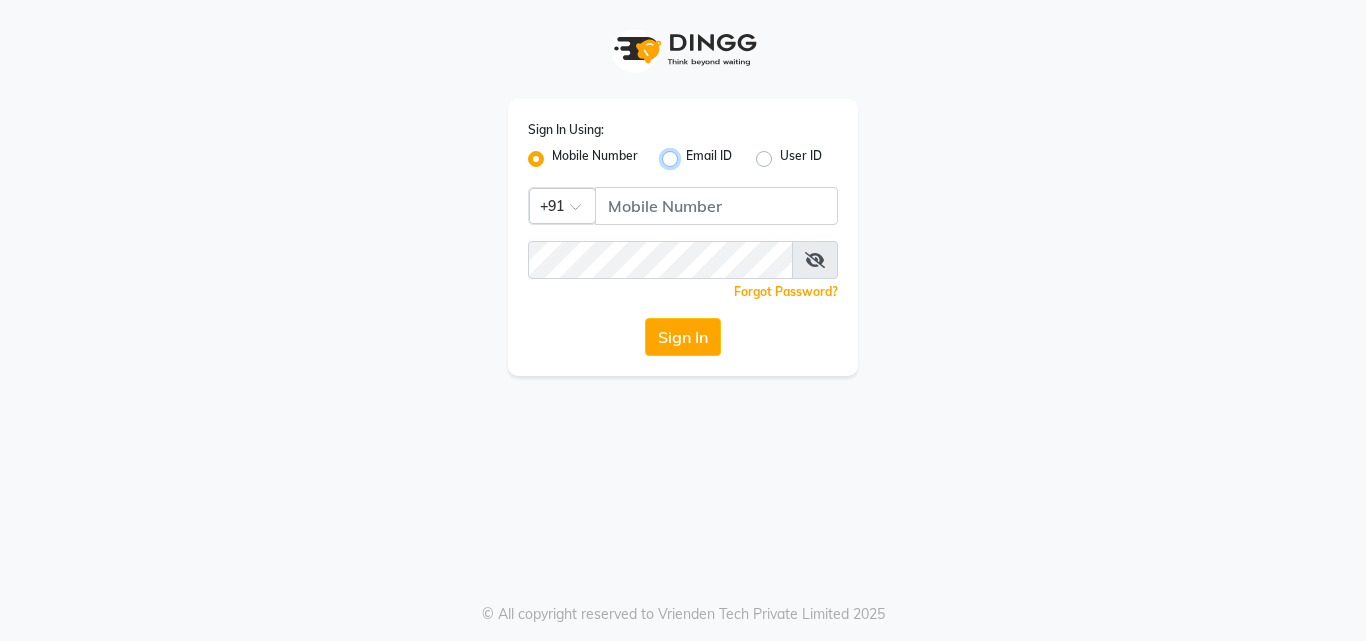 click on "Email ID" at bounding box center (692, 153) 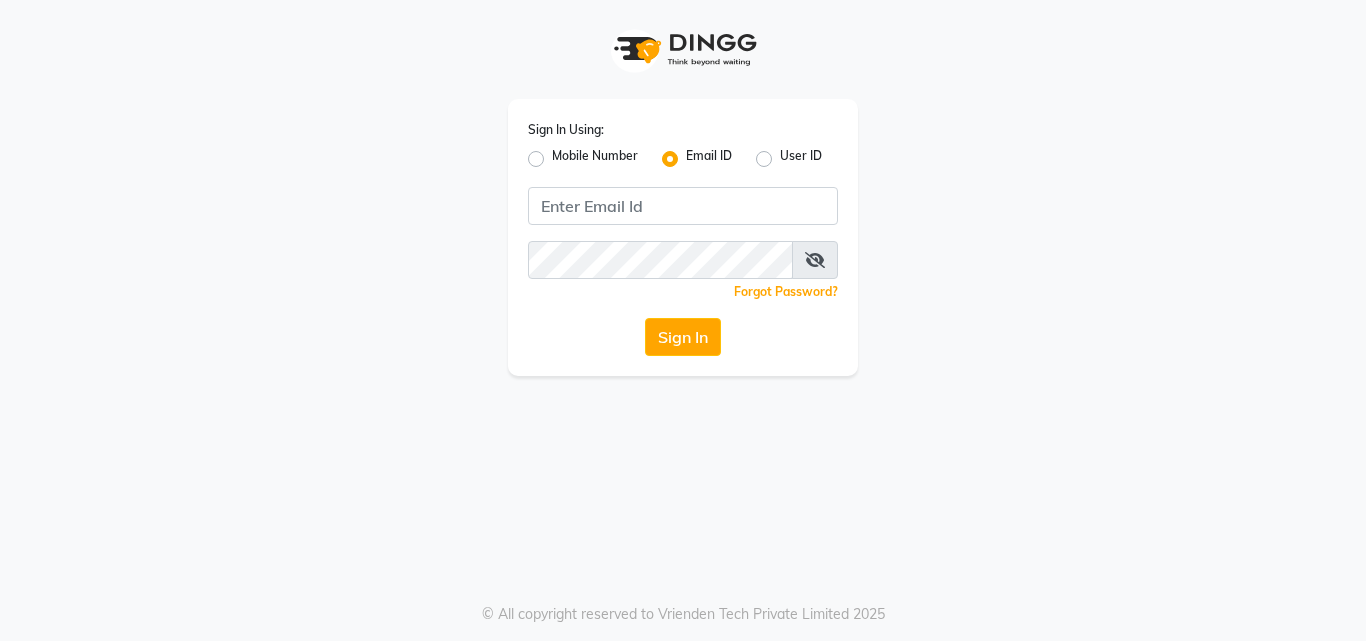 click on "Mobile Number" 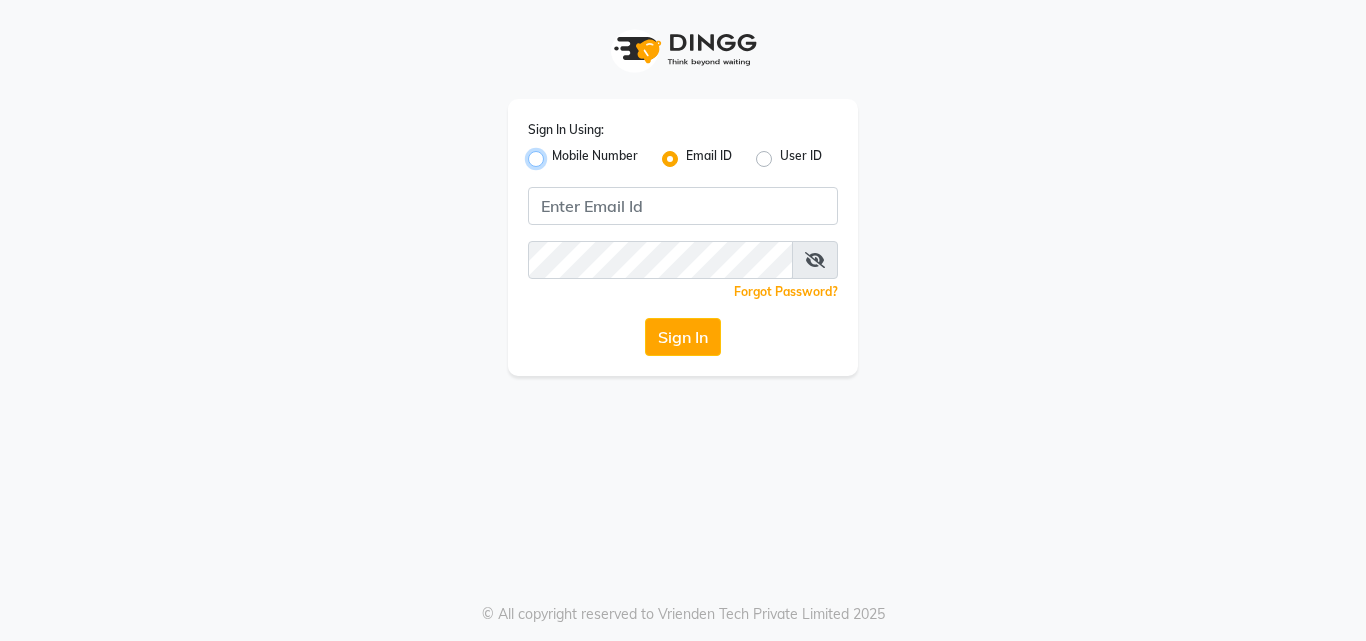 click on "Mobile Number" at bounding box center [558, 153] 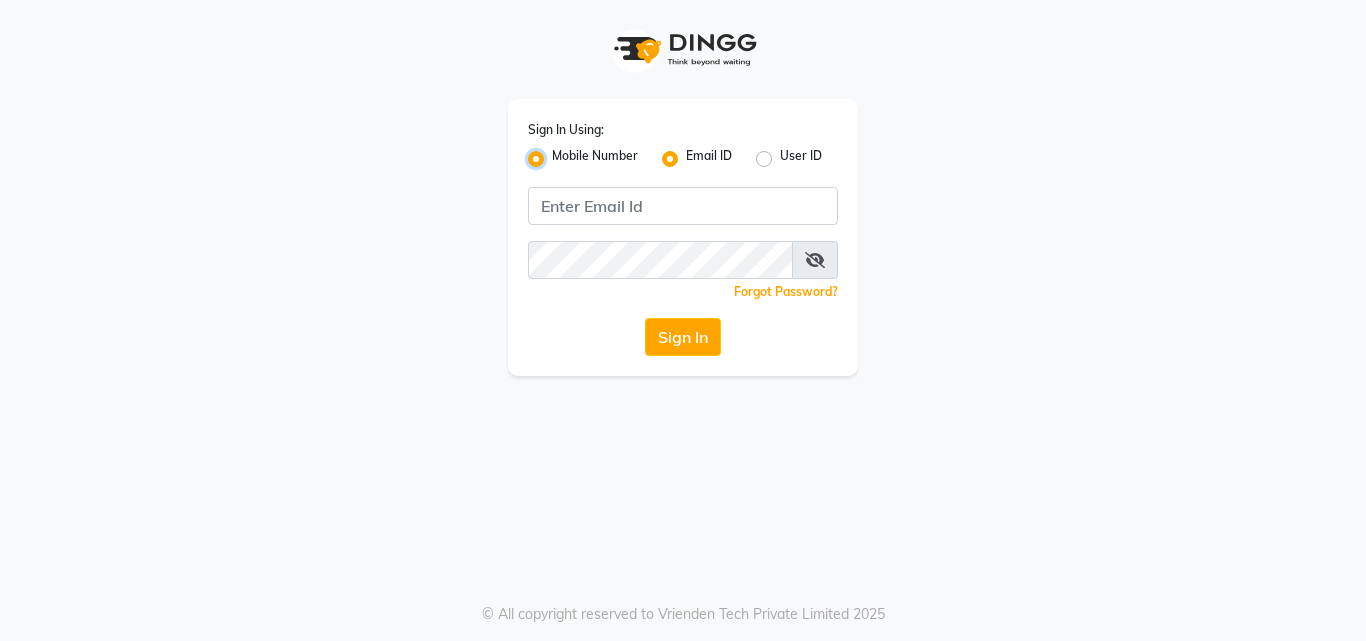 radio on "false" 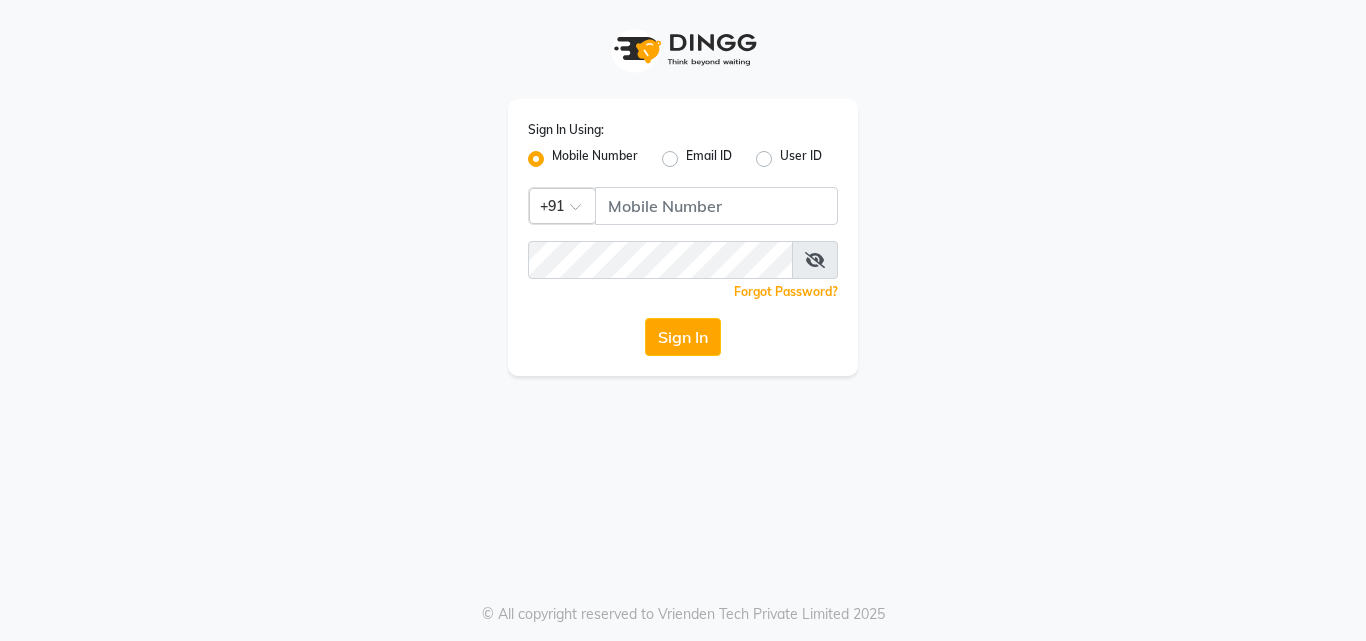 click on "Mobile Number" 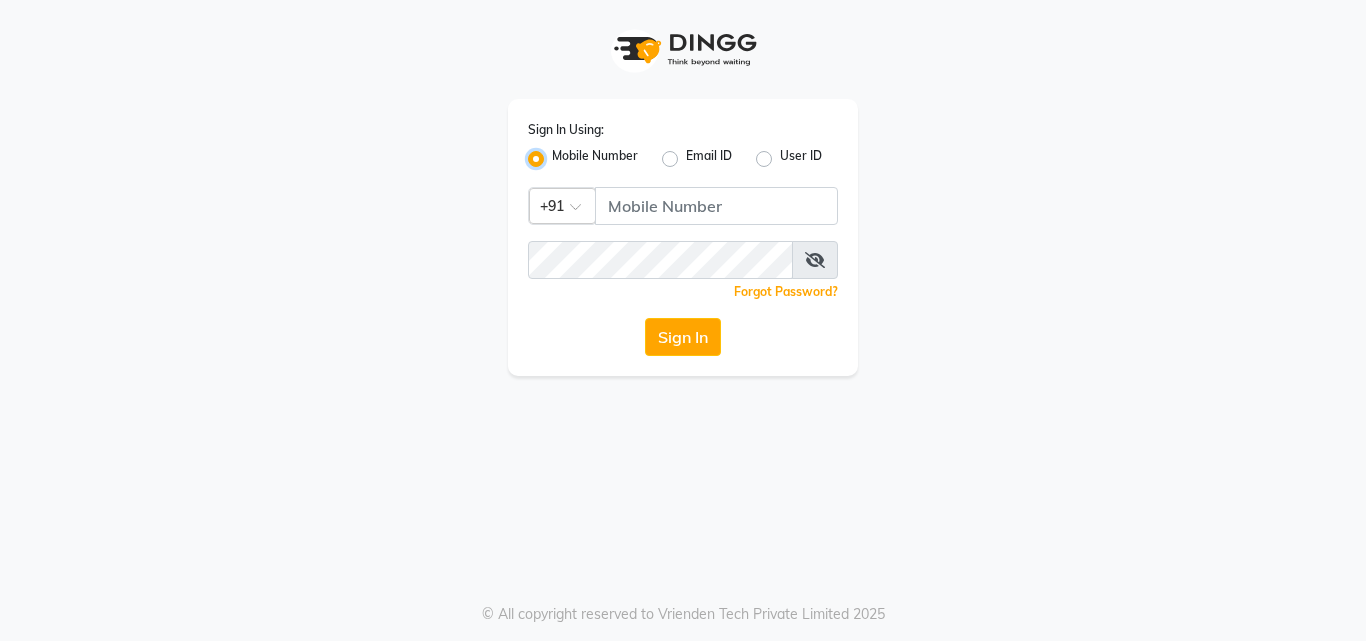 click on "Mobile Number" at bounding box center (558, 153) 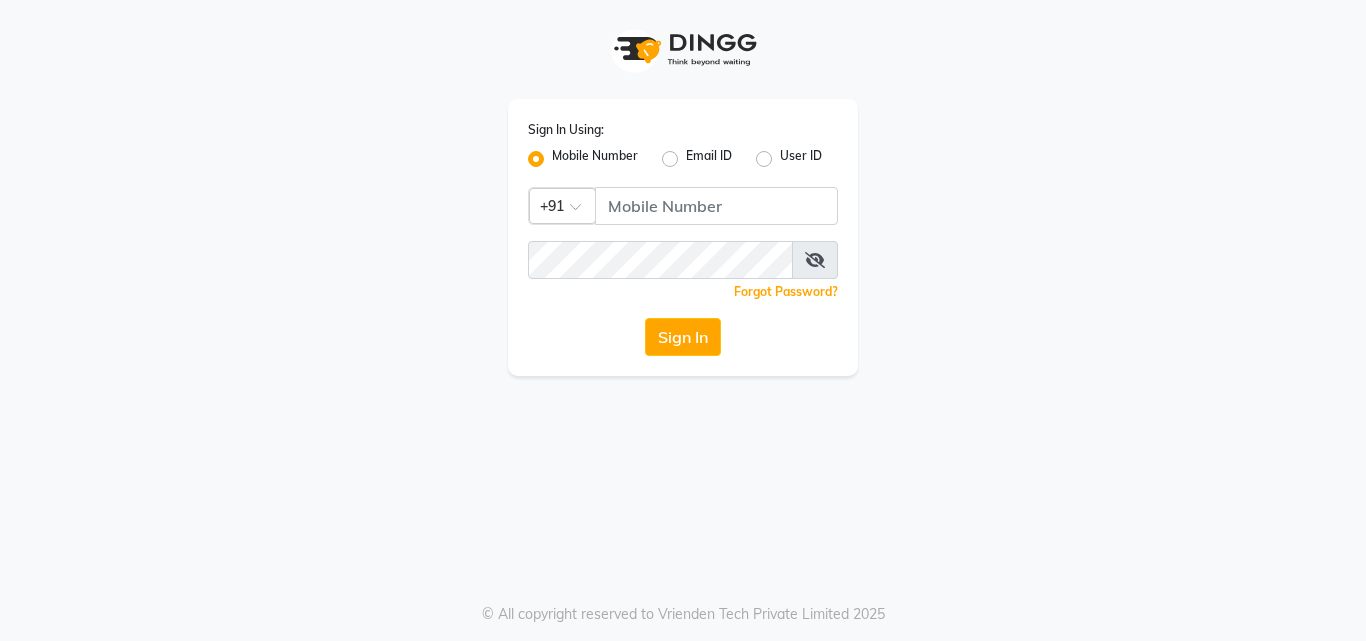 click on "Mobile Number" 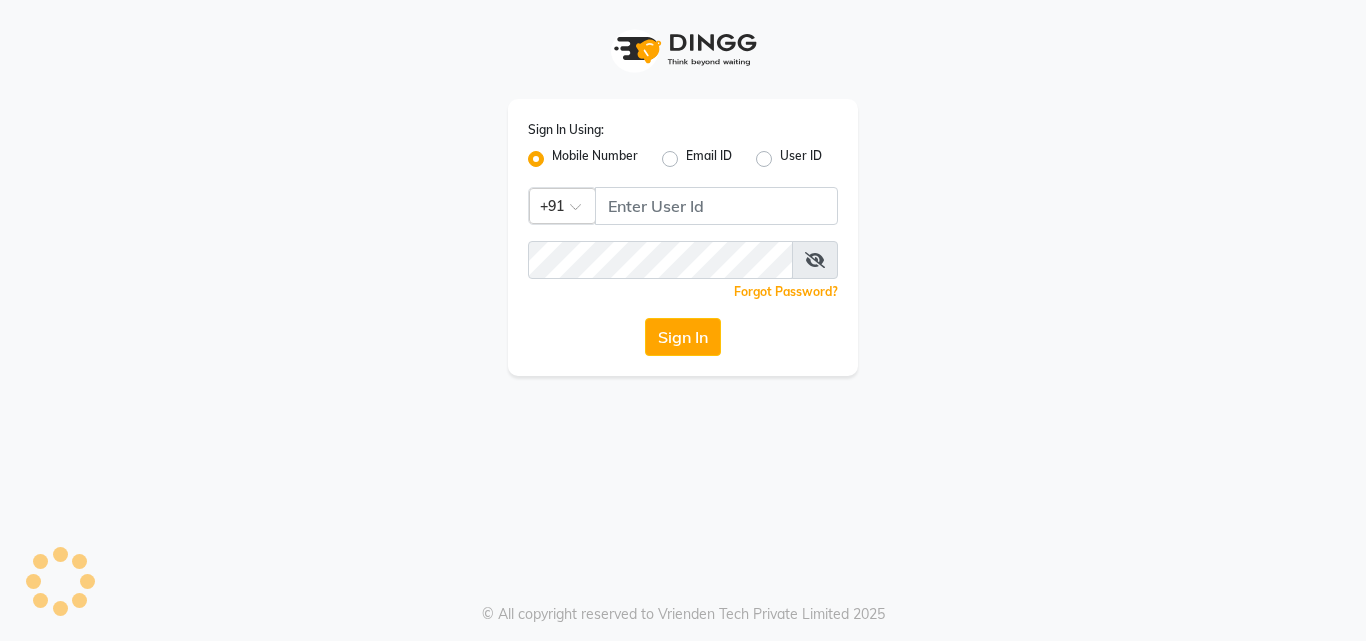 scroll, scrollTop: 0, scrollLeft: 0, axis: both 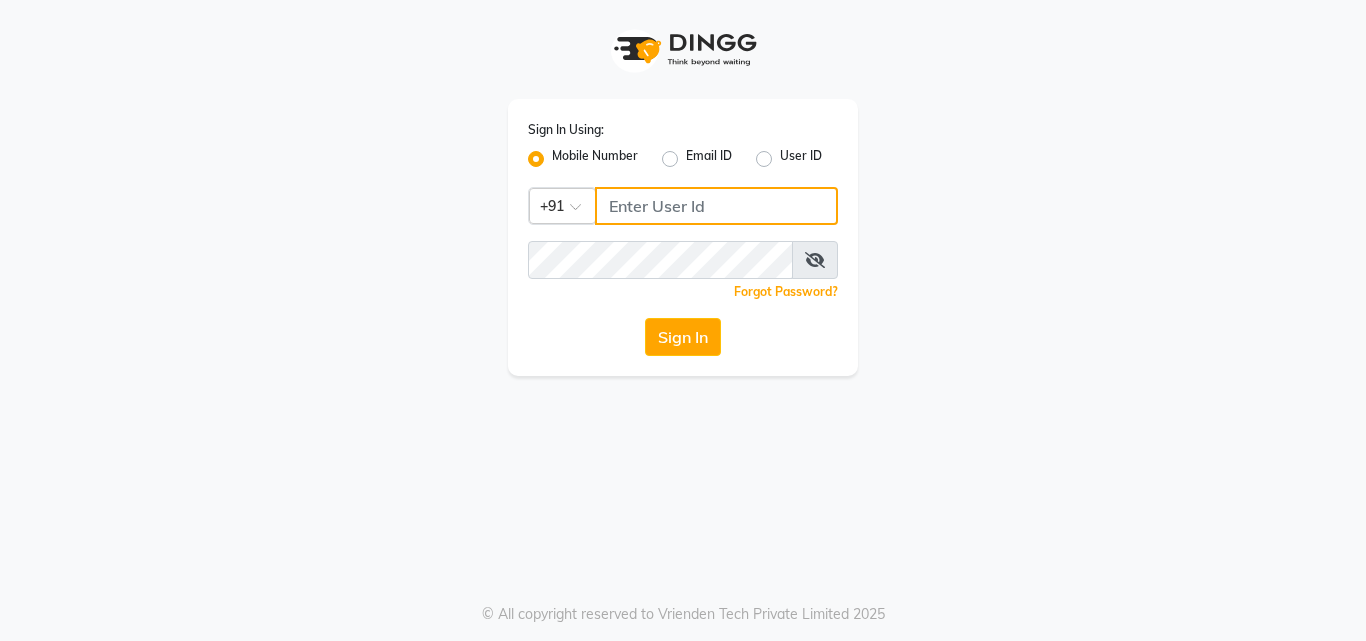 type on "9167548266" 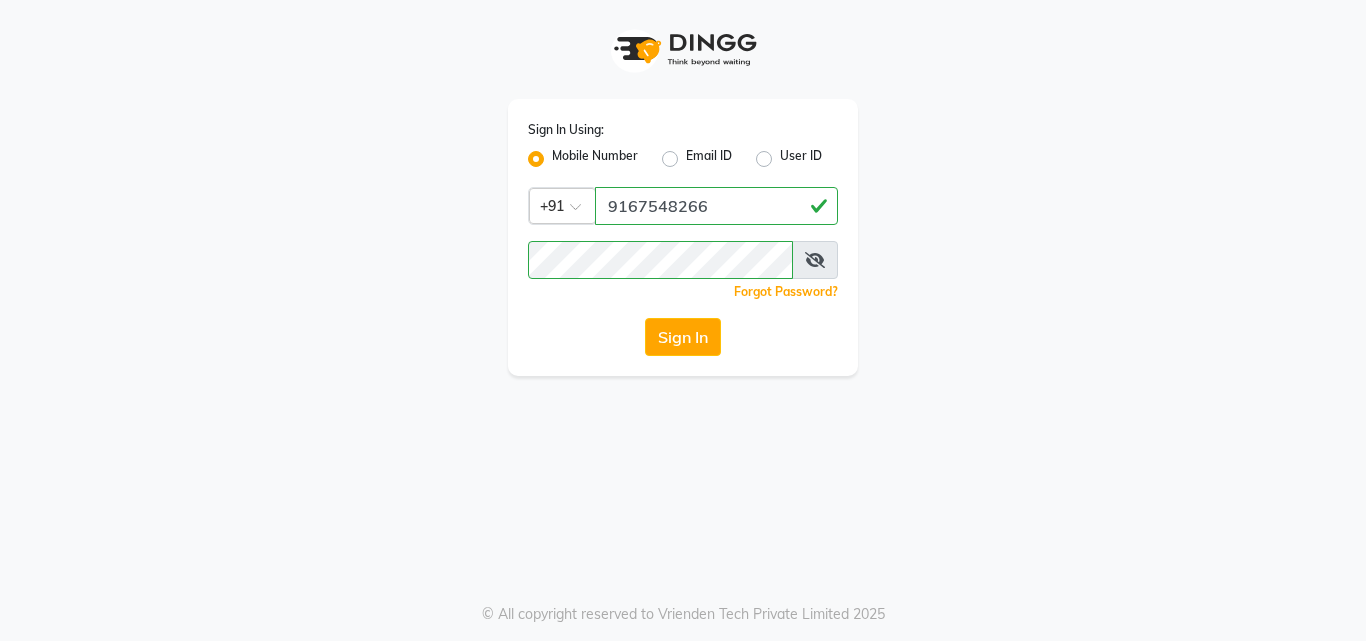 click on "Mobile Number" 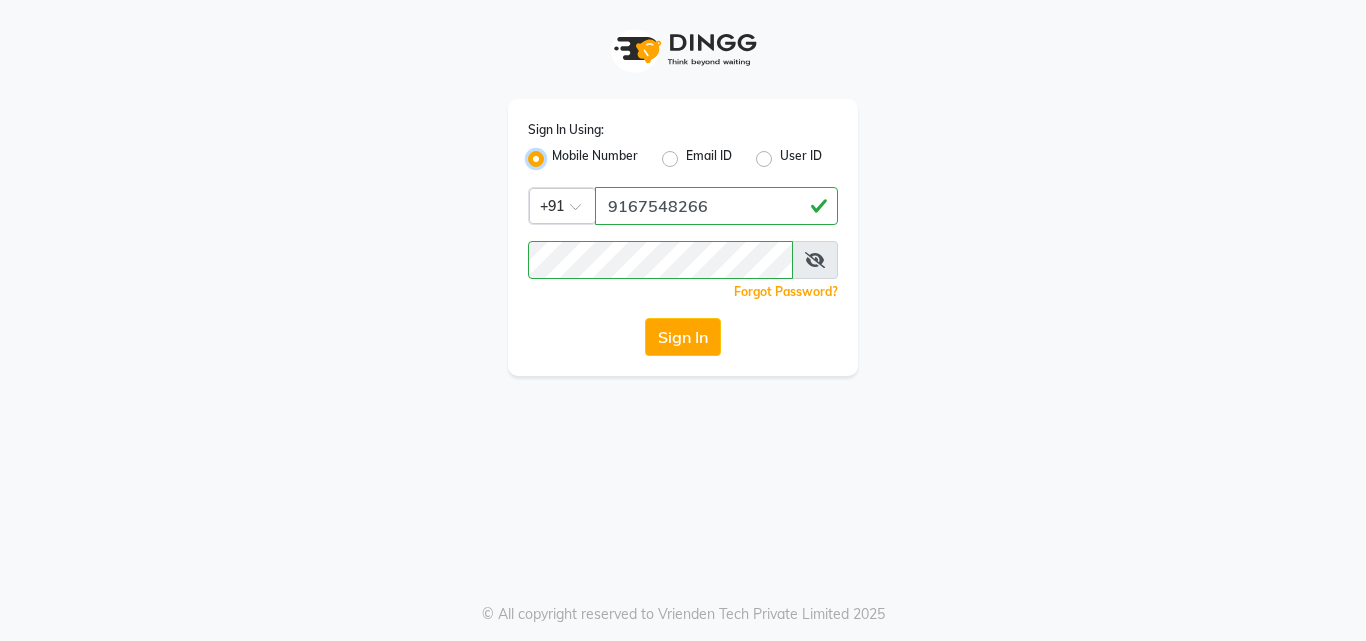 click on "Mobile Number" at bounding box center (558, 153) 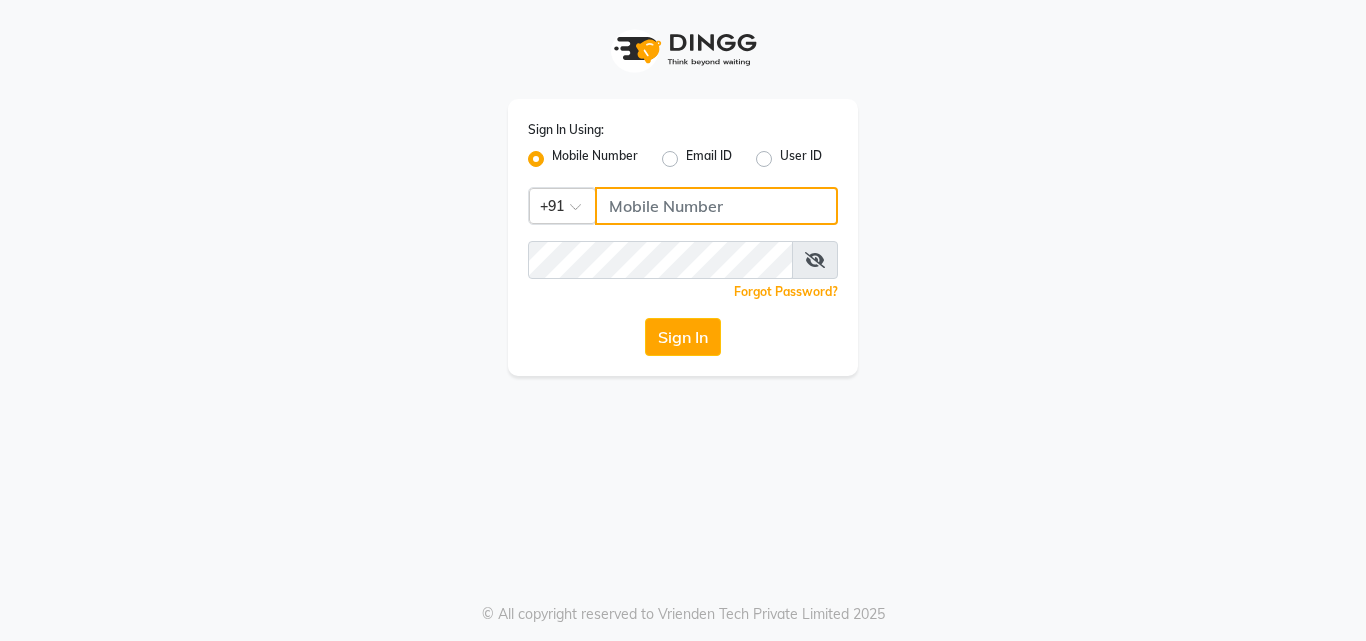 click 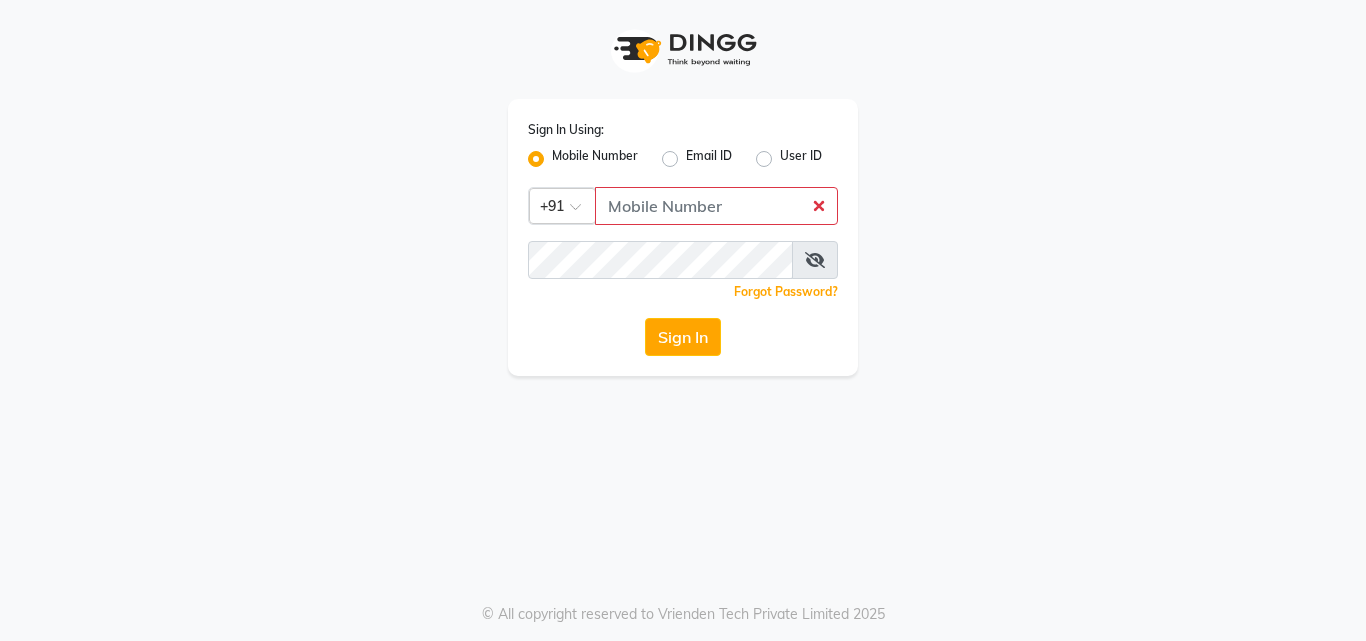 click on "Mobile Number" 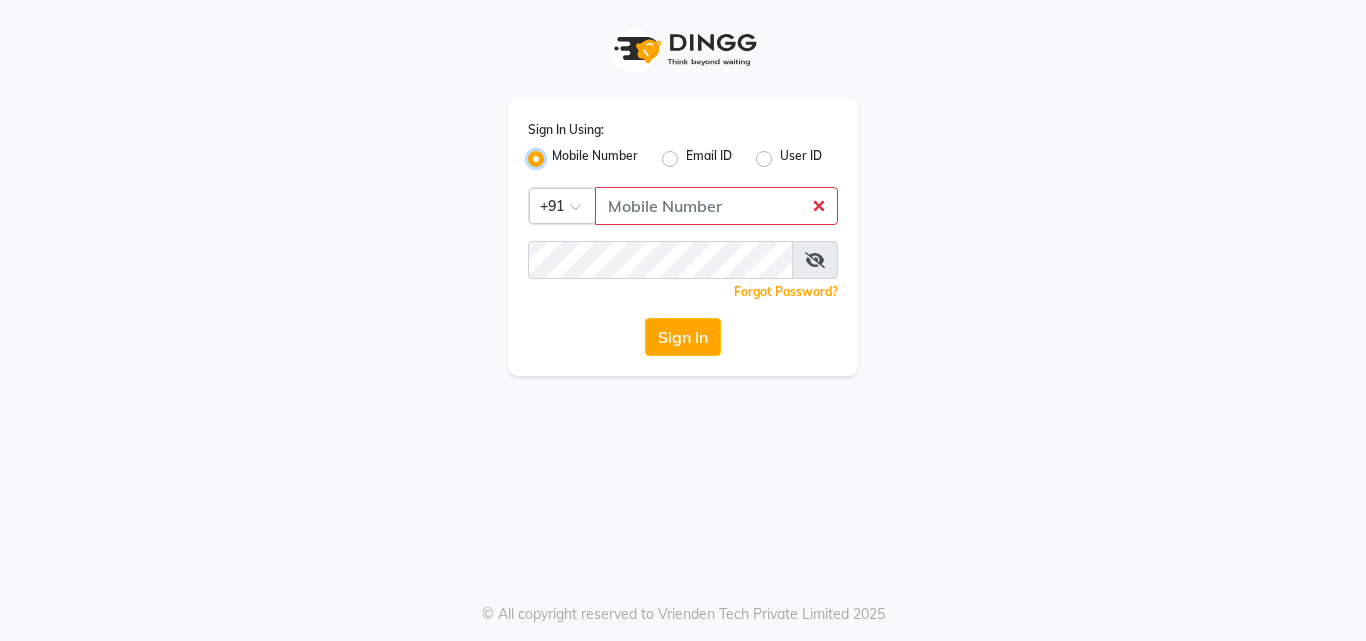 click on "Mobile Number" at bounding box center [558, 153] 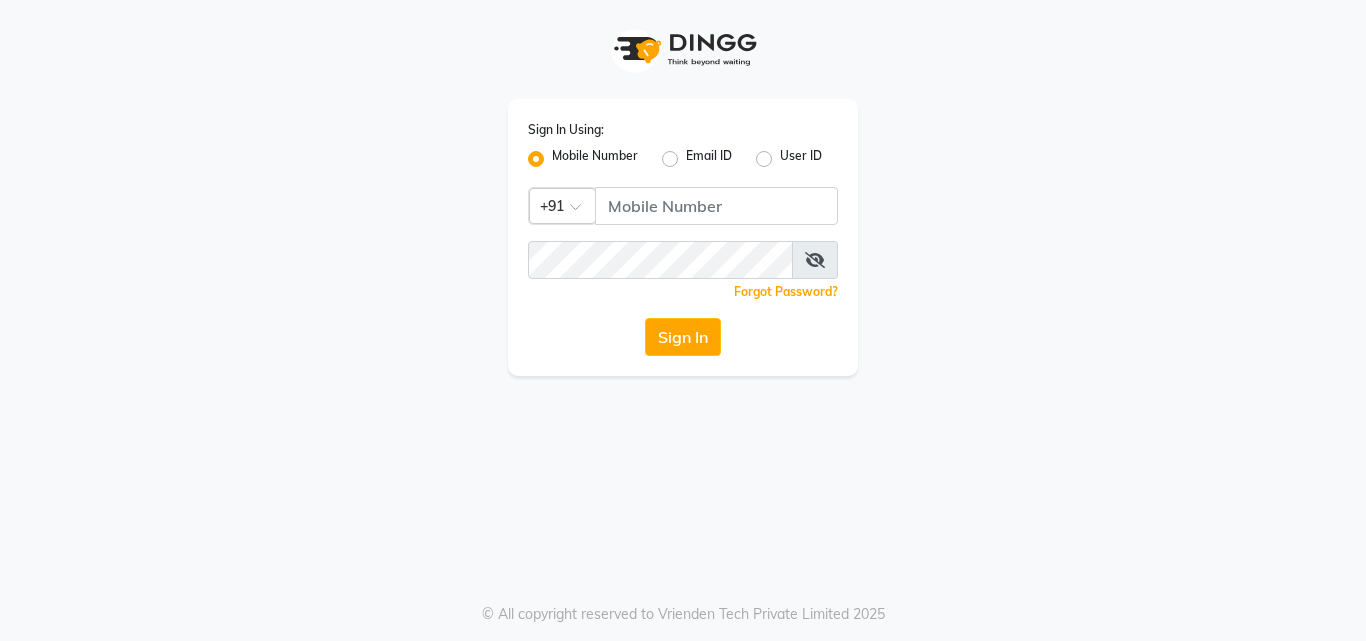 click on "User ID" 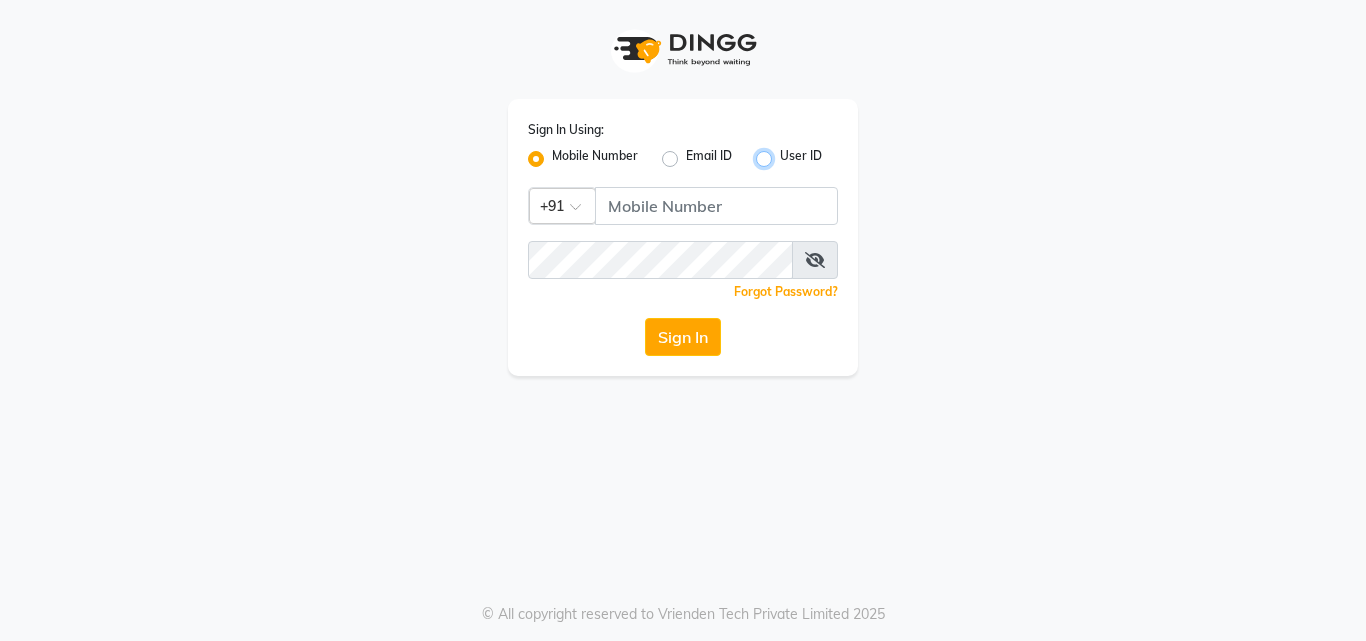click on "User ID" at bounding box center [786, 153] 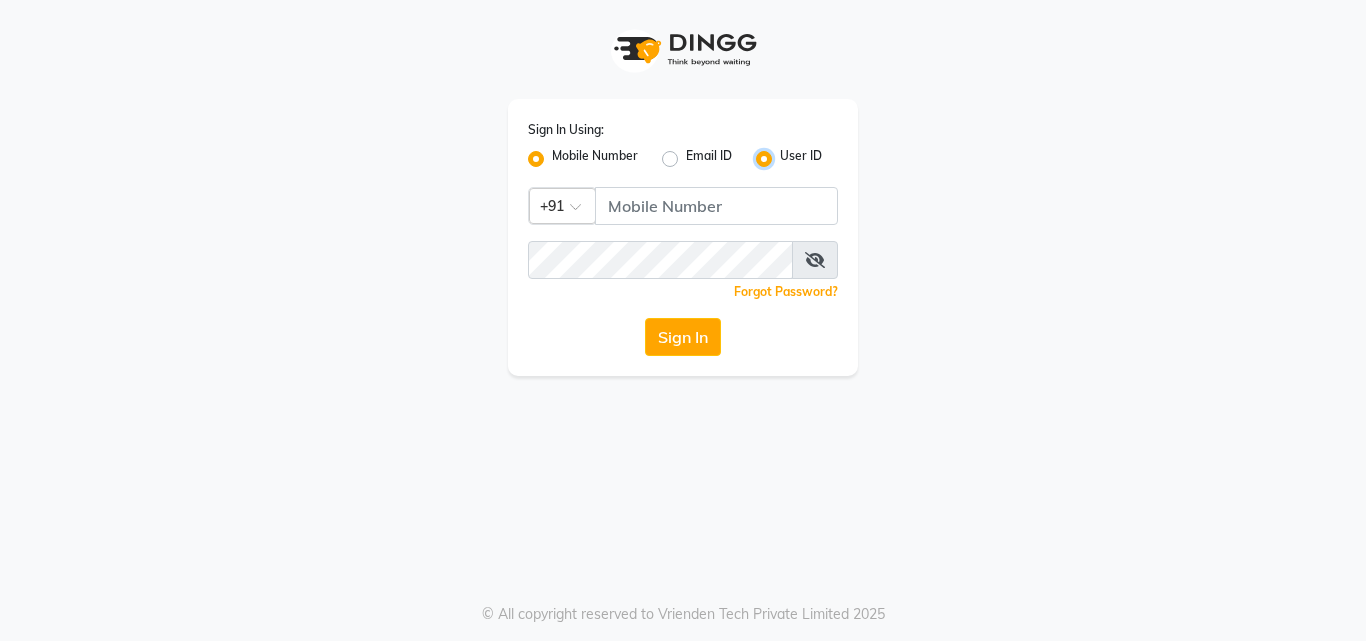 radio on "false" 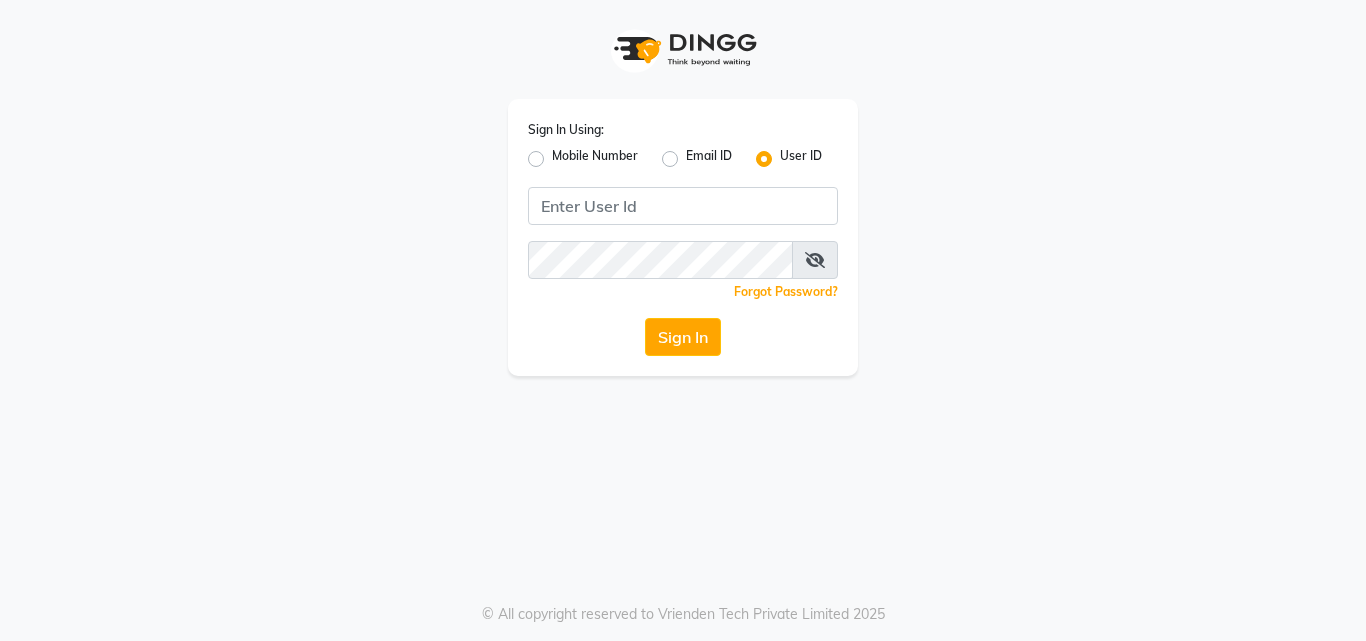 click on "Mobile Number Email ID User ID" 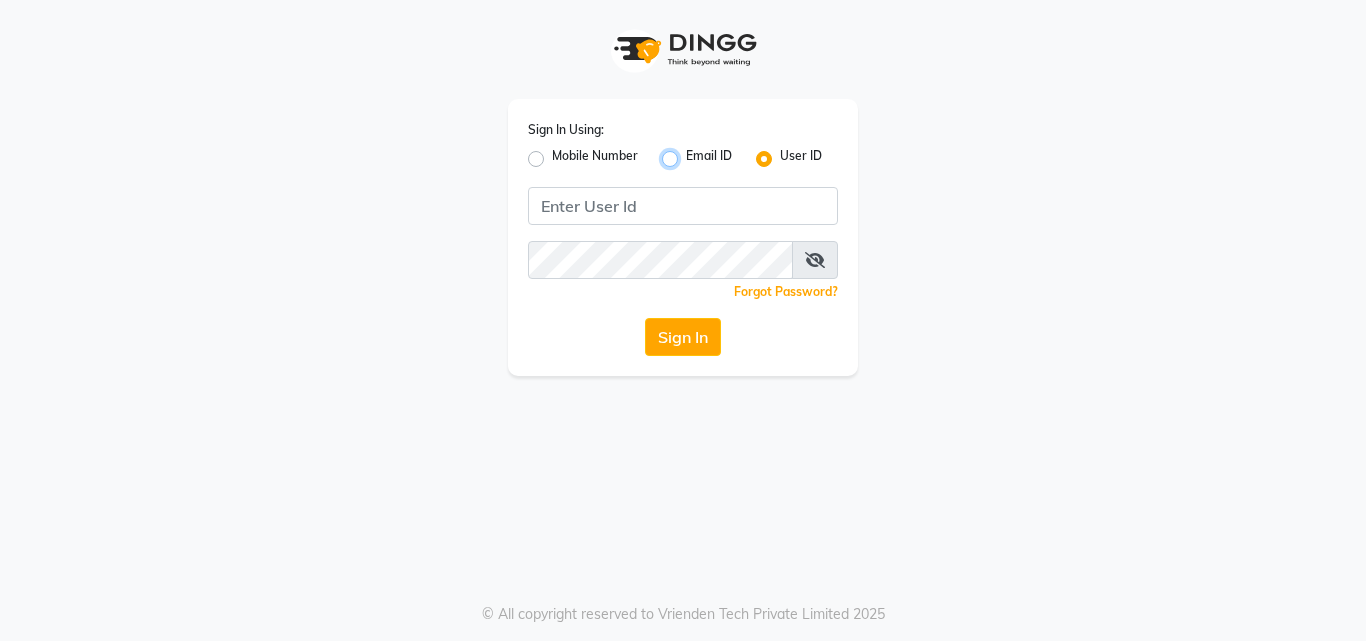 click on "Email ID" at bounding box center [692, 153] 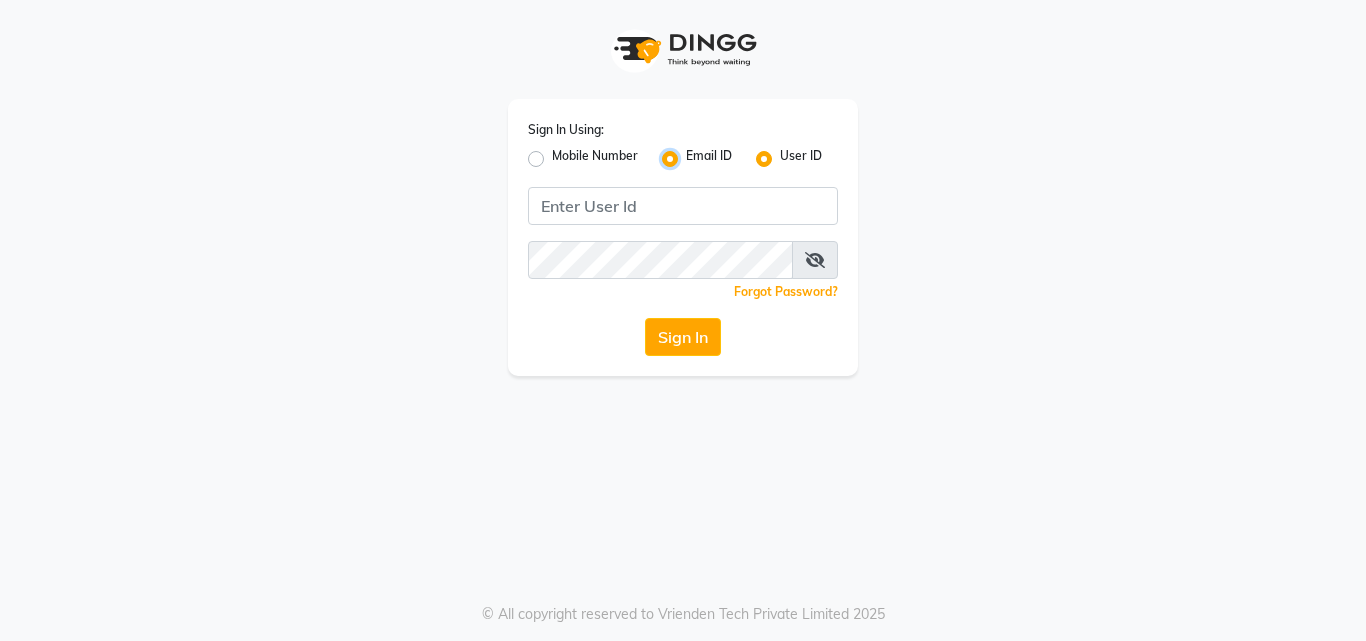 radio on "false" 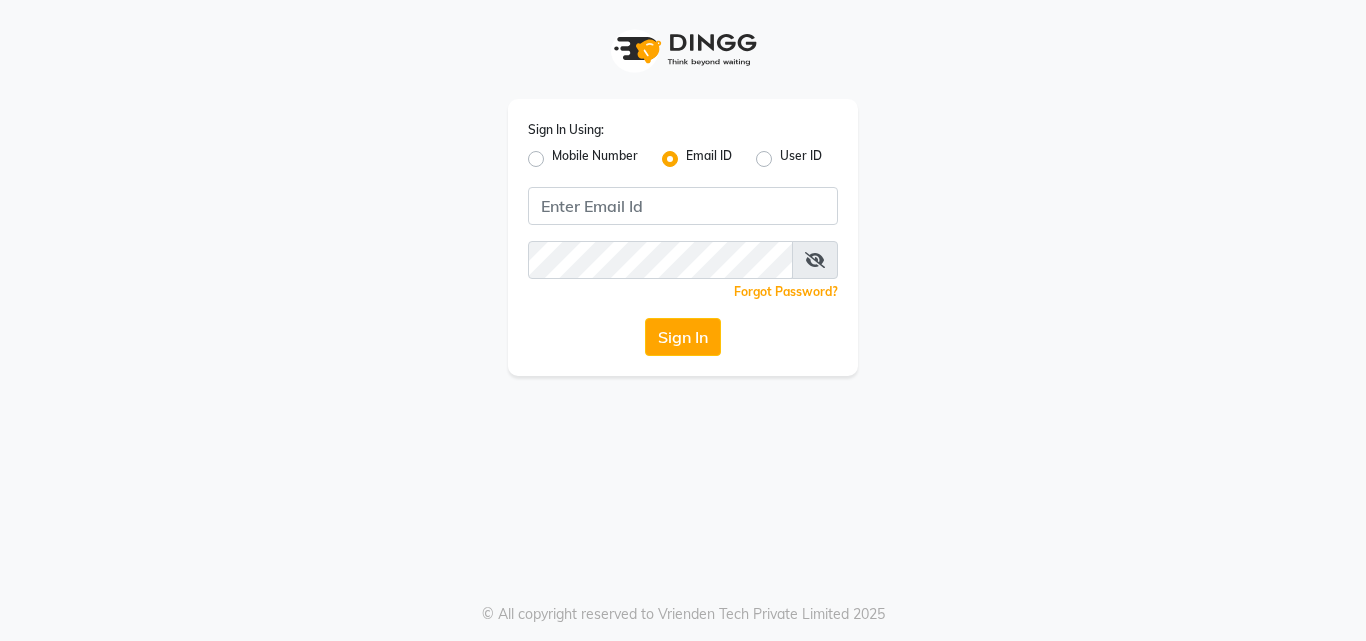 click on "Mobile Number" 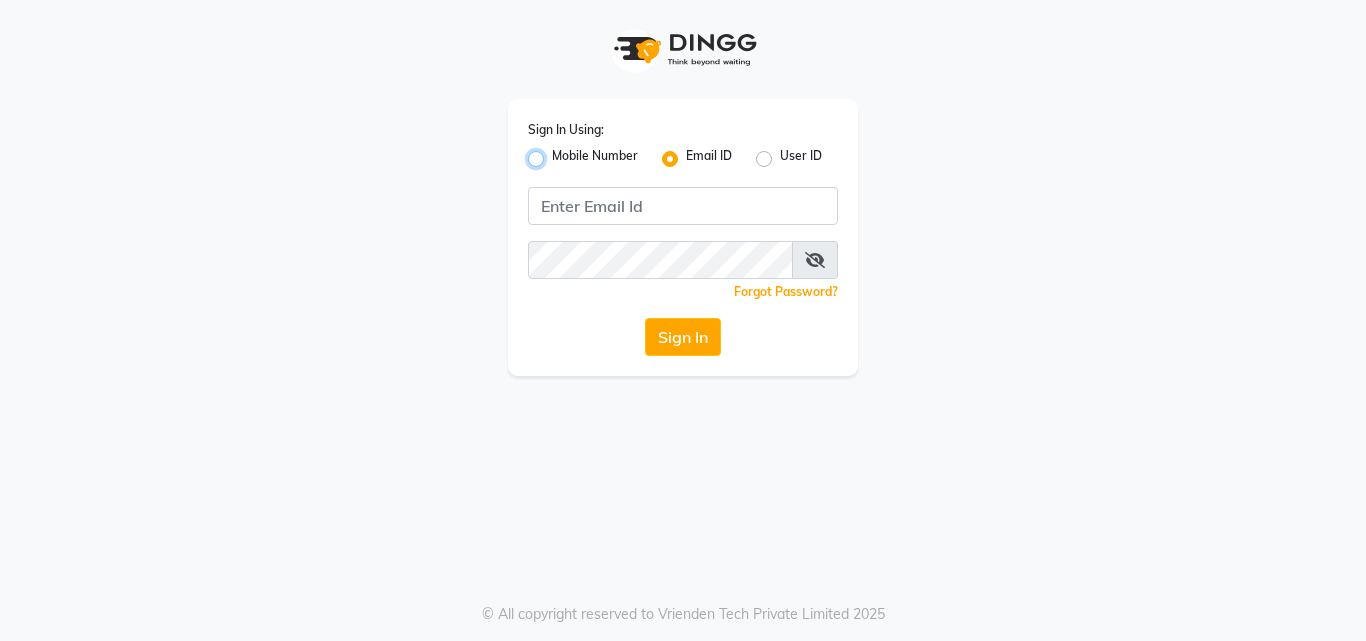 click on "Mobile Number" at bounding box center (558, 153) 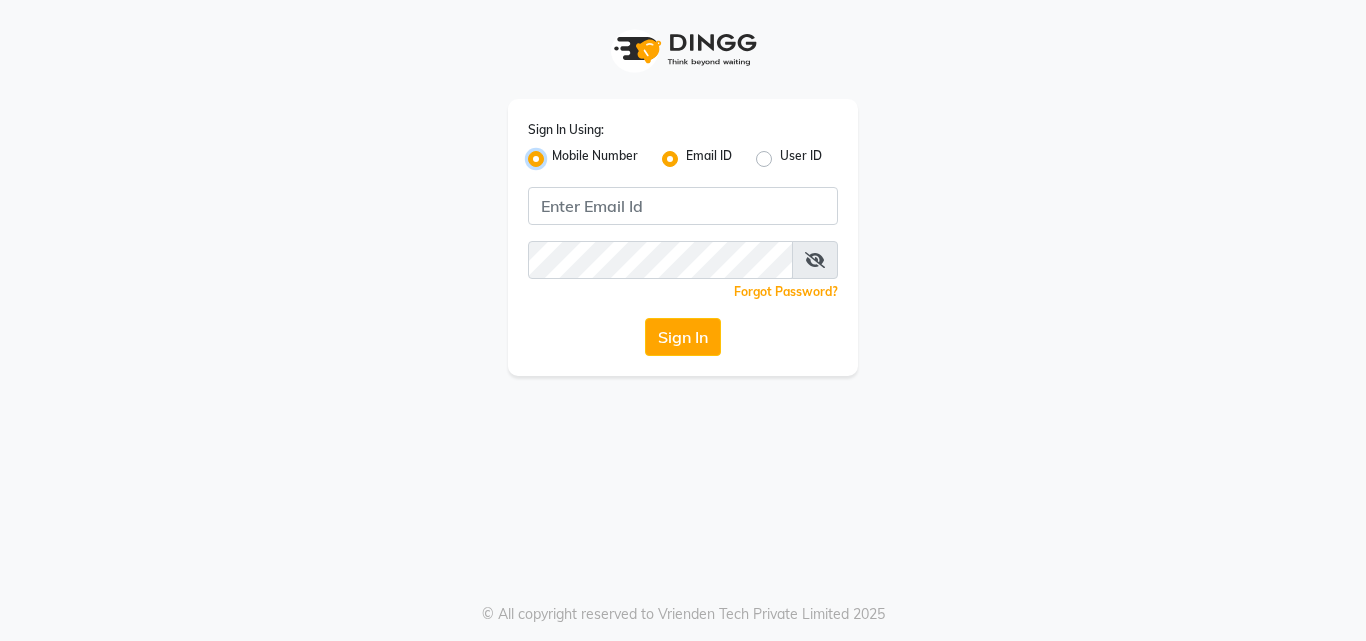 radio on "false" 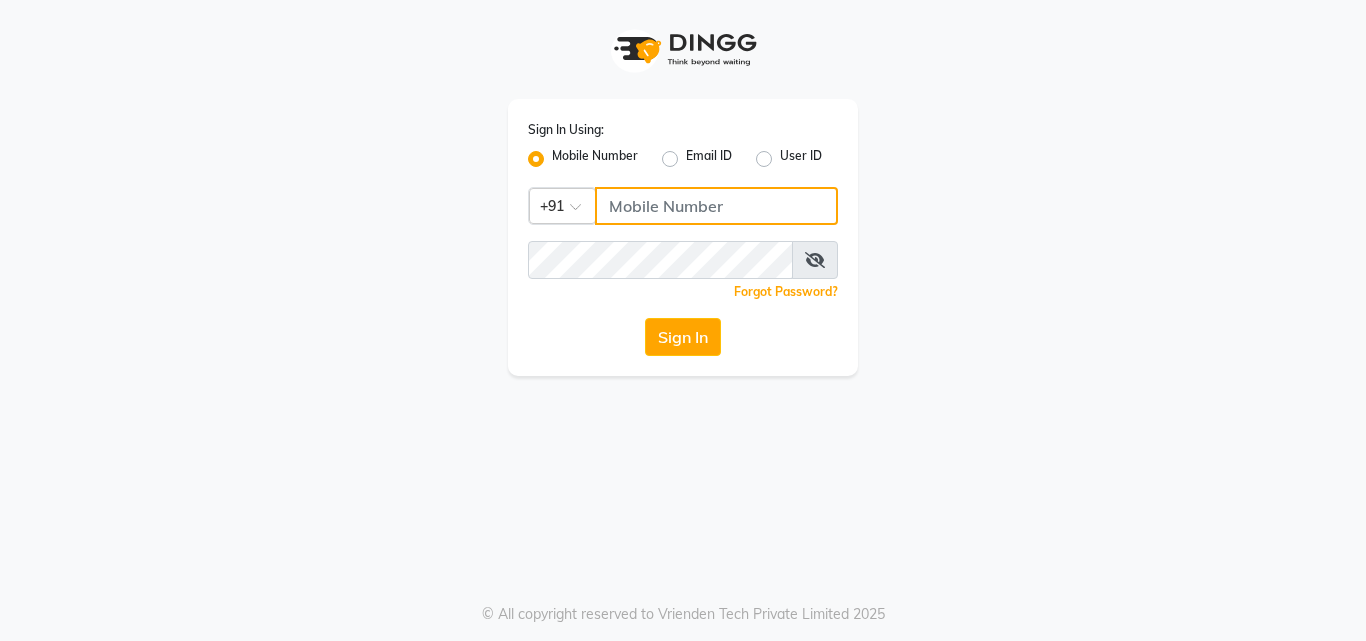 click 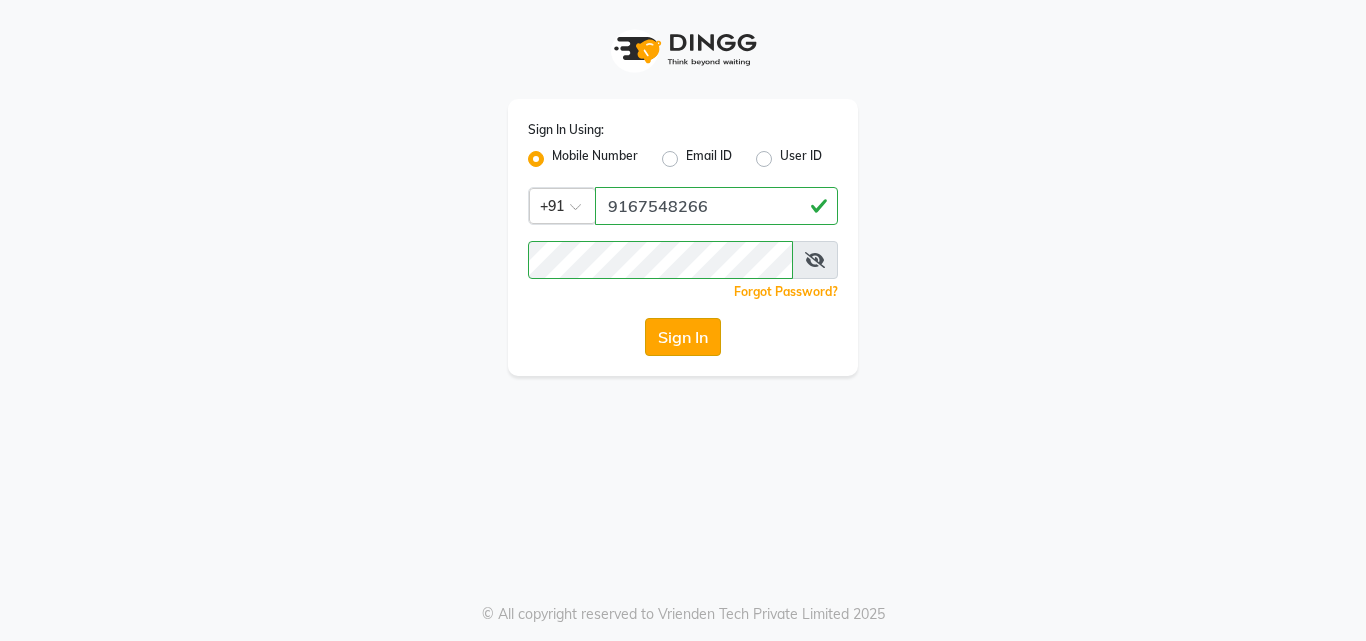 click on "Sign In" 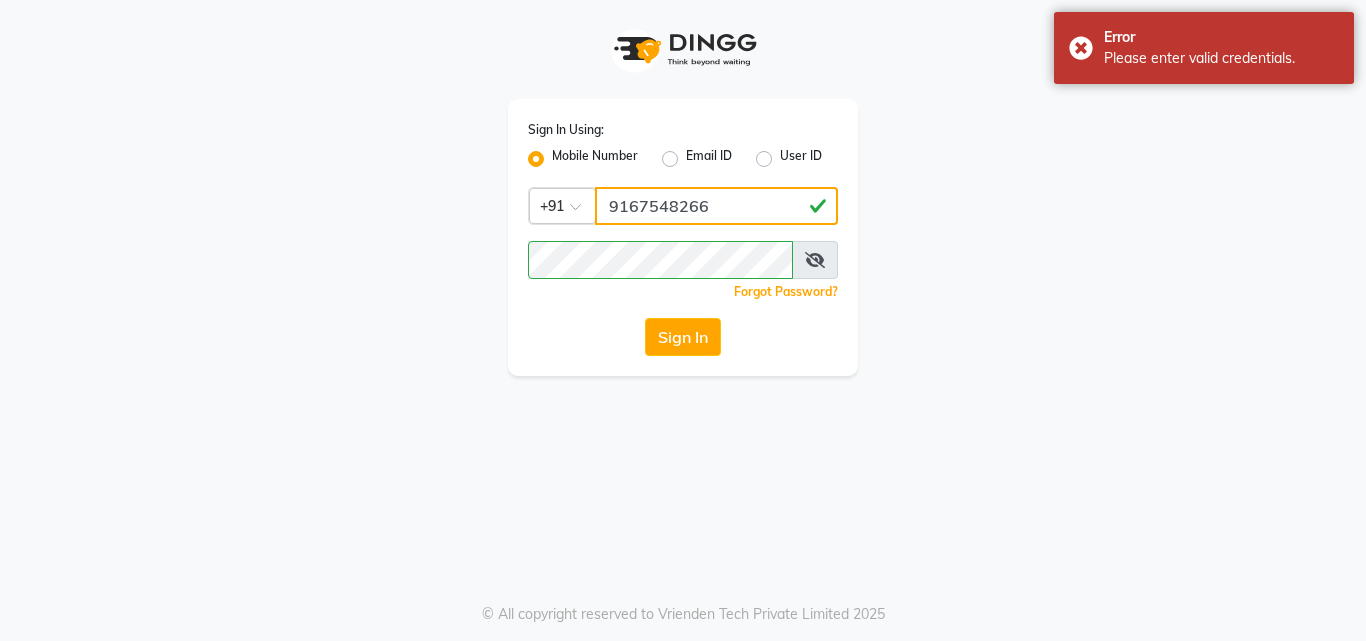 click on "9167548266" 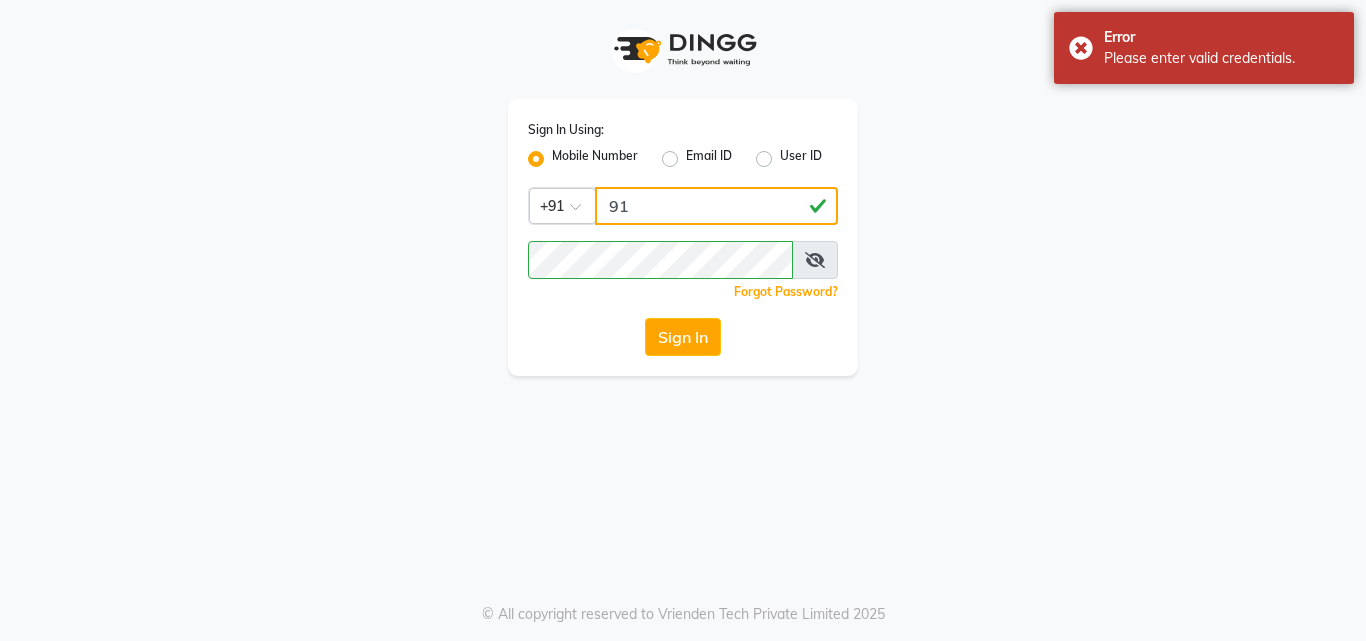 type on "9" 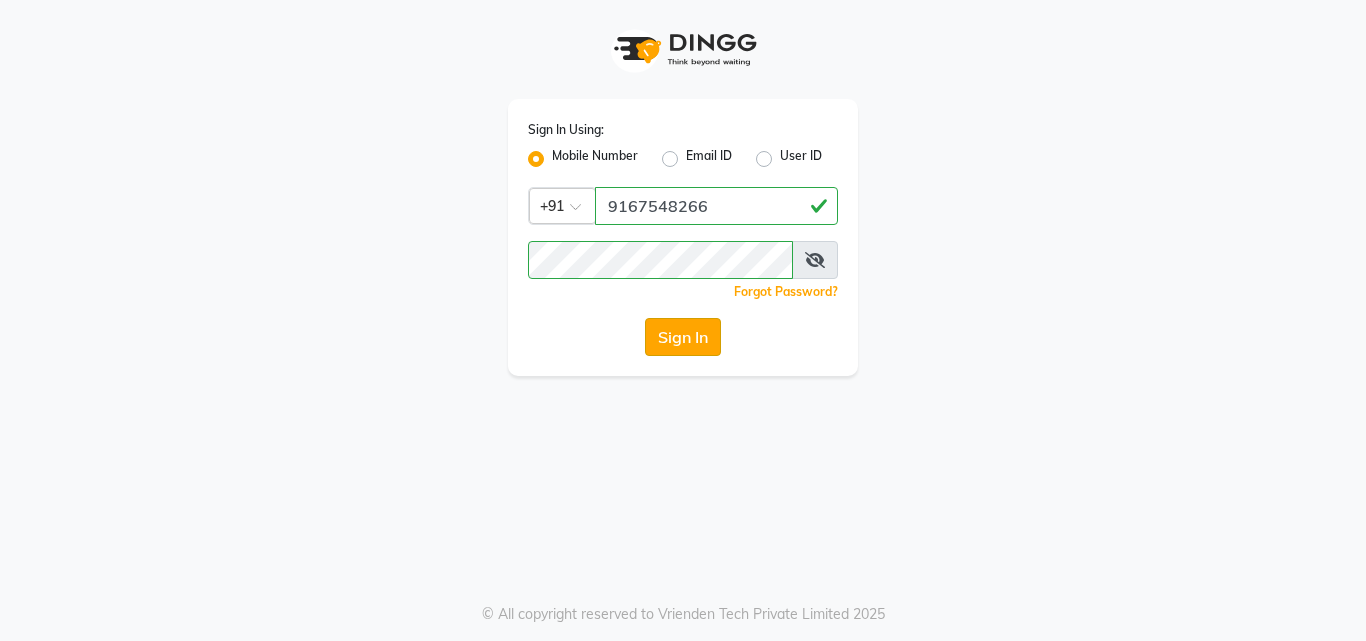 click on "Sign In" 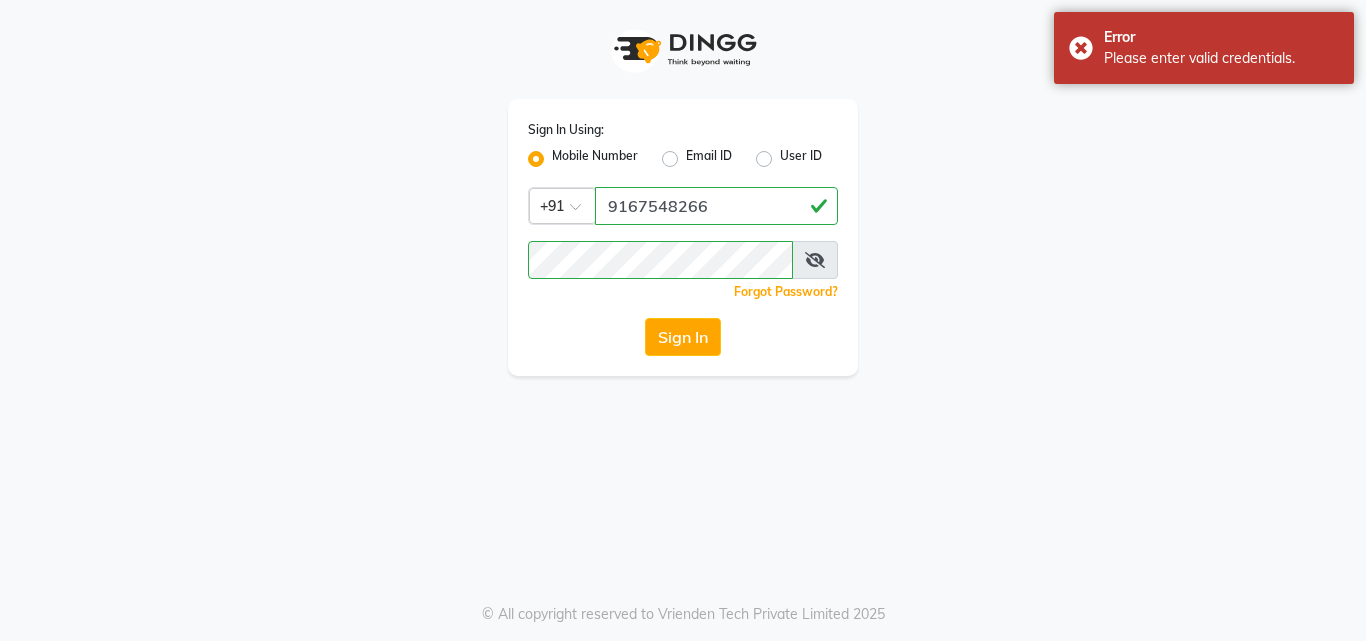 click on "Sign In" 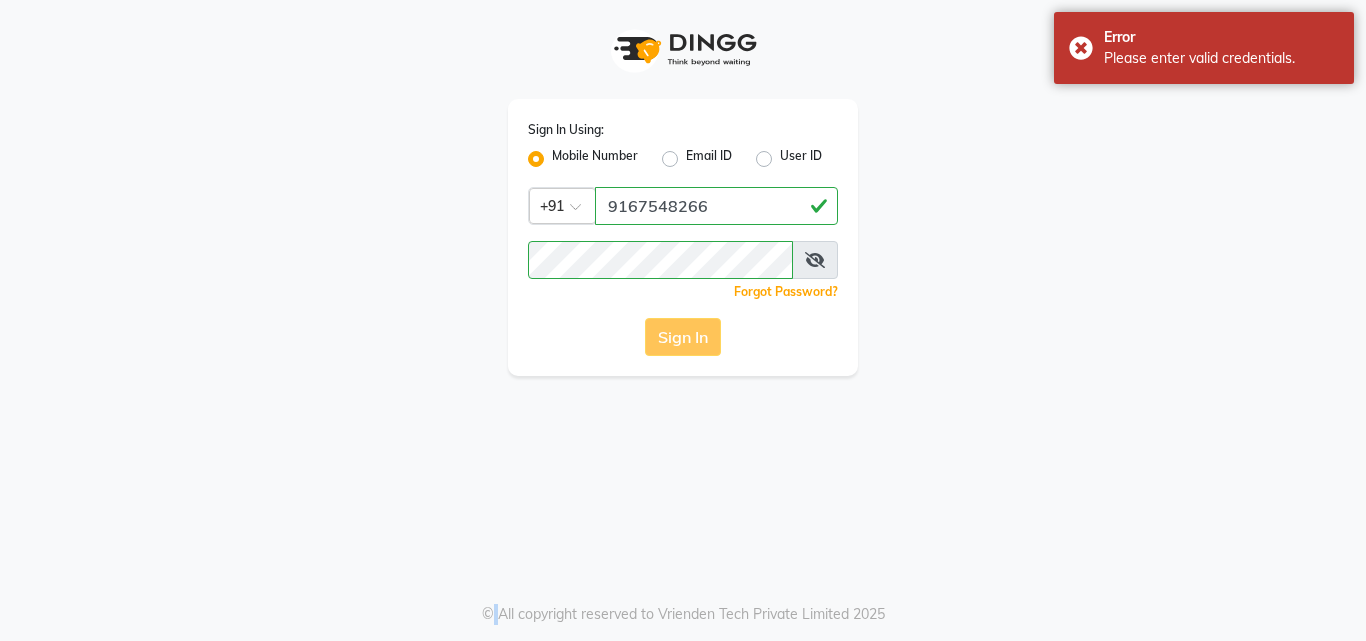 click on "Sign In" 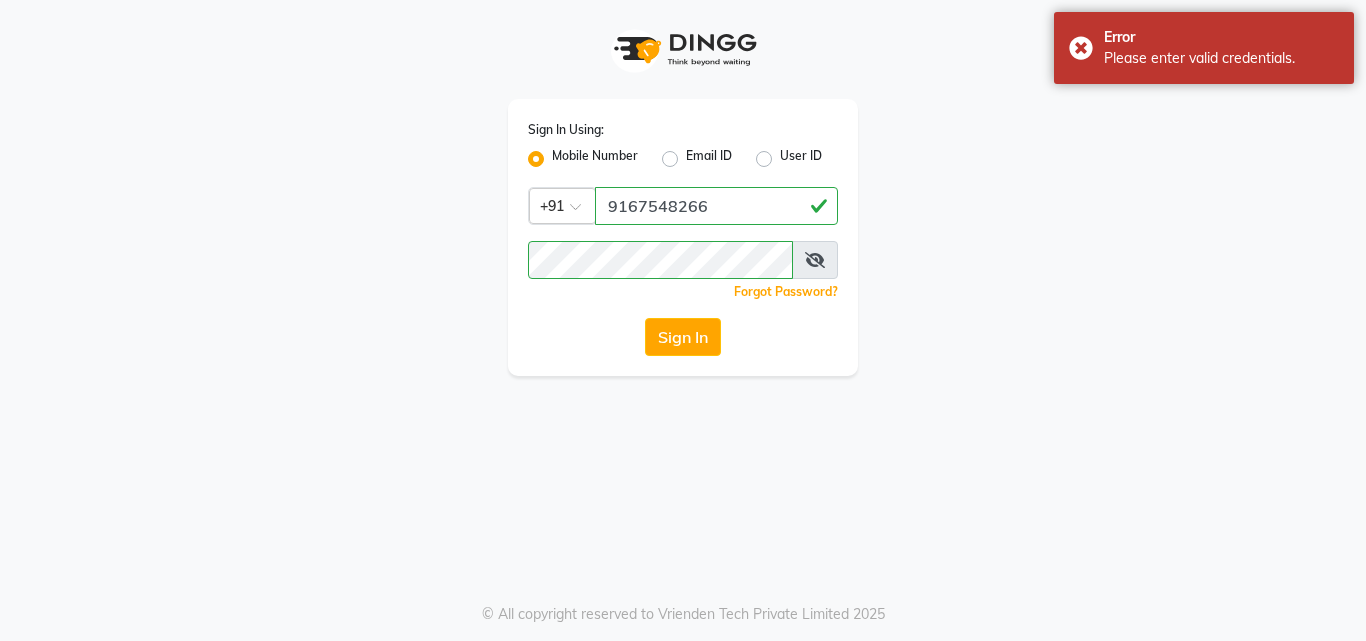 click on "Mobile Number" 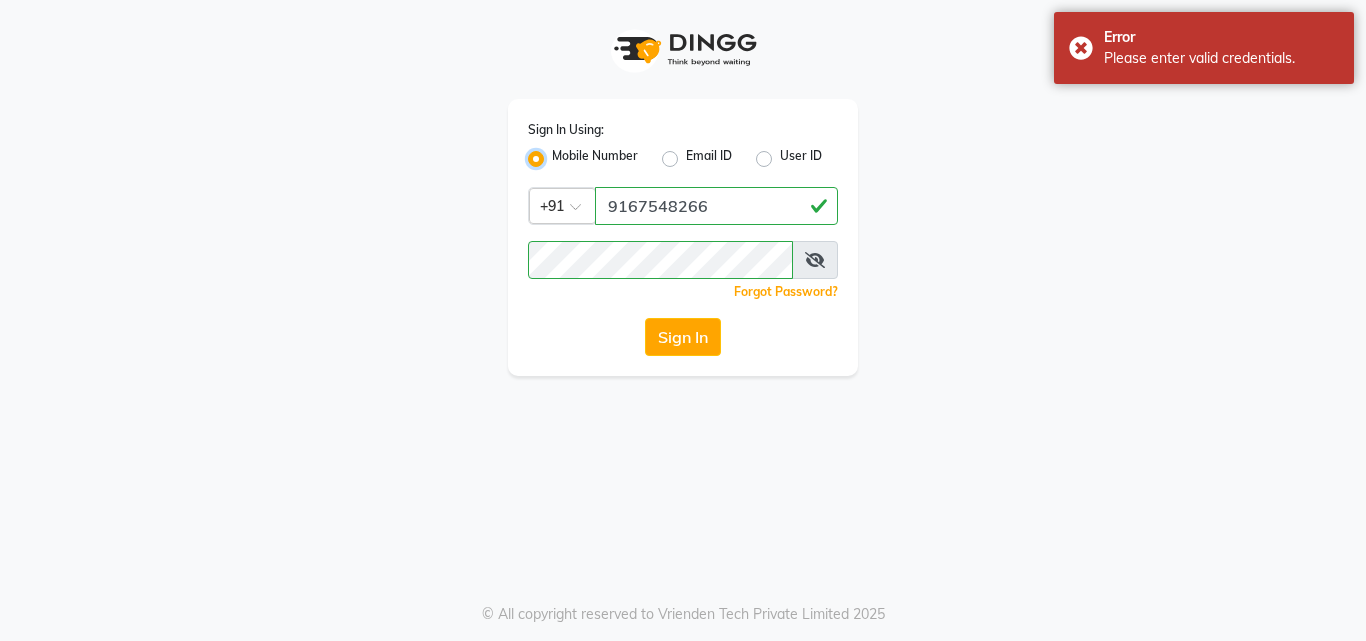 type 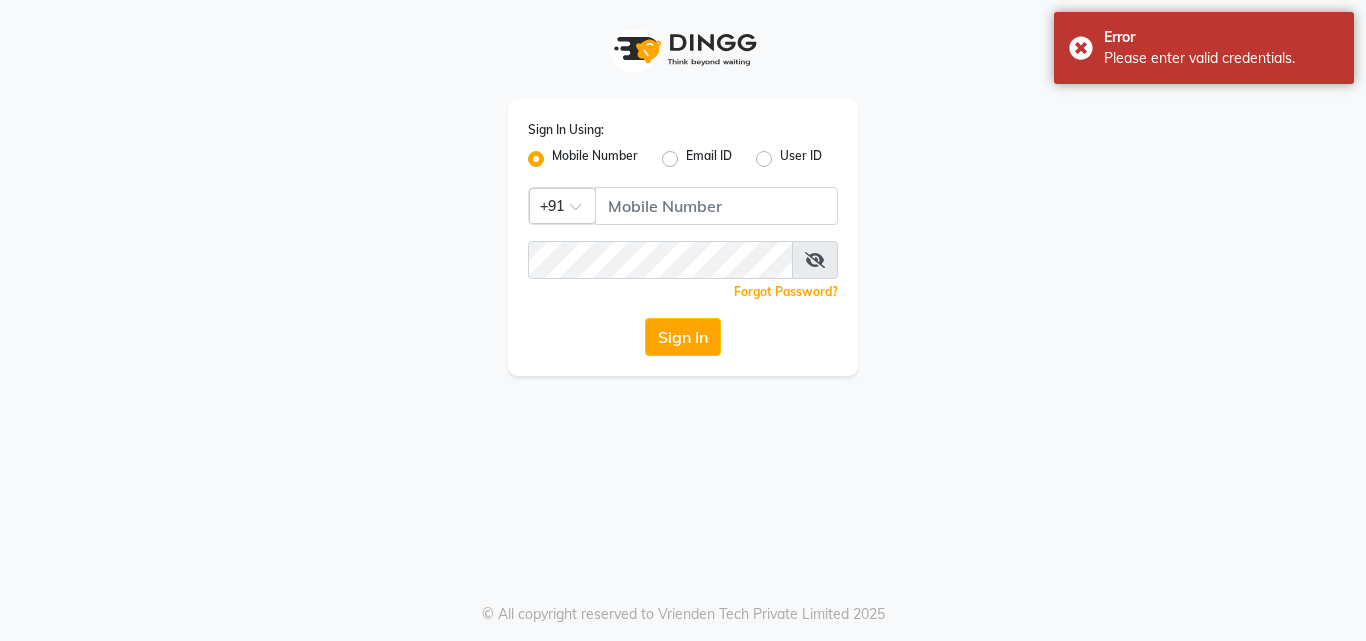 click on "Mobile Number" 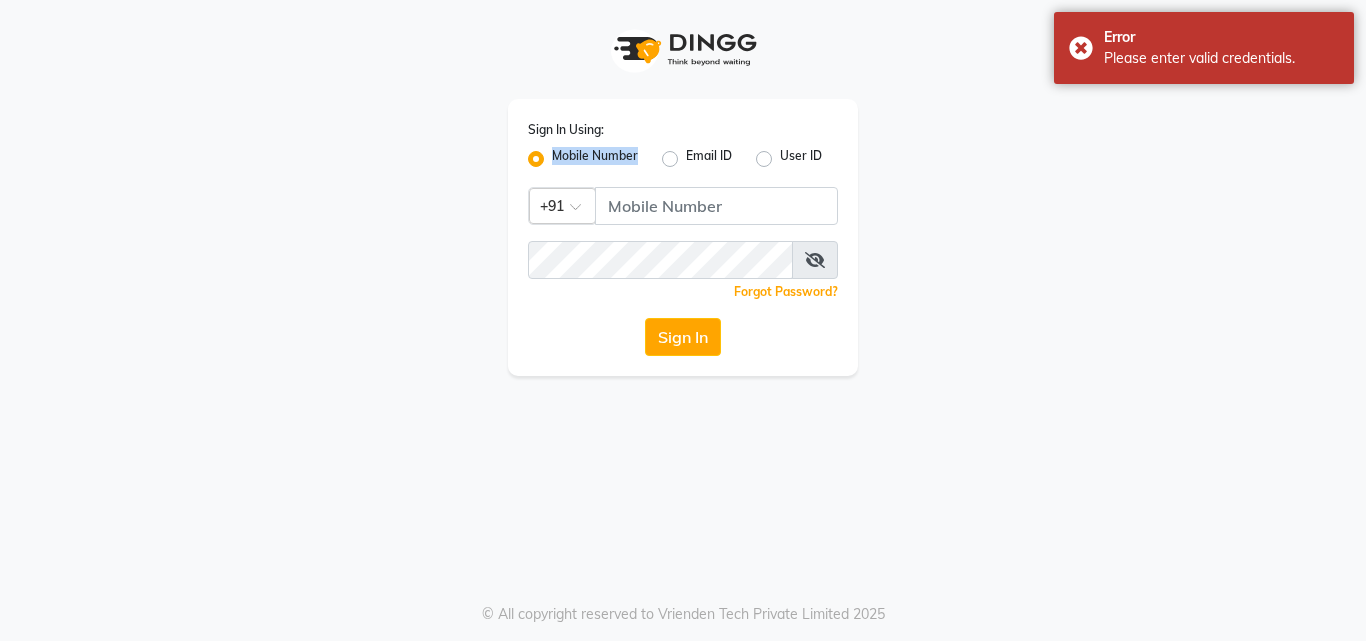 click on "Mobile Number" 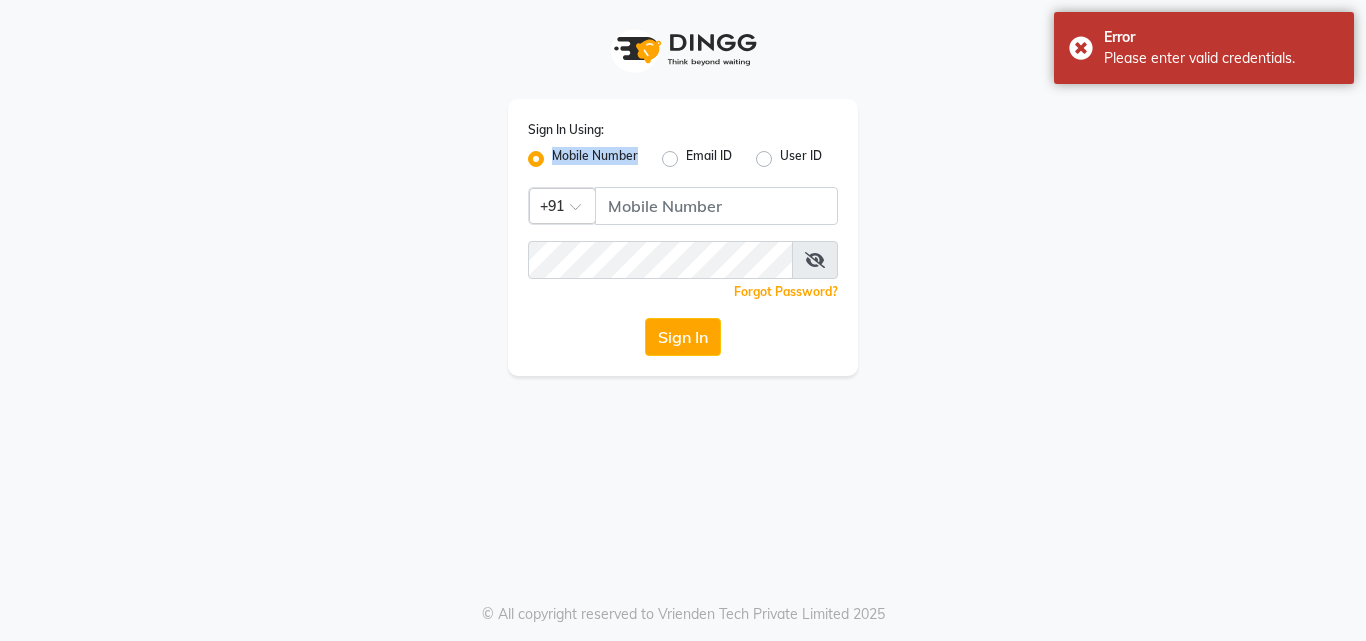 click on "Mobile Number" 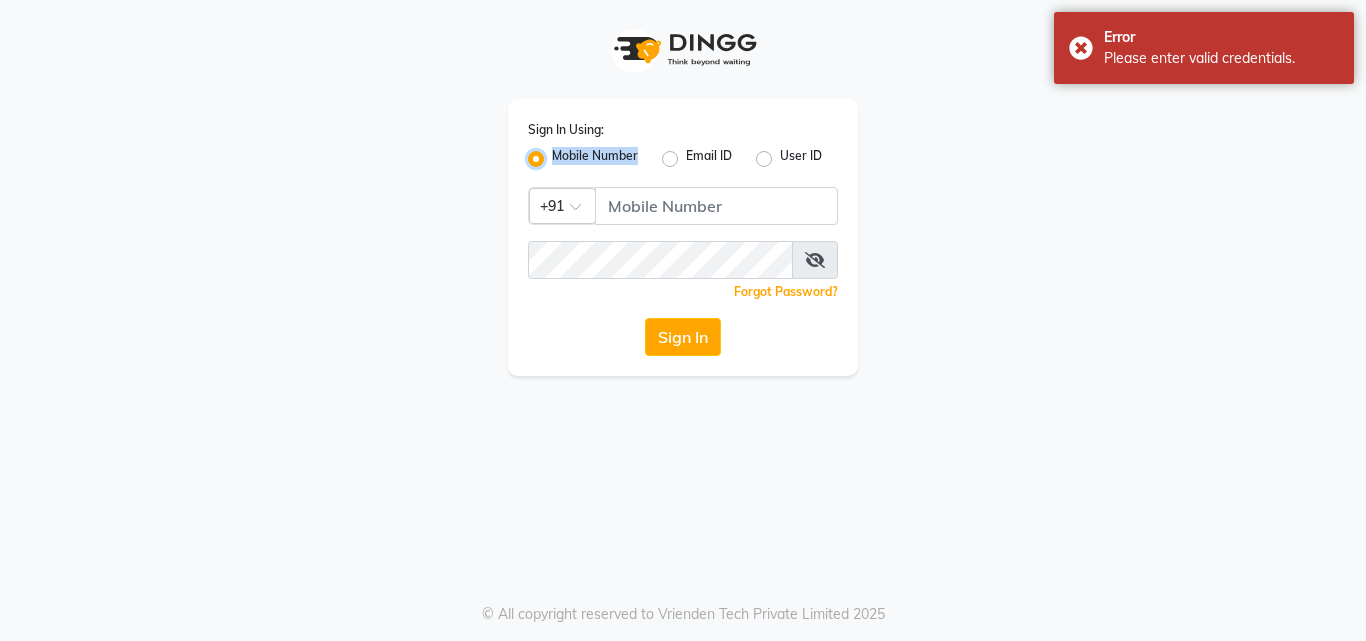 click on "Mobile Number" at bounding box center (558, 153) 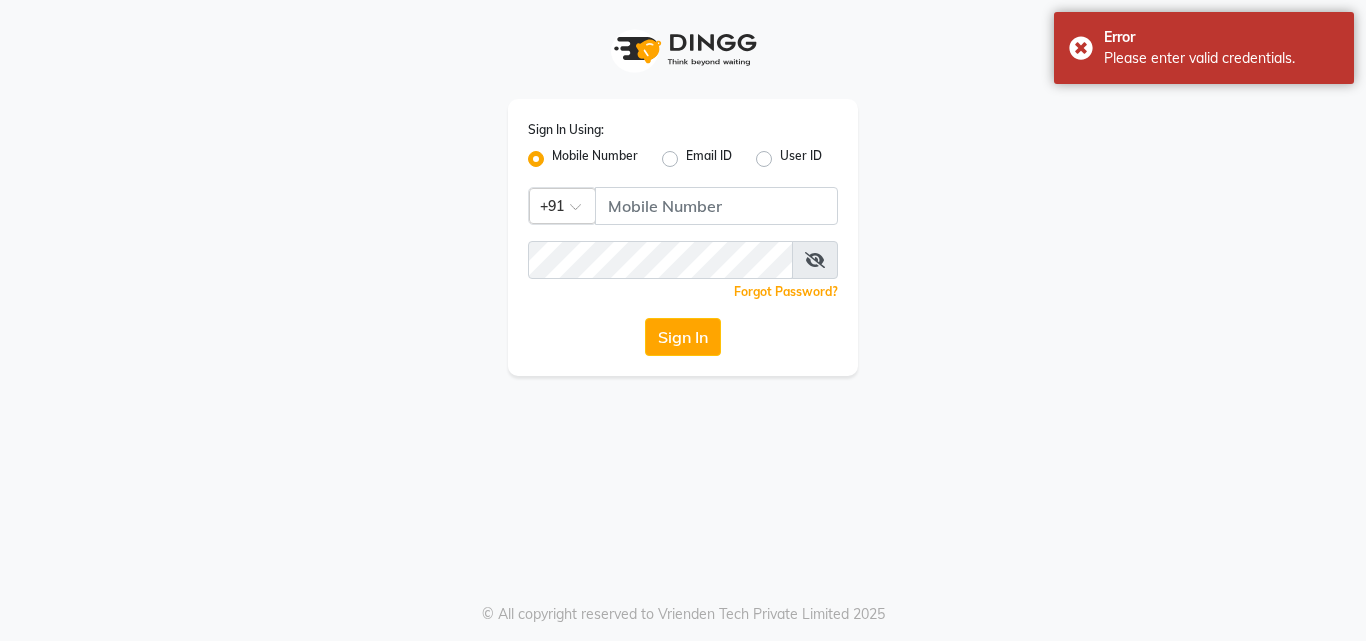 click on "Mobile Number" 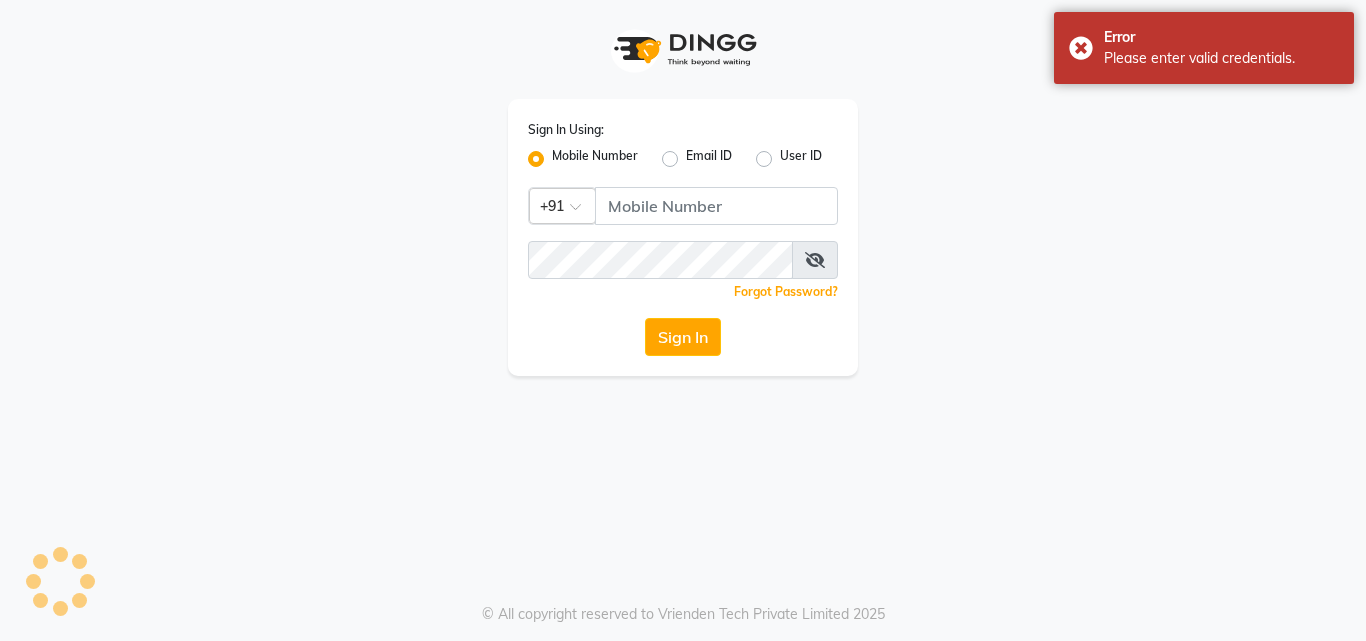click on "Email ID" 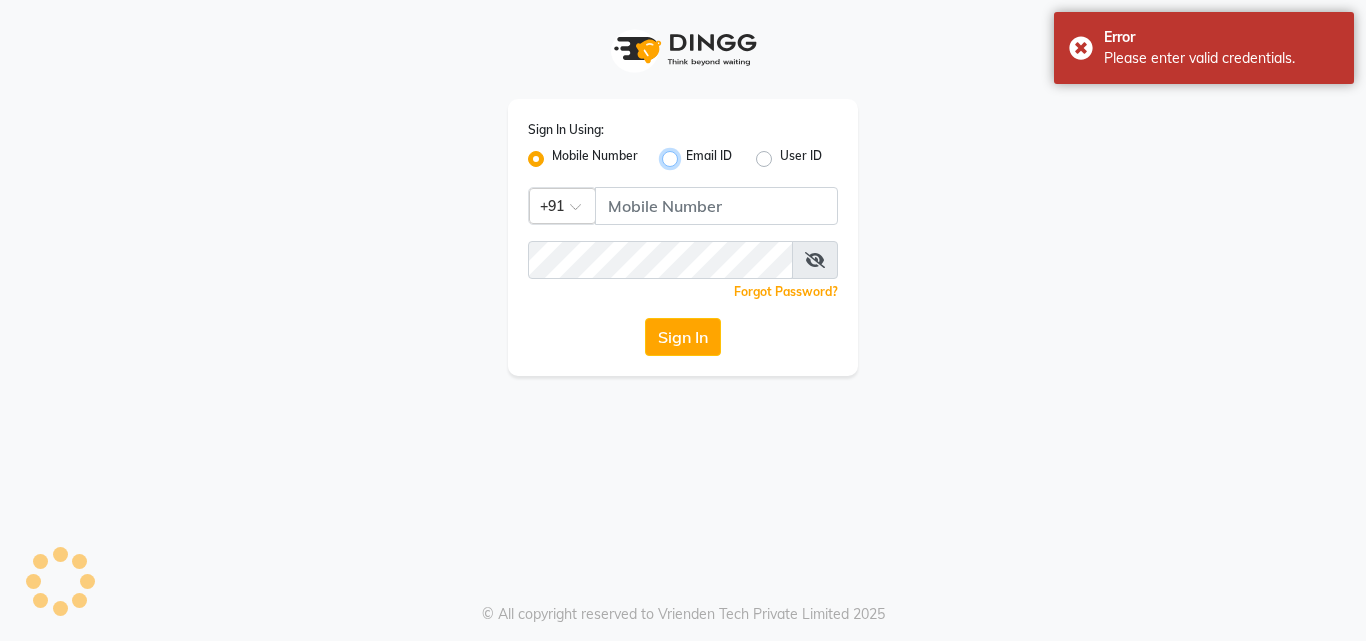 click on "Email ID" at bounding box center (692, 153) 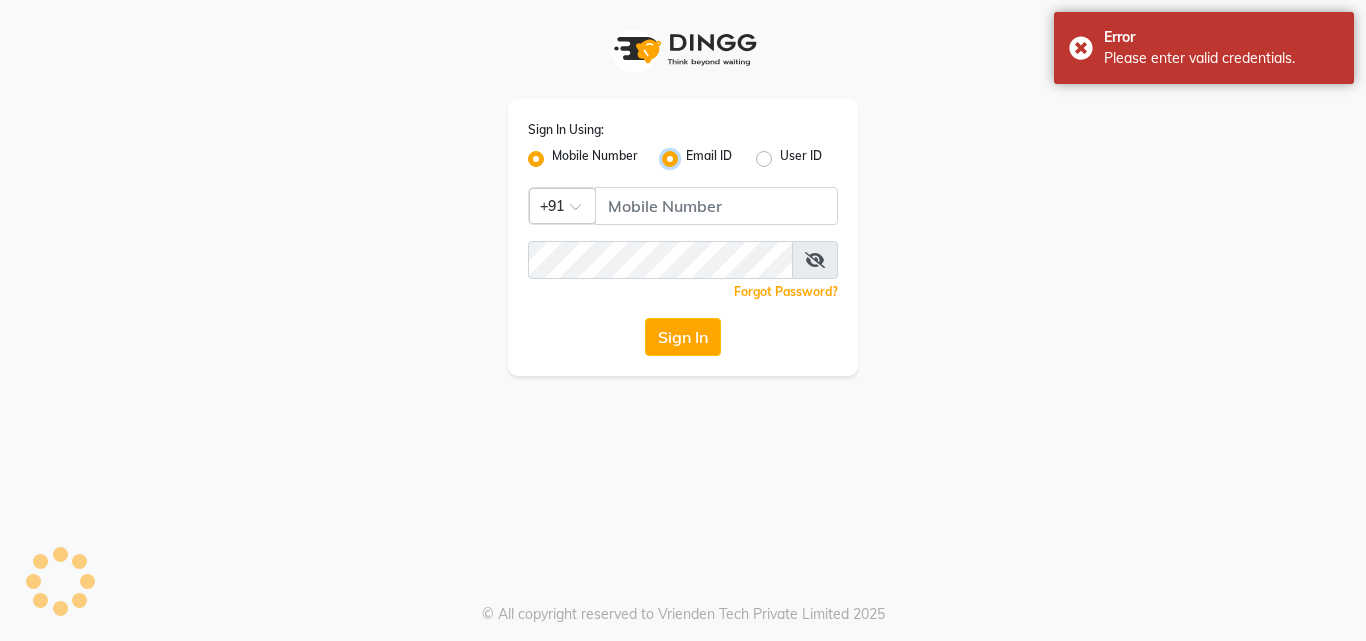 radio on "false" 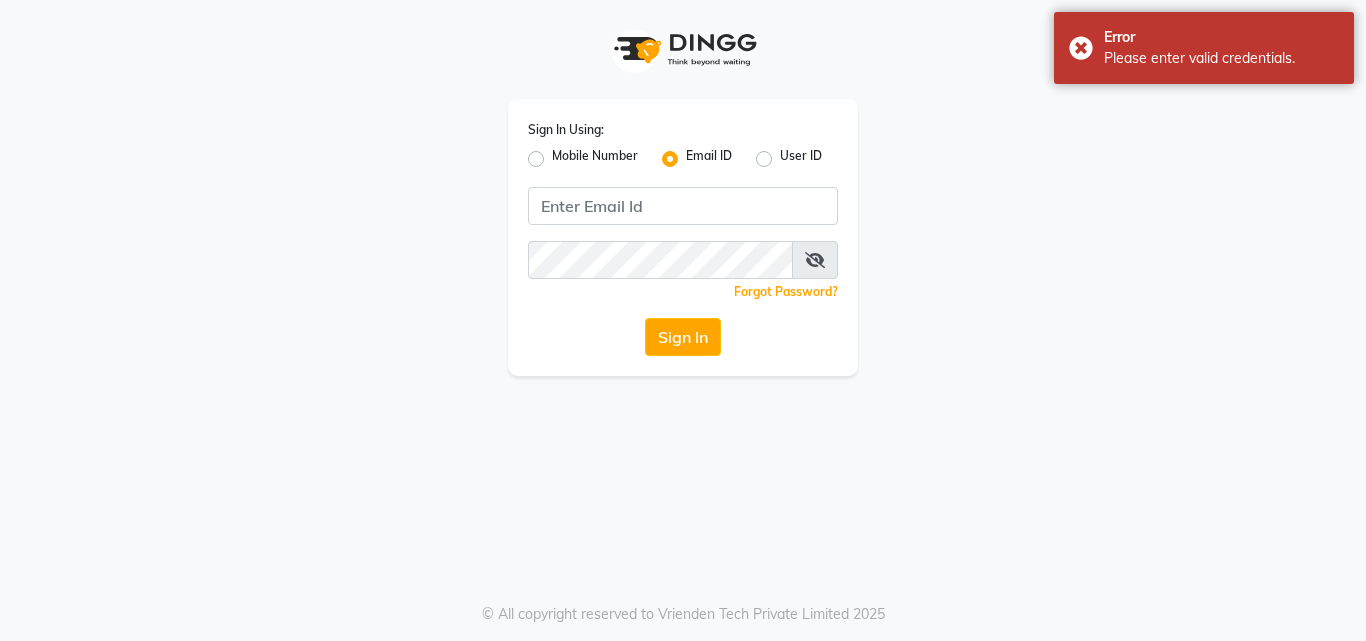 click on "User ID" 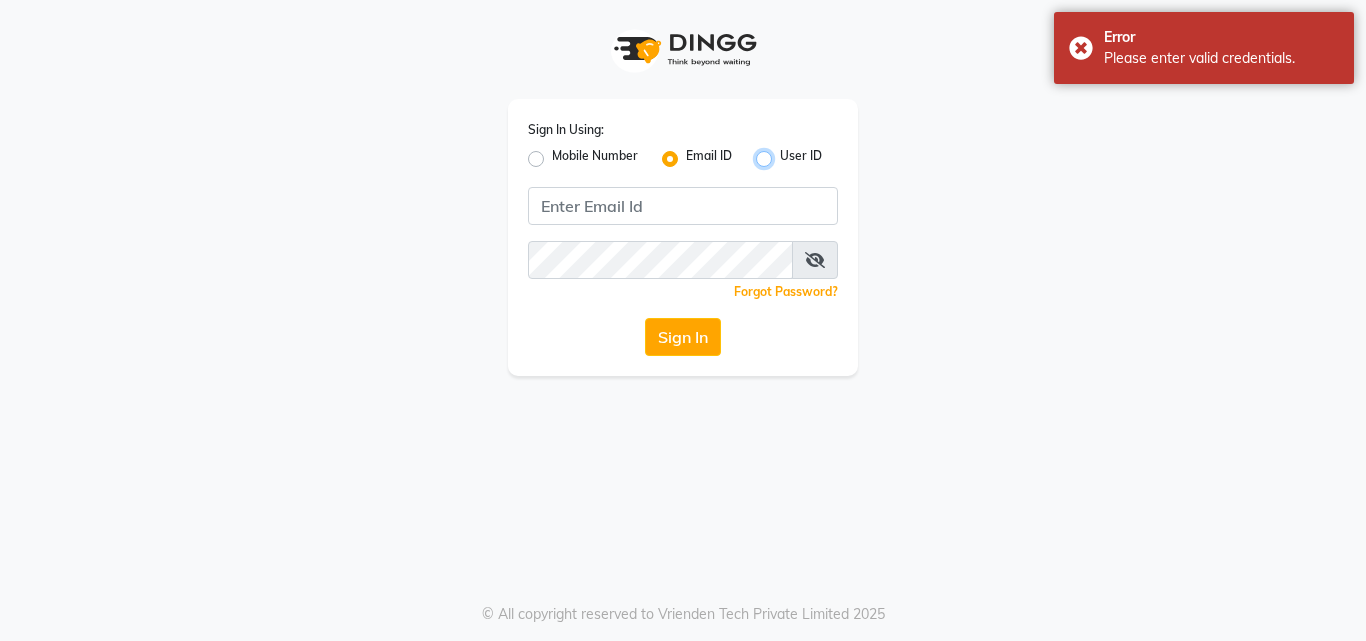 click on "User ID" at bounding box center (786, 153) 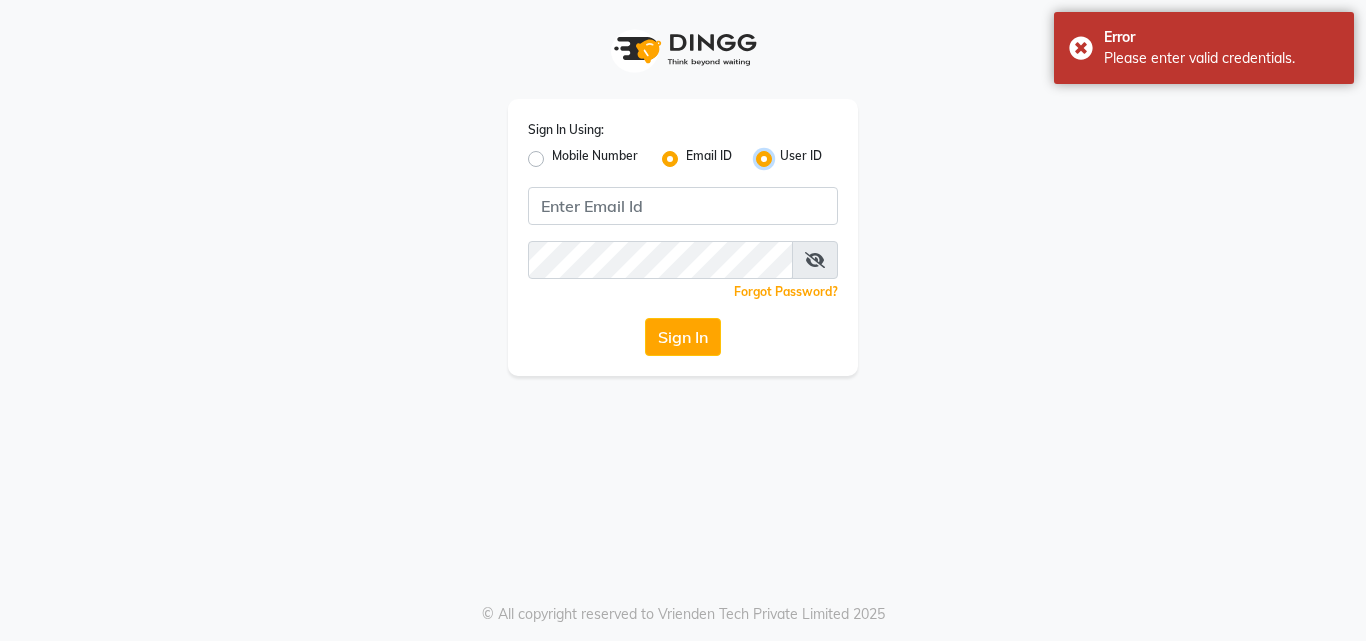 radio on "false" 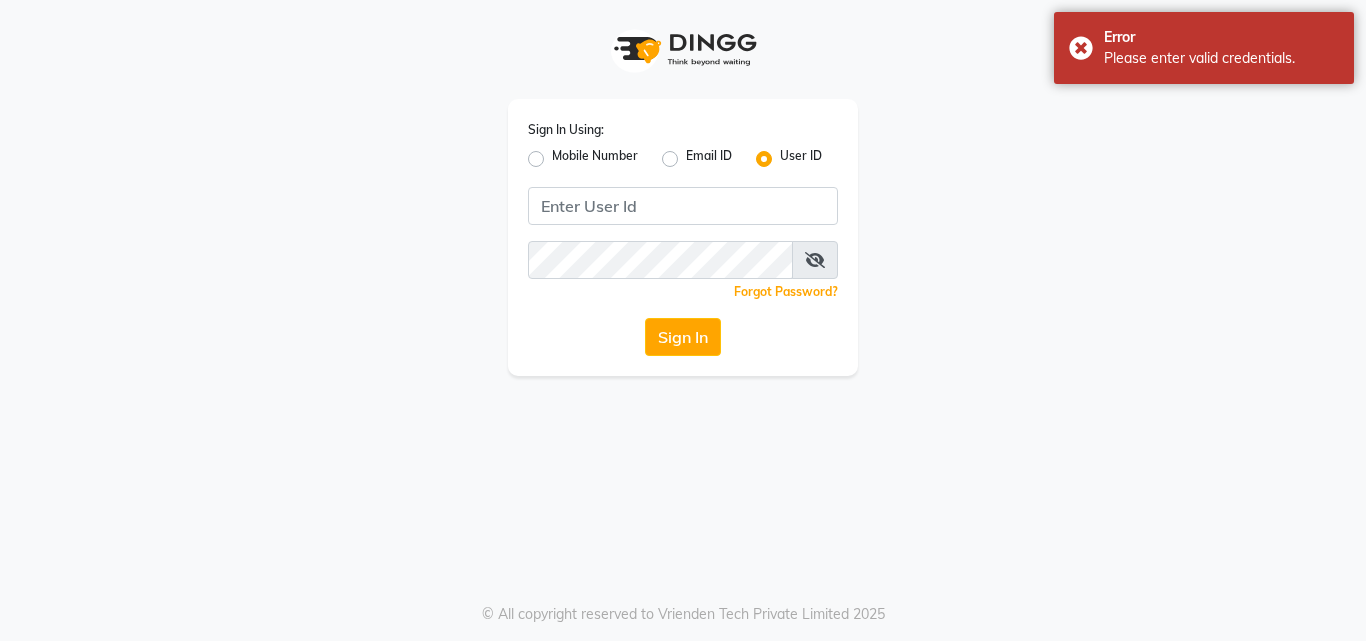 click on "Mobile Number Email ID User ID" 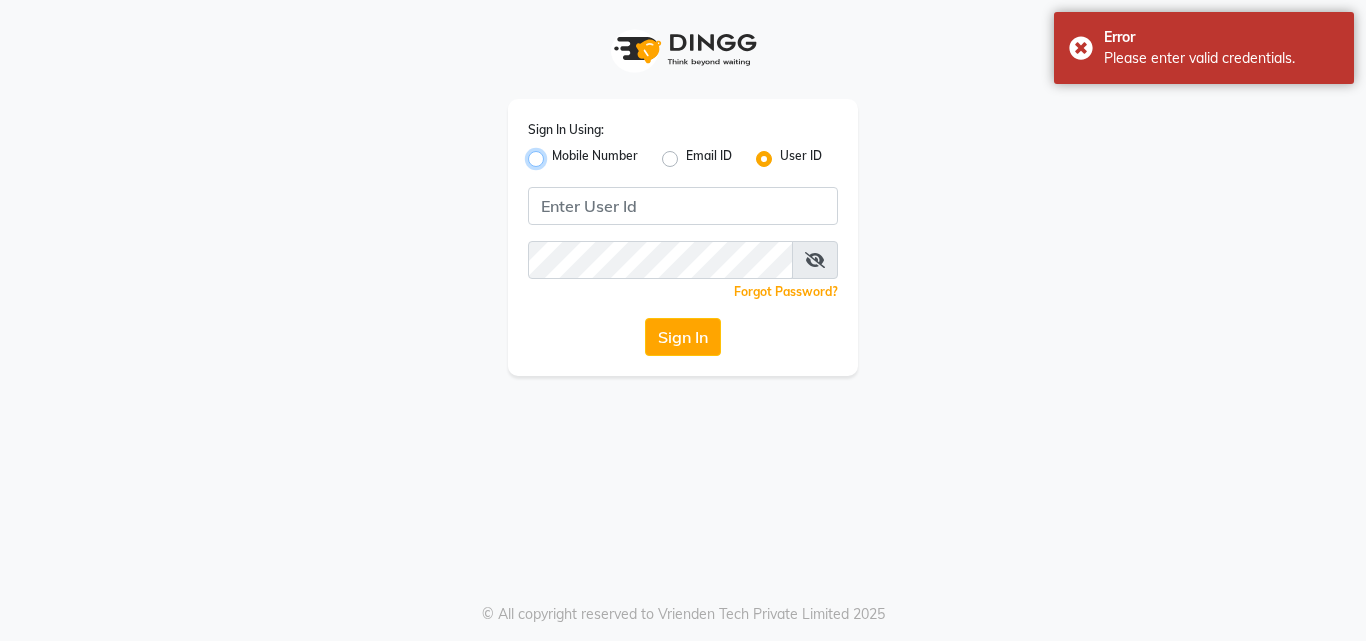 click on "Mobile Number" at bounding box center [558, 153] 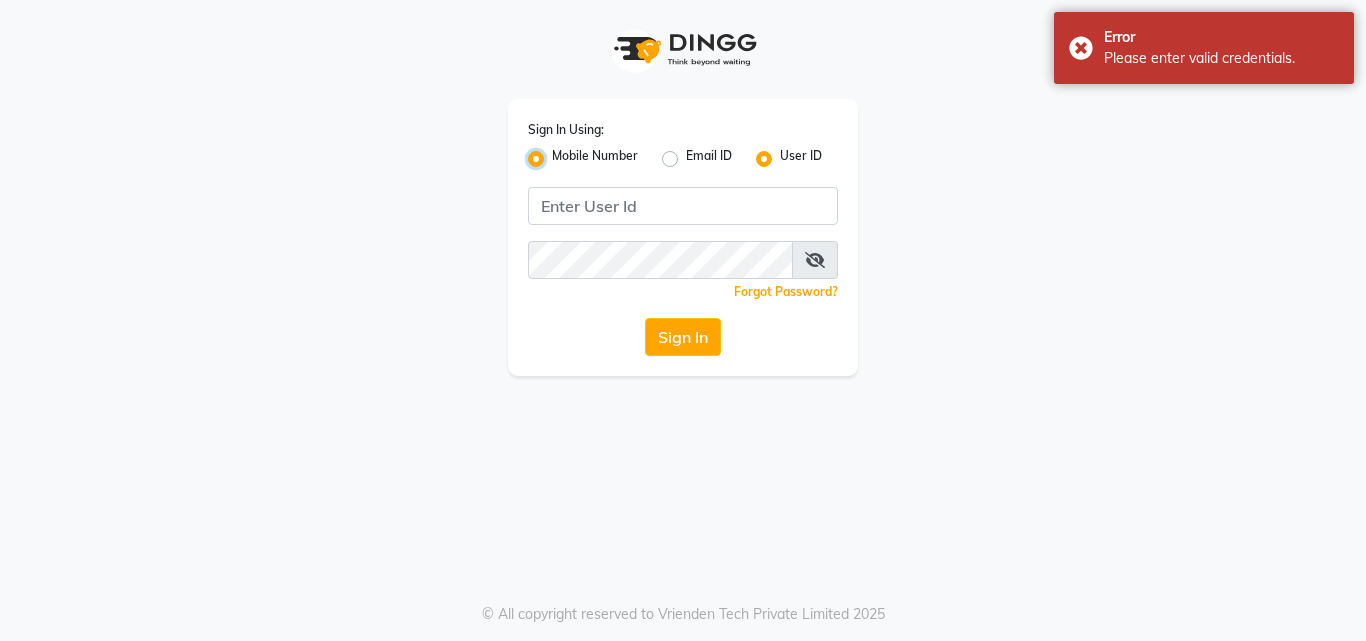 radio on "false" 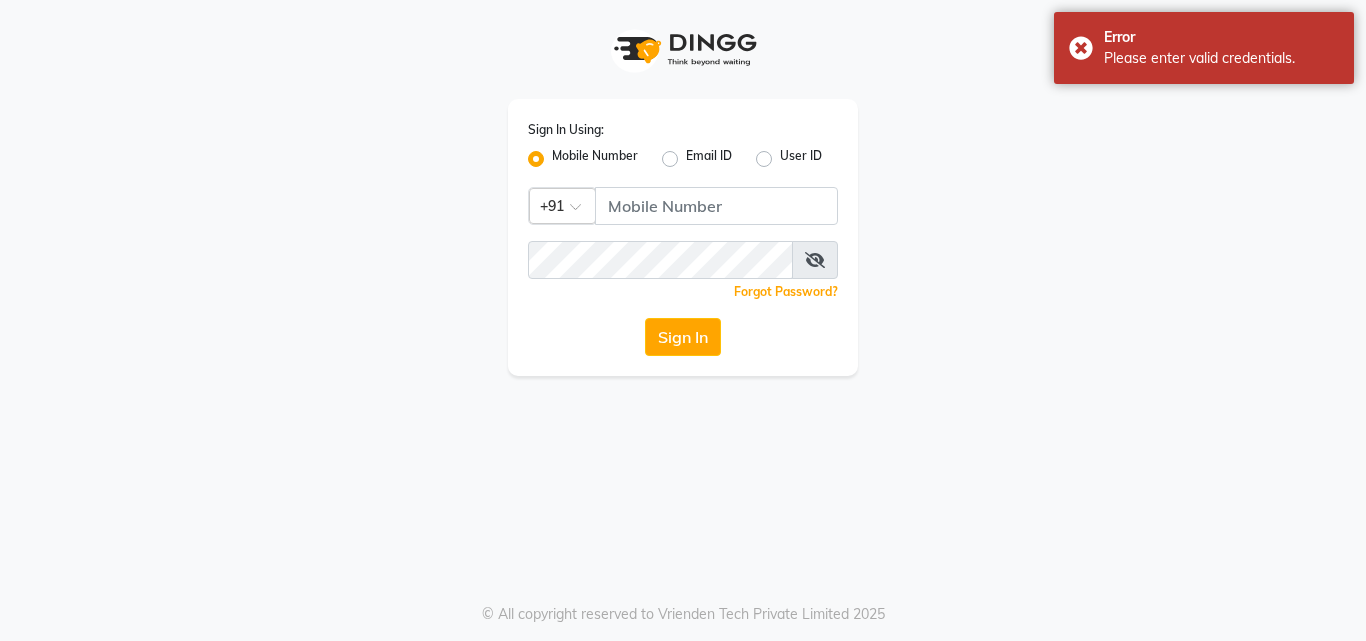 click on "Email ID" 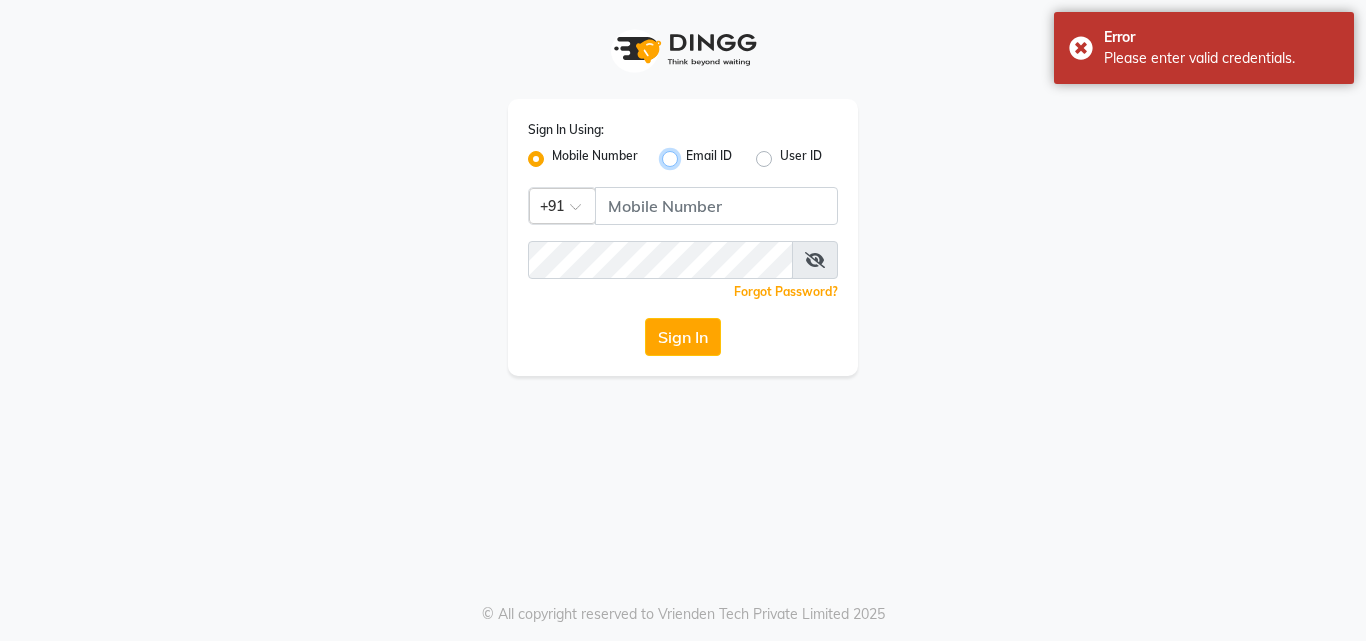 click on "Email ID" at bounding box center [692, 153] 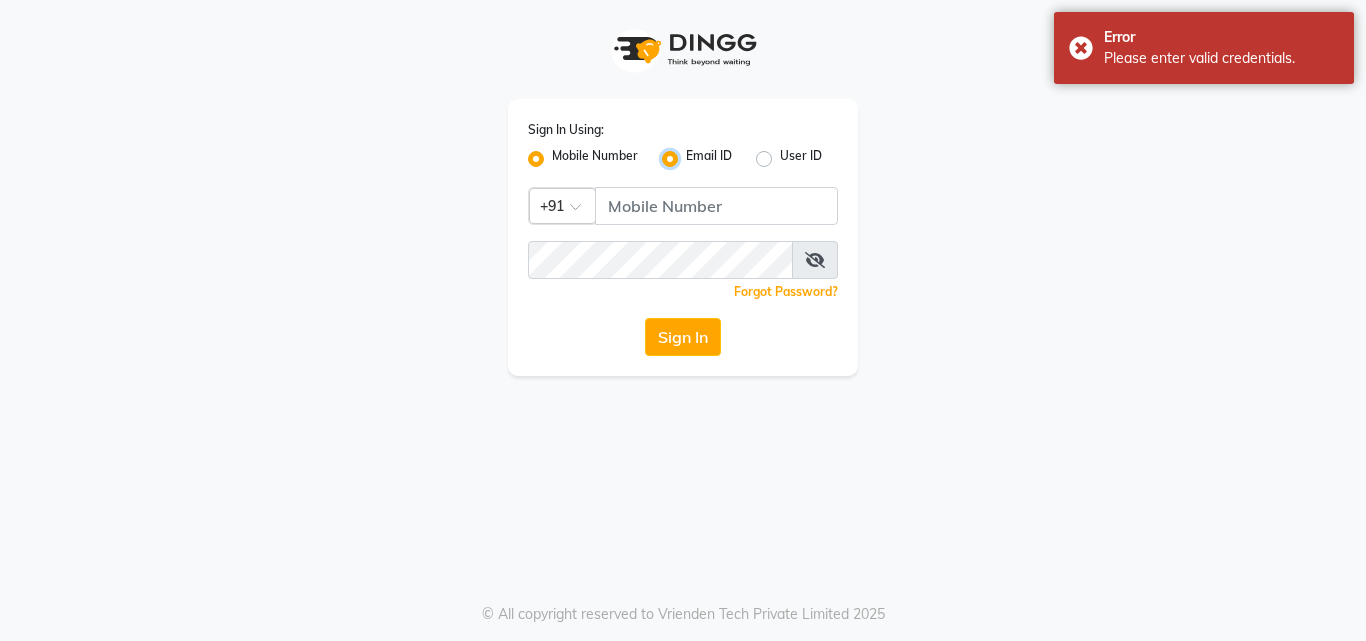 radio on "false" 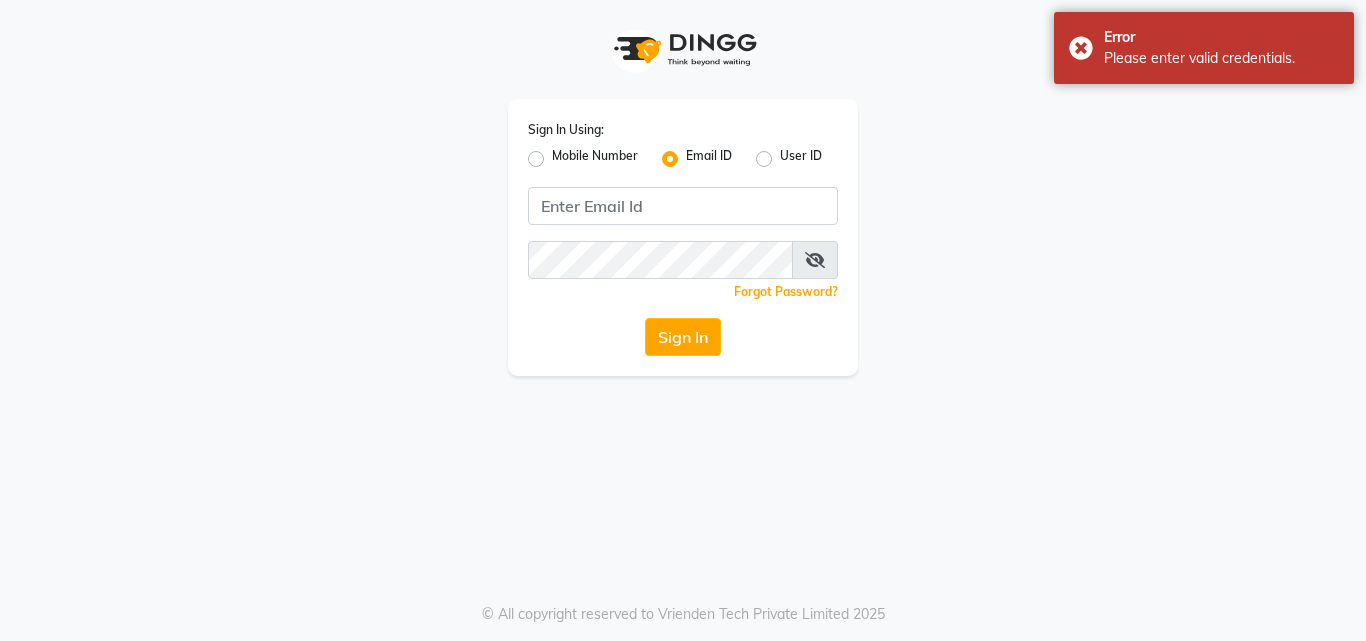 click on "User ID" 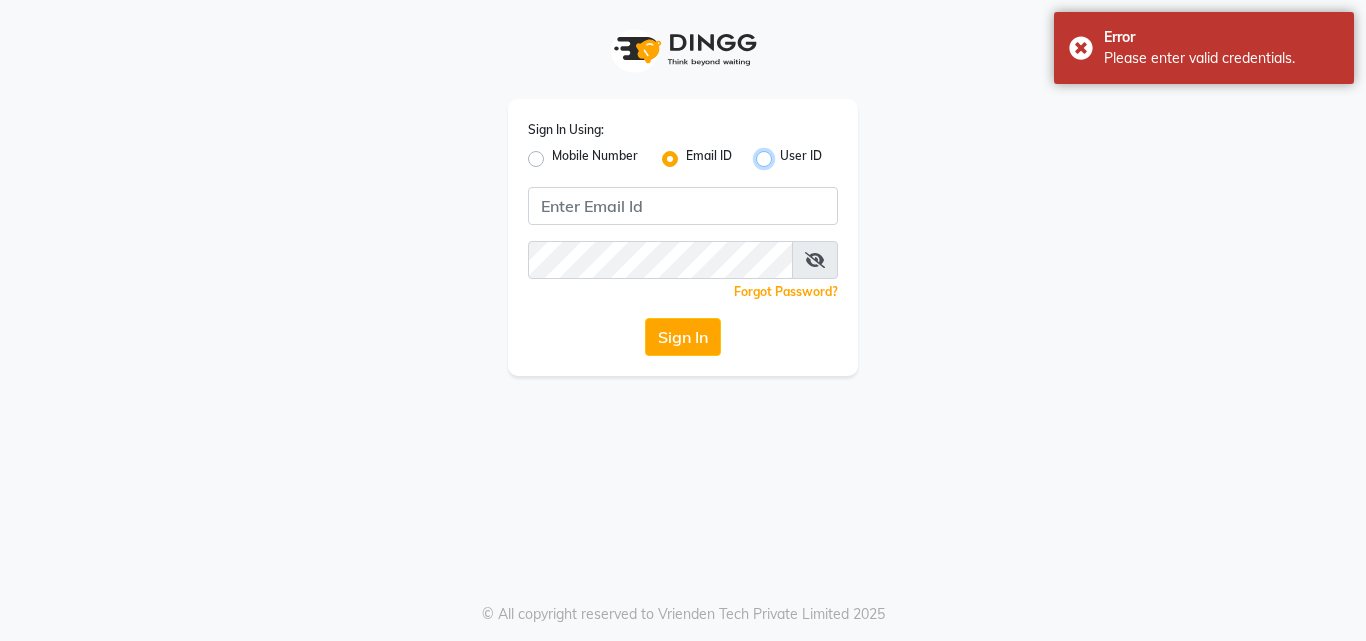 click on "User ID" at bounding box center (786, 153) 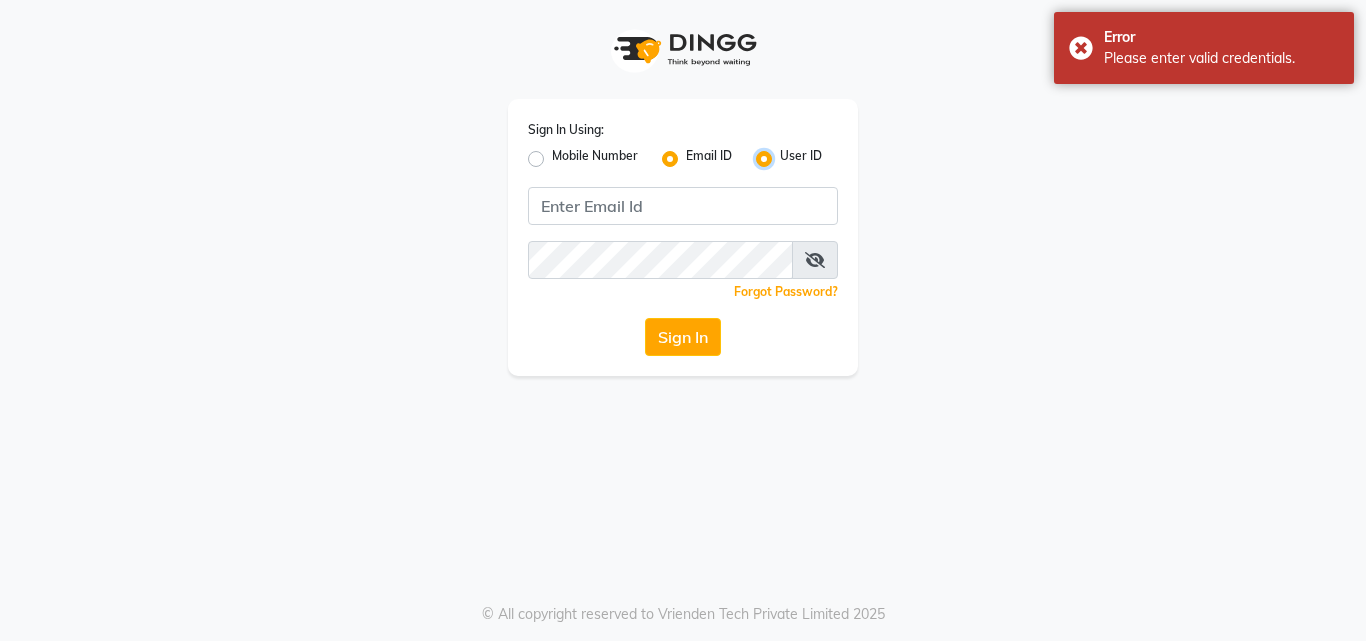 radio on "false" 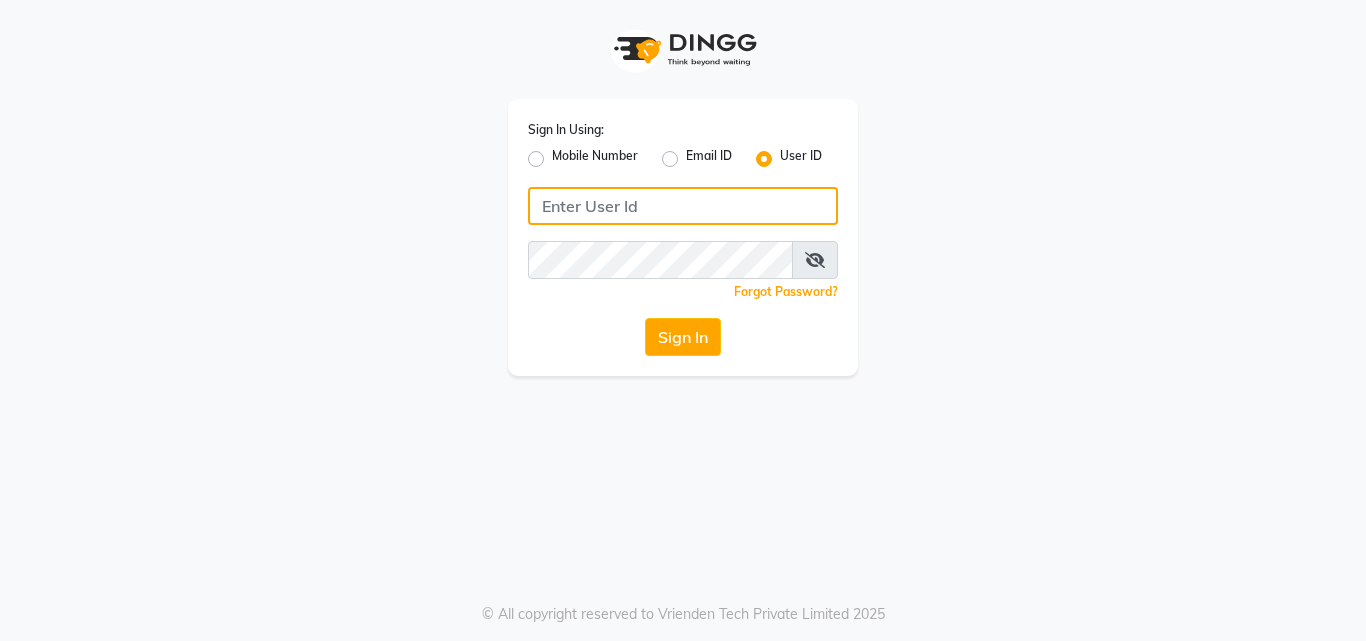 drag, startPoint x: 1156, startPoint y: 141, endPoint x: 708, endPoint y: 213, distance: 453.74884 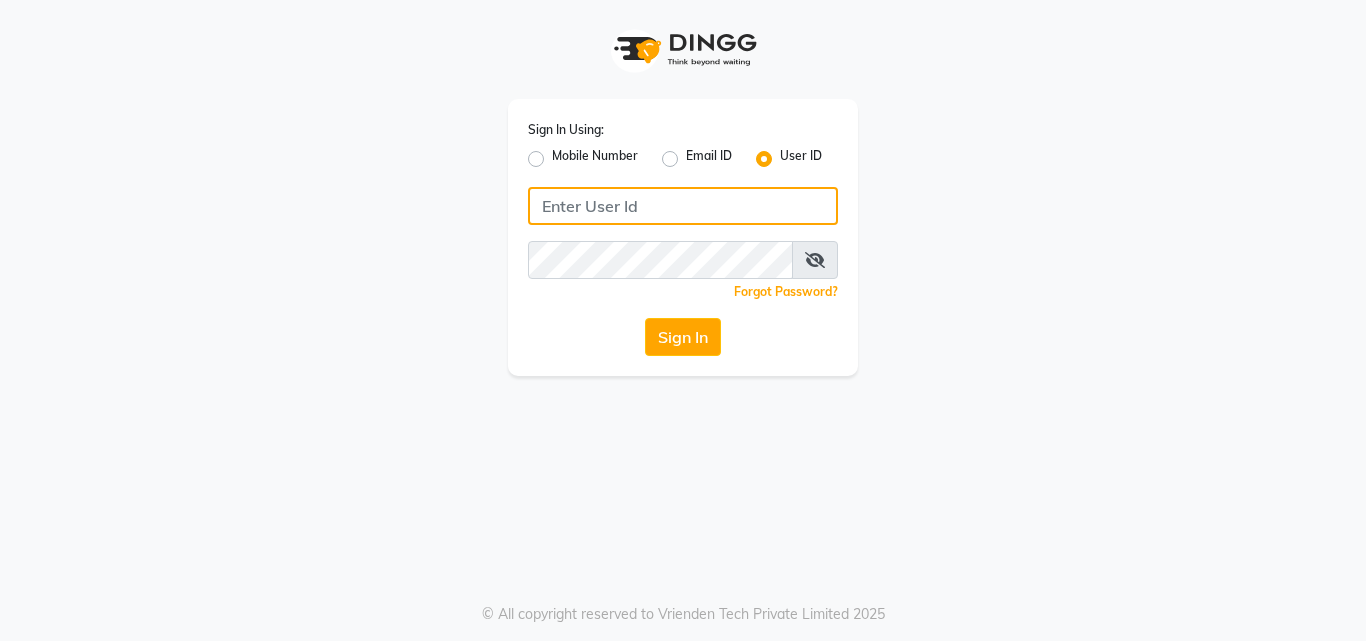 type on "7899967787" 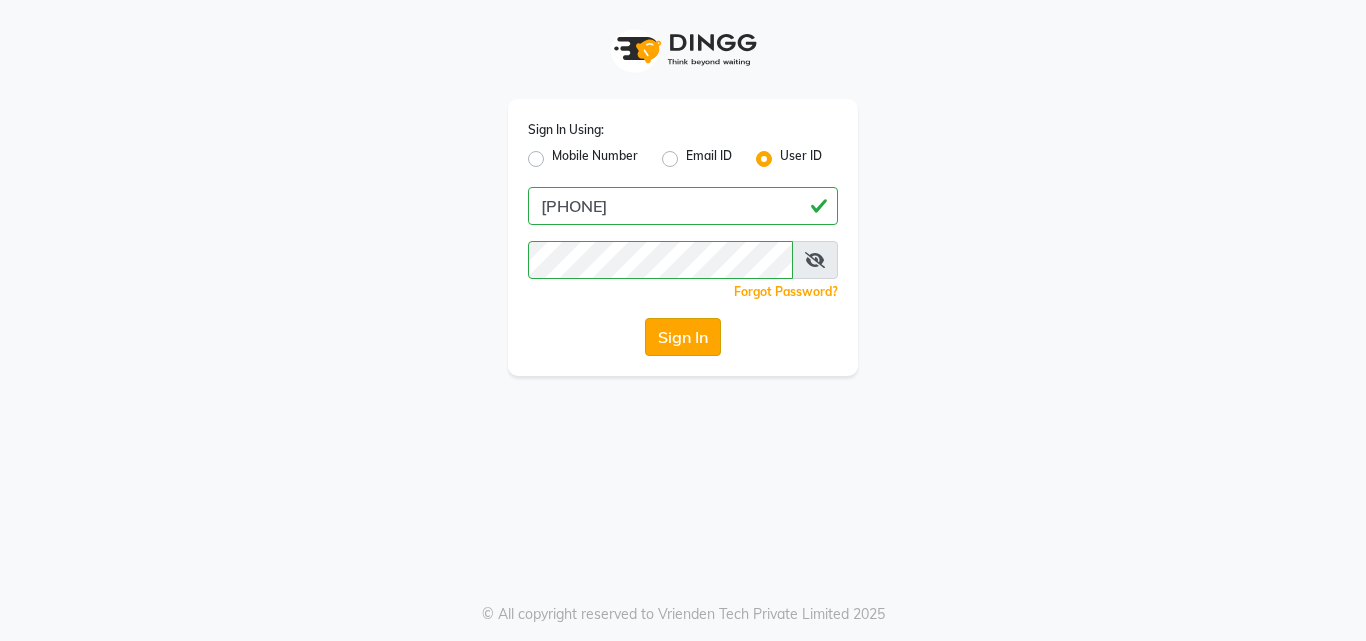 click on "Sign In" 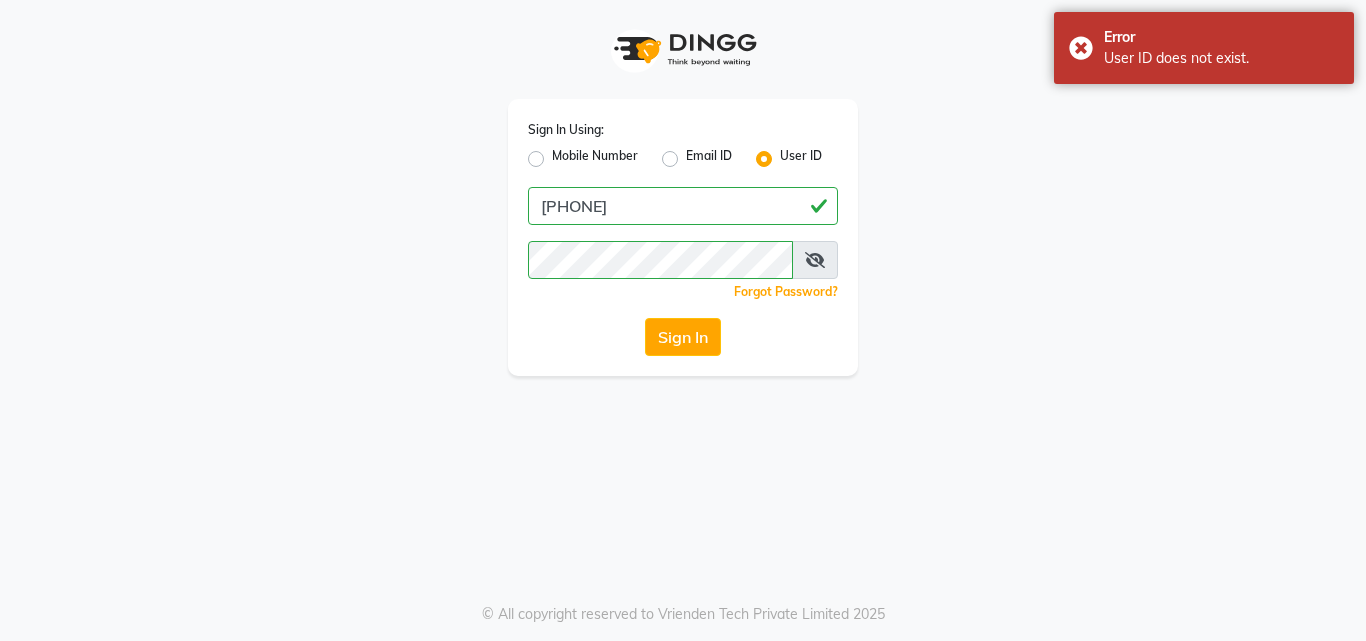 click on "Mobile Number" 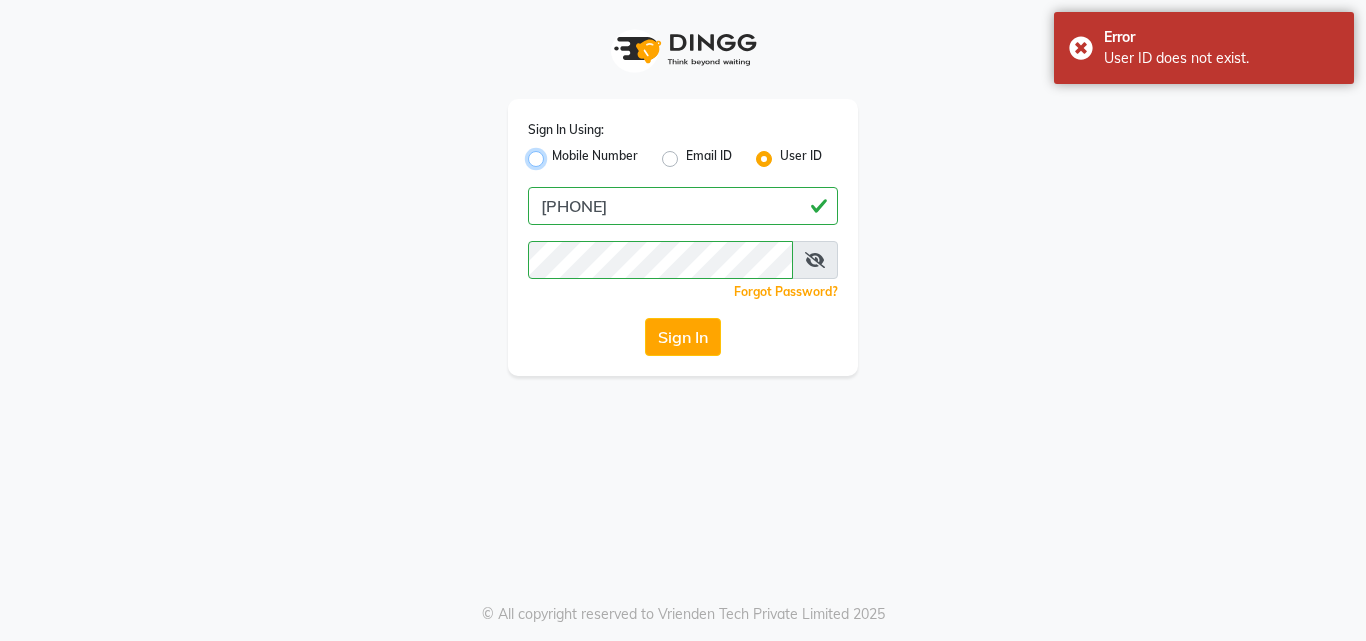 click on "Mobile Number" at bounding box center [558, 153] 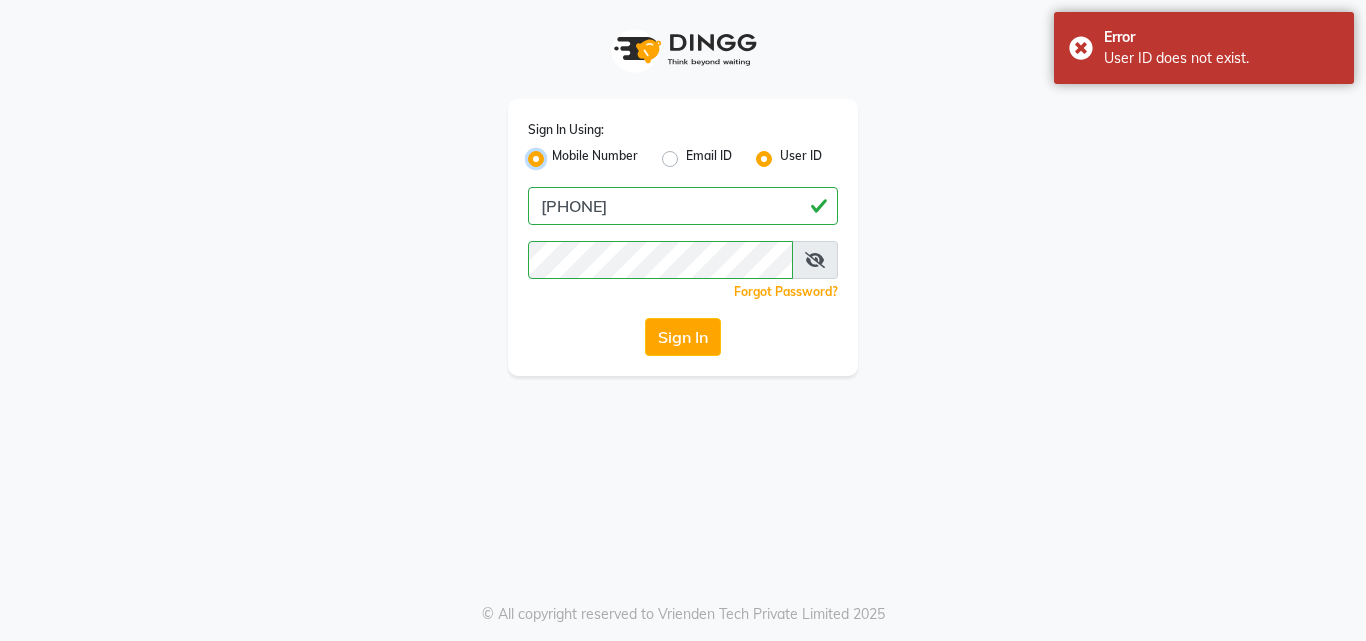 radio on "false" 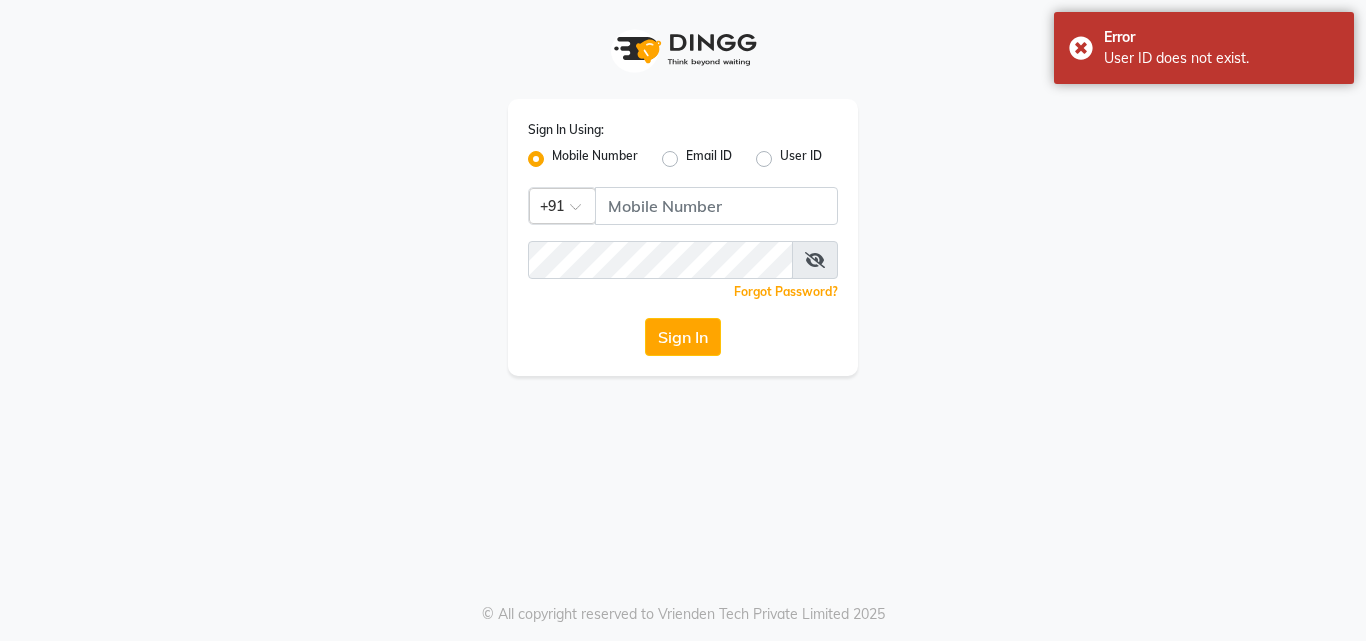 click on "Mobile Number" 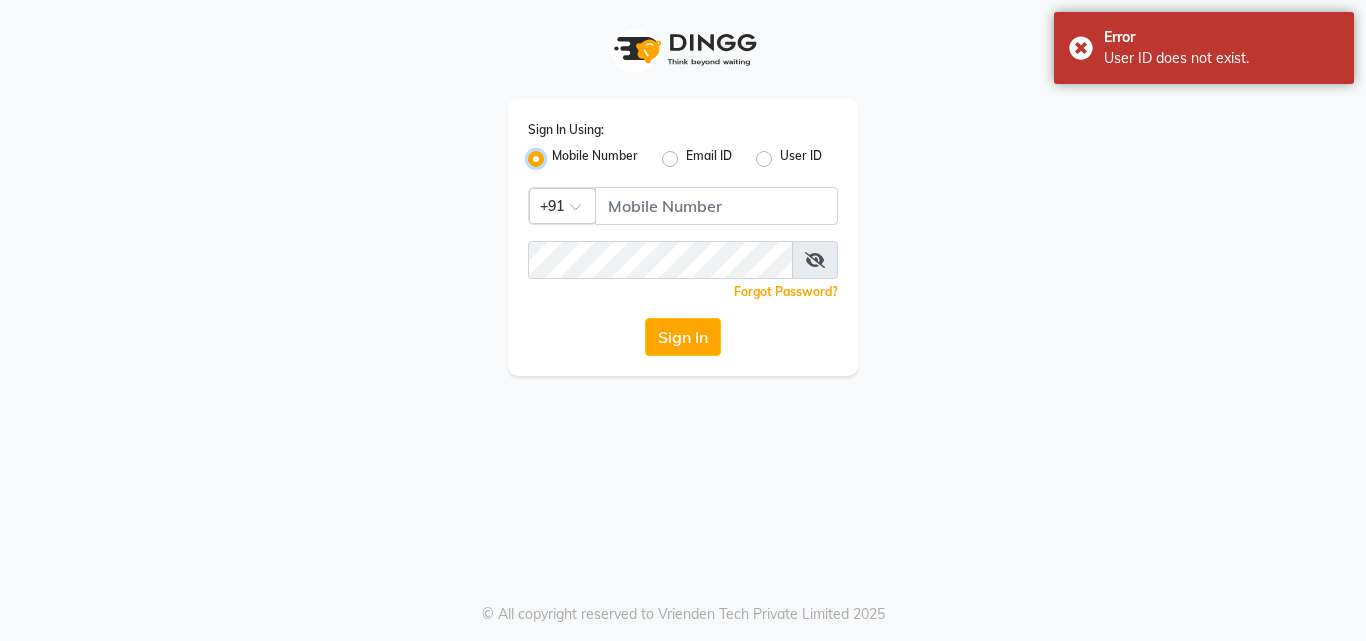 click on "Mobile Number" at bounding box center [558, 153] 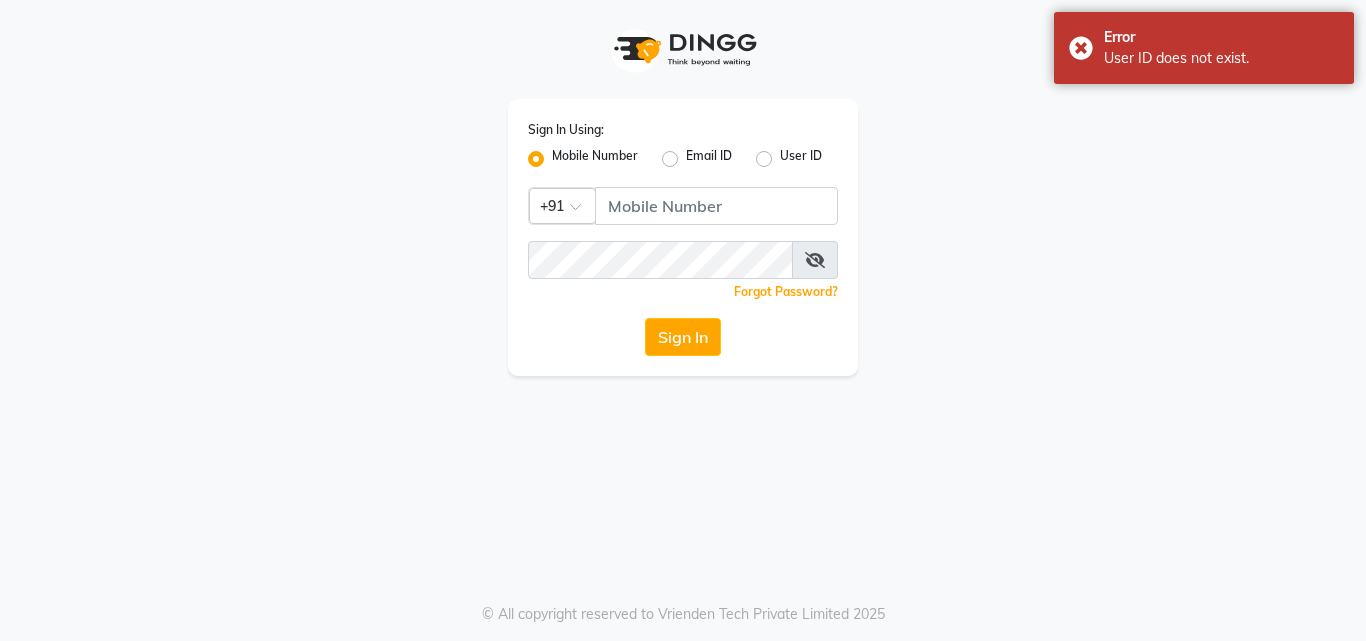 click on "Mobile Number" 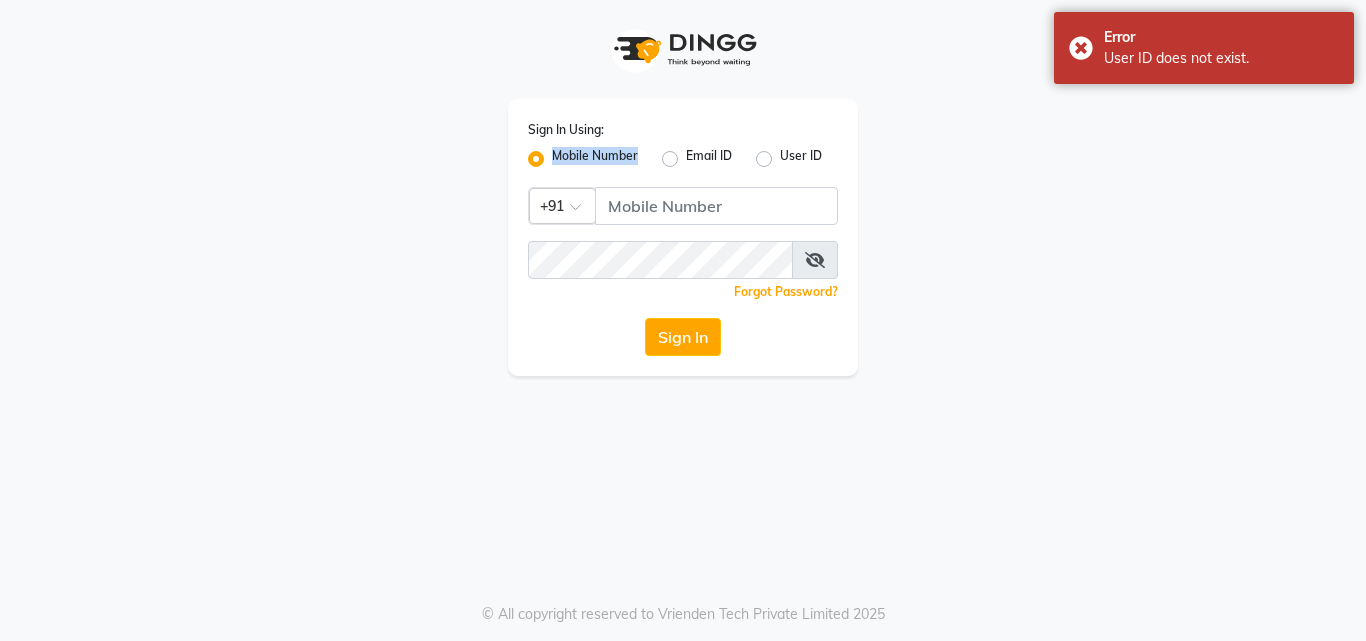 click on "Mobile Number" 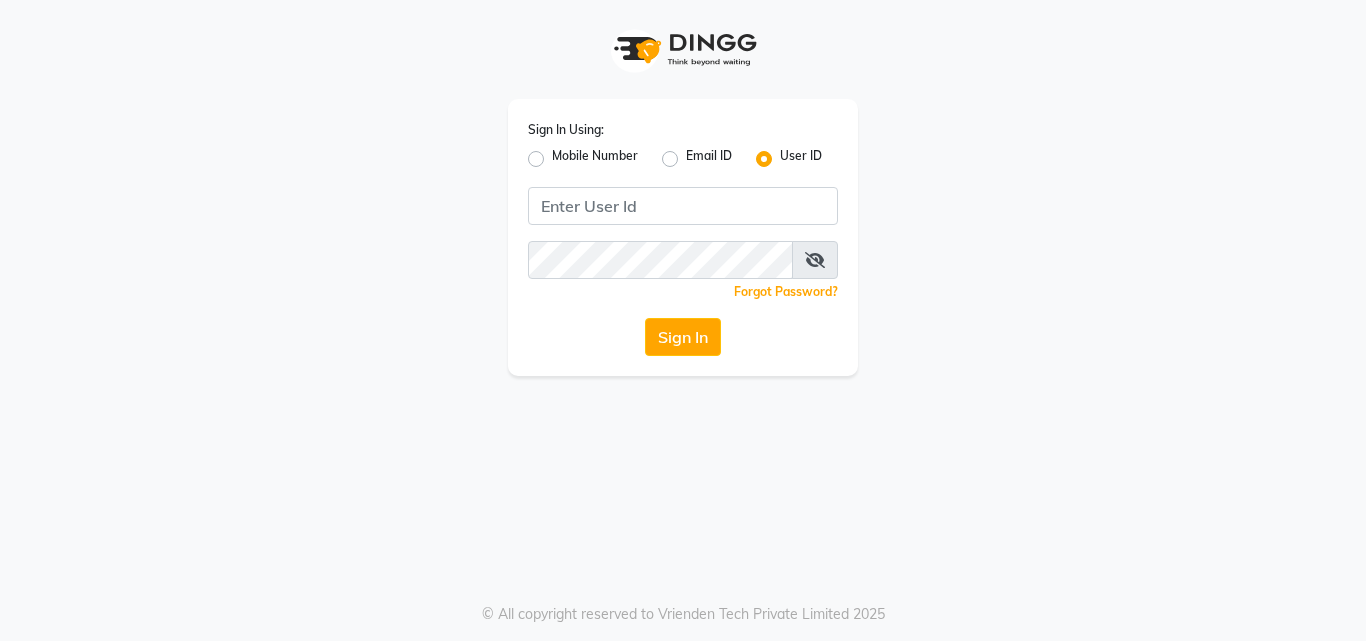scroll, scrollTop: 0, scrollLeft: 0, axis: both 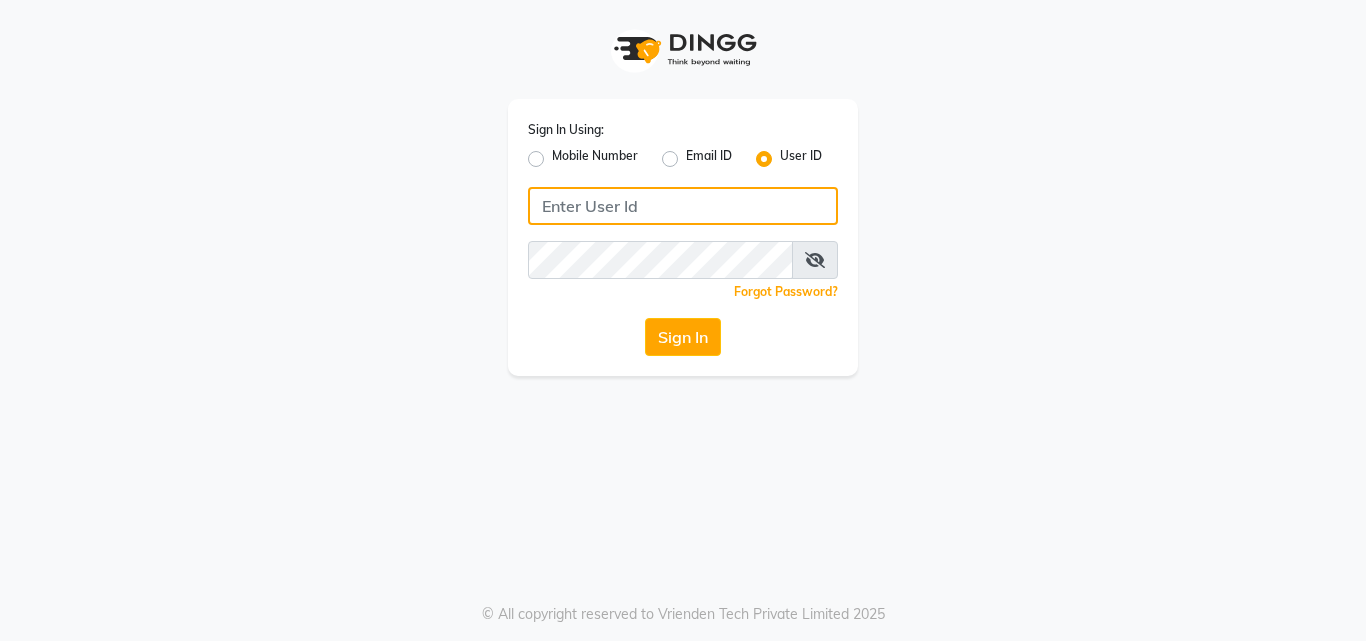 type on "9167548266" 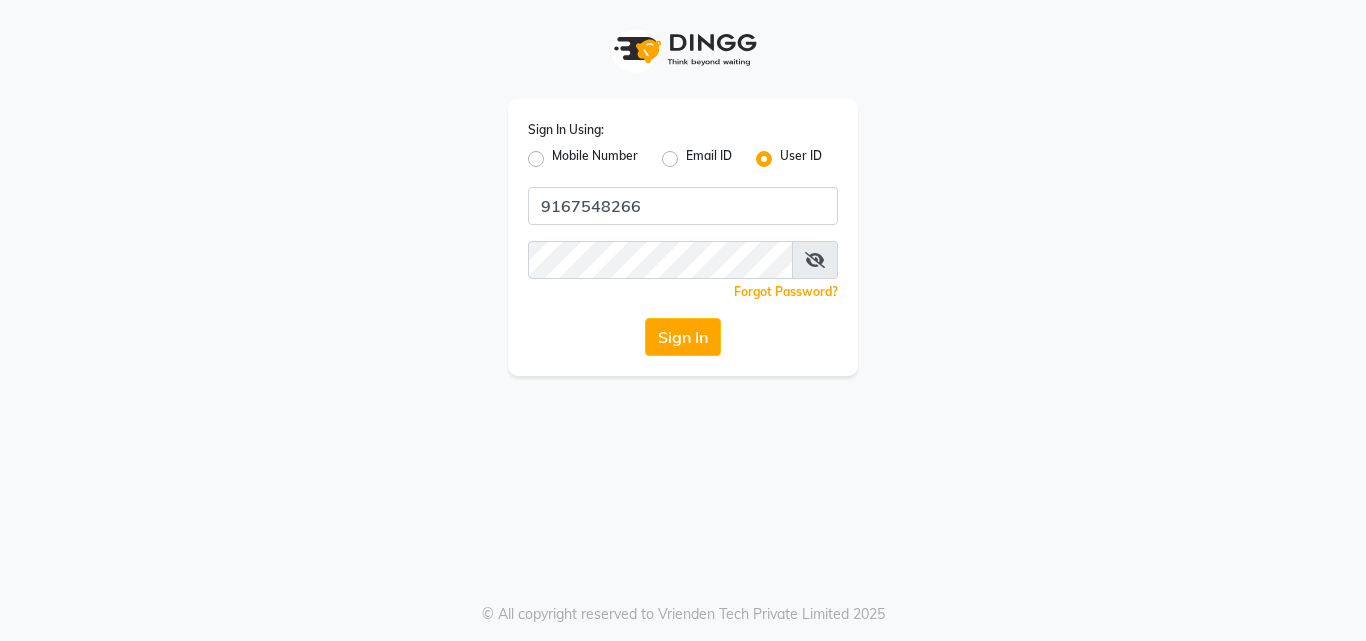 click on "Mobile Number" 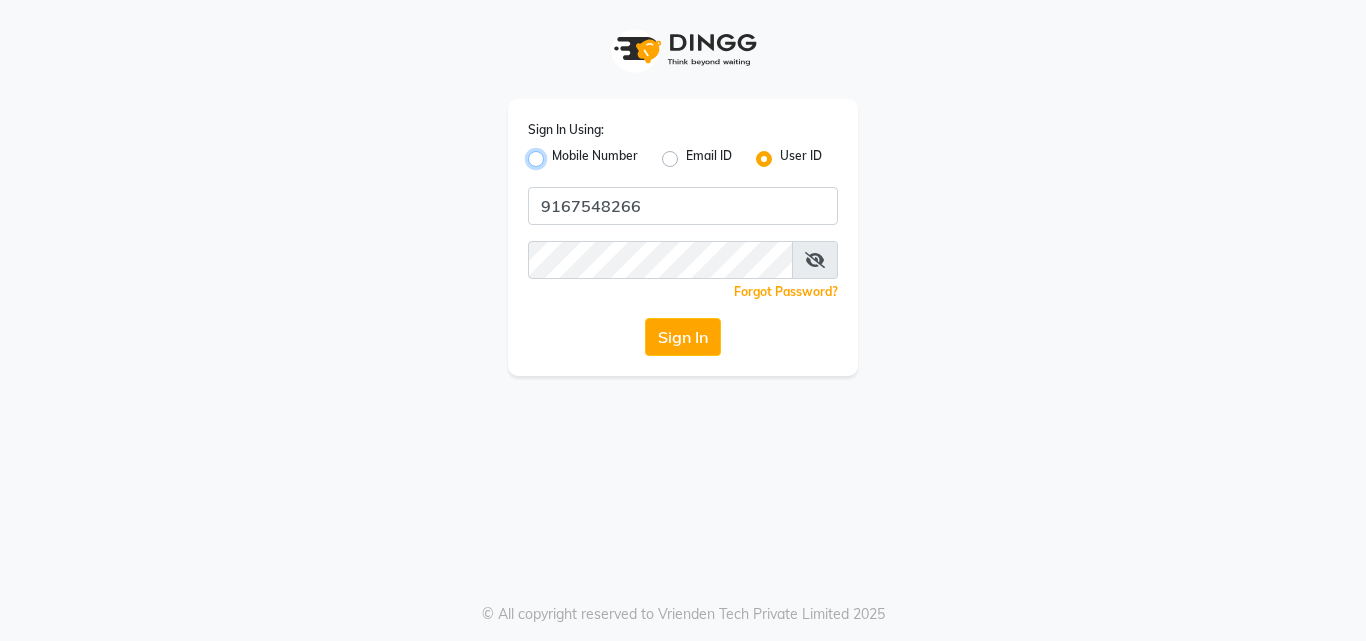 click on "Mobile Number" at bounding box center (558, 153) 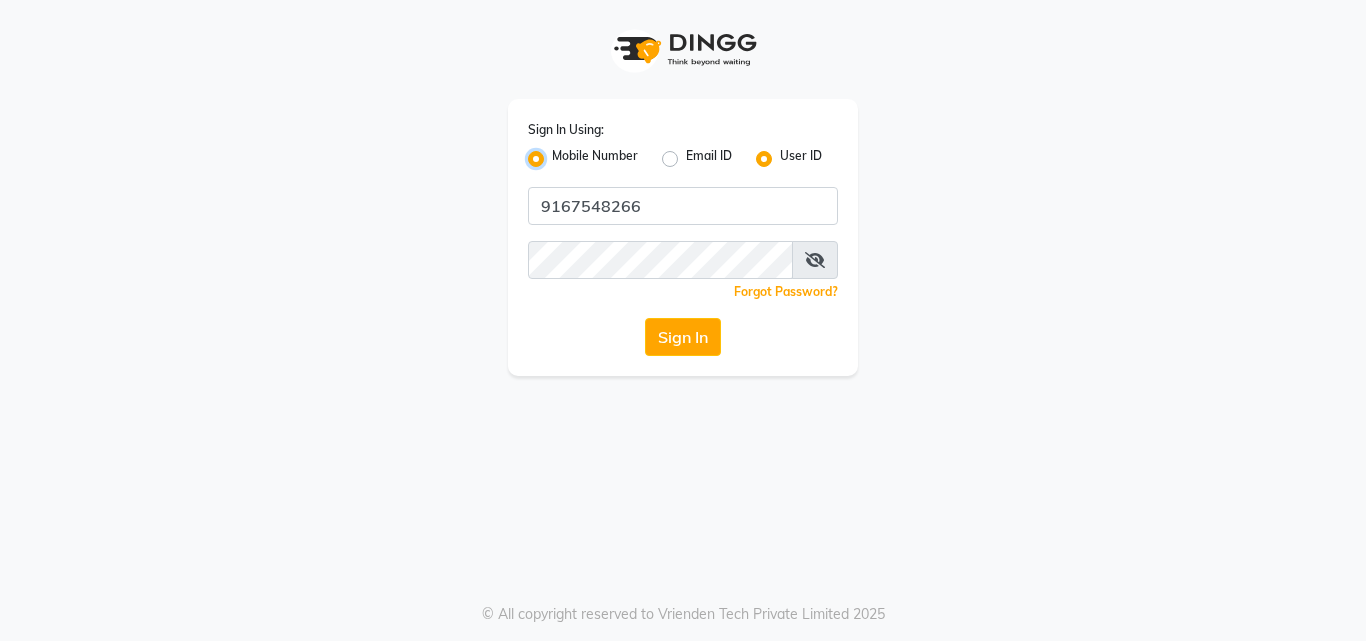 radio on "false" 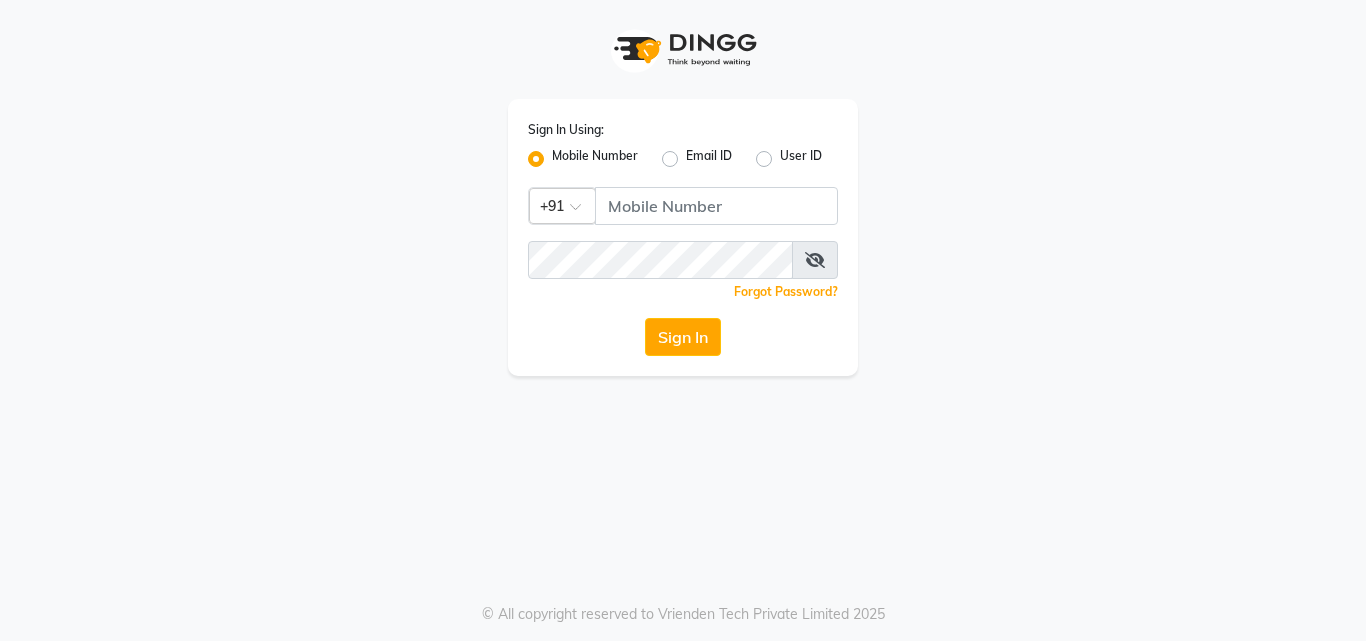 click on "Mobile Number" 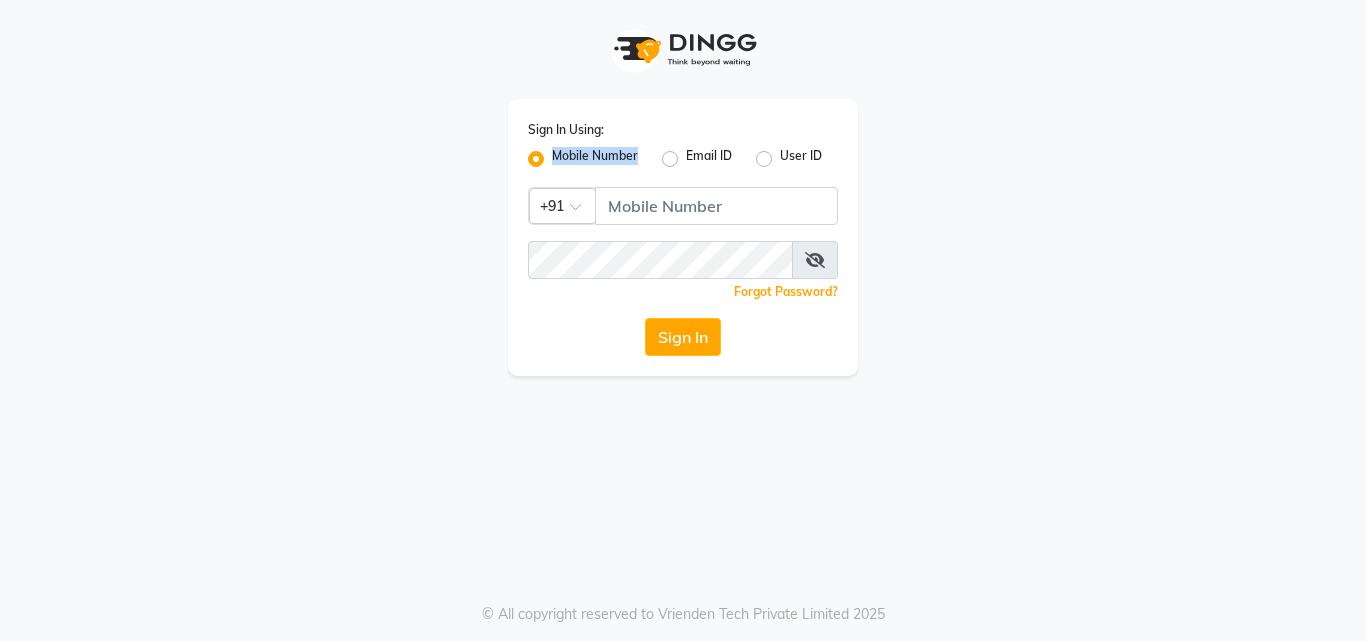 click on "Mobile Number" 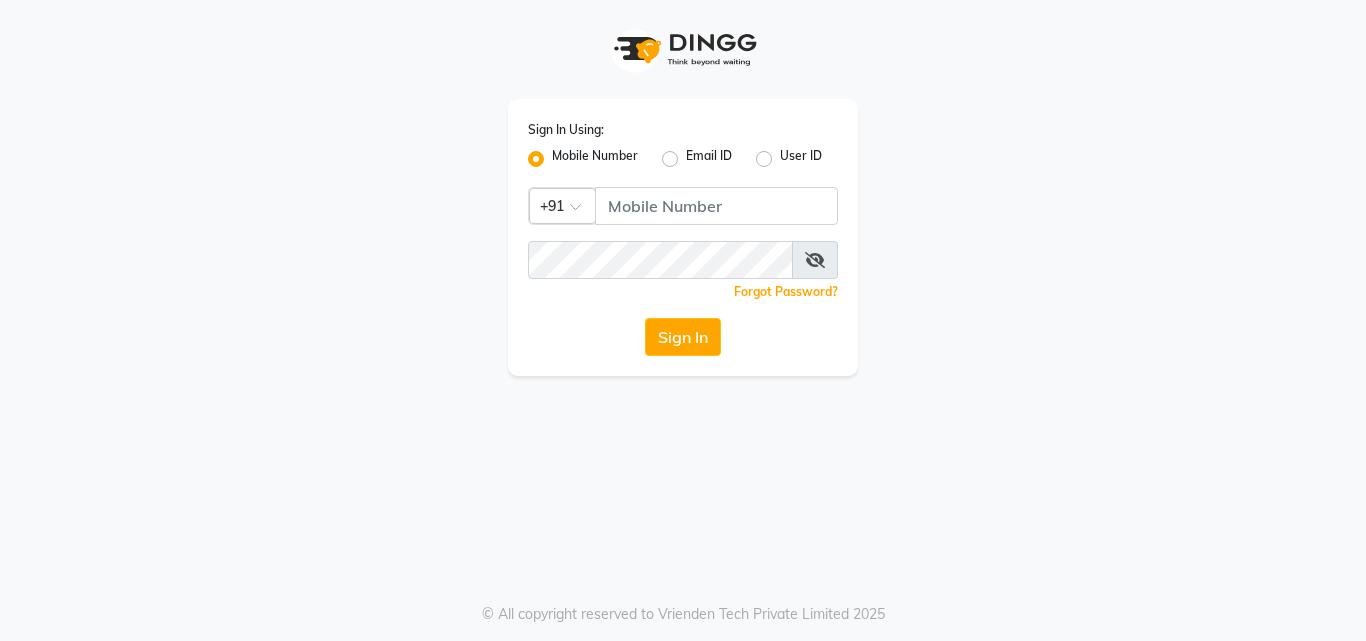 click on "Email ID" 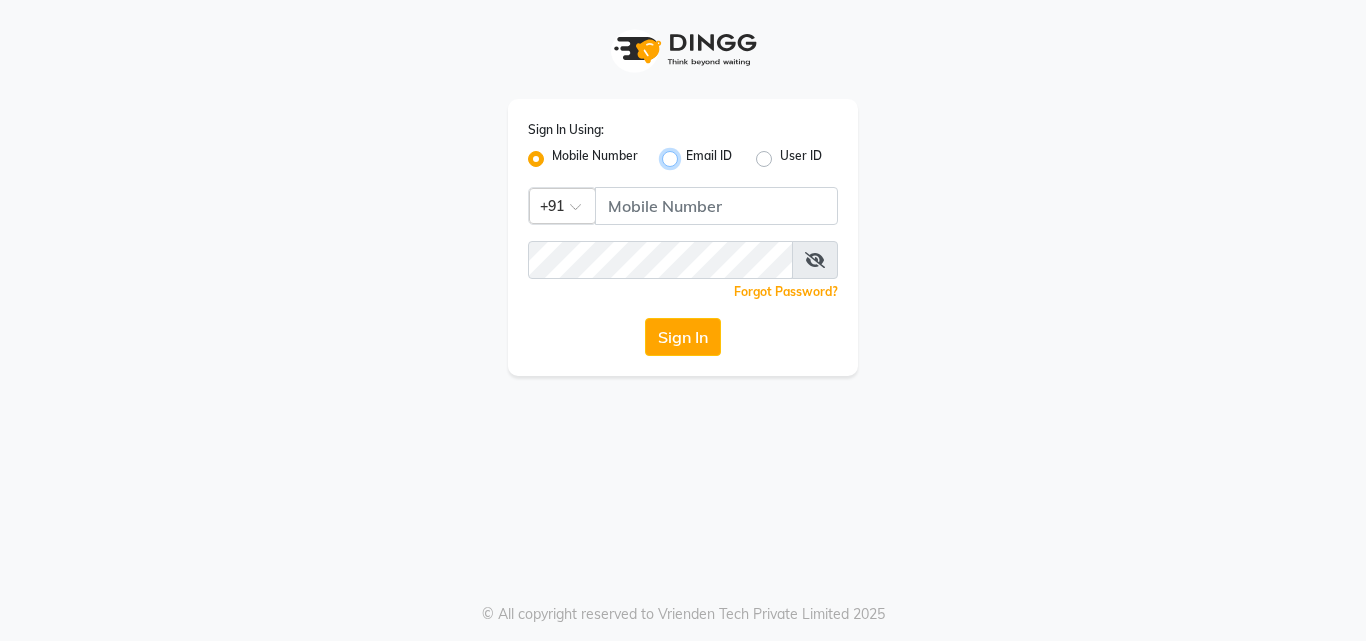 click on "Email ID" at bounding box center [692, 153] 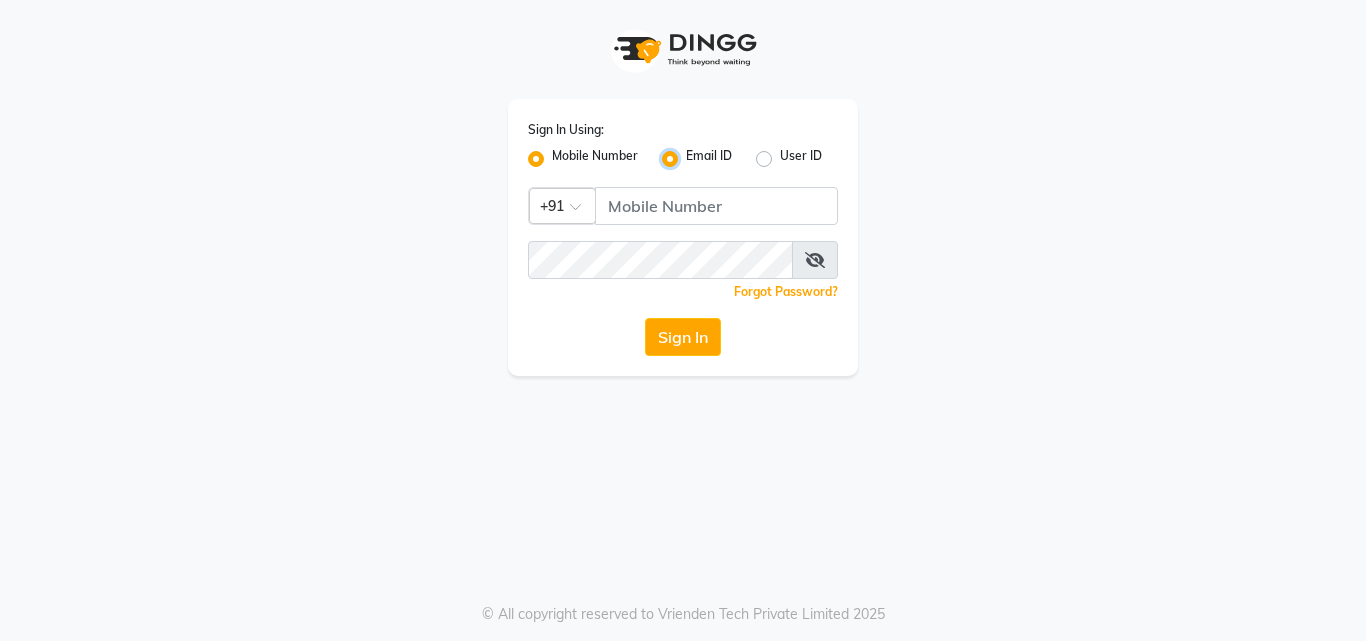 radio on "false" 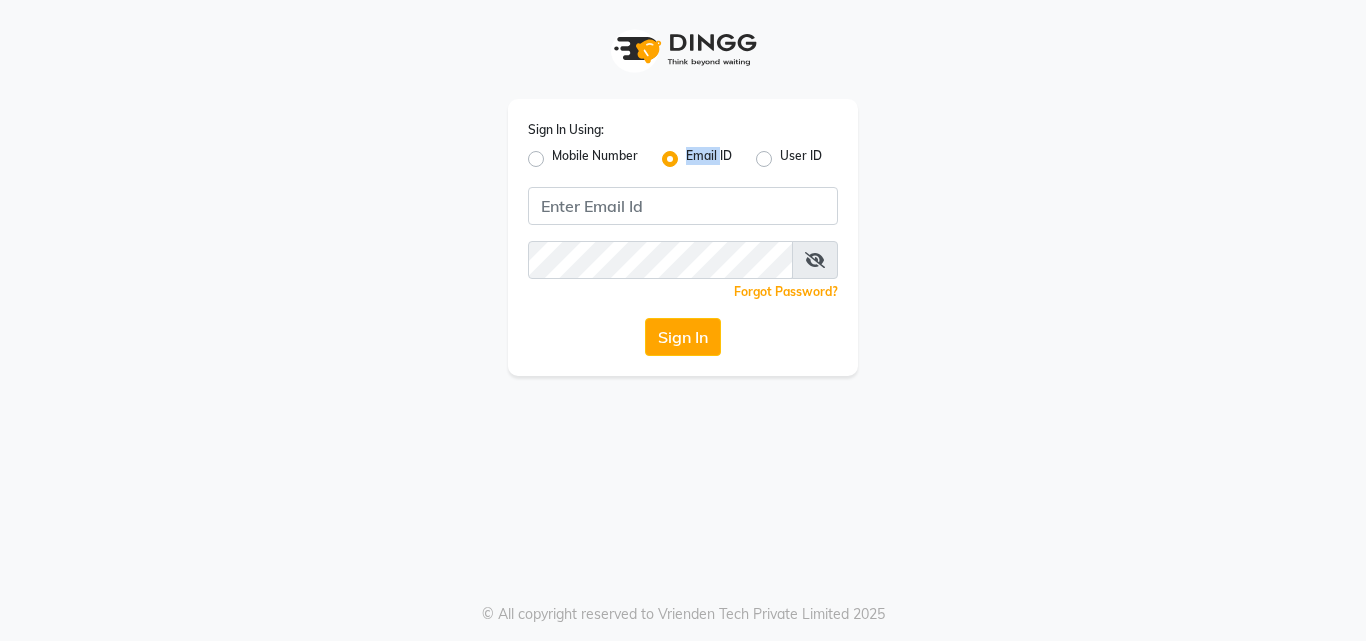 click on "Email ID" 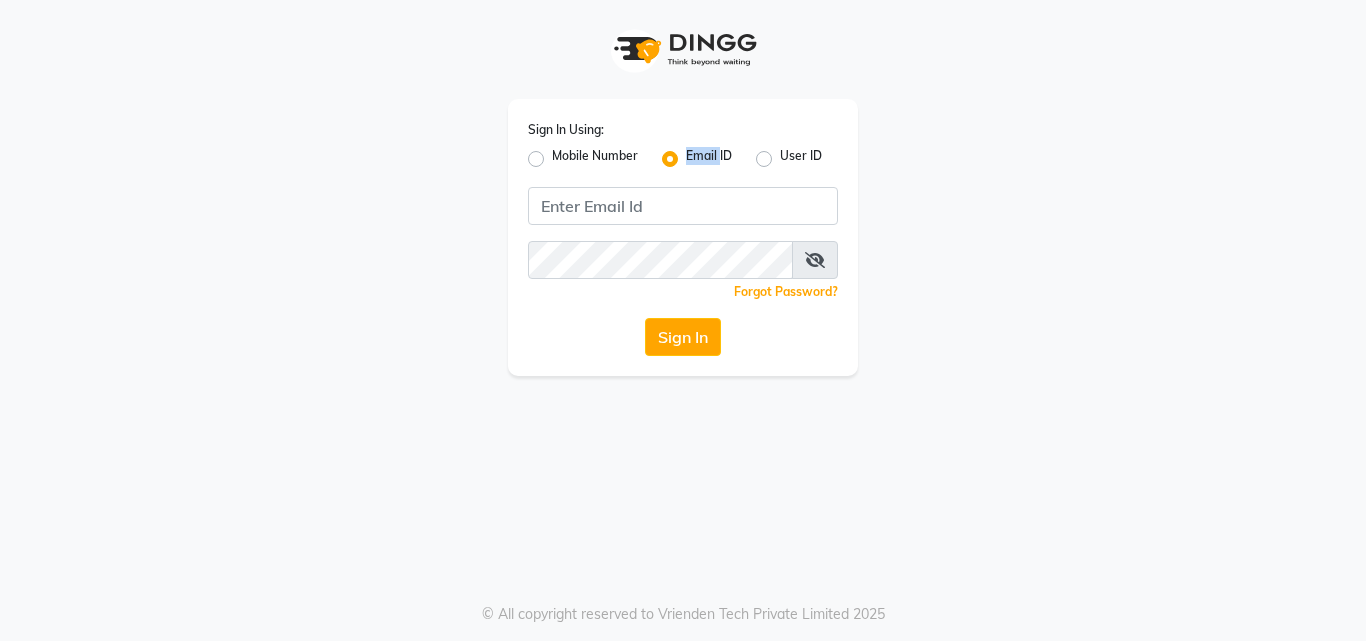 click on "Email ID" 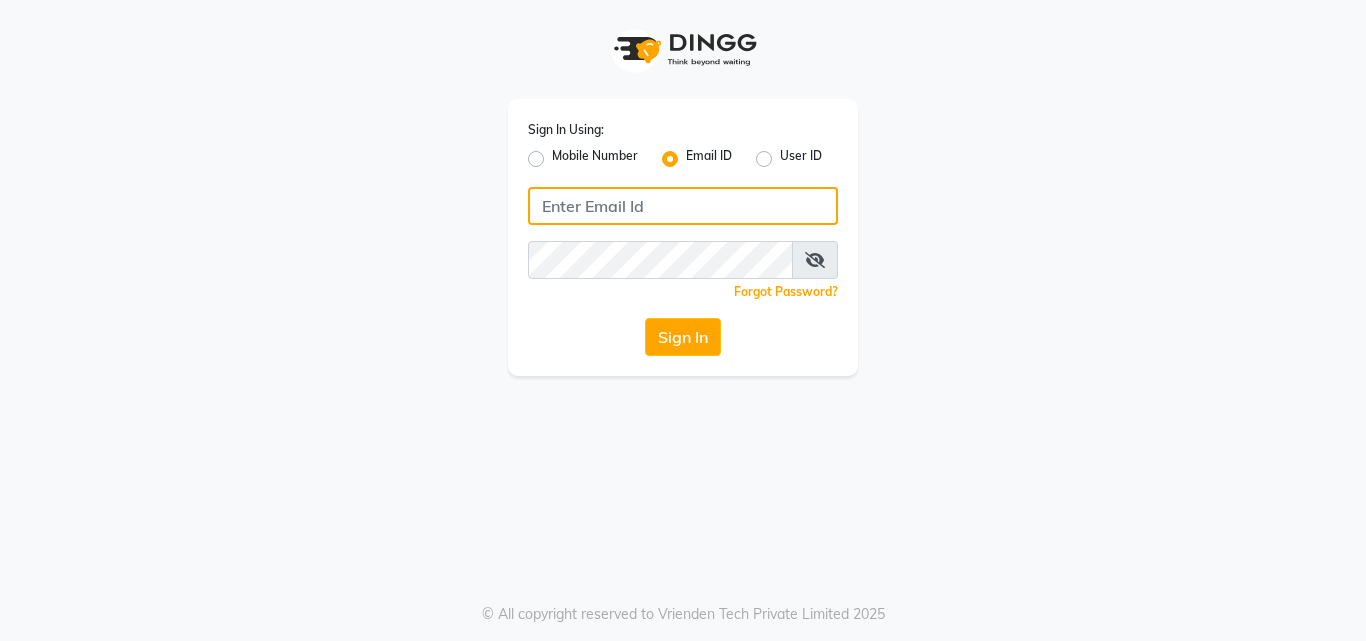 click 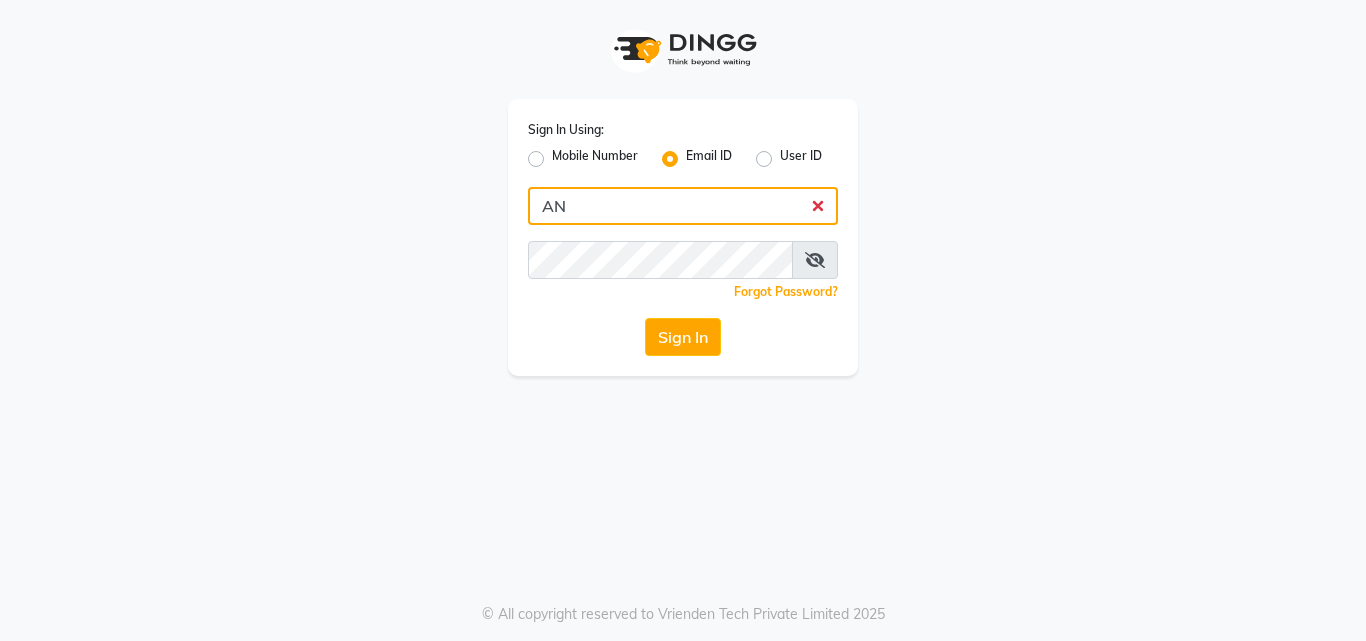type on "A" 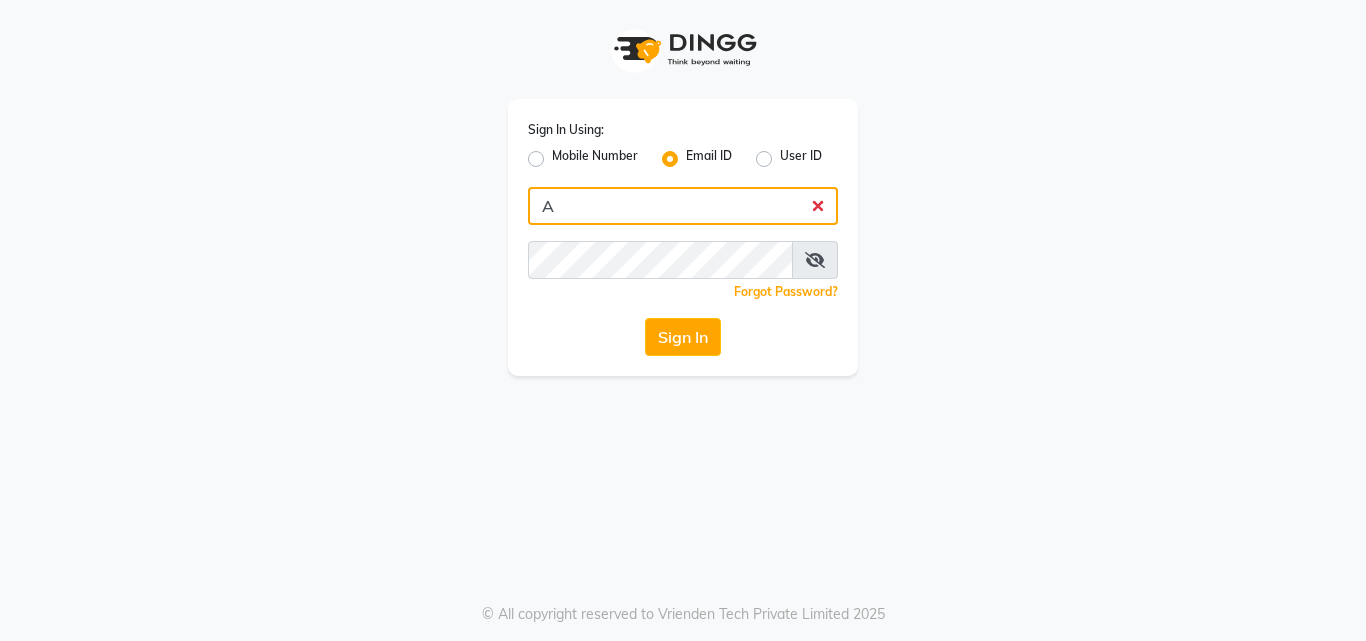 type 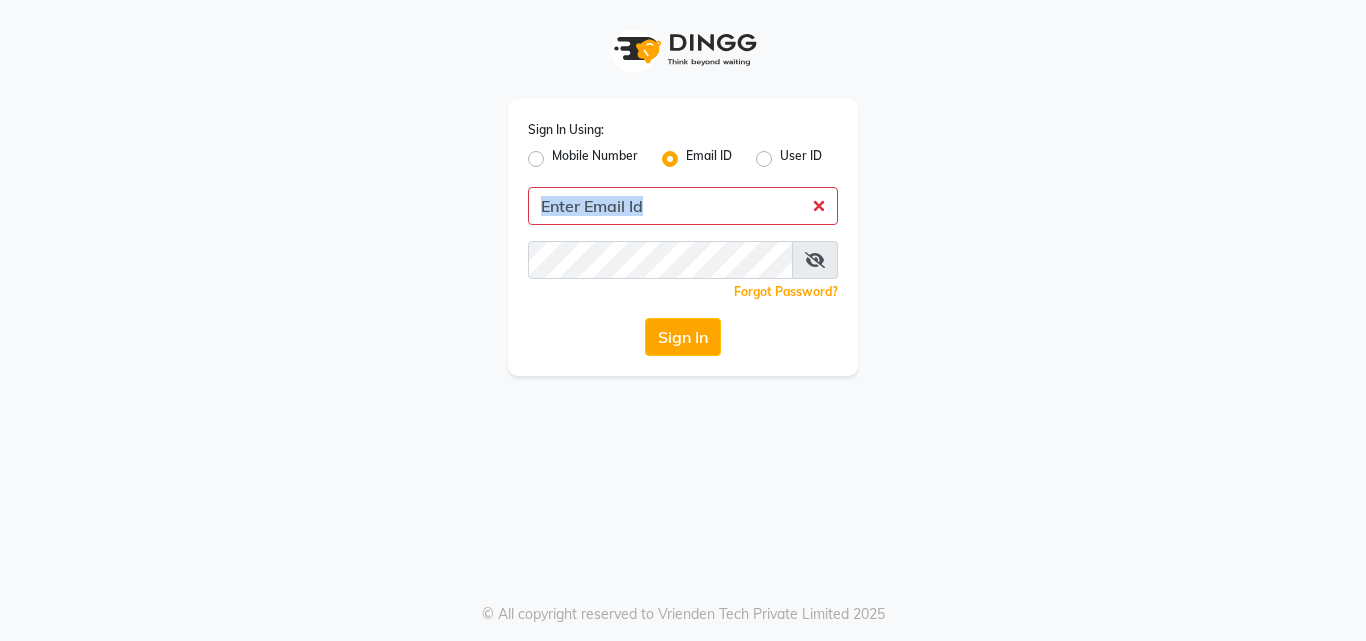click on "Sign In Using: Mobile Number Email ID User ID  Remember me Forgot Password?  Sign In" 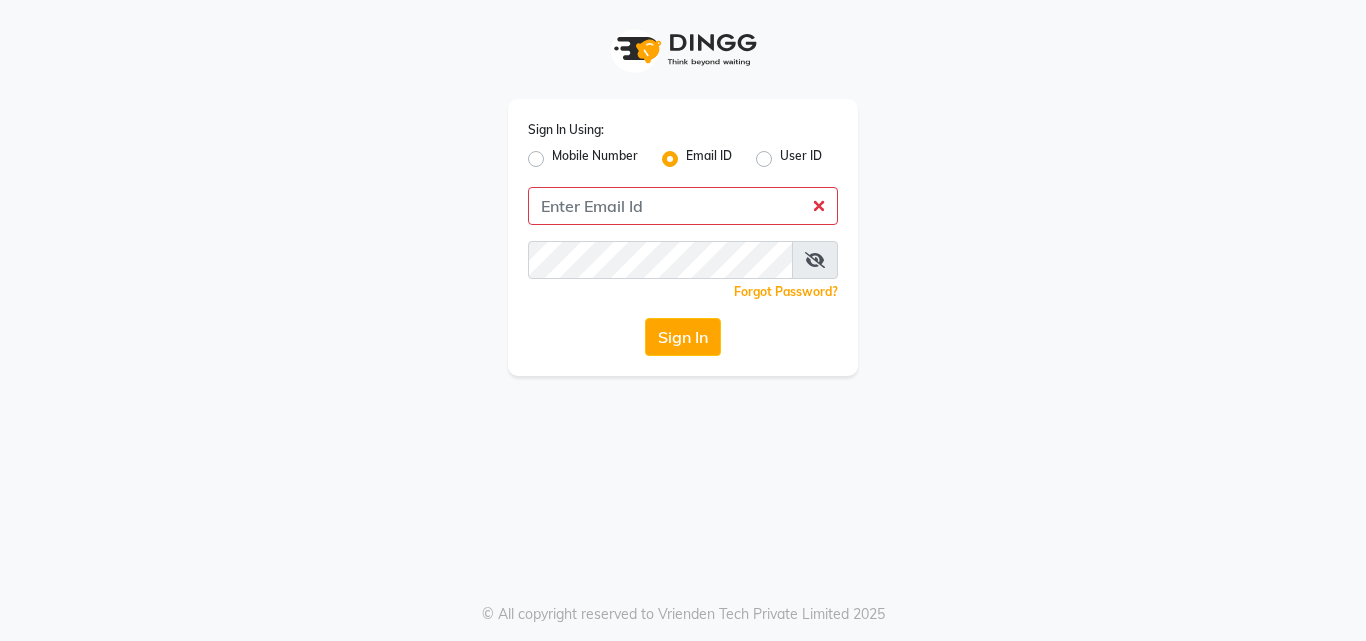 click on "Mobile Number" 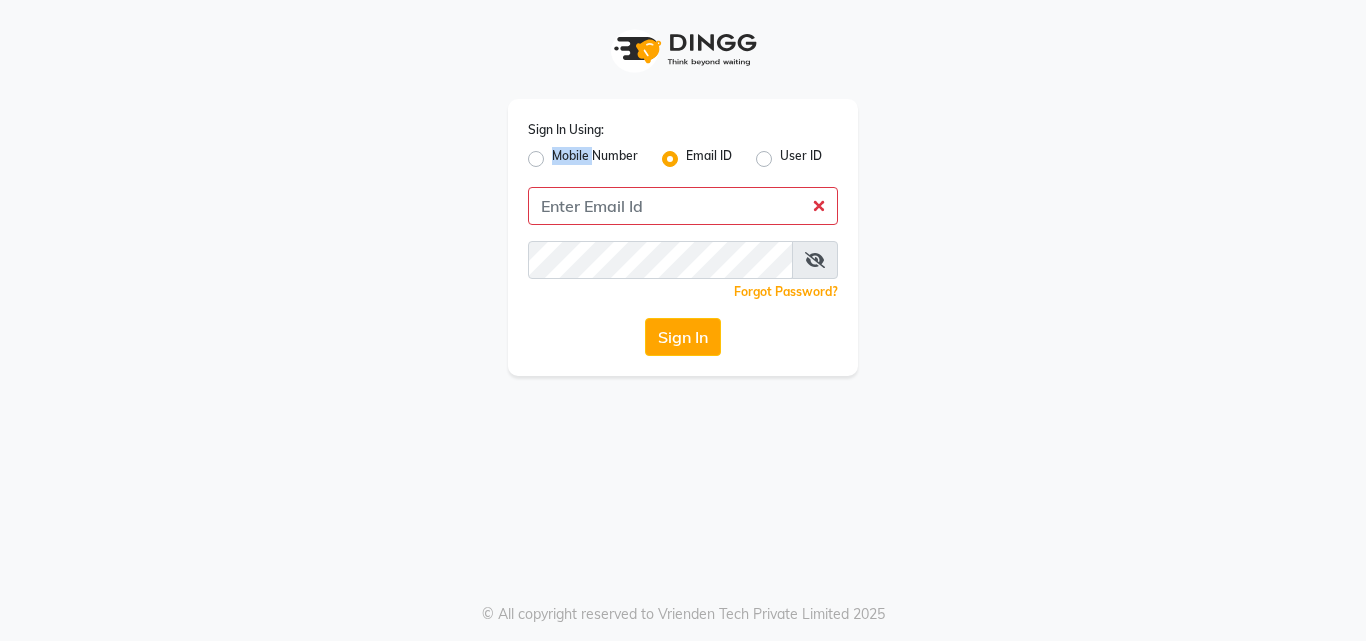 click on "Mobile Number" 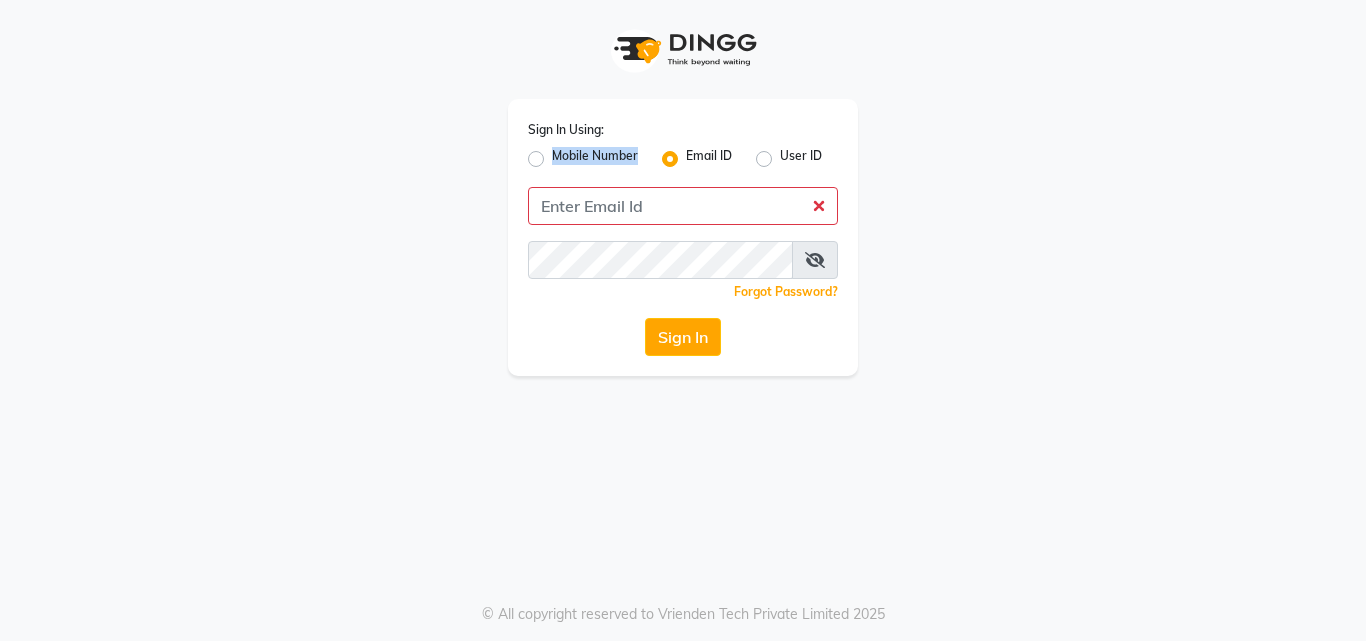 click on "Mobile Number" 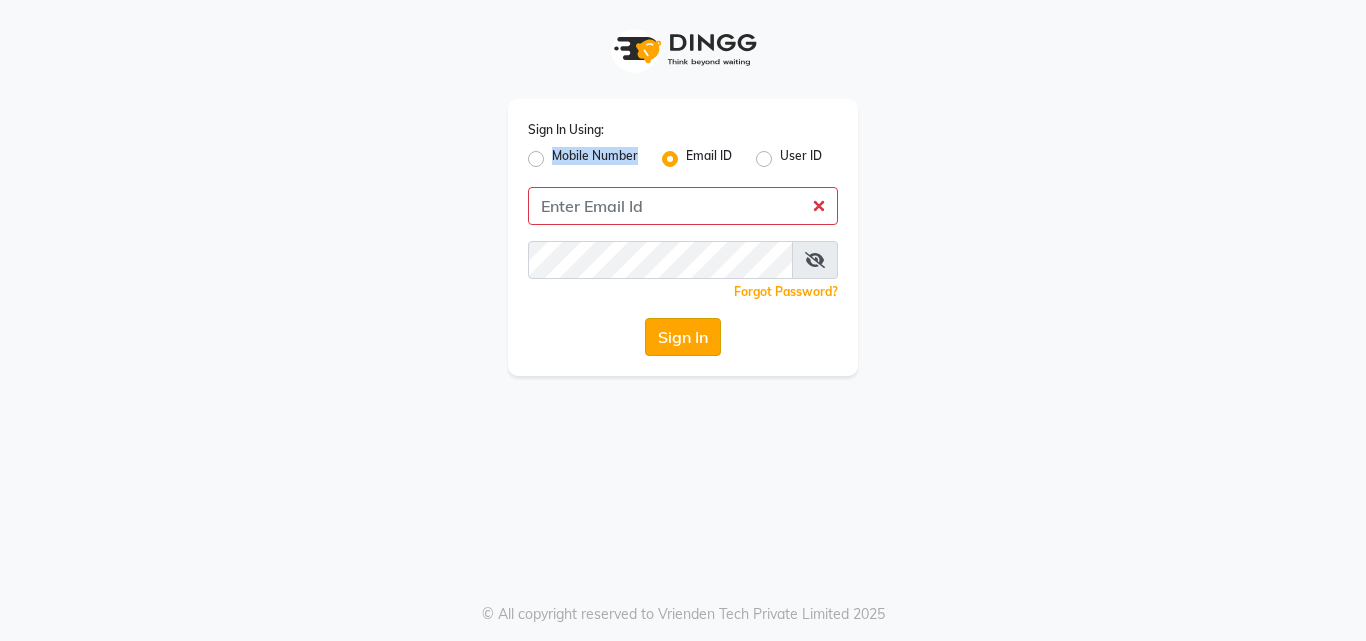 click on "Sign In" 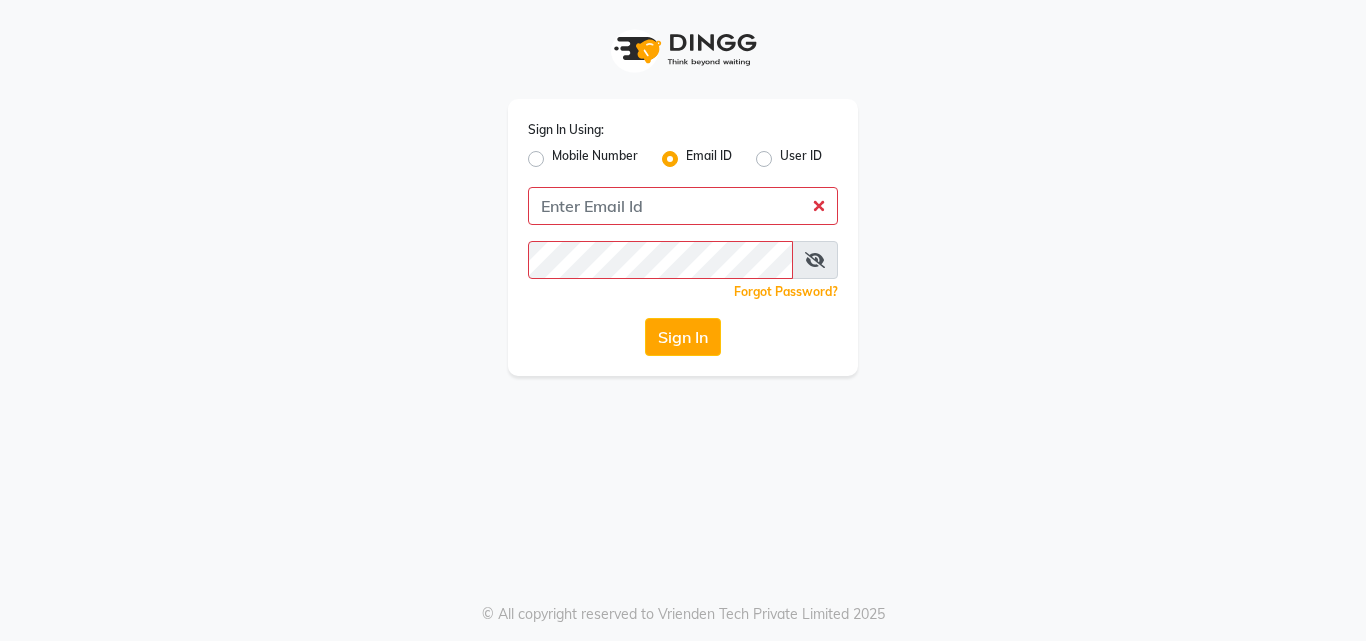 click at bounding box center (815, 260) 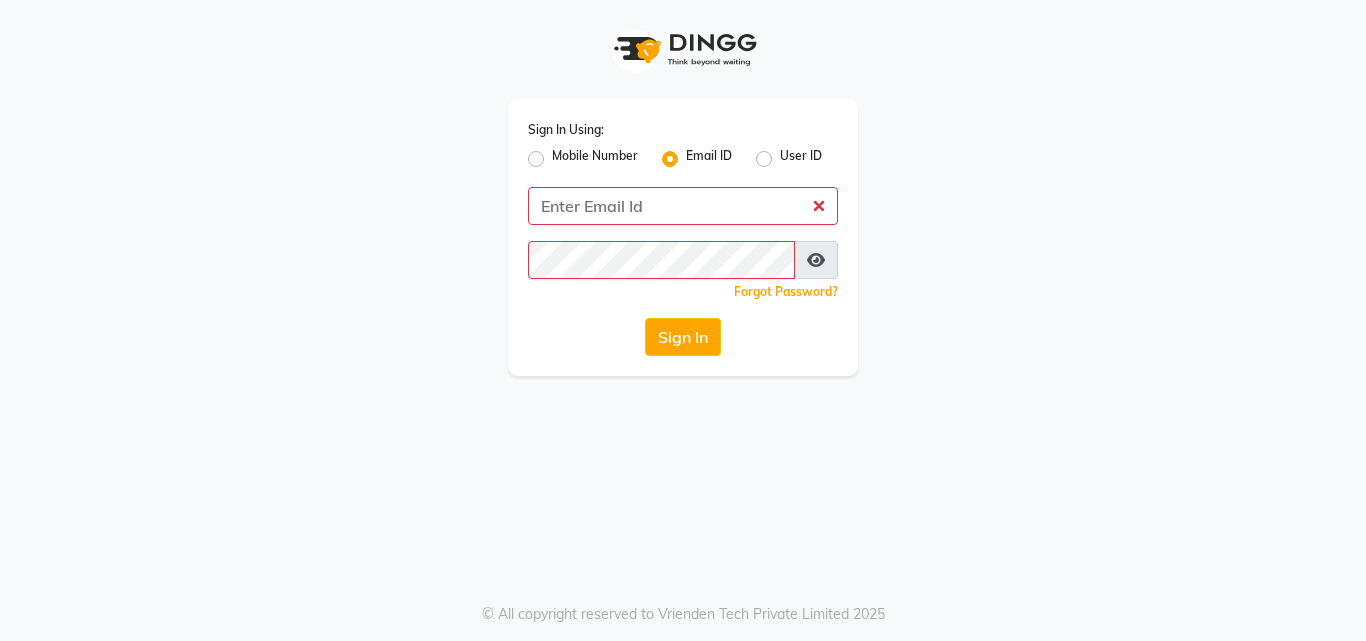 click at bounding box center (816, 260) 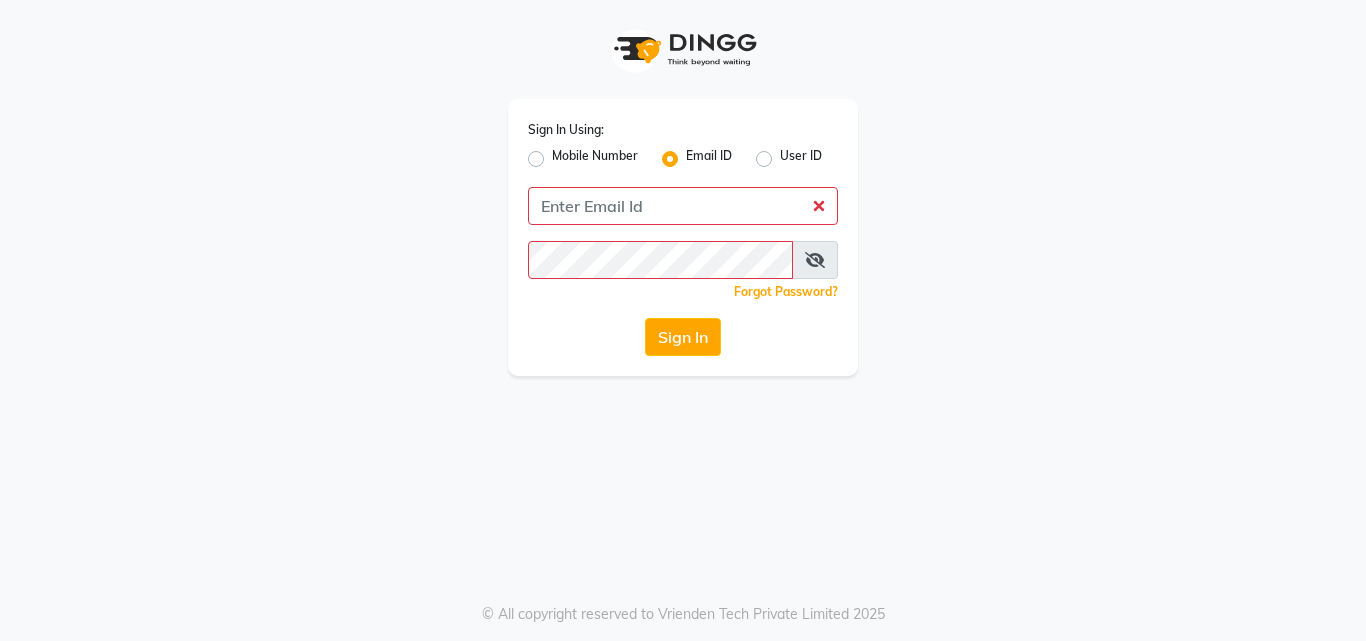 click at bounding box center (815, 260) 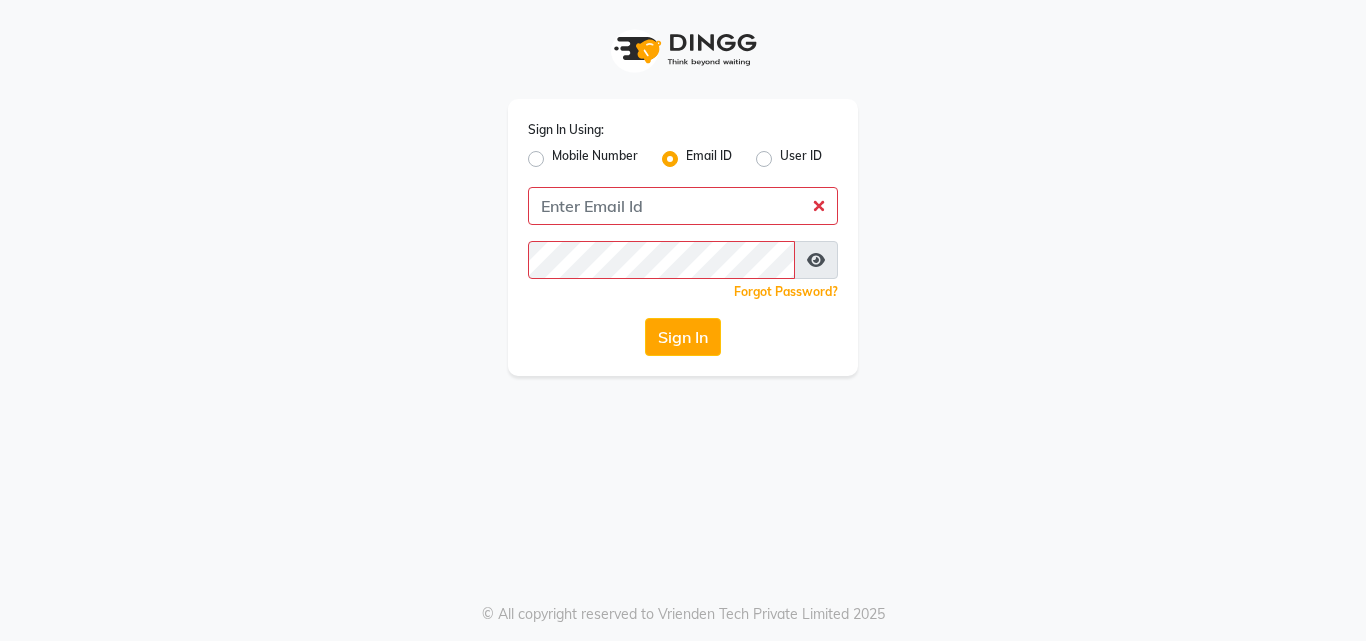 drag, startPoint x: 964, startPoint y: 133, endPoint x: 957, endPoint y: 124, distance: 11.401754 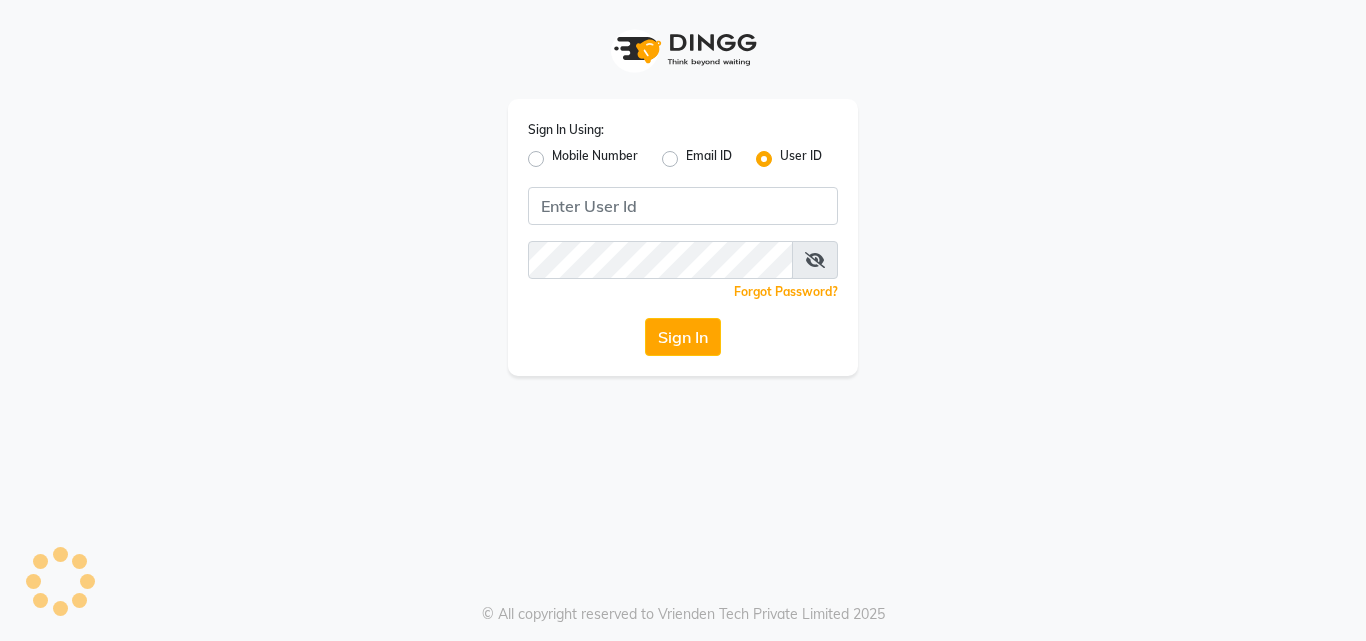 scroll, scrollTop: 0, scrollLeft: 0, axis: both 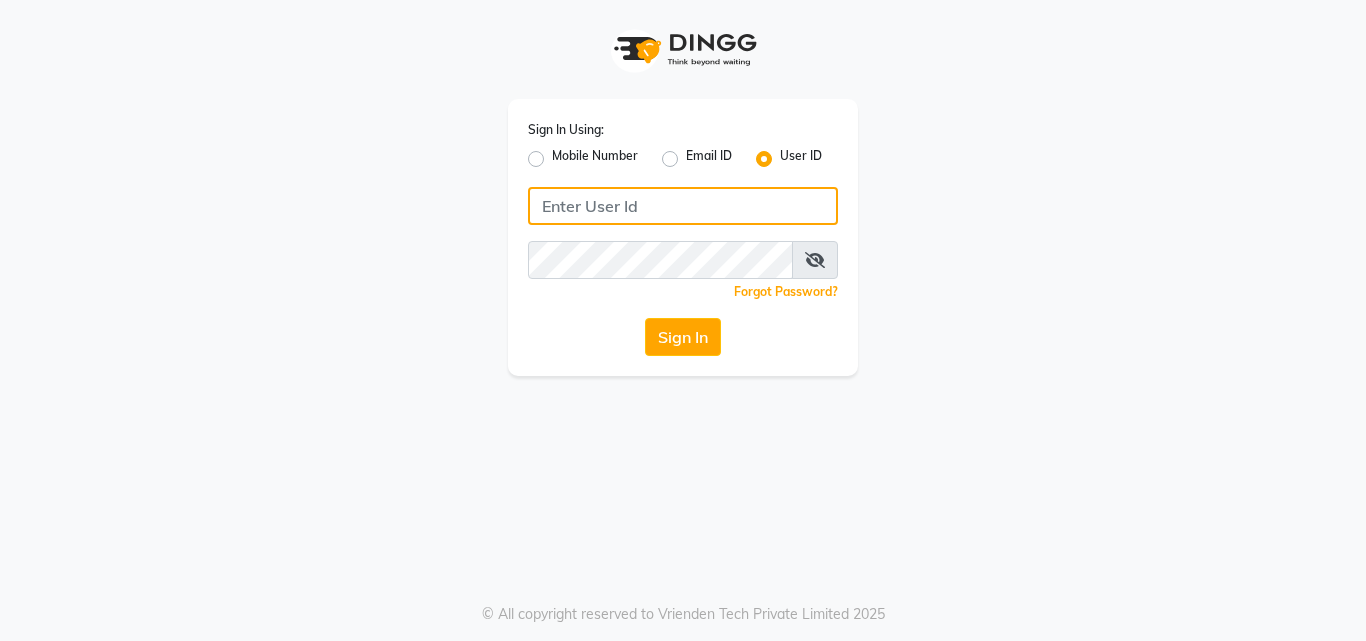type on "9167548266" 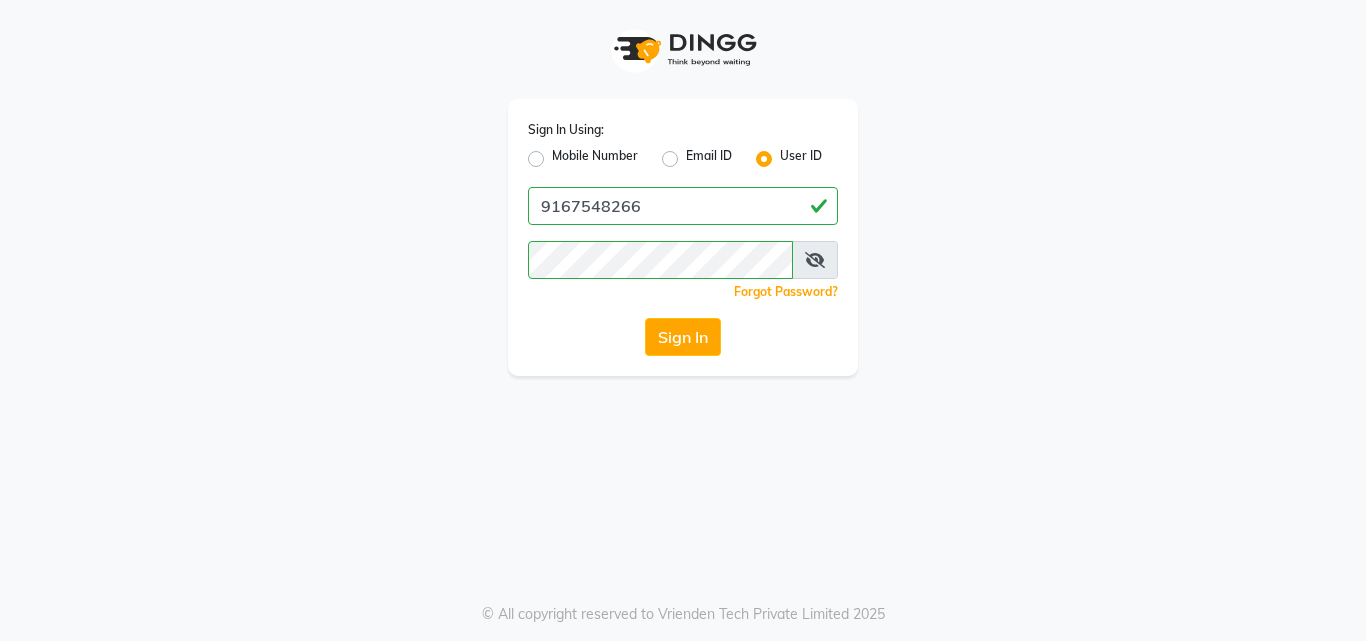click on "Mobile Number" 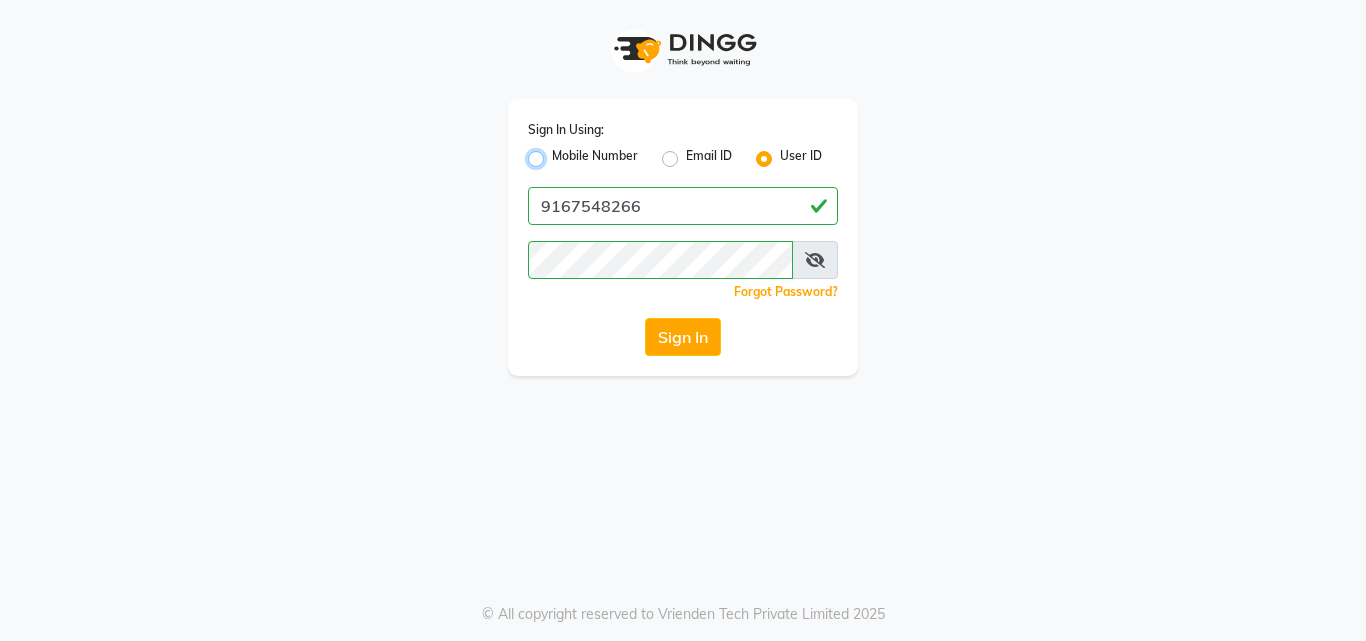click on "Mobile Number" at bounding box center [558, 153] 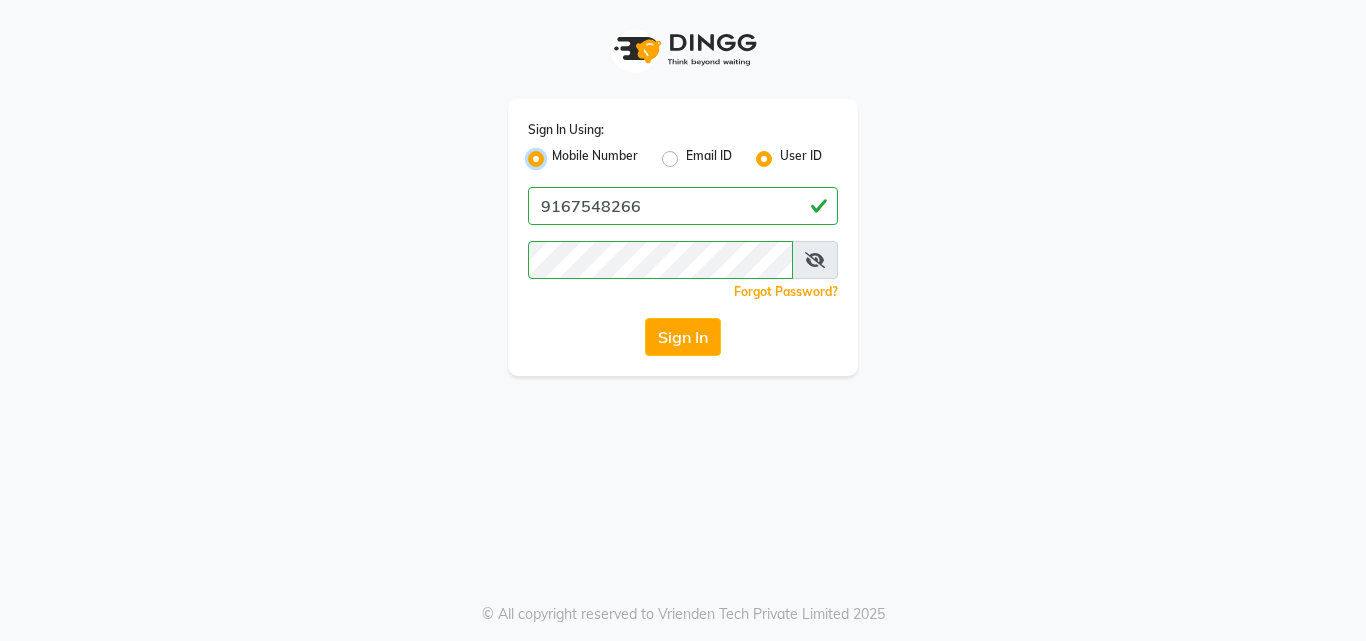 radio on "false" 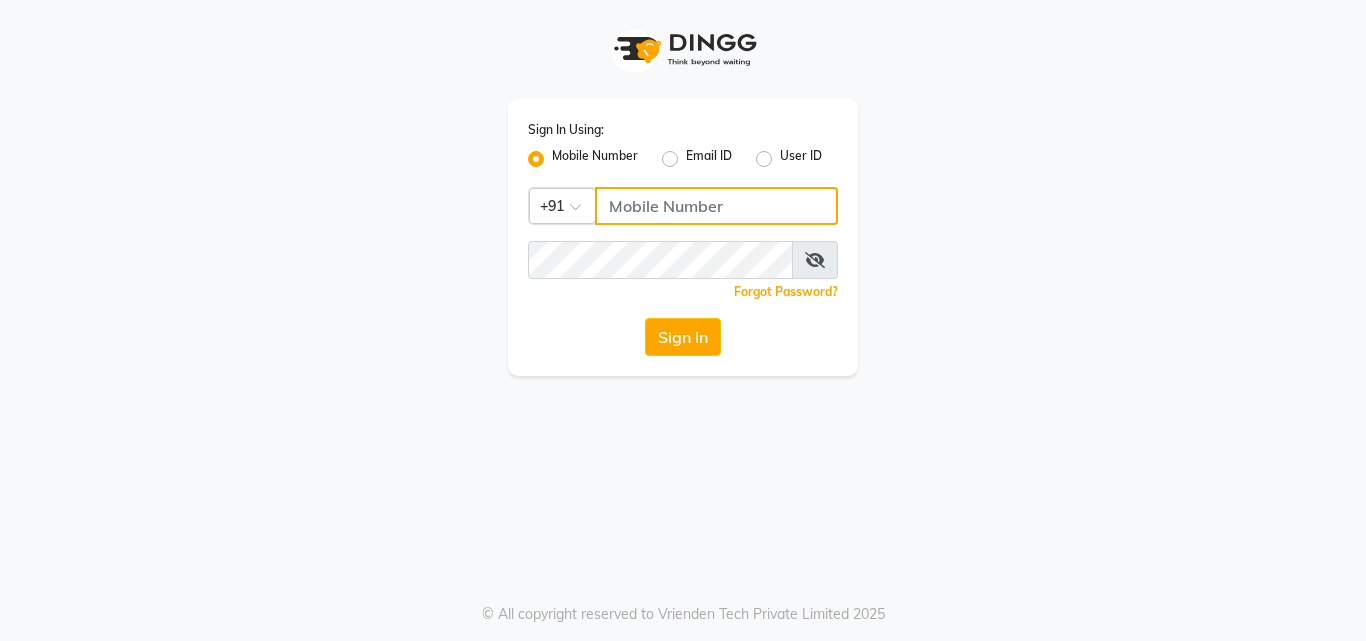 click 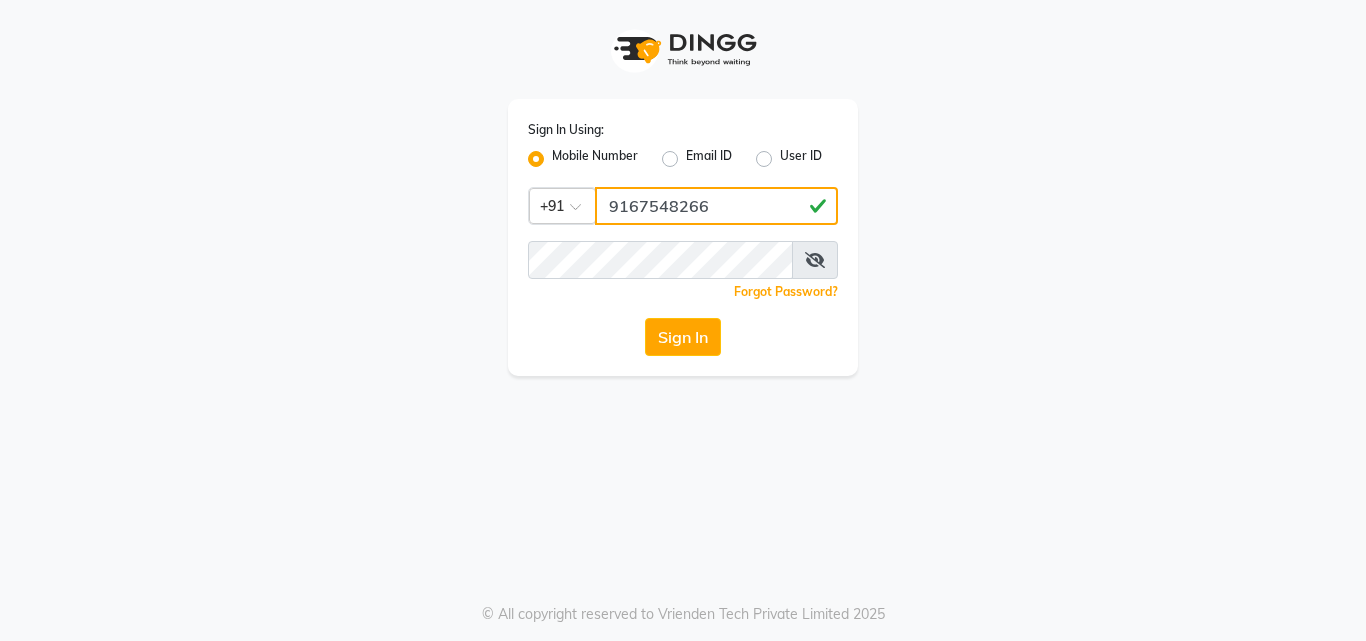 type on "9167548266" 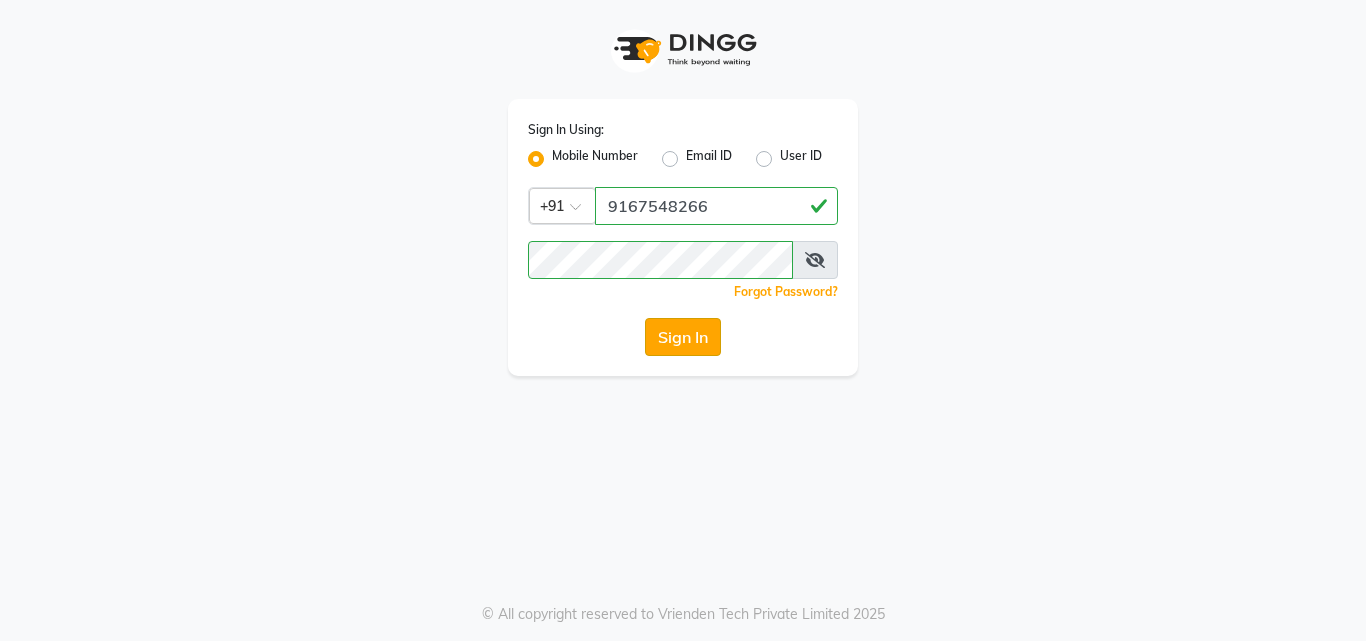 click on "Sign In" 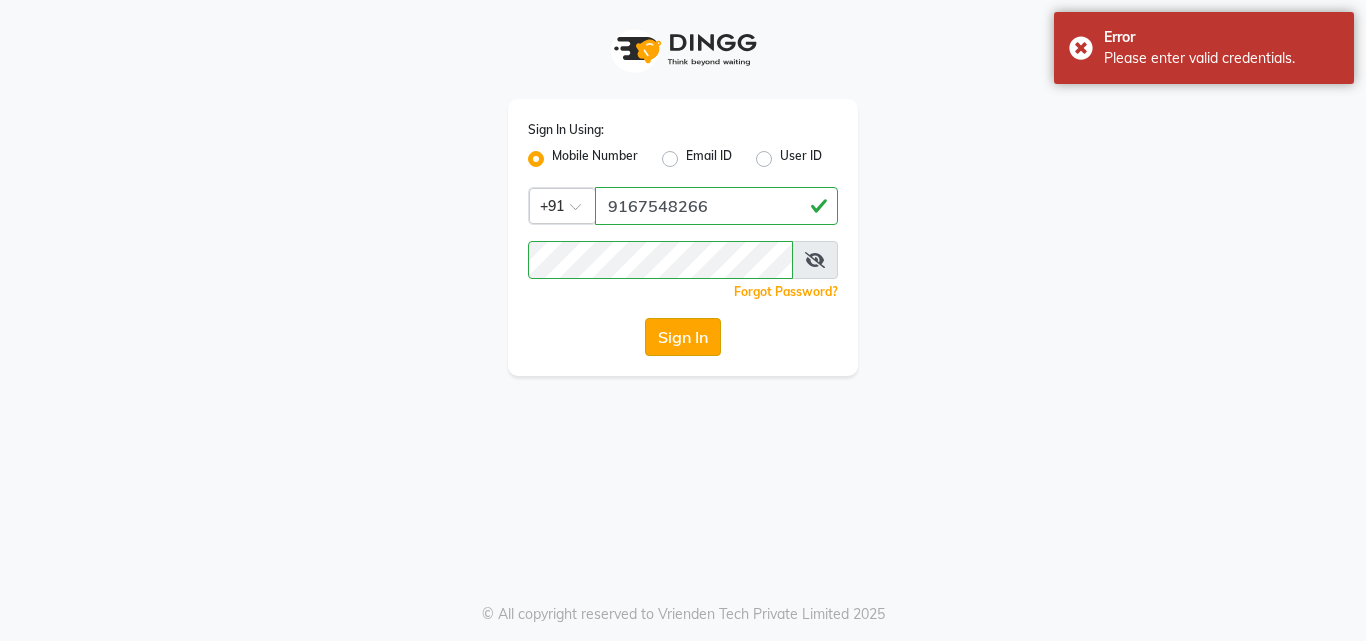 click on "Sign In" 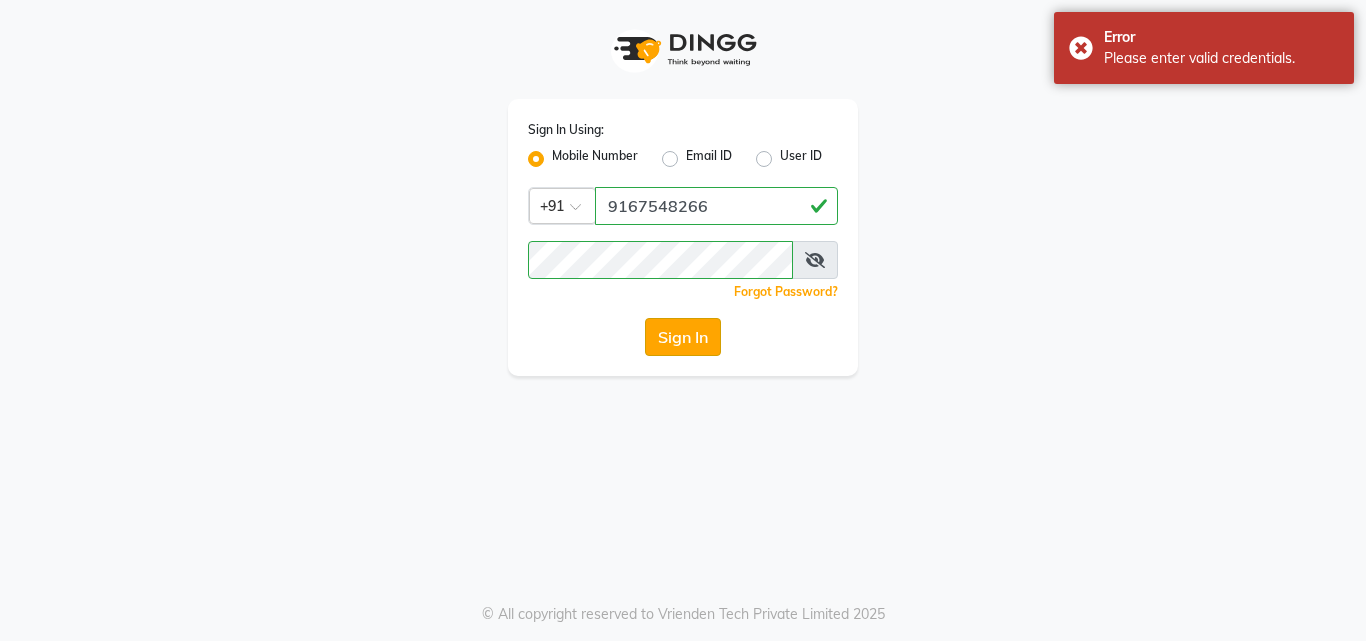 click on "Sign In" 